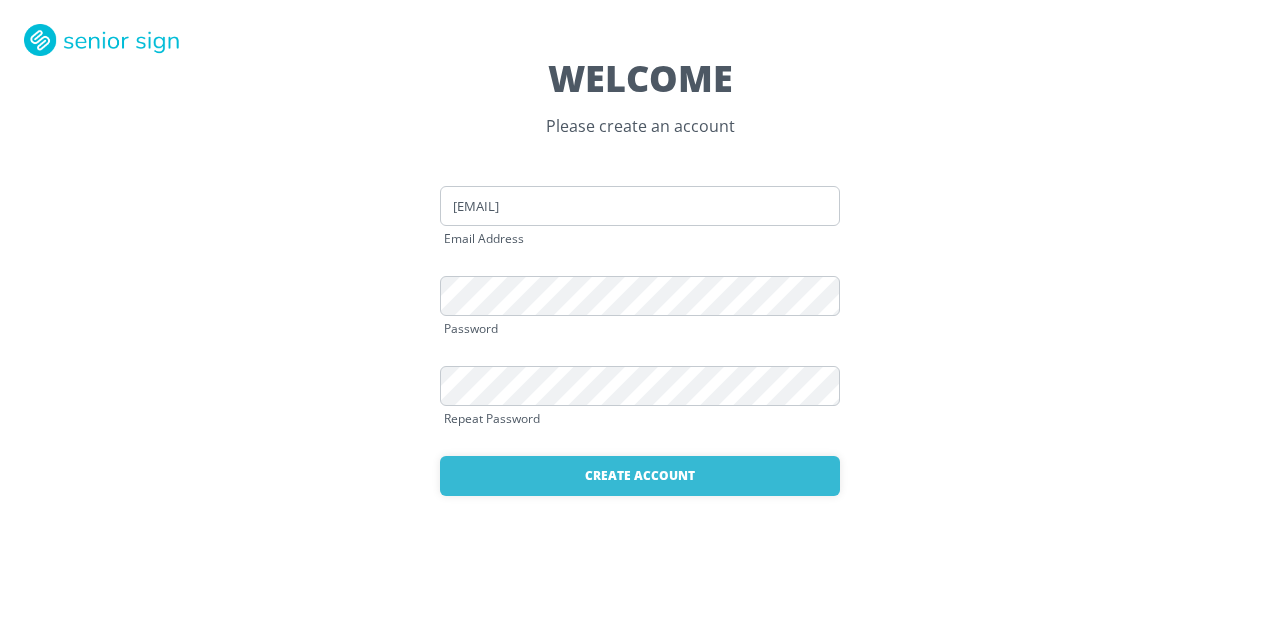 scroll, scrollTop: 0, scrollLeft: 0, axis: both 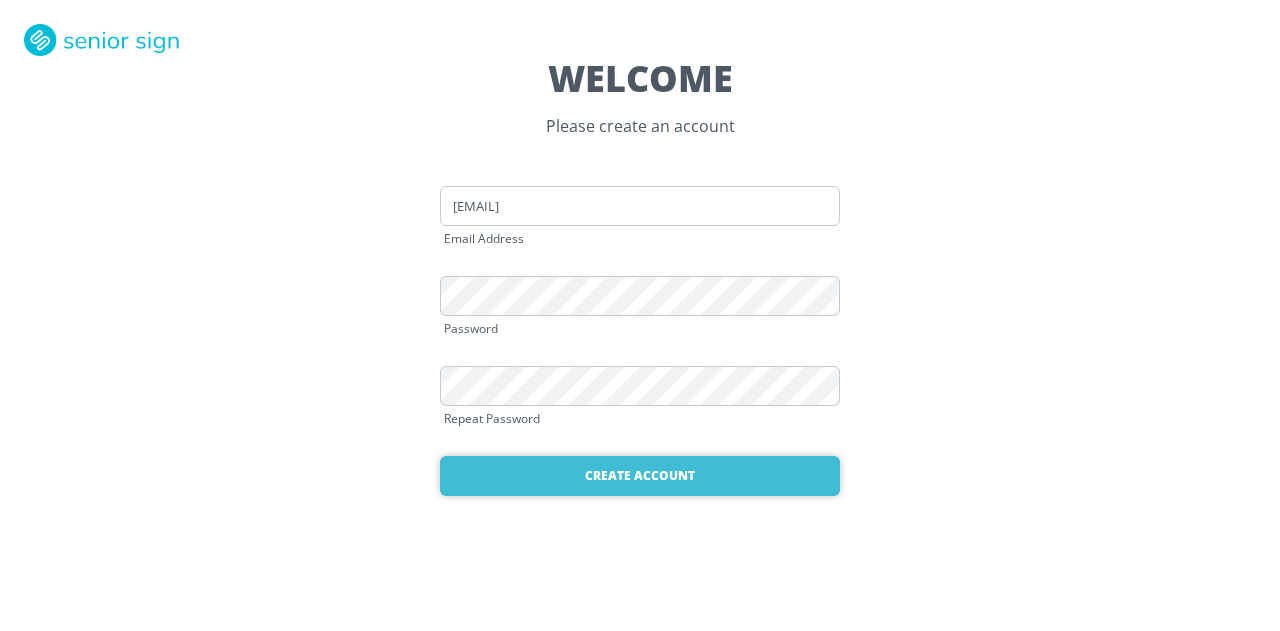 click on "Create Account" at bounding box center [640, 476] 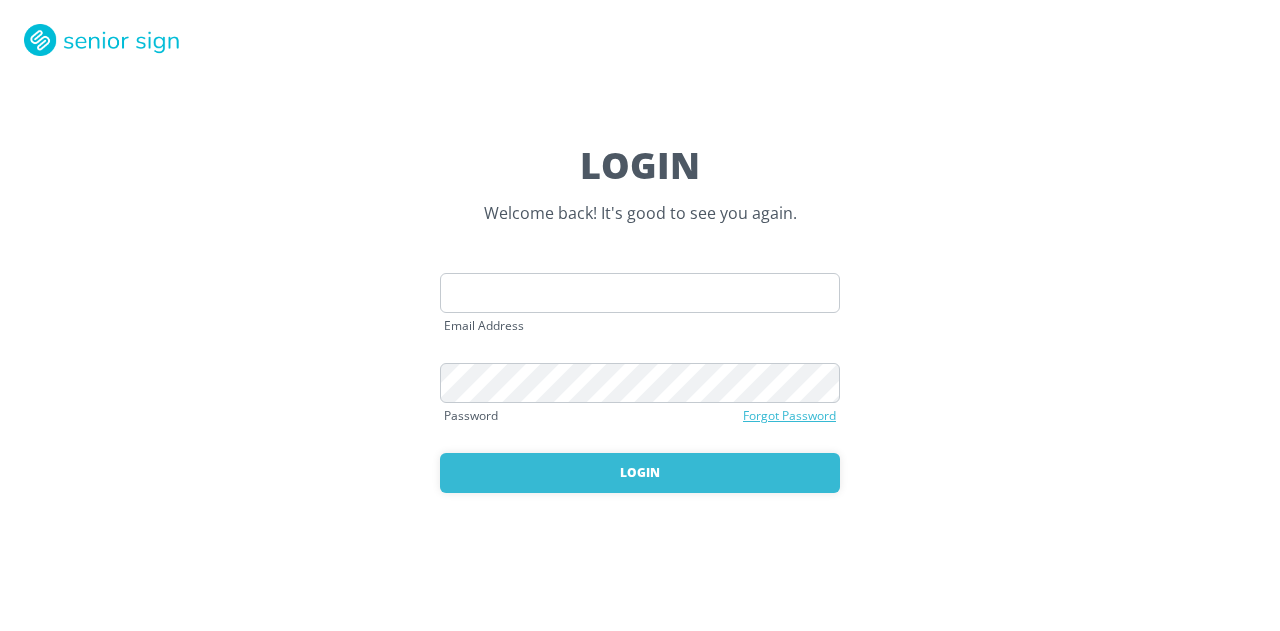 scroll, scrollTop: 0, scrollLeft: 0, axis: both 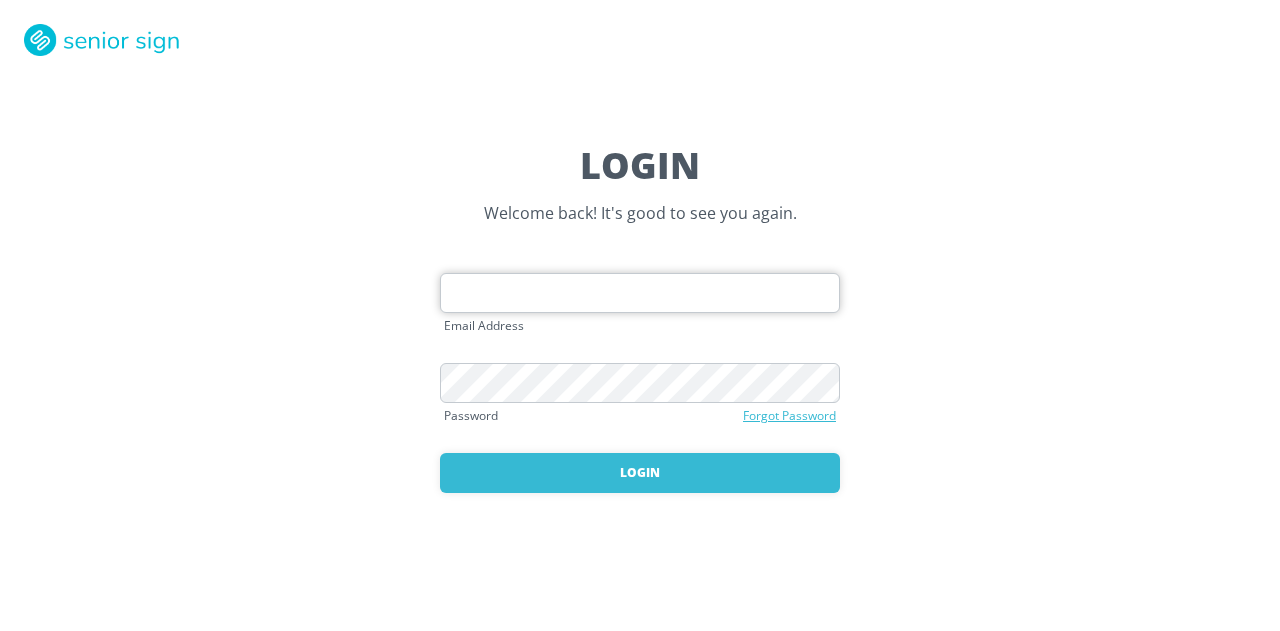 click at bounding box center (640, 293) 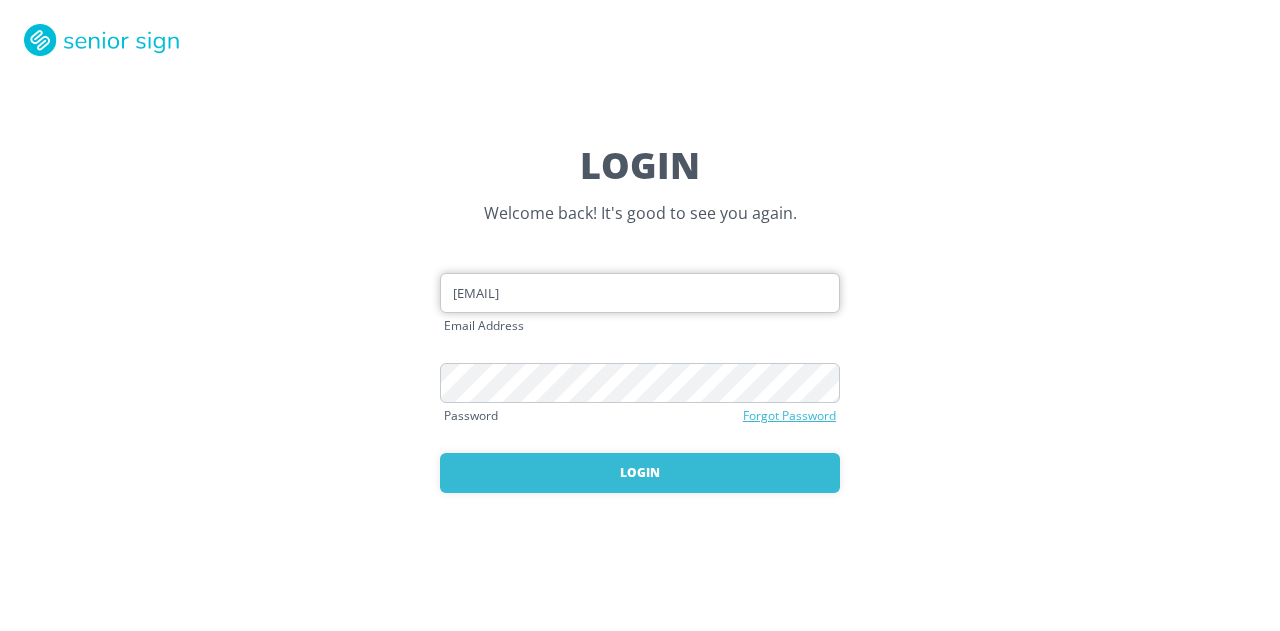 type on "[EMAIL]" 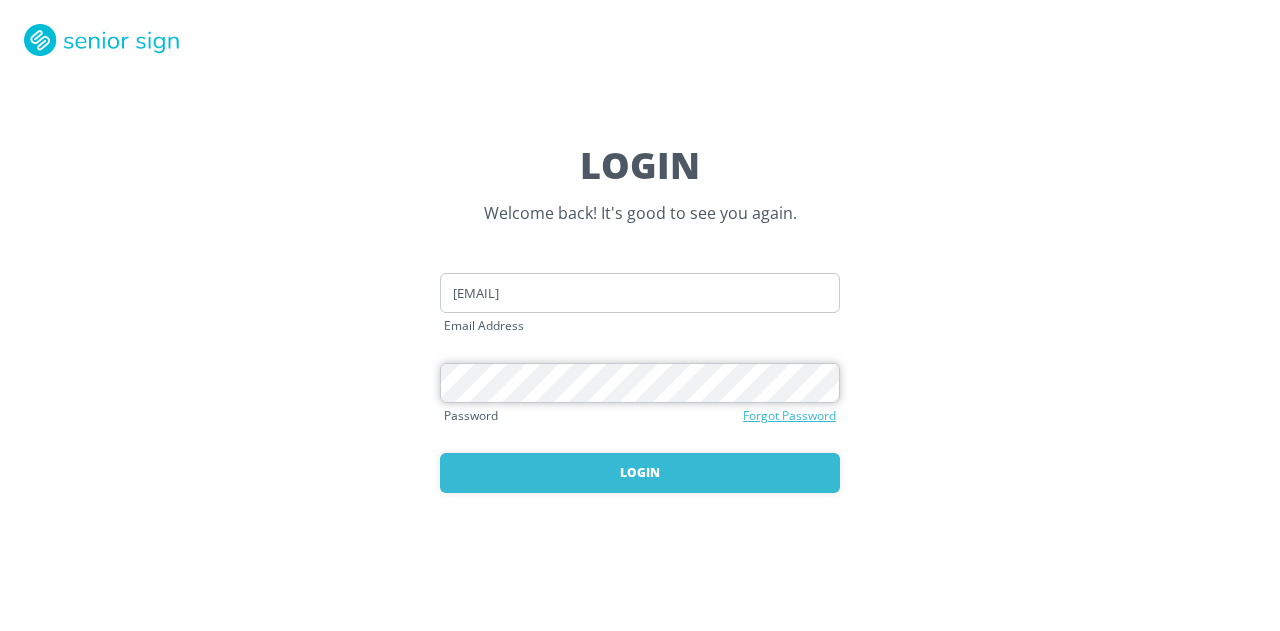 click on "Login" at bounding box center [640, 473] 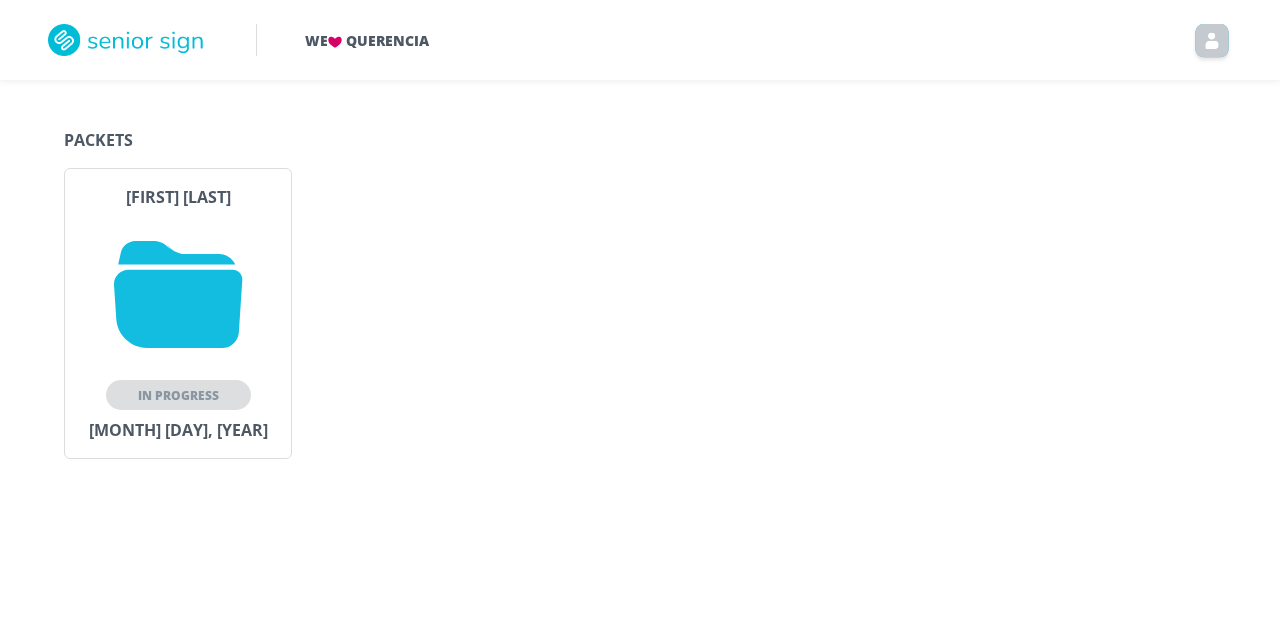 click at bounding box center (178, 294) 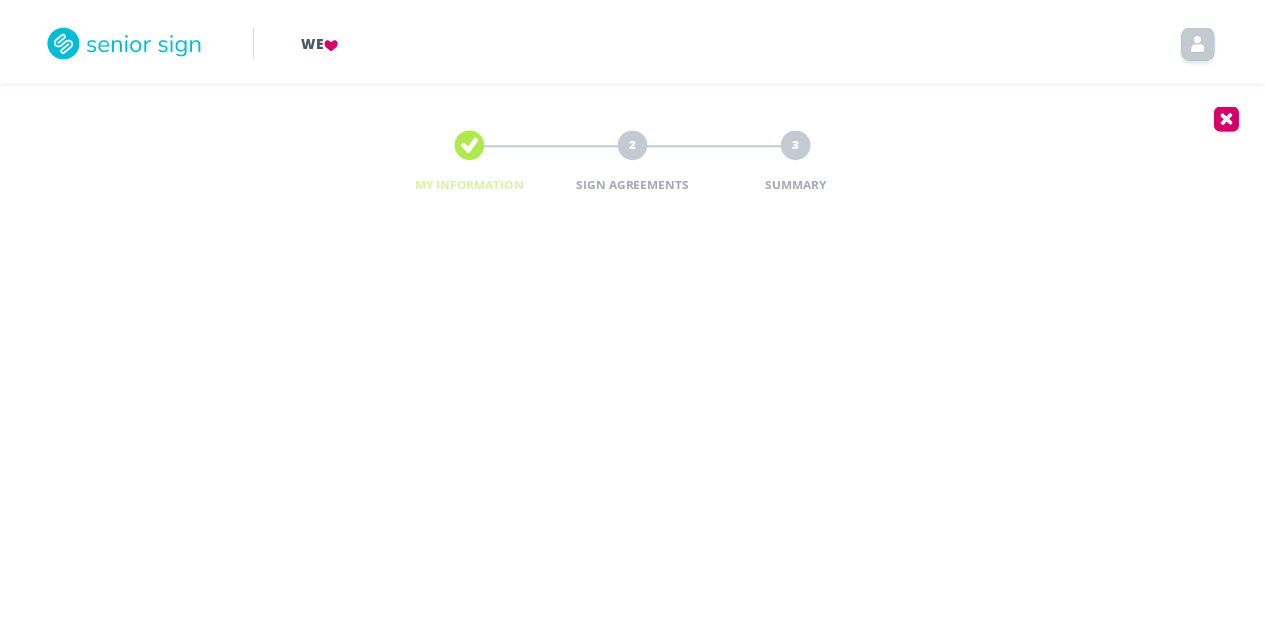 scroll, scrollTop: 0, scrollLeft: 0, axis: both 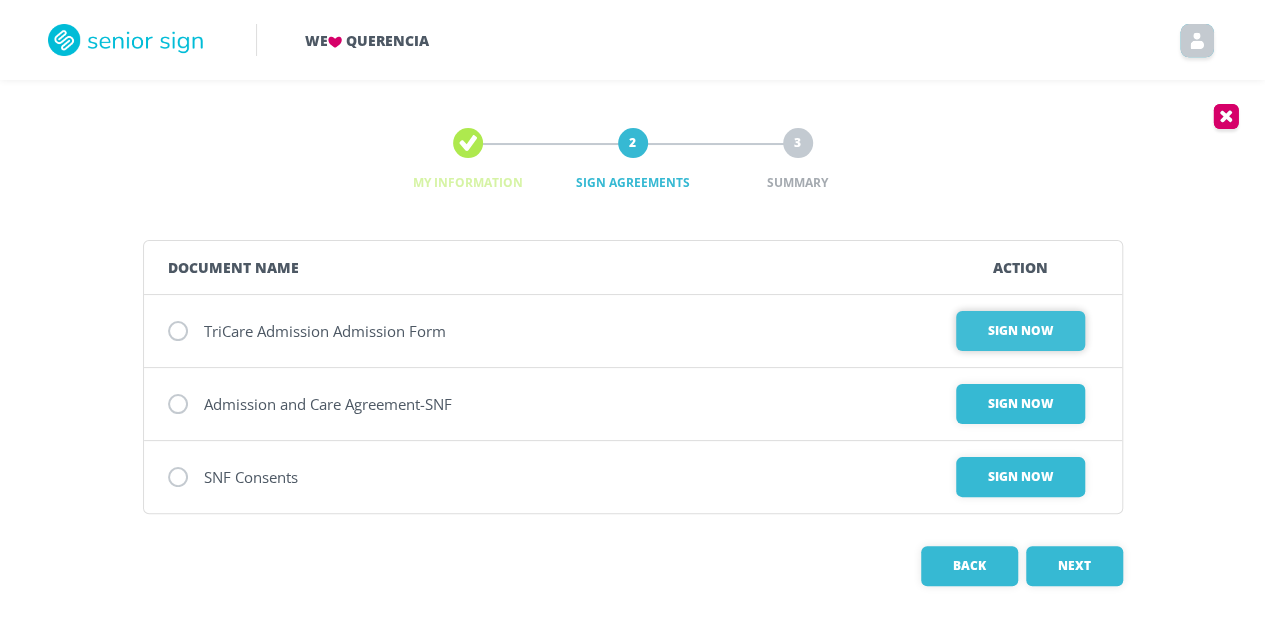 click on "Sign Now" at bounding box center [1020, 331] 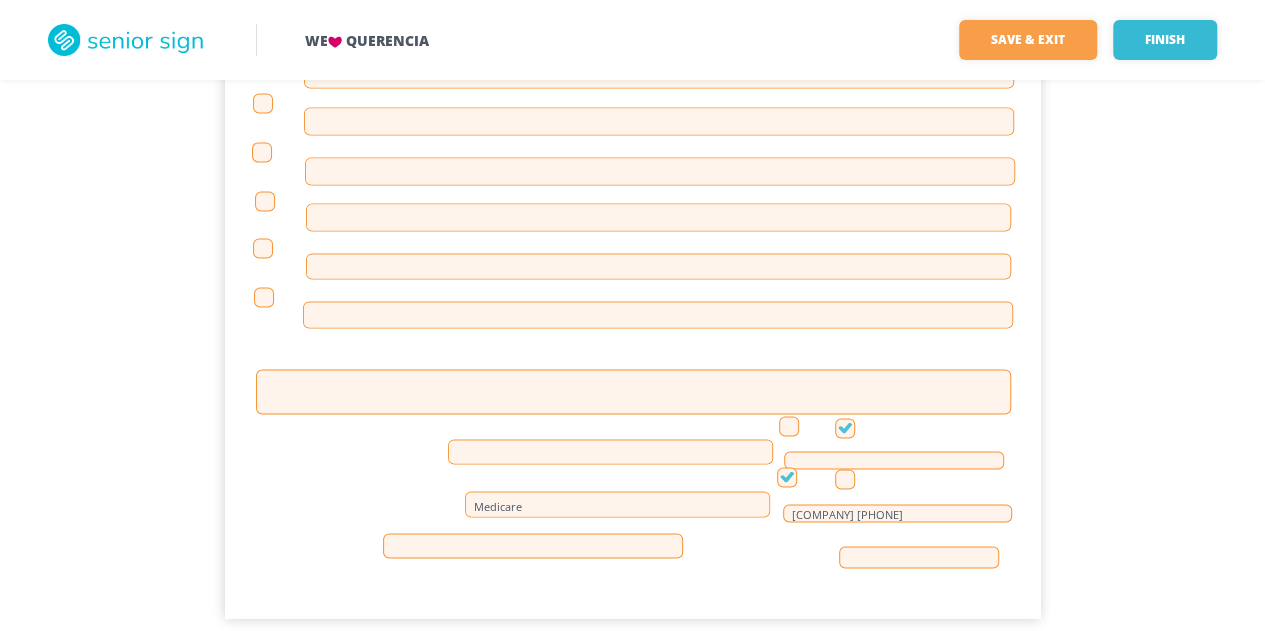 scroll, scrollTop: 1696, scrollLeft: 0, axis: vertical 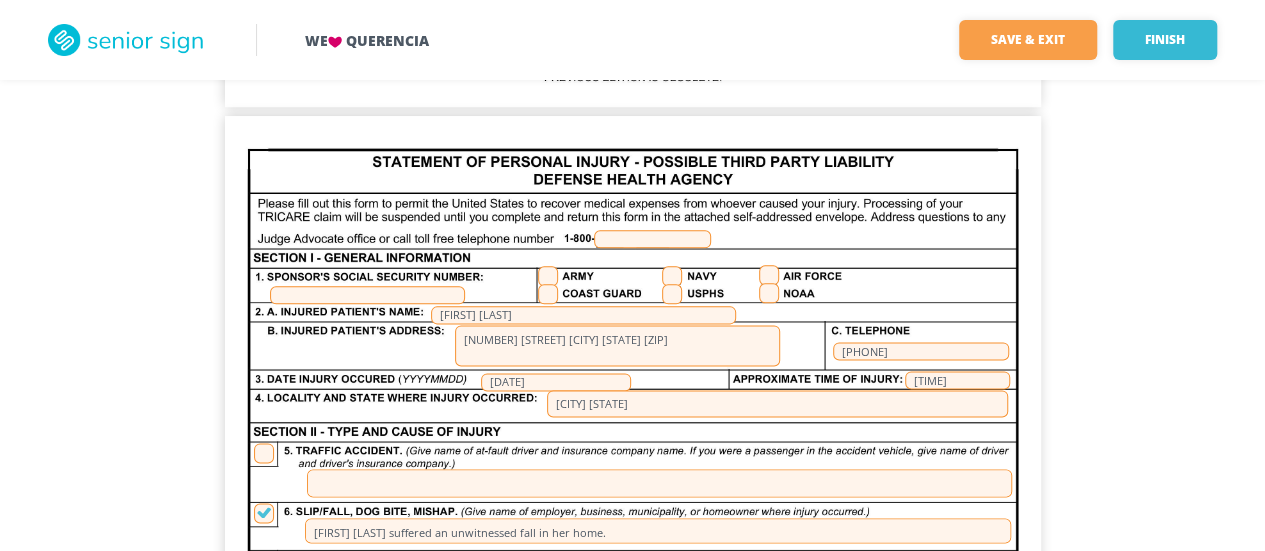 click at bounding box center [769, 275] 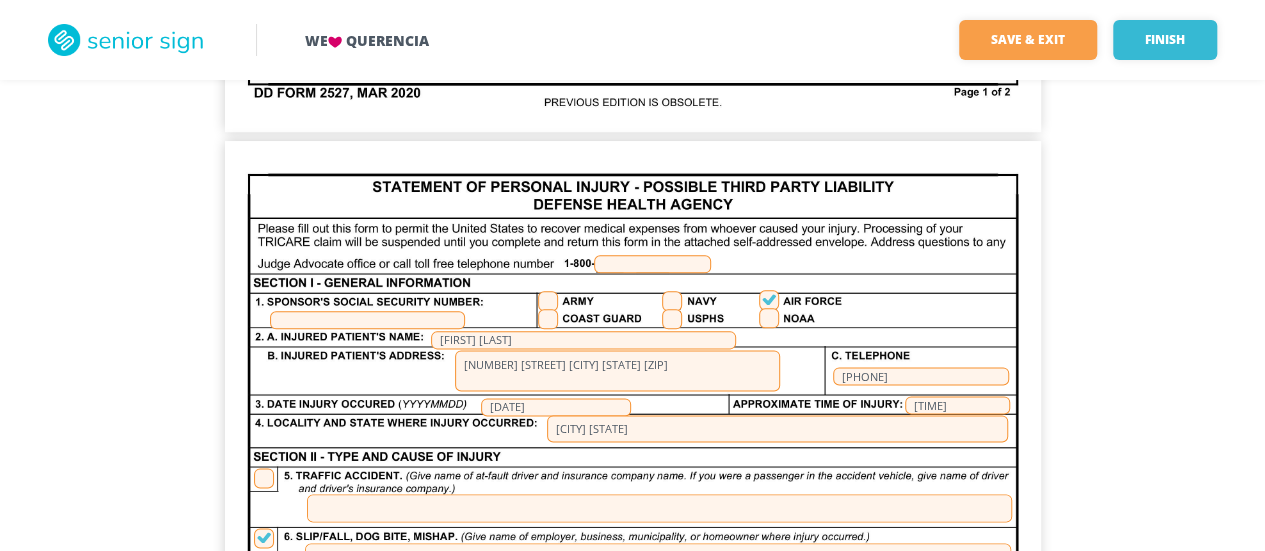 scroll, scrollTop: 1100, scrollLeft: 0, axis: vertical 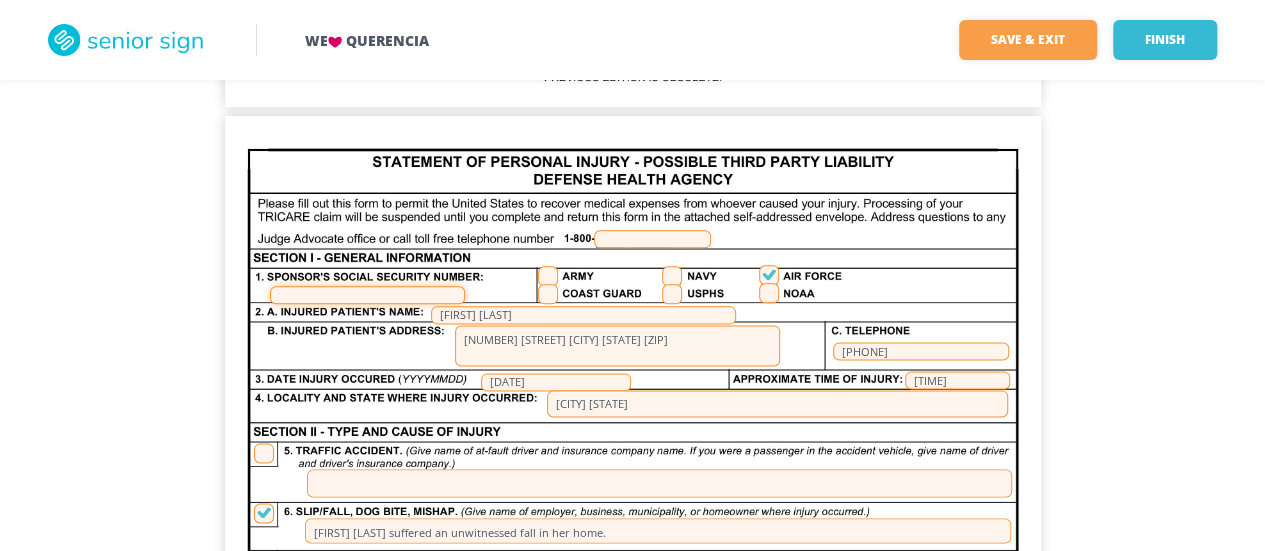 click at bounding box center [367, 295] 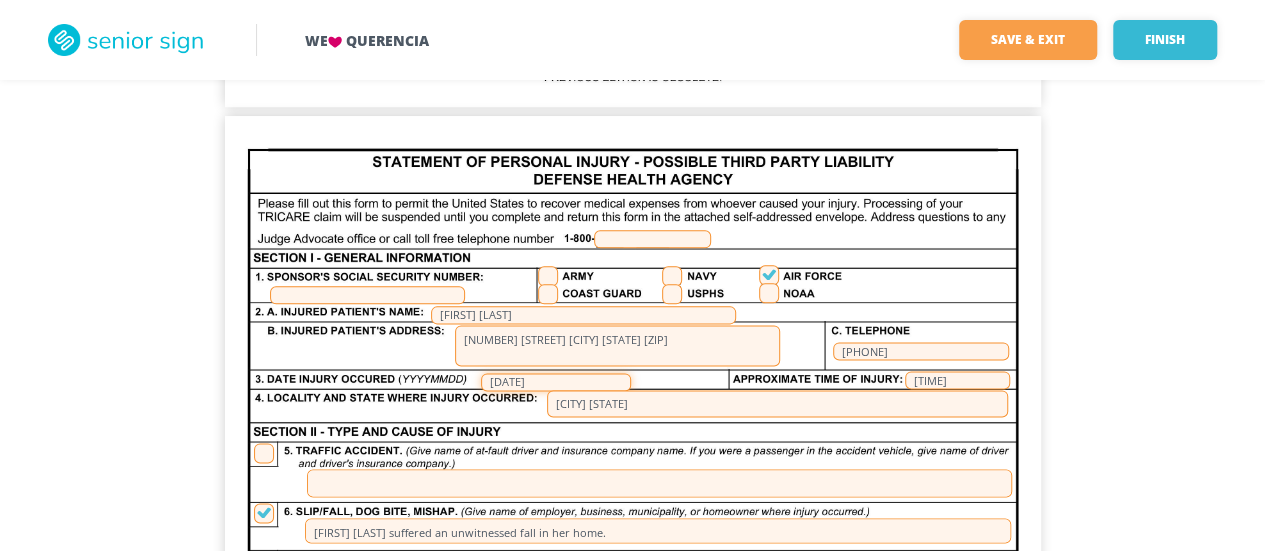 click on "[DATE]" at bounding box center [556, 382] 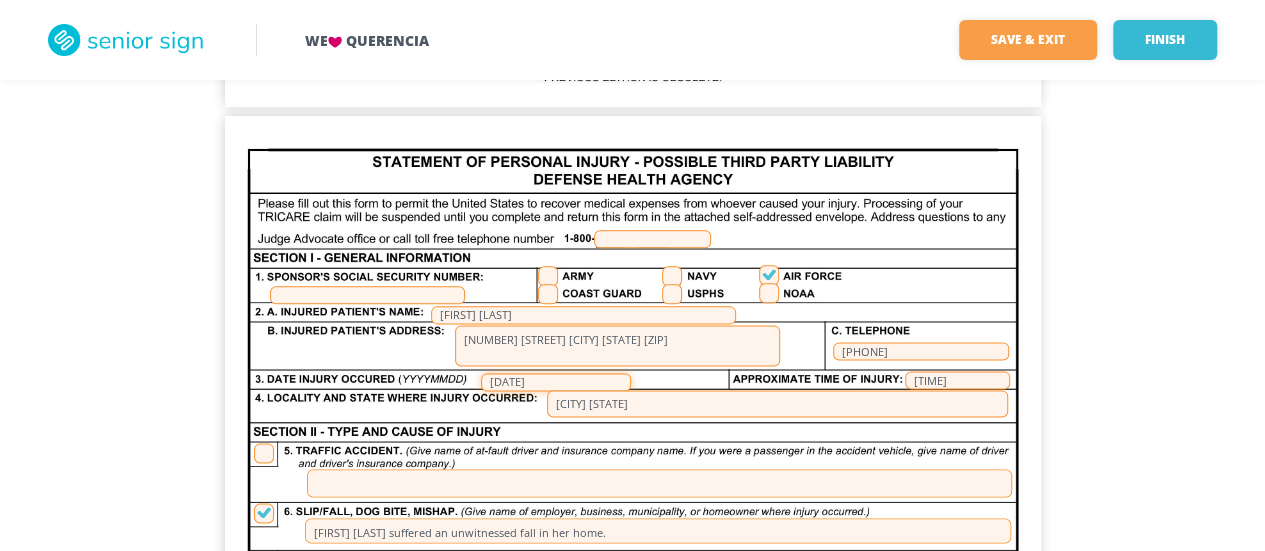 type on "[DATE]" 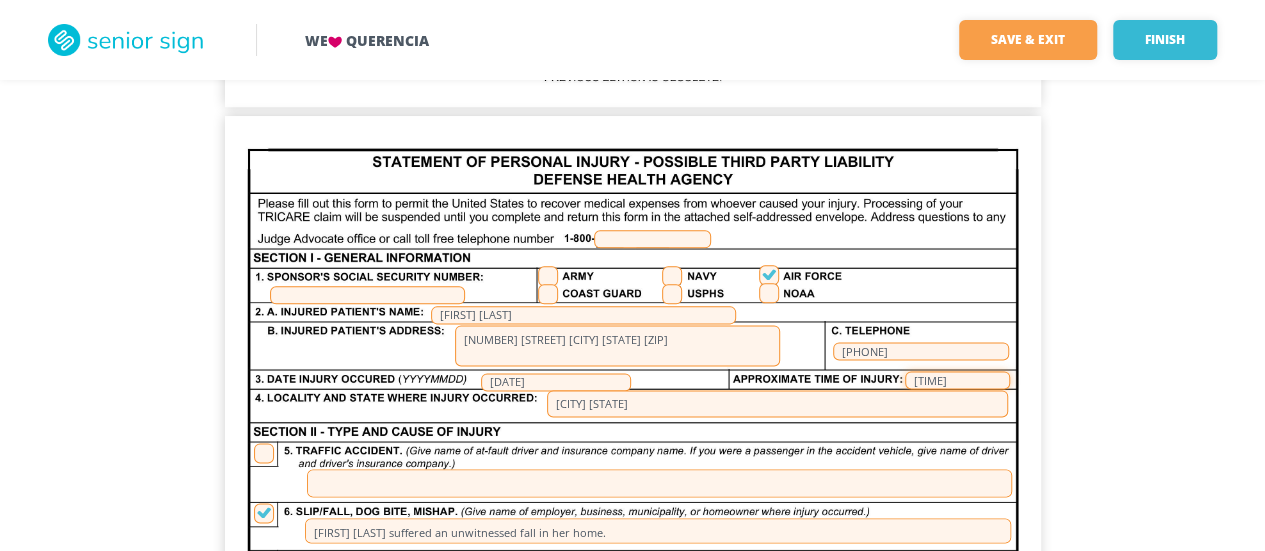 click on "[TIME]" at bounding box center (957, 380) 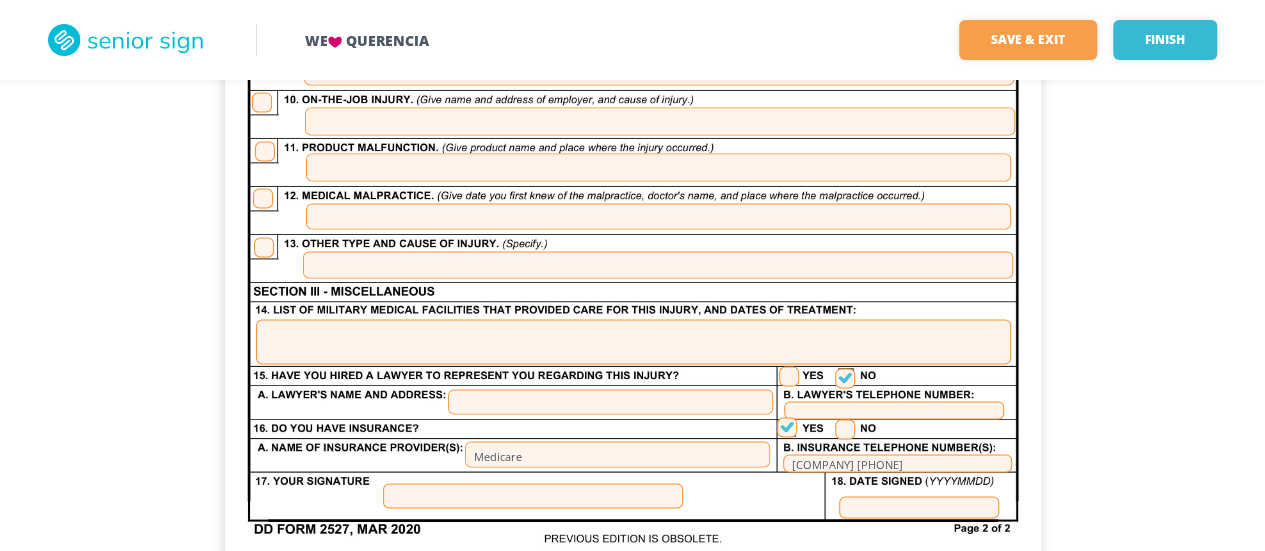 scroll, scrollTop: 1776, scrollLeft: 0, axis: vertical 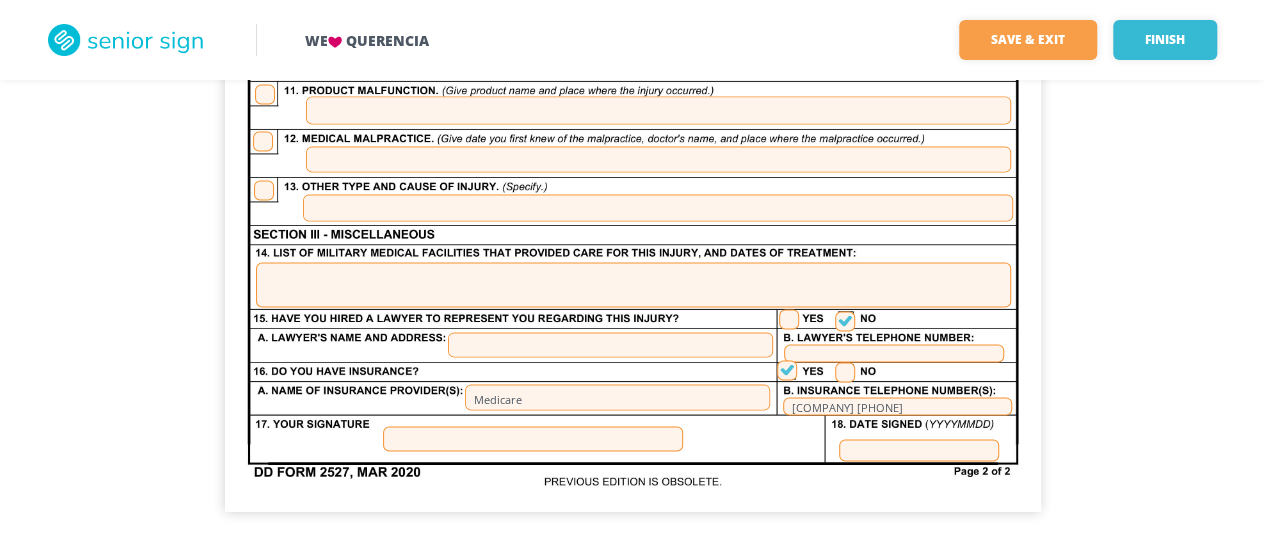 type on "[TIME]" 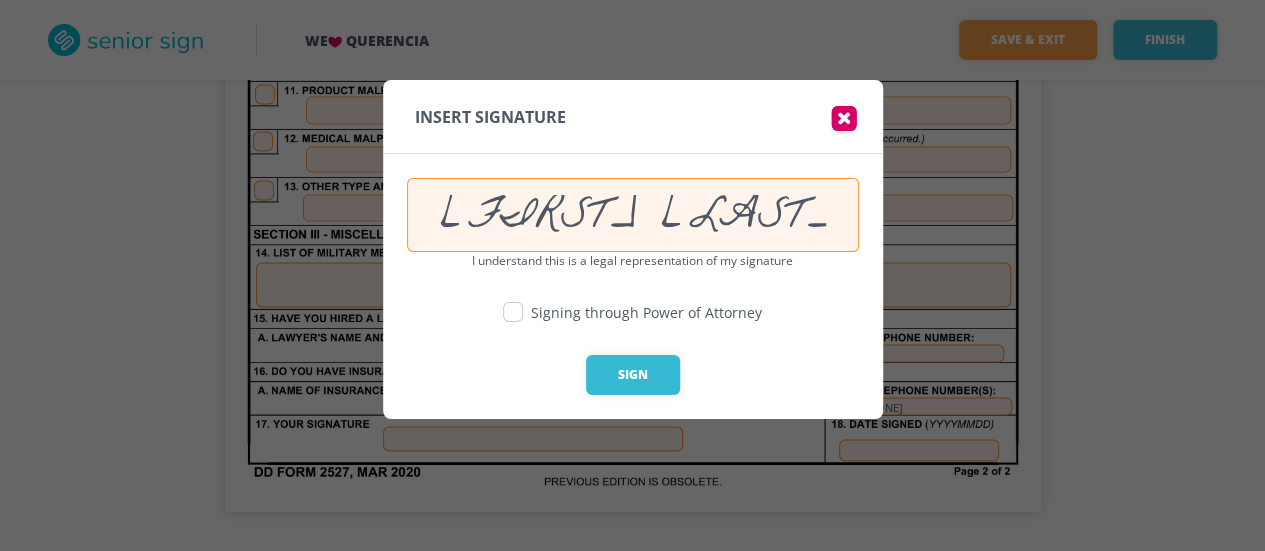 click on "I understand this is a legal representation of my signature   Signing through Power of Attorney Sign" at bounding box center [633, 335] 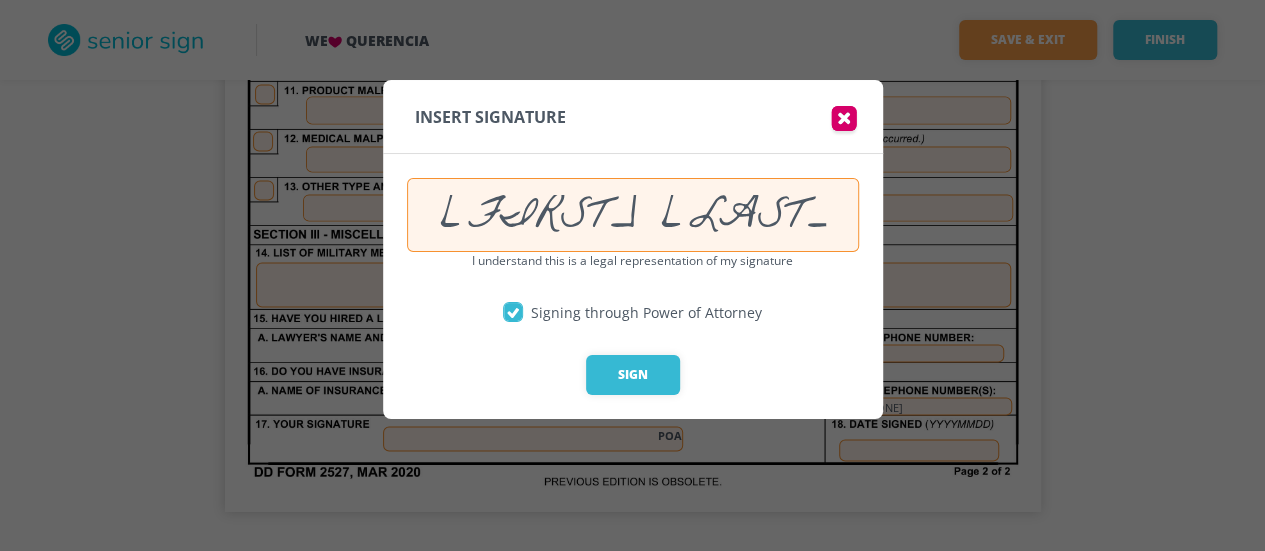 click on "[FIRST] [LAST]" at bounding box center [633, 215] 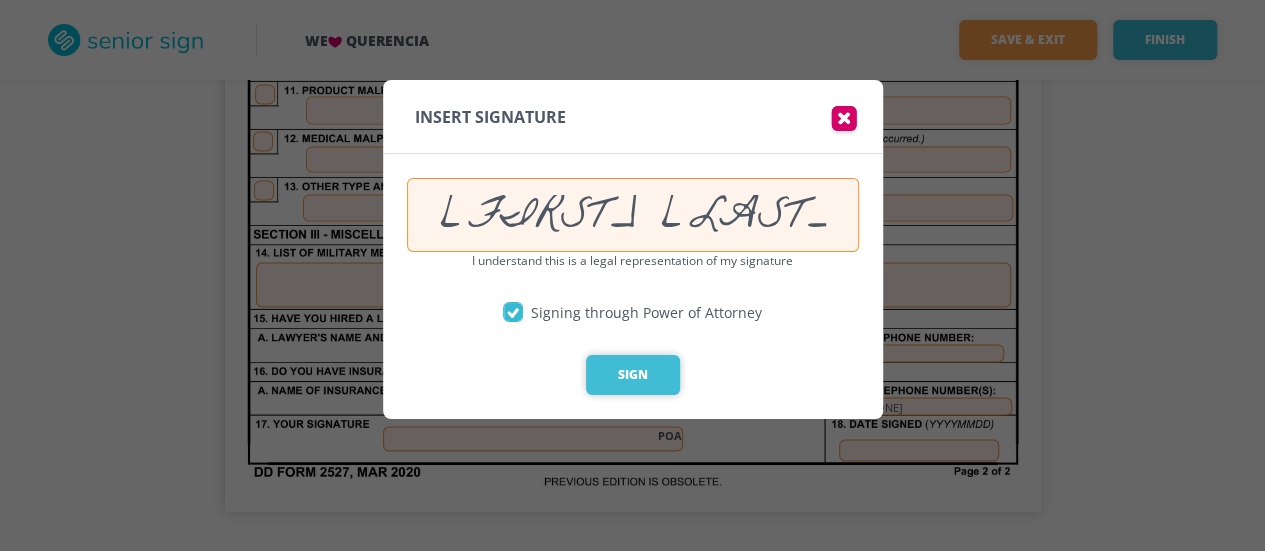type on "[FIRST] [LAST]" 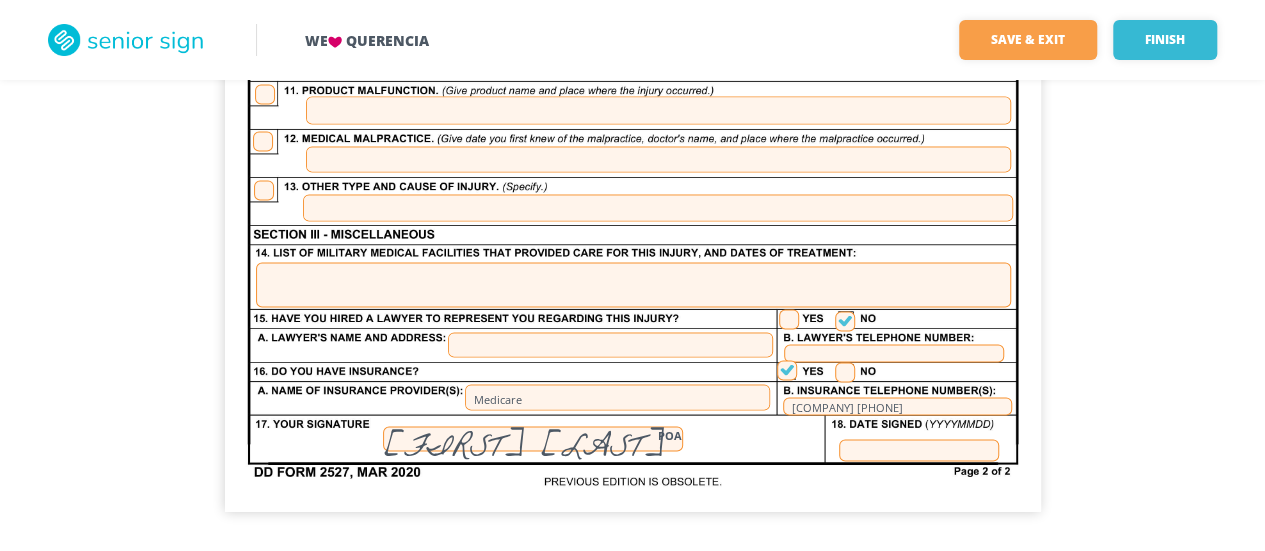 click at bounding box center (919, 450) 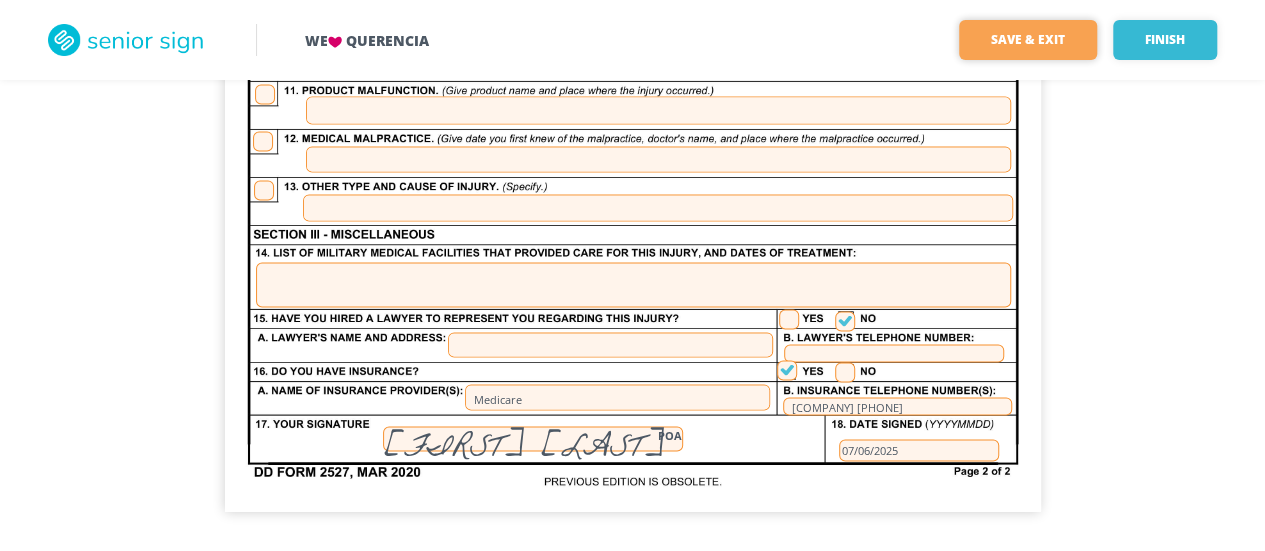 click on "Save & Exit" at bounding box center (1028, 40) 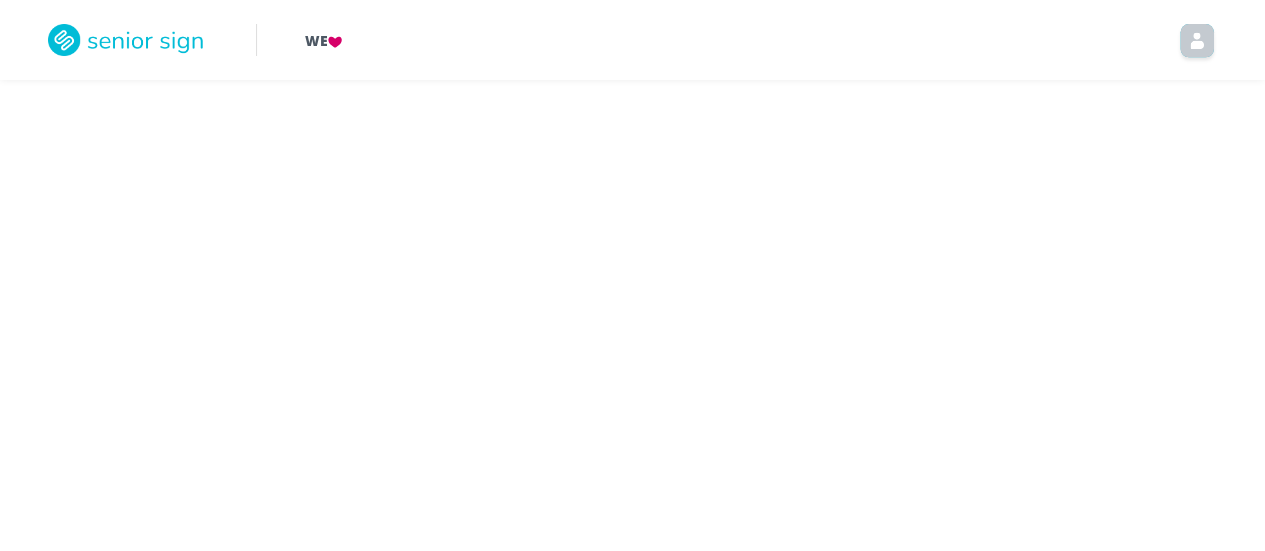scroll, scrollTop: 0, scrollLeft: 0, axis: both 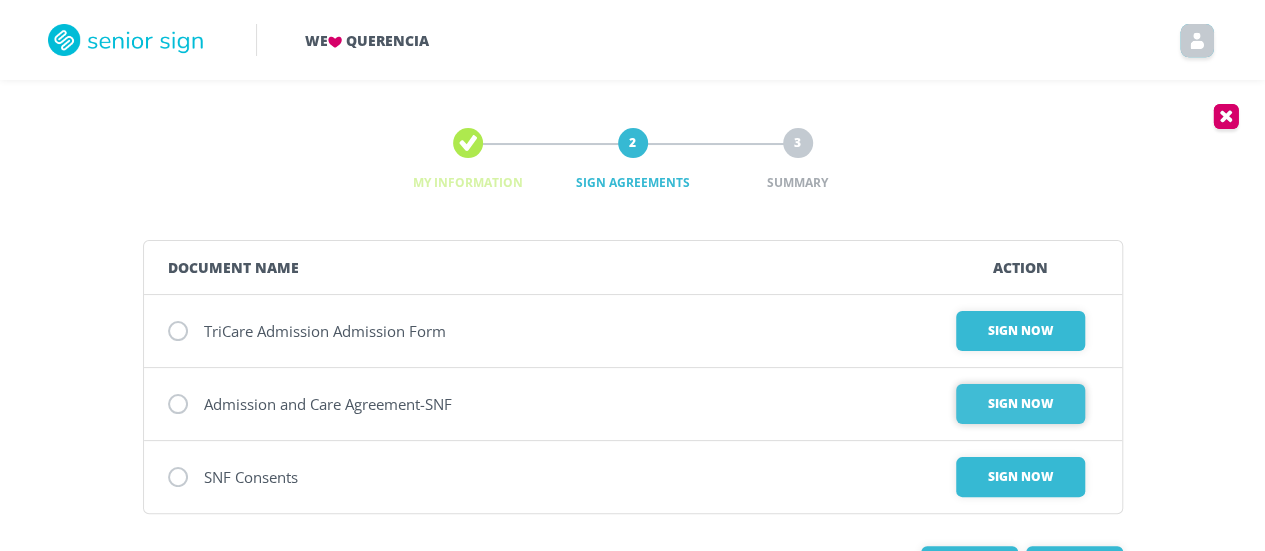 click on "Sign Now" at bounding box center [1020, 331] 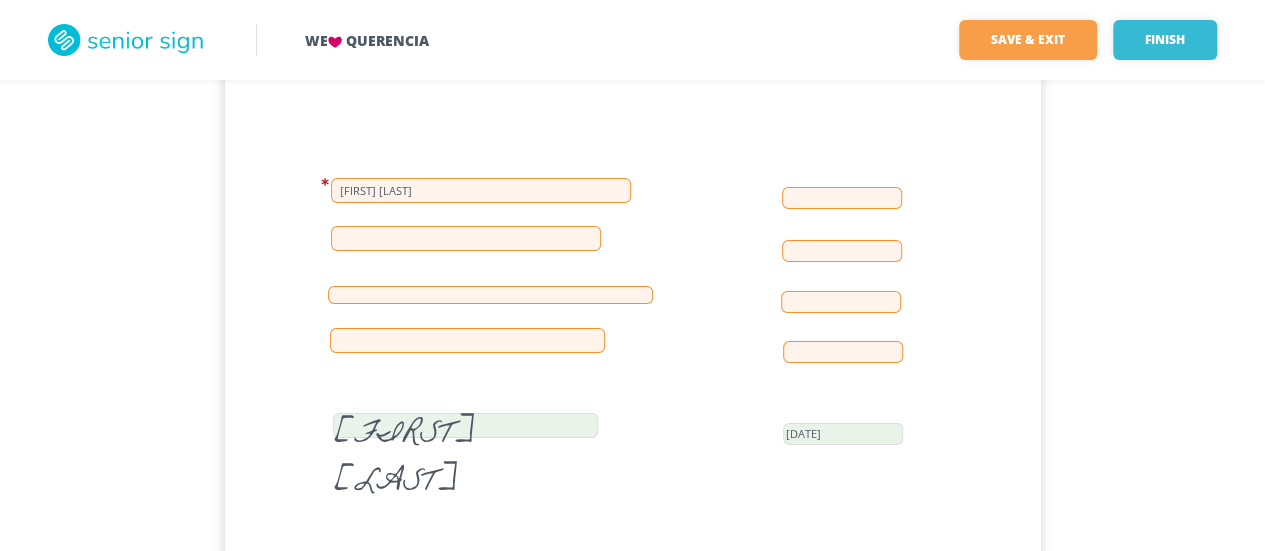 scroll, scrollTop: 10900, scrollLeft: 0, axis: vertical 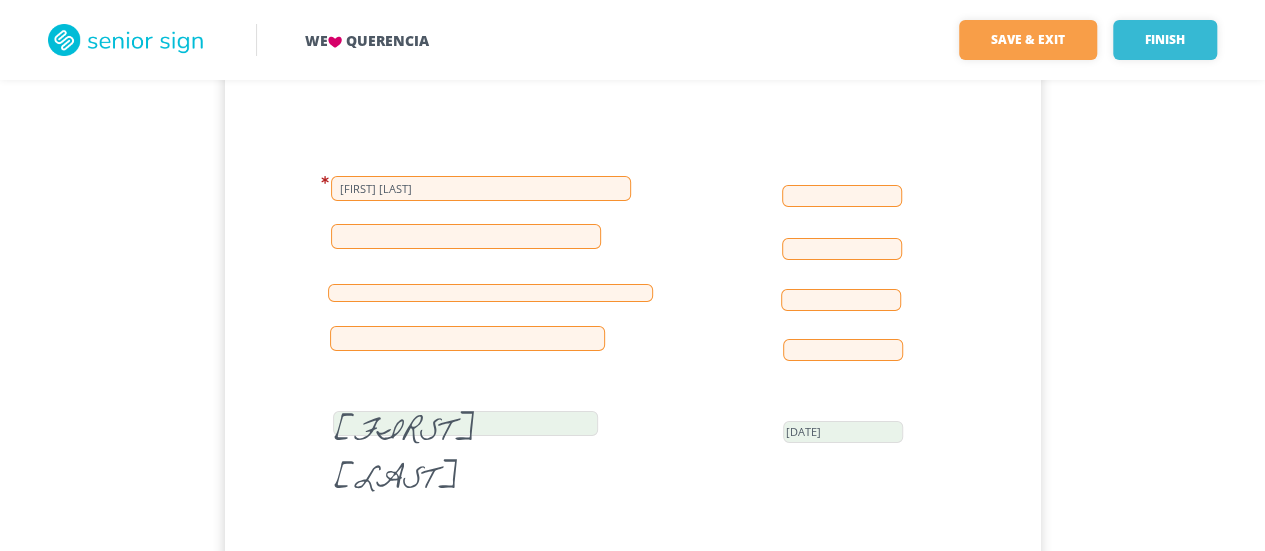 click at bounding box center (467, 338) 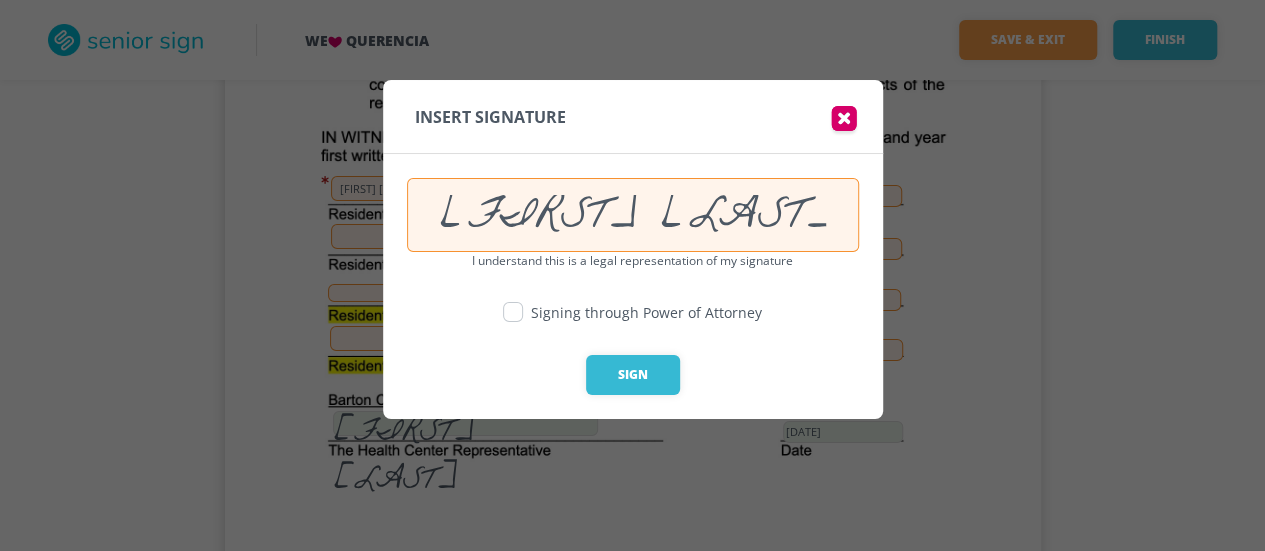 click at bounding box center (513, 312) 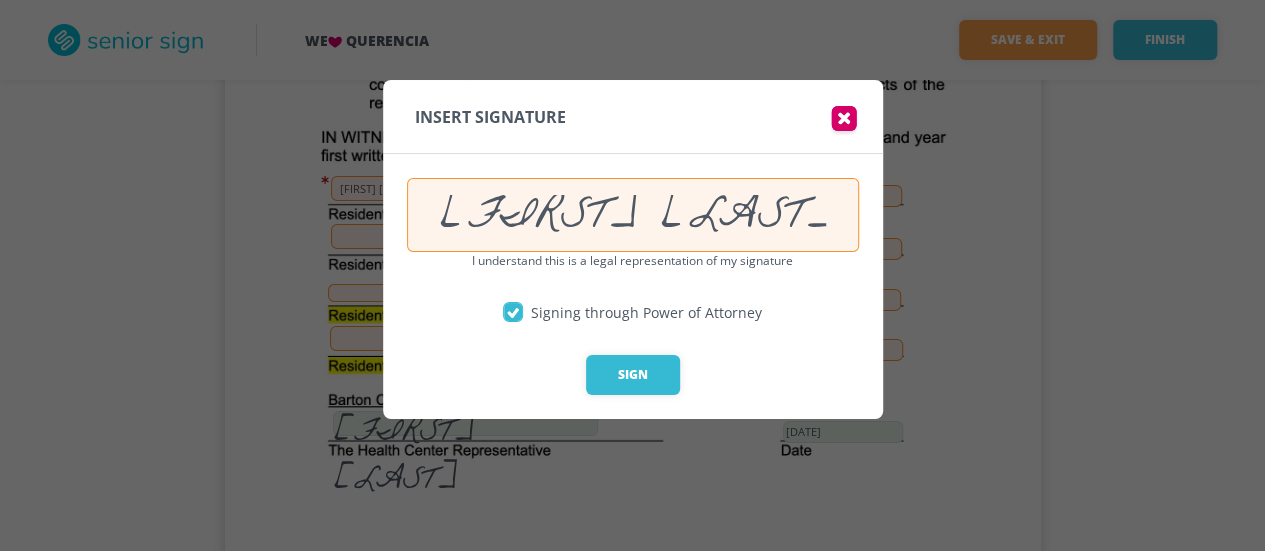 click on "[FIRST] [LAST]" at bounding box center (633, 215) 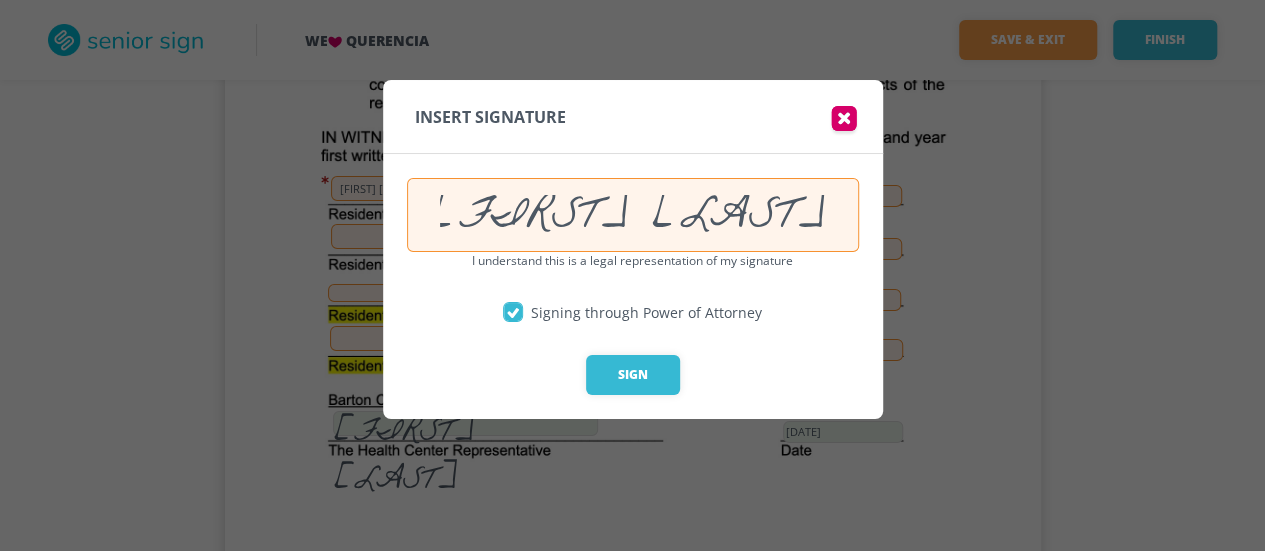 scroll, scrollTop: 0, scrollLeft: 0, axis: both 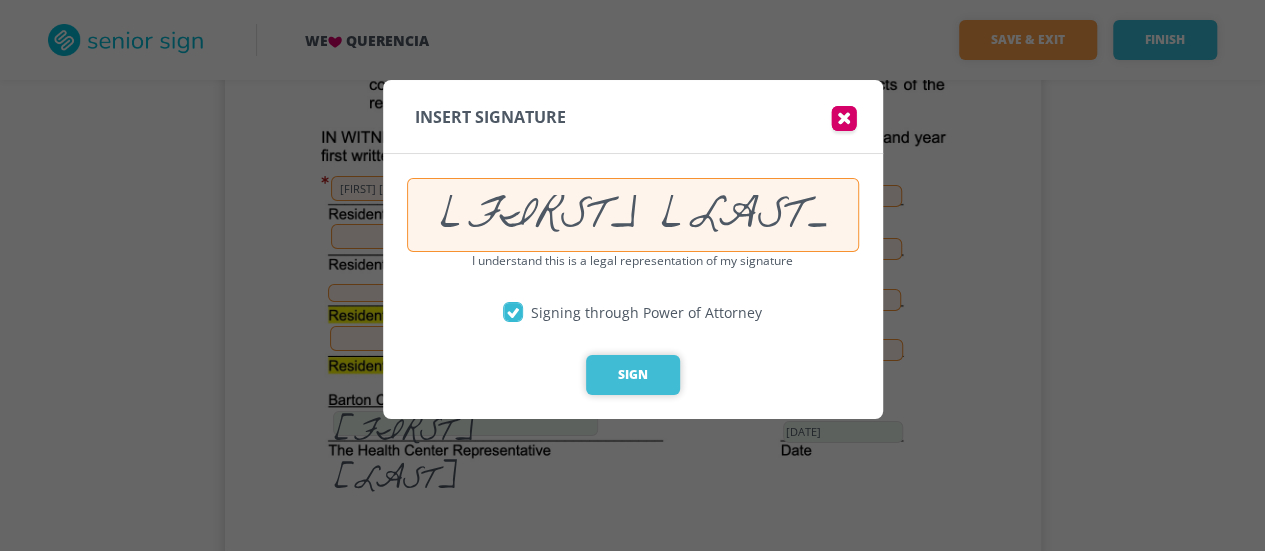 type on "[FIRST] [LAST]" 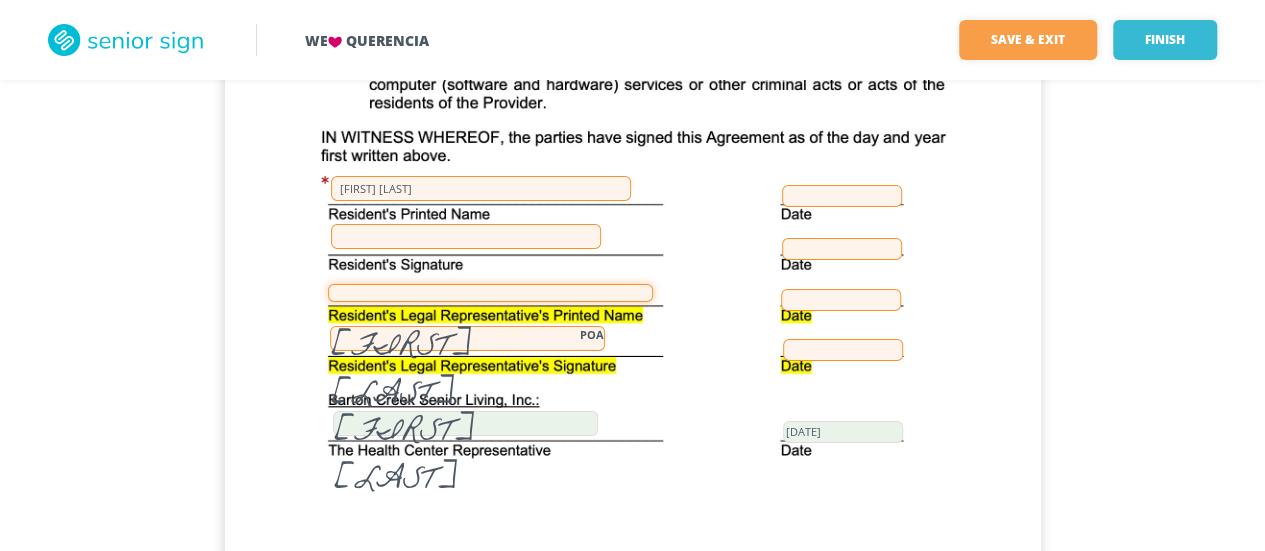 click at bounding box center (490, 293) 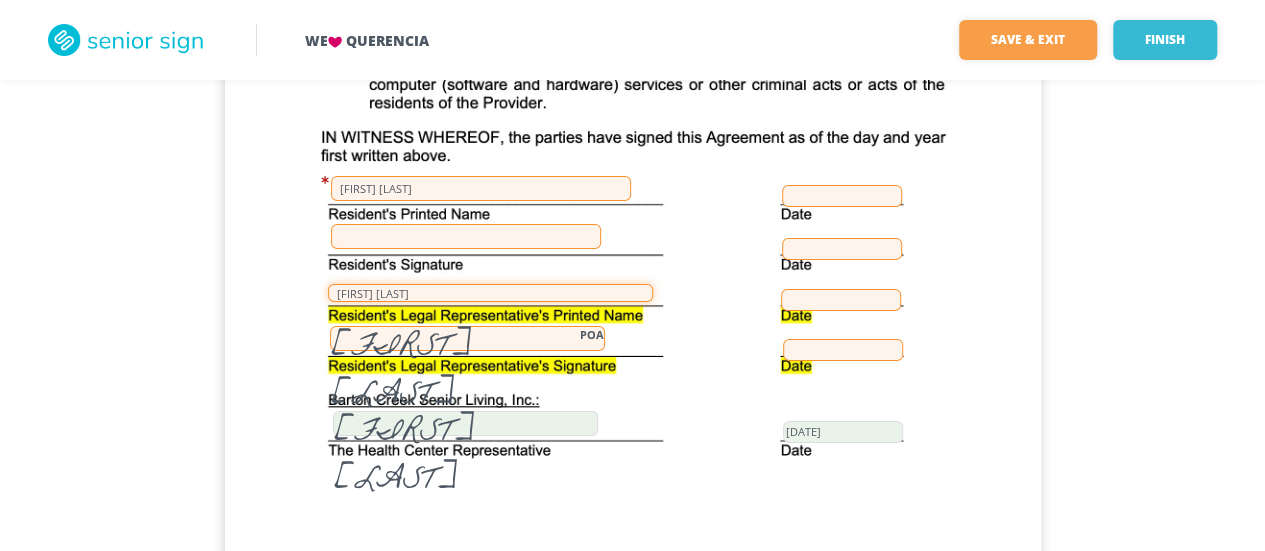 type on "[FIRST] [LAST]" 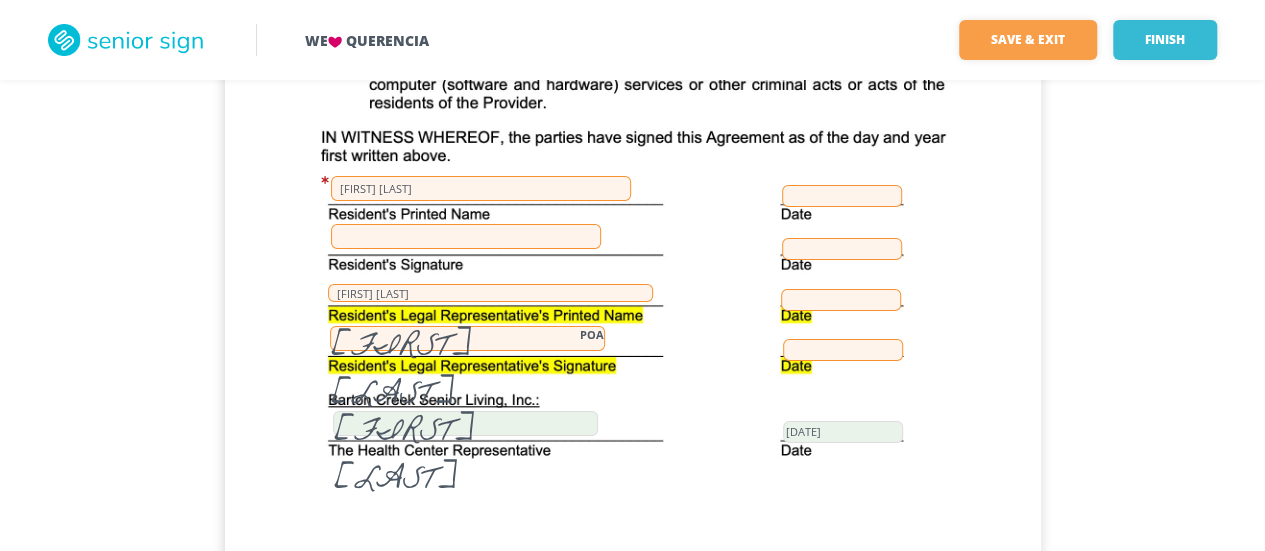 click at bounding box center (841, 300) 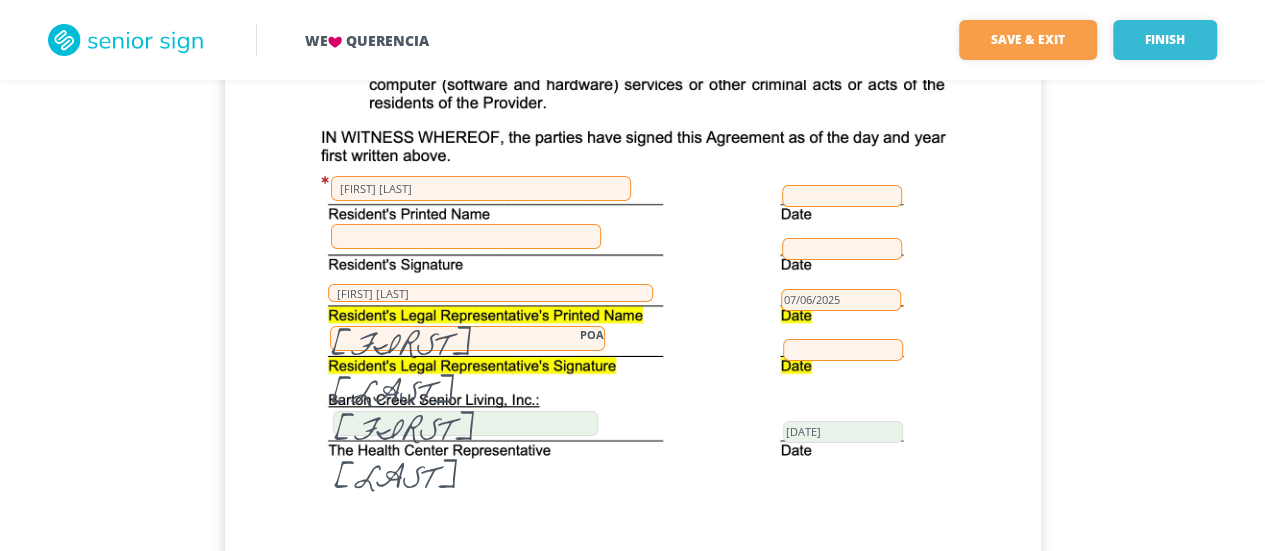 click at bounding box center [843, 350] 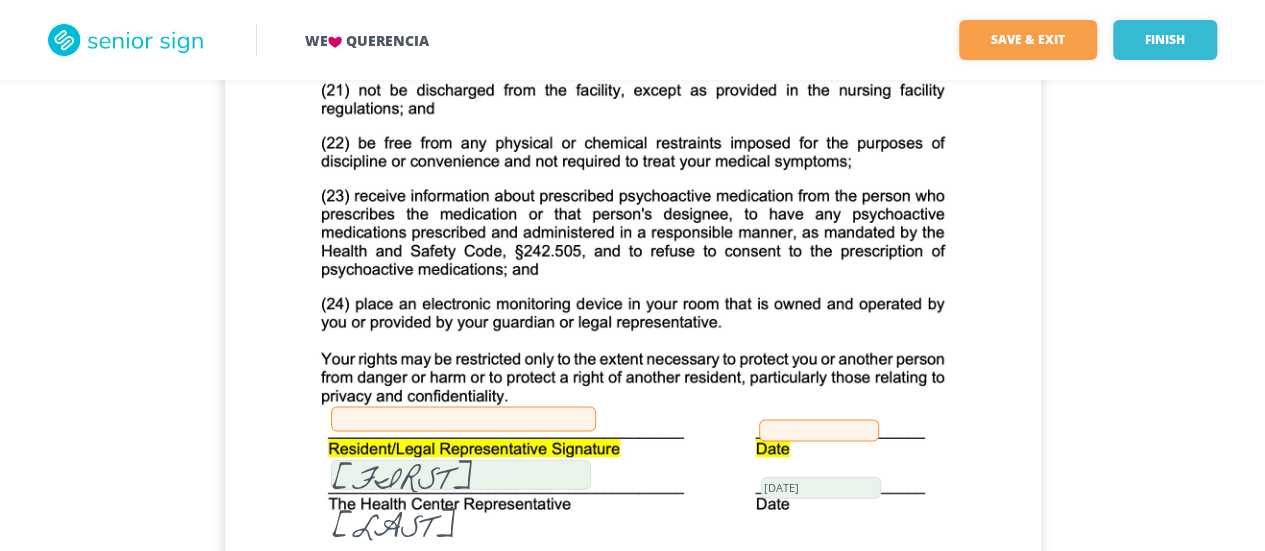 scroll, scrollTop: 13400, scrollLeft: 0, axis: vertical 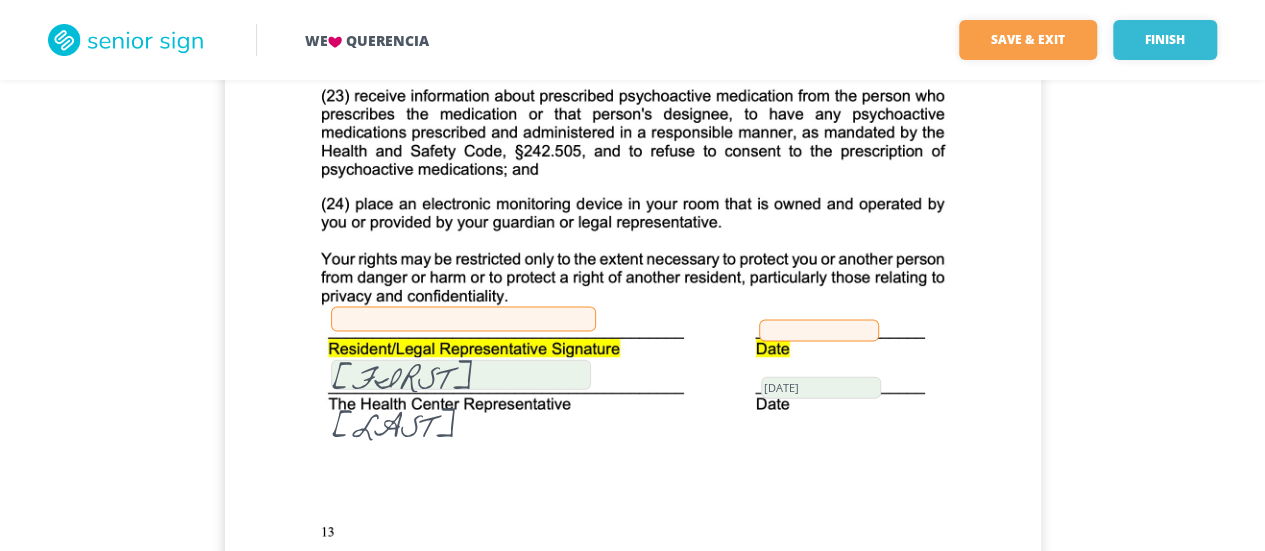 click at bounding box center (463, 319) 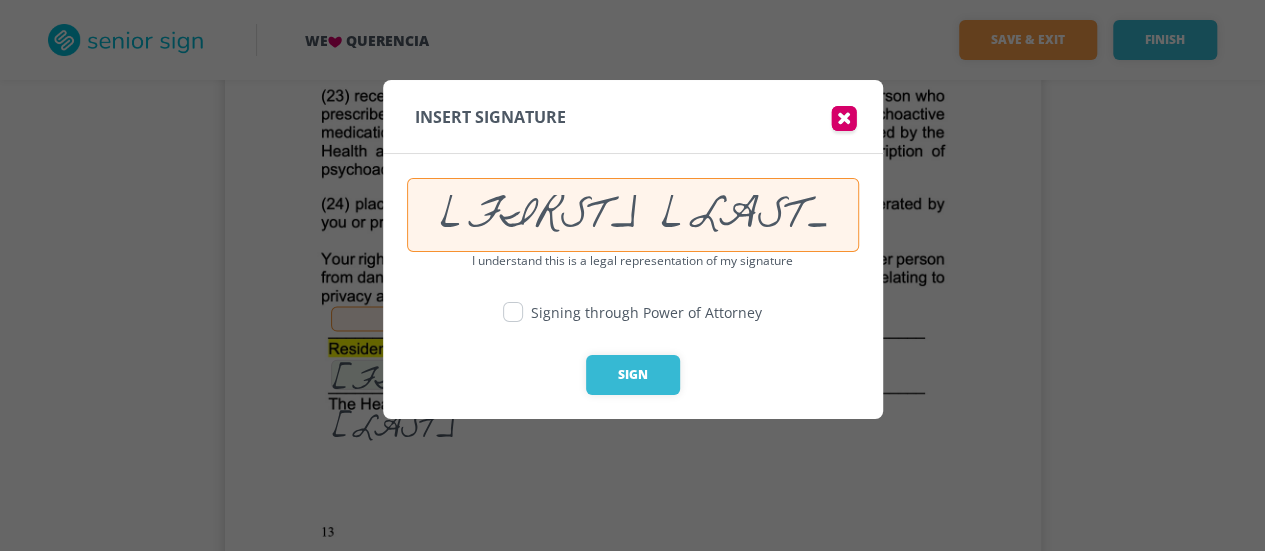 drag, startPoint x: 516, startPoint y: 313, endPoint x: 562, endPoint y: 261, distance: 69.426216 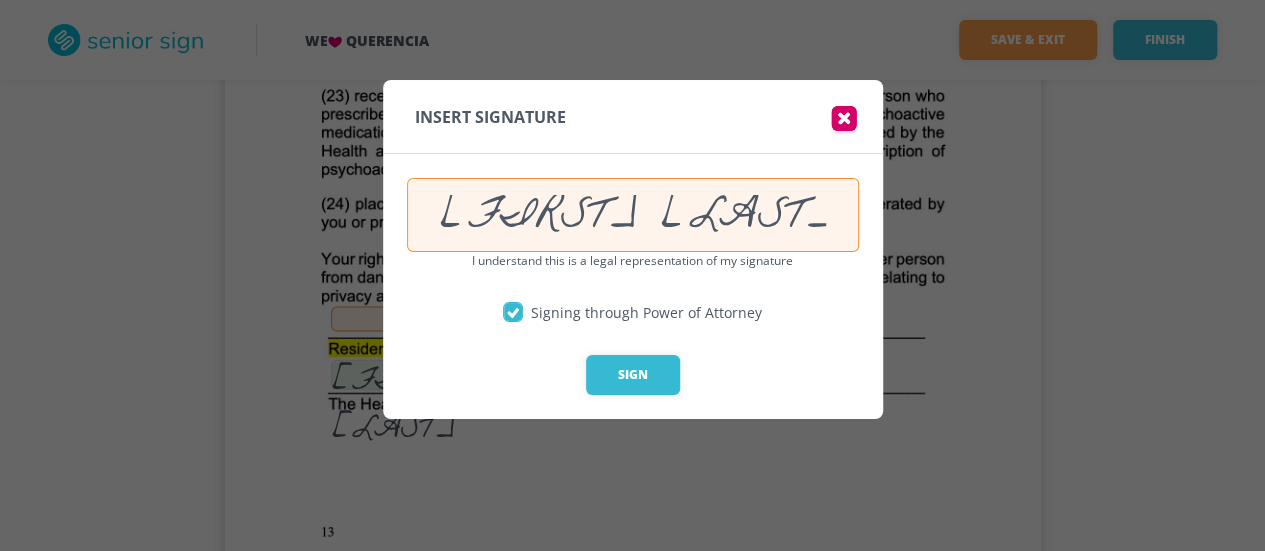 click on "[FIRST] [LAST]" at bounding box center [633, 215] 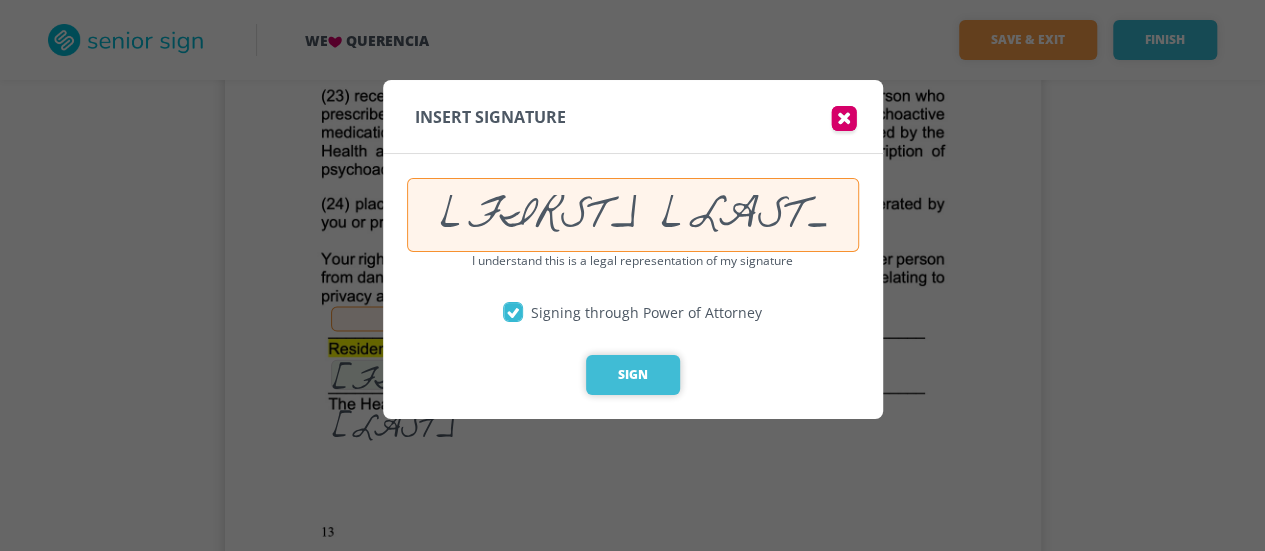 type on "[FIRST] [LAST]" 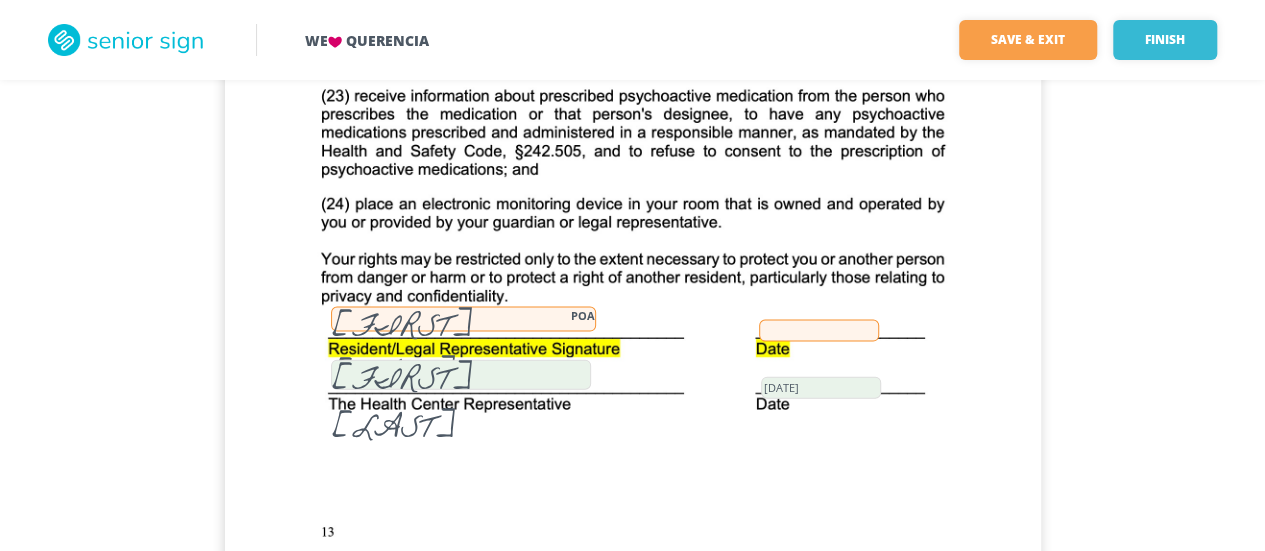 click at bounding box center (819, 331) 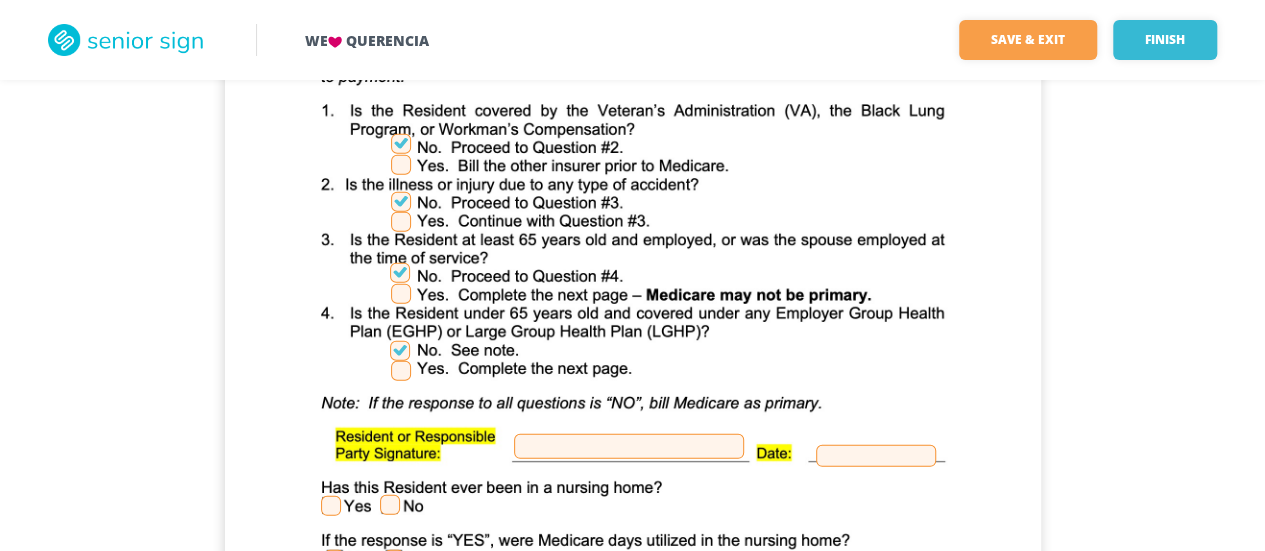 scroll, scrollTop: 21800, scrollLeft: 0, axis: vertical 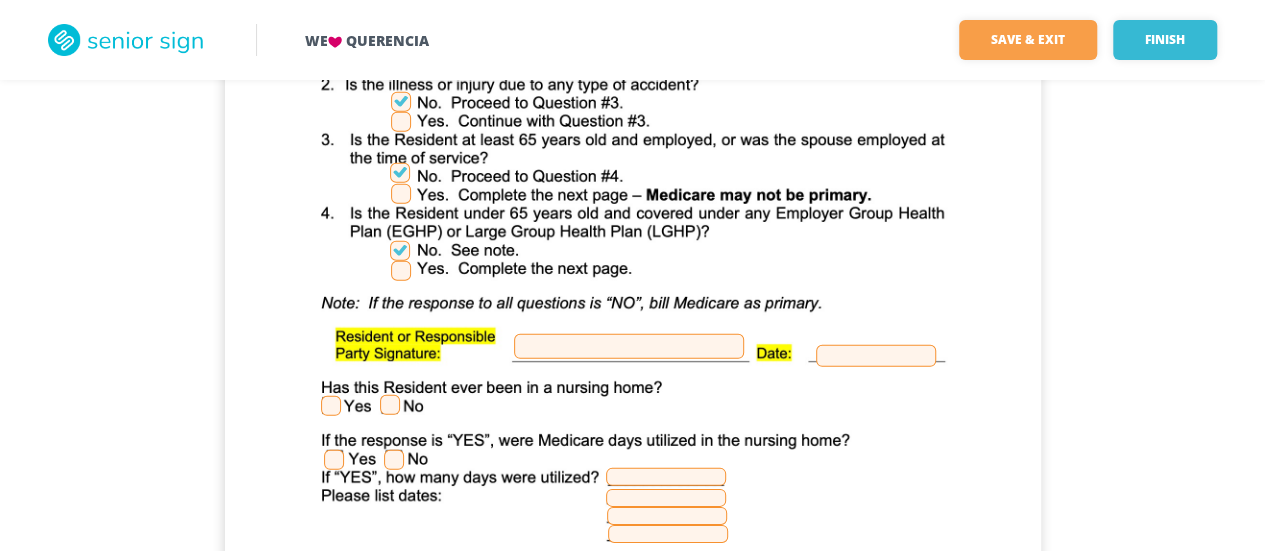 click at bounding box center [629, 346] 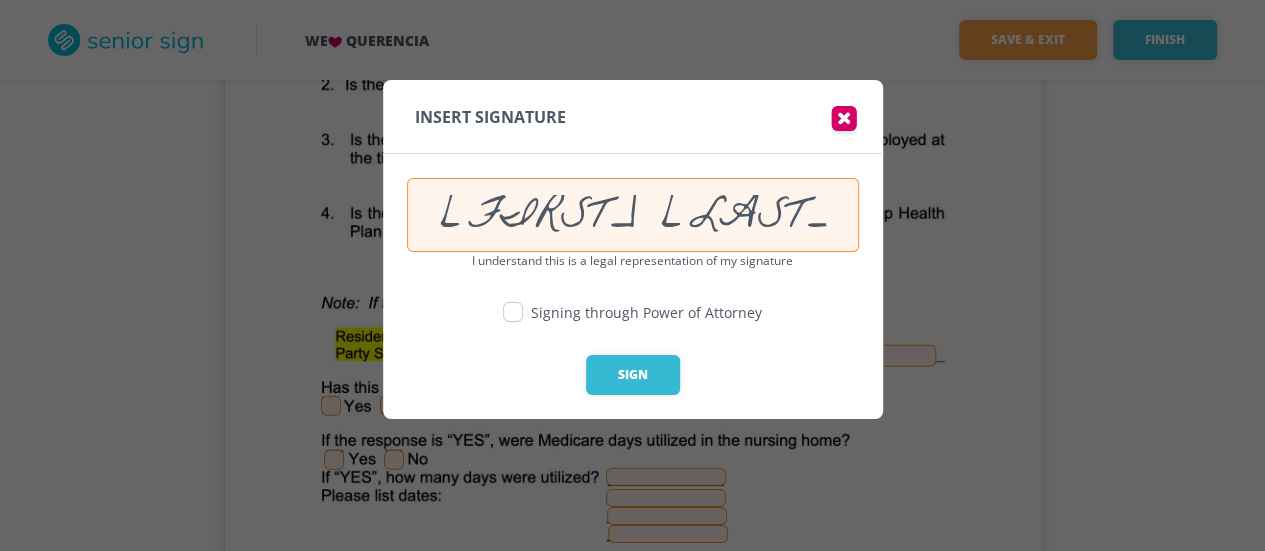 click at bounding box center (513, 312) 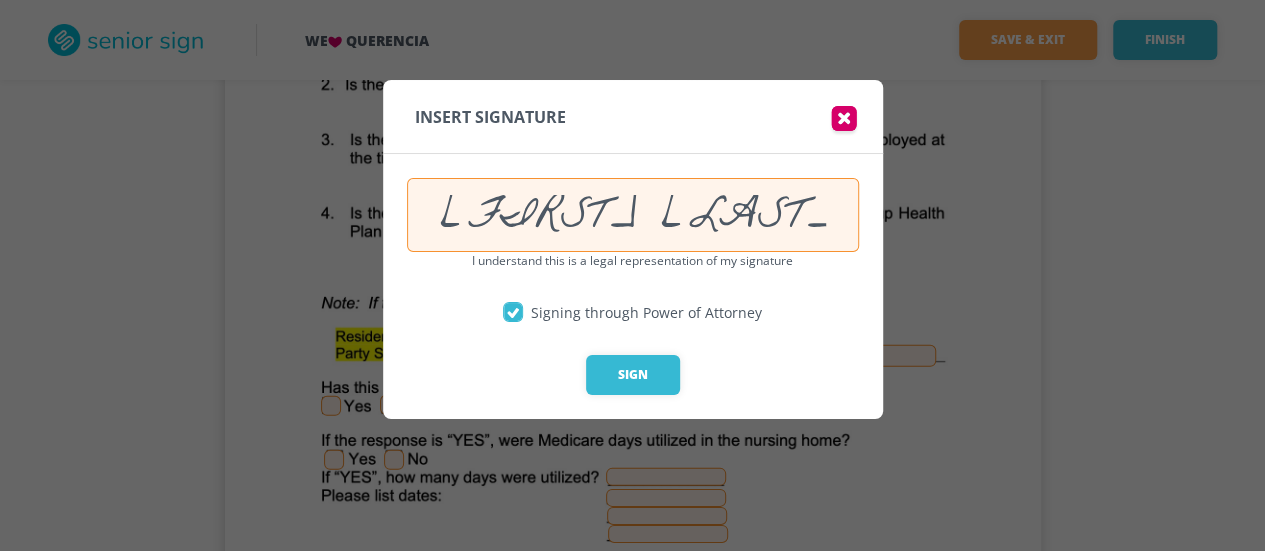 click on "[FIRST] [LAST]" at bounding box center (633, 215) 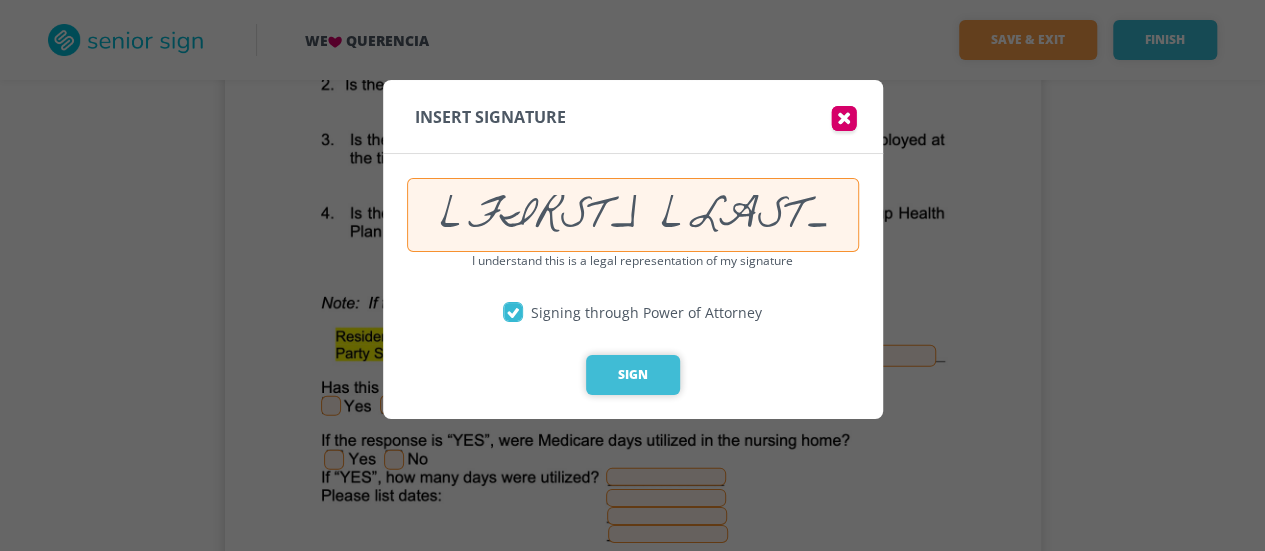 type on "[FIRST] [LAST]" 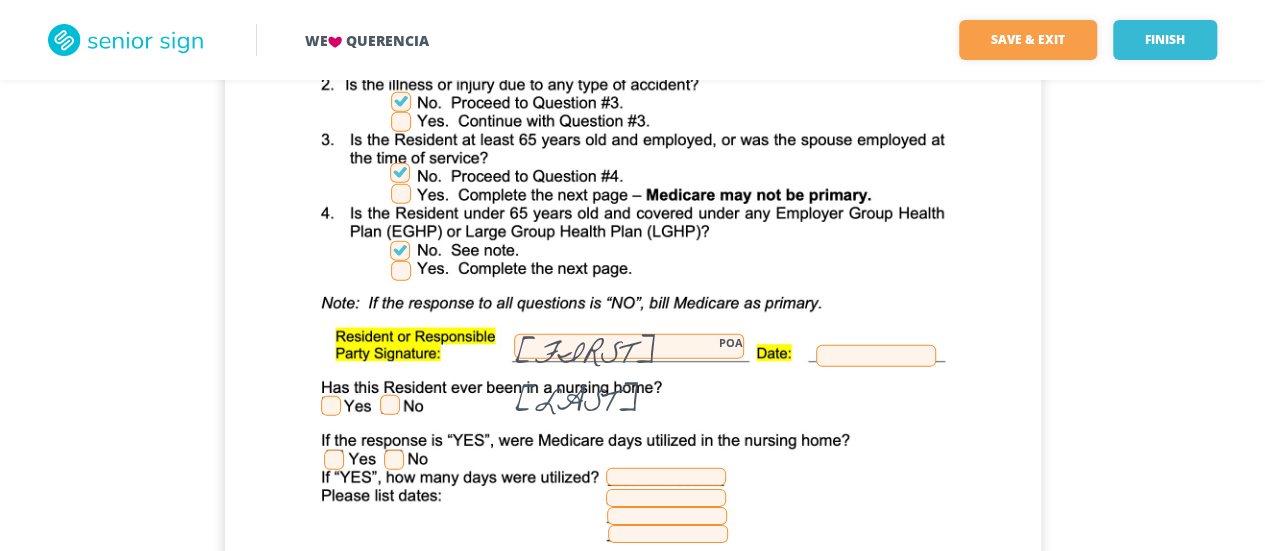 click at bounding box center [876, 356] 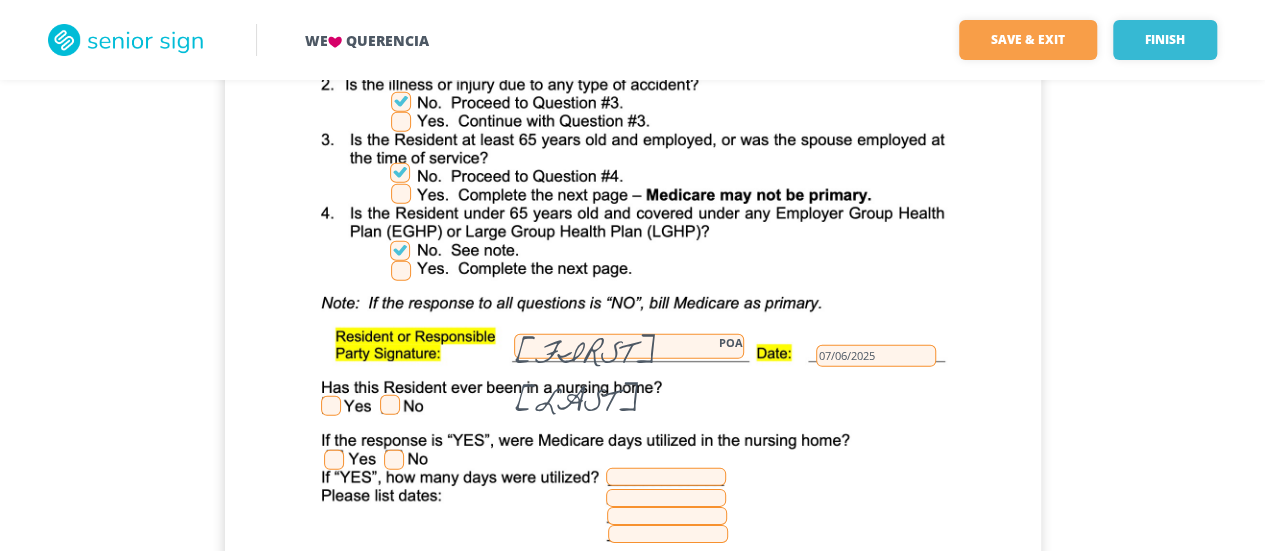click at bounding box center [390, 405] 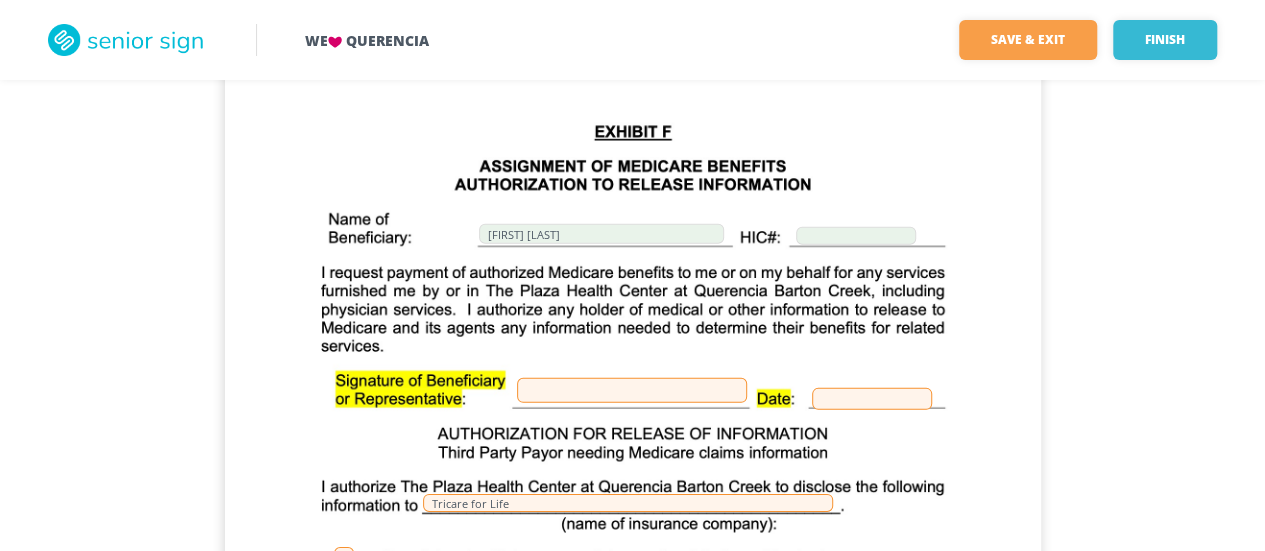 scroll, scrollTop: 25700, scrollLeft: 0, axis: vertical 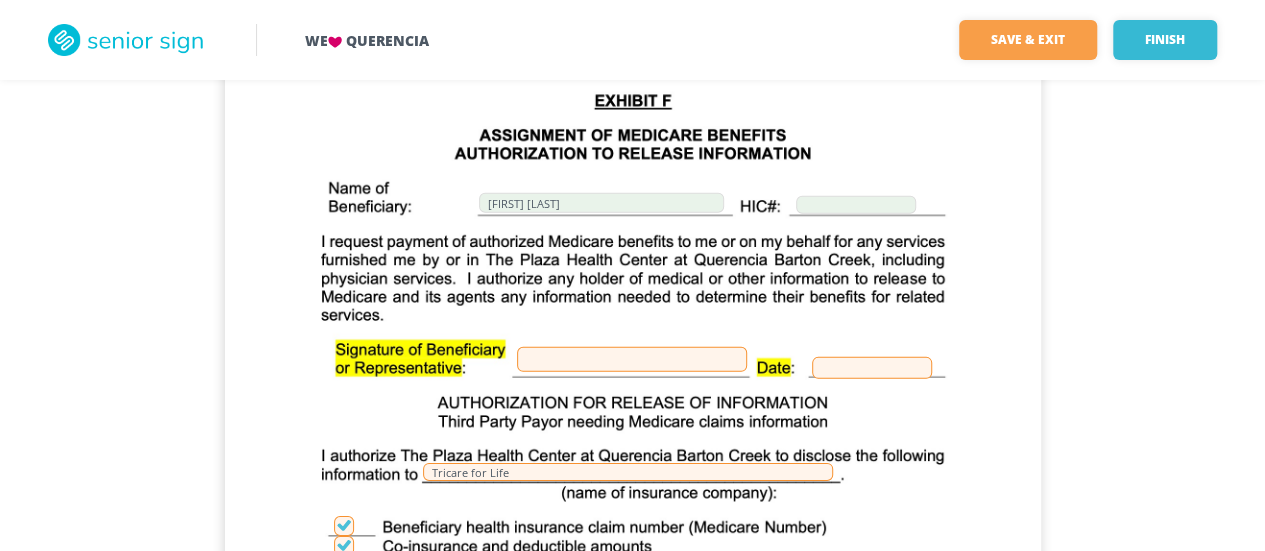 click at bounding box center [632, 359] 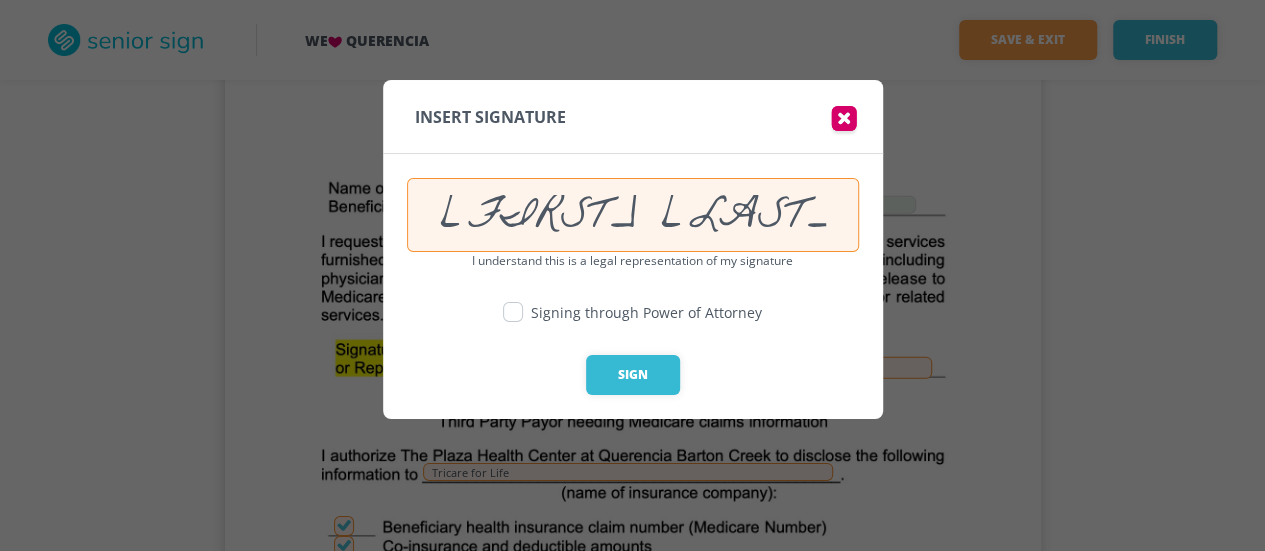click at bounding box center [513, 312] 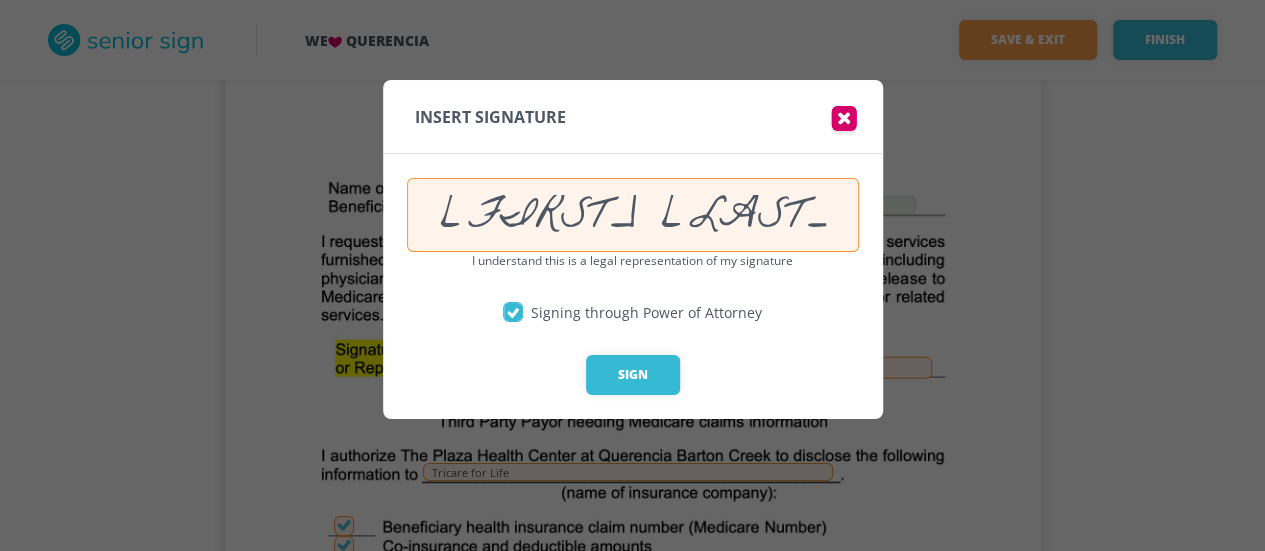 click on "[FIRST] [LAST]" at bounding box center (633, 215) 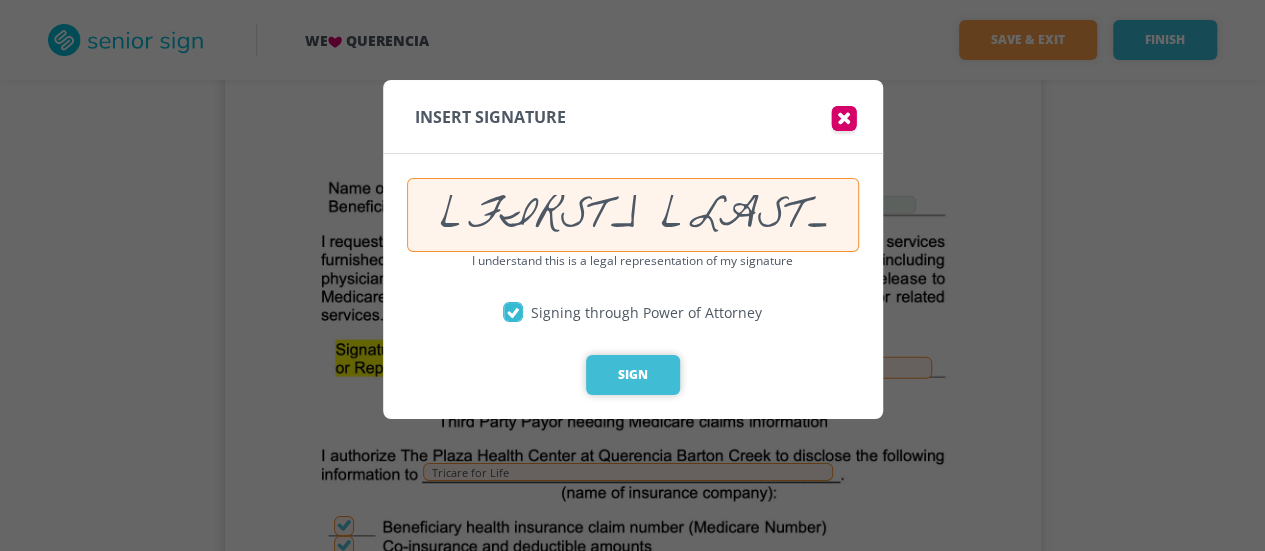 type on "[FIRST] [LAST]" 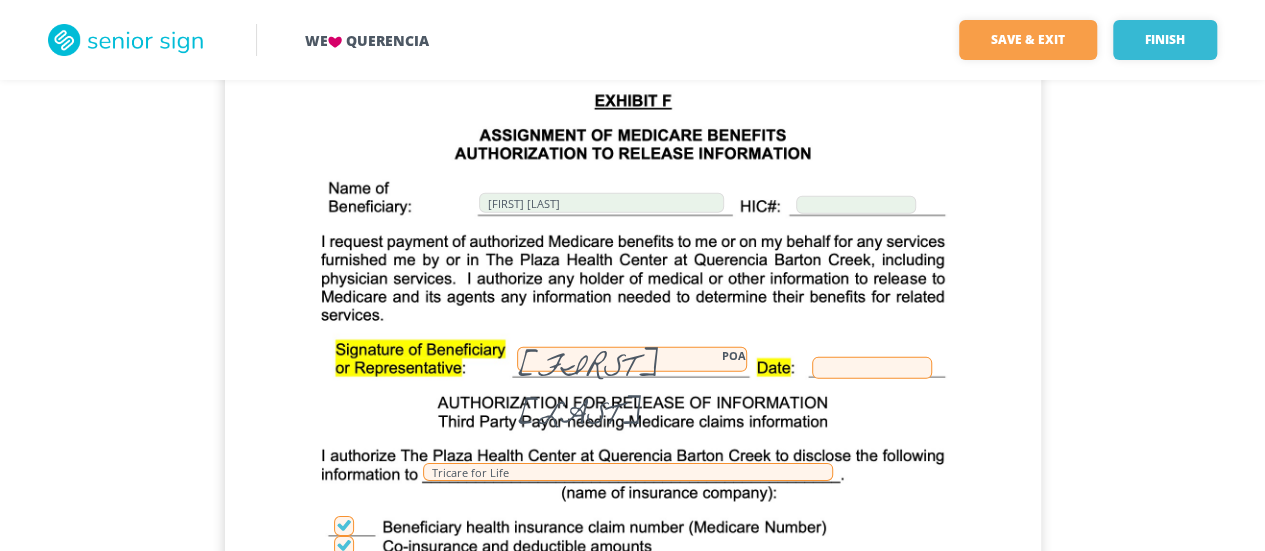 click at bounding box center (872, 368) 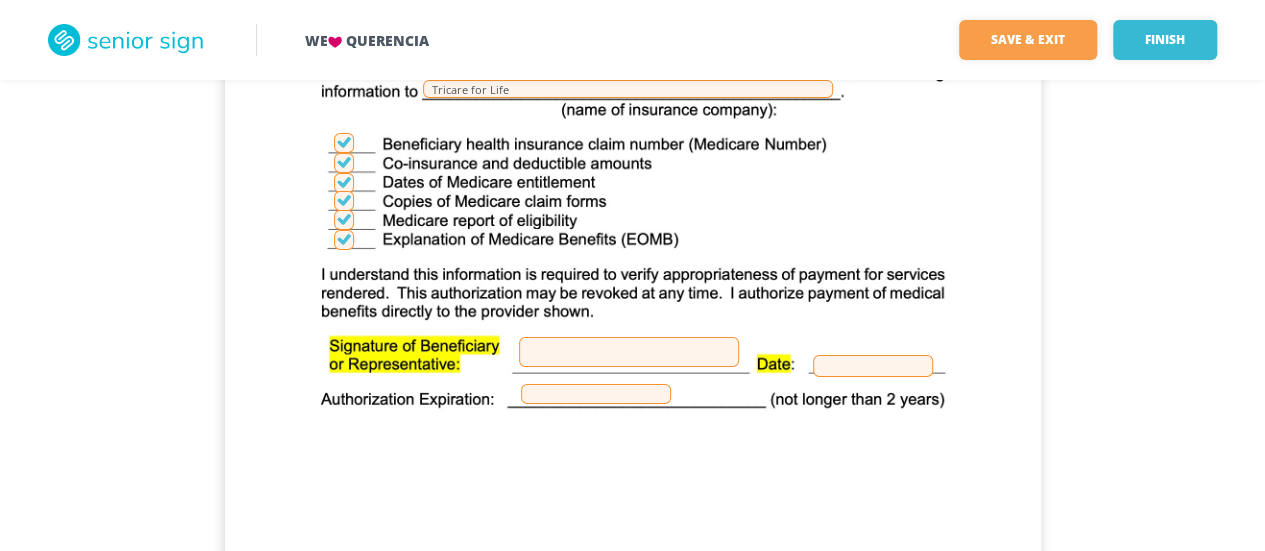 scroll, scrollTop: 26100, scrollLeft: 0, axis: vertical 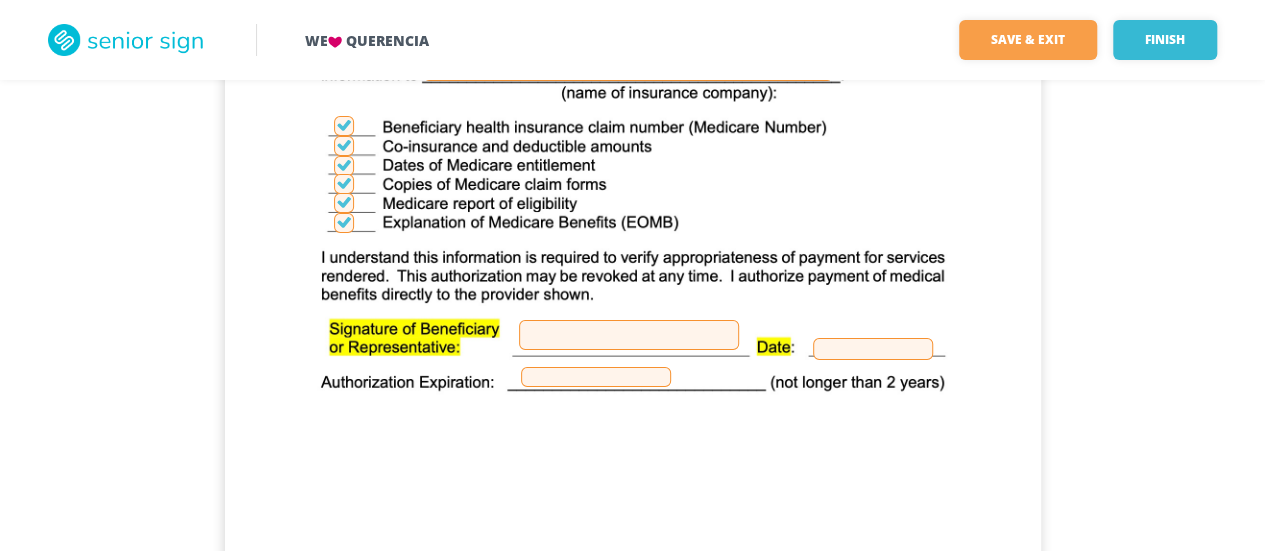 click at bounding box center (629, 335) 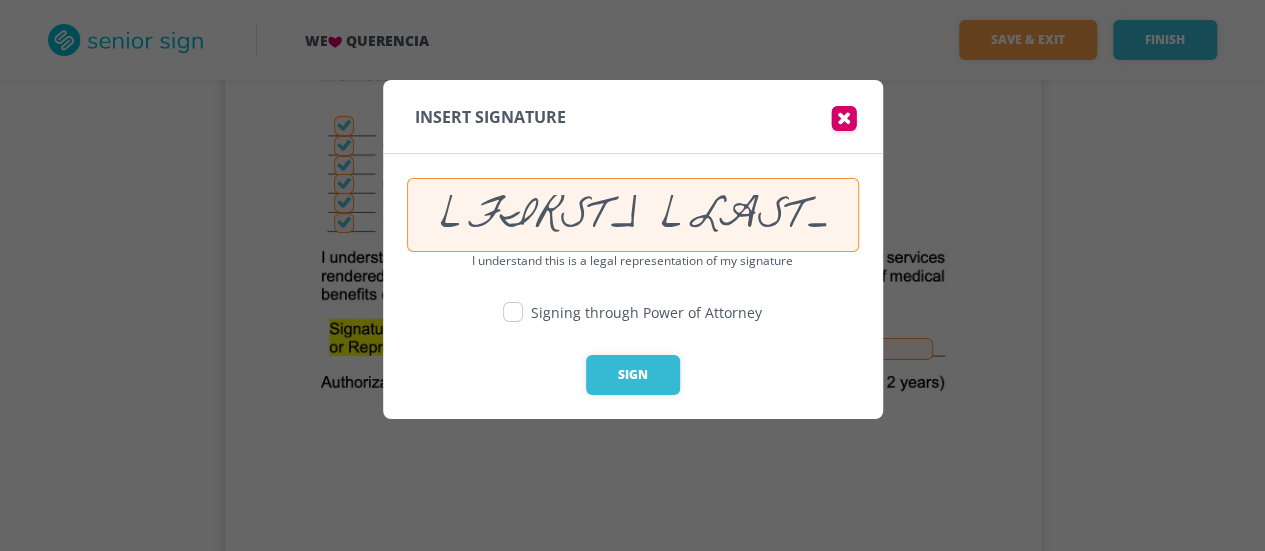 click at bounding box center (513, 312) 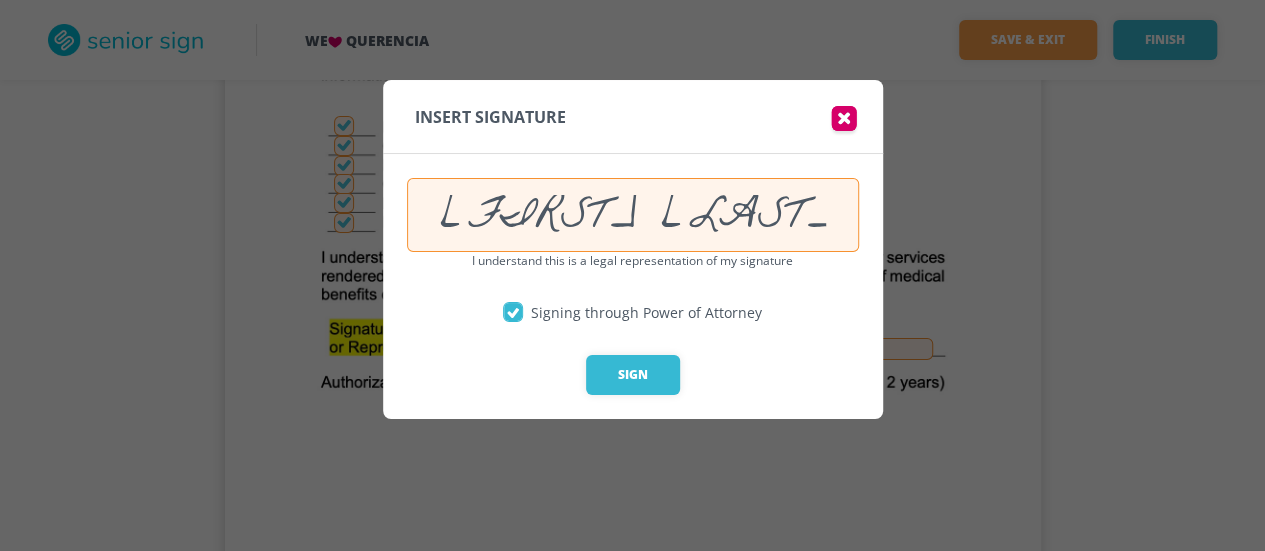 click on "[FIRST] [LAST]" at bounding box center (633, 215) 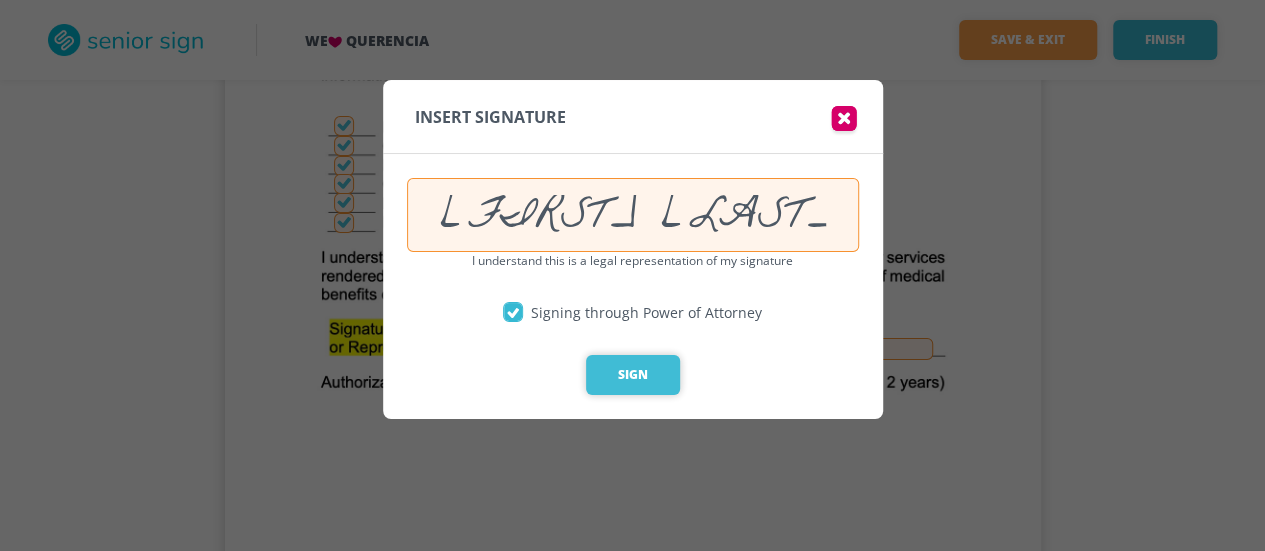 type on "[FIRST] [LAST]" 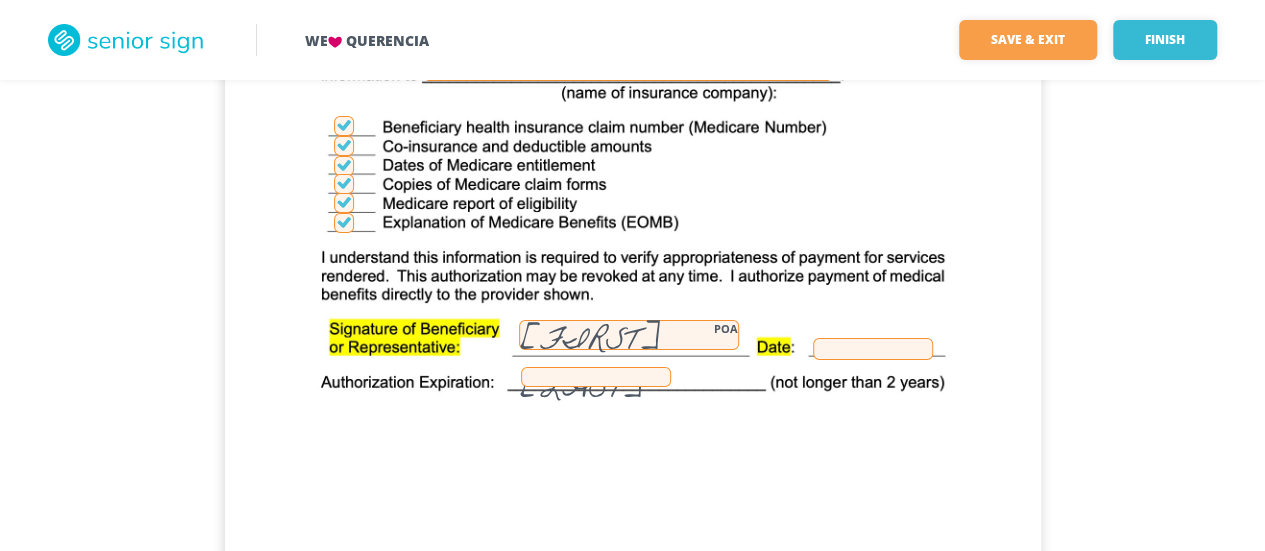 click at bounding box center (873, 349) 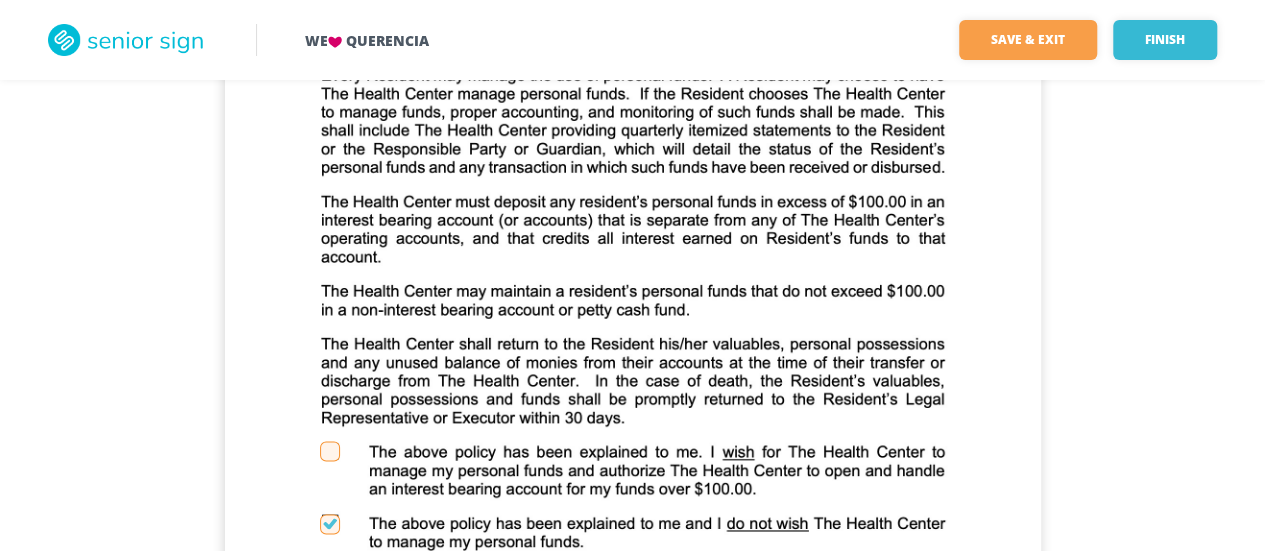scroll, scrollTop: 28200, scrollLeft: 0, axis: vertical 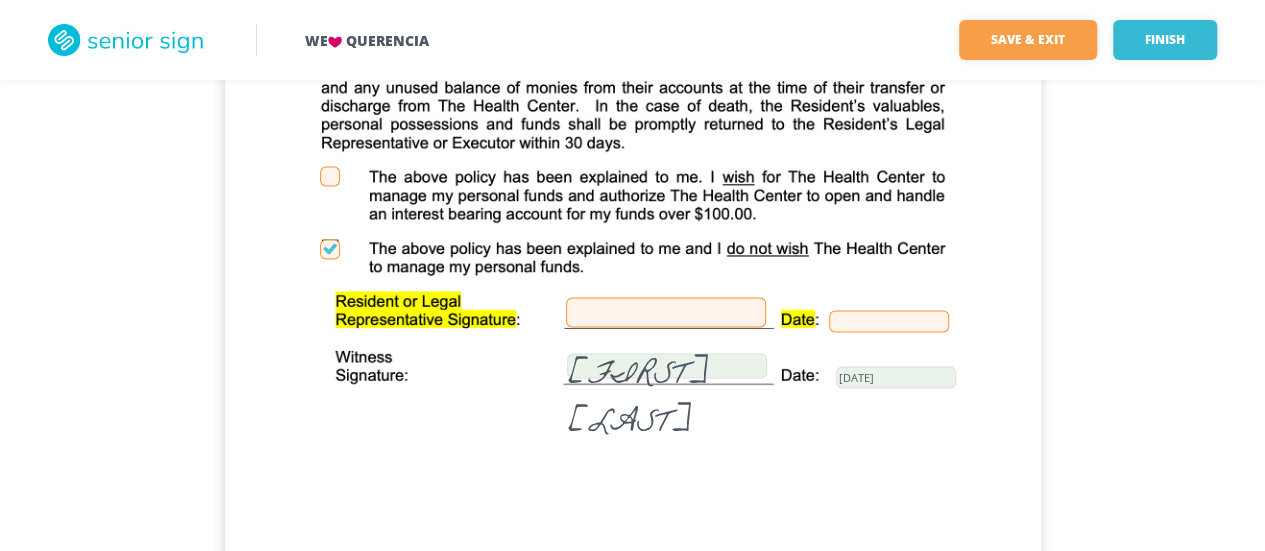 click at bounding box center (666, 312) 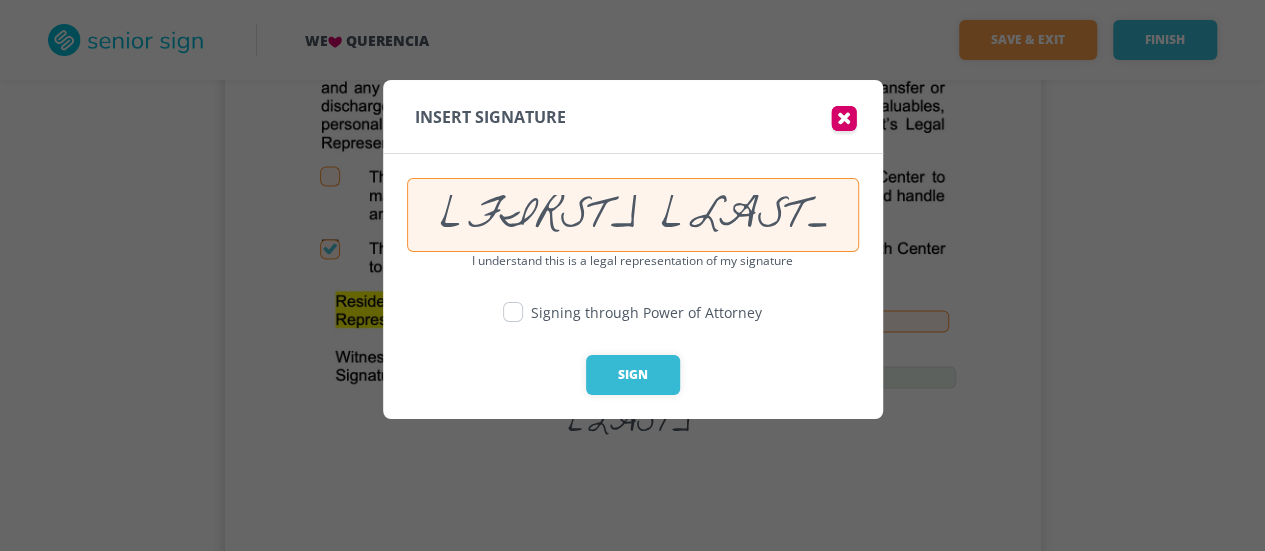 click at bounding box center [513, 312] 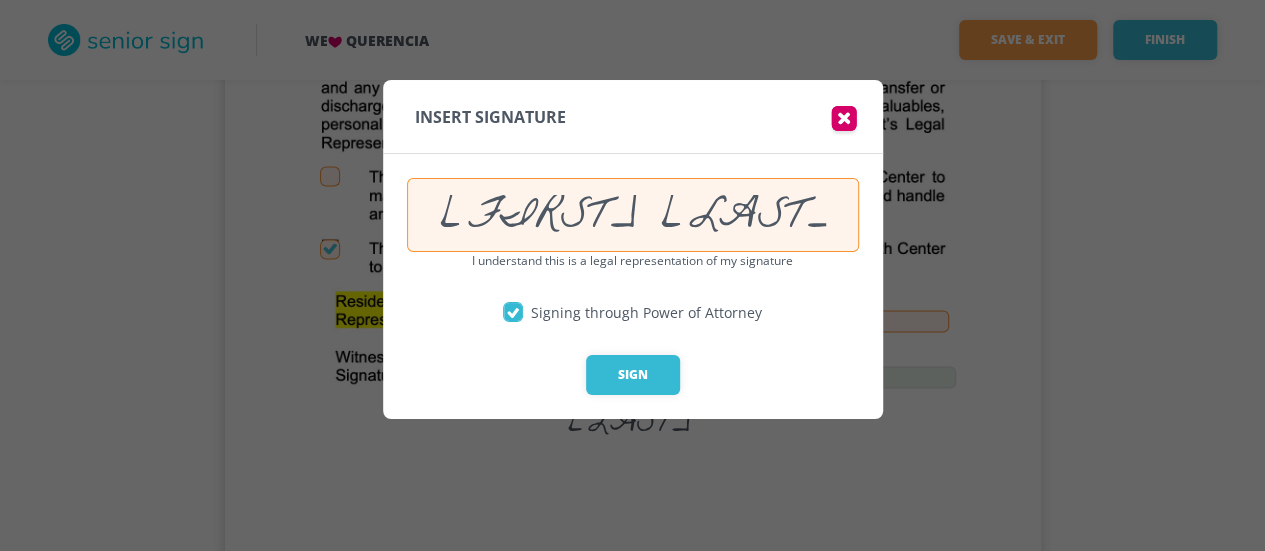 click on "[FIRST] [LAST]" at bounding box center [633, 215] 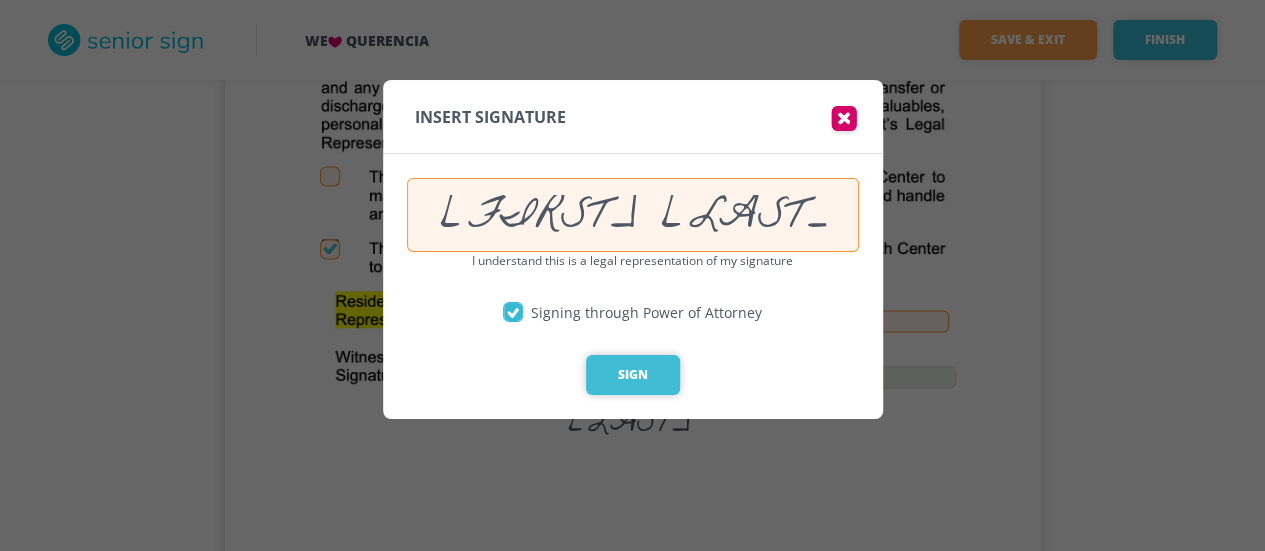 type on "[FIRST] [LAST]" 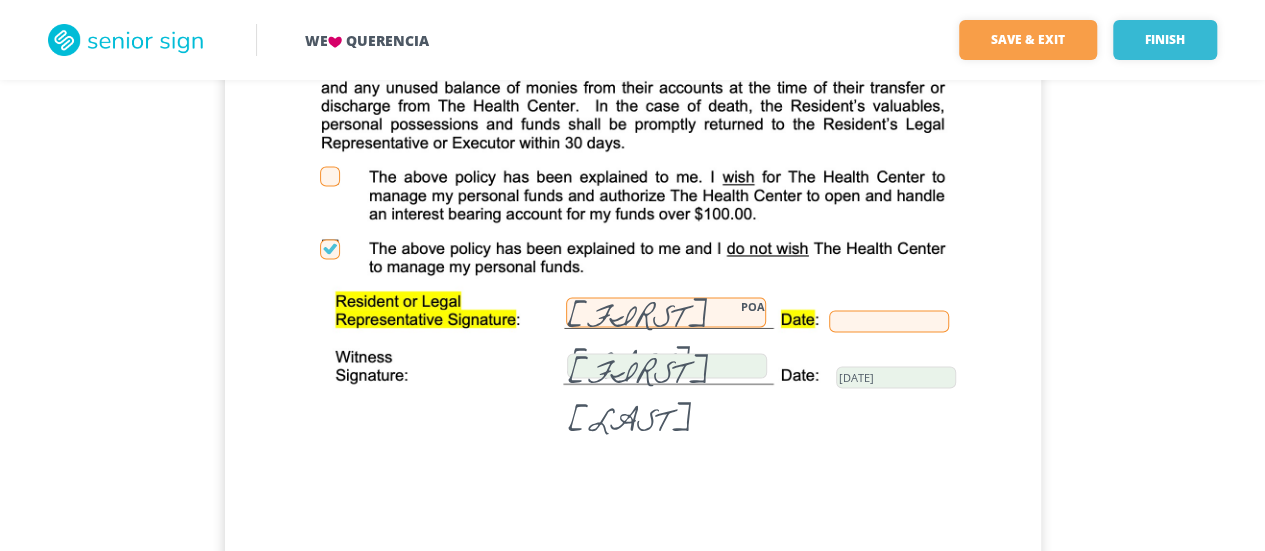 click at bounding box center (889, 321) 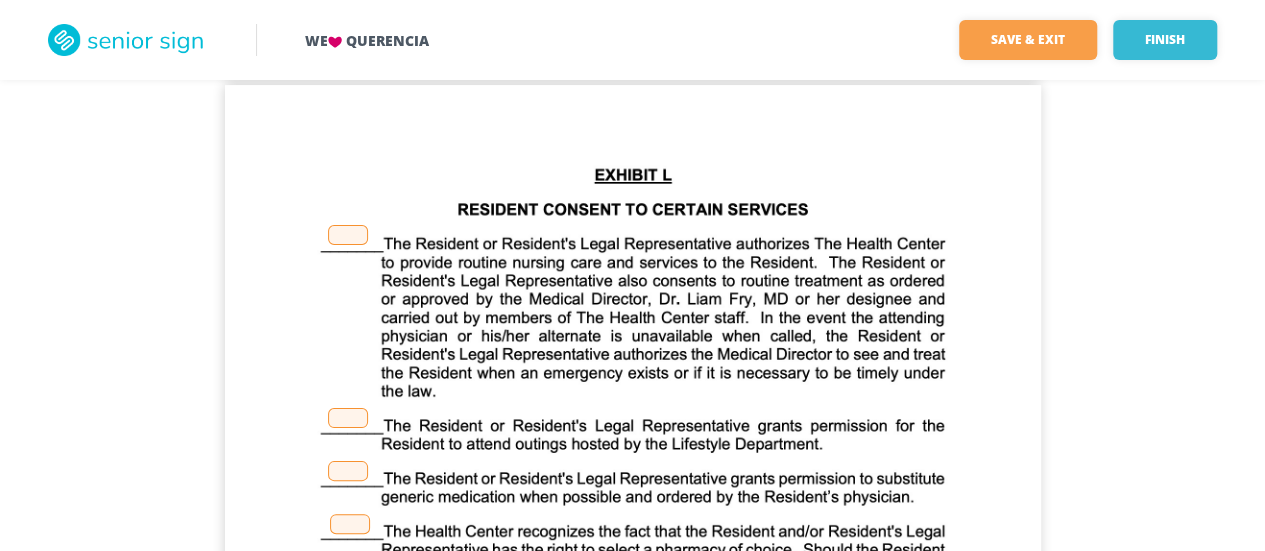 scroll, scrollTop: 34200, scrollLeft: 0, axis: vertical 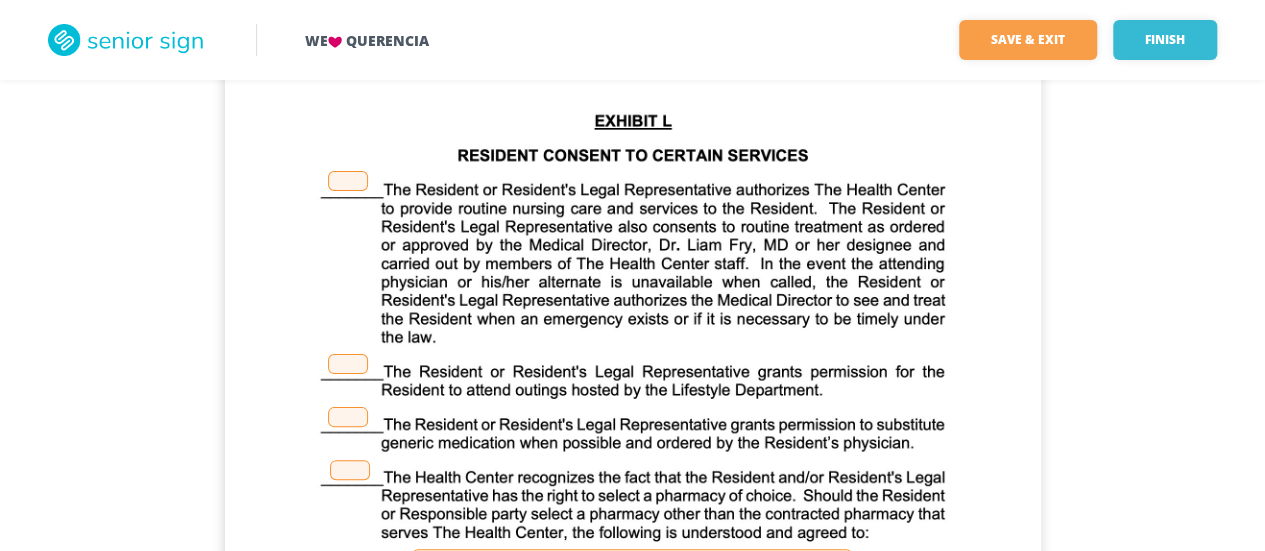 click at bounding box center [348, 181] 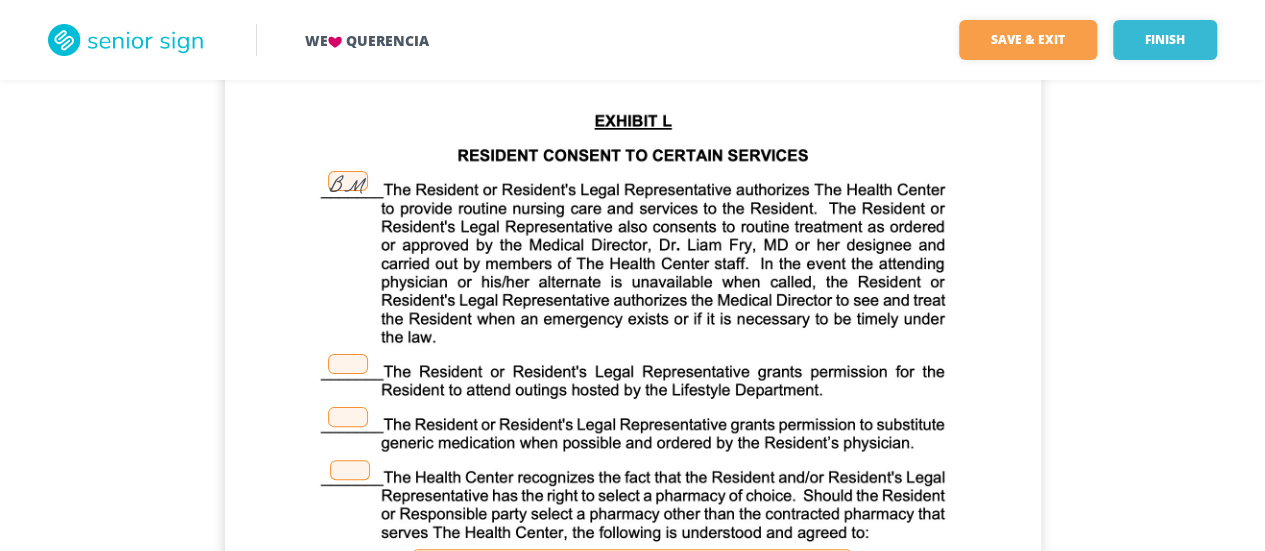 scroll, scrollTop: 34300, scrollLeft: 0, axis: vertical 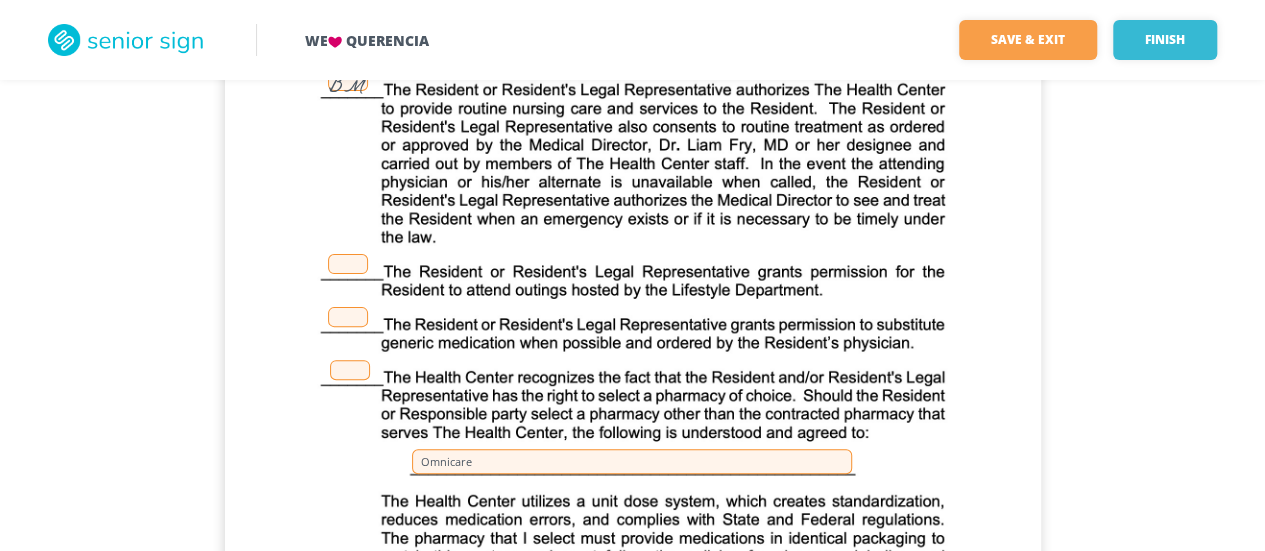 click at bounding box center (348, 264) 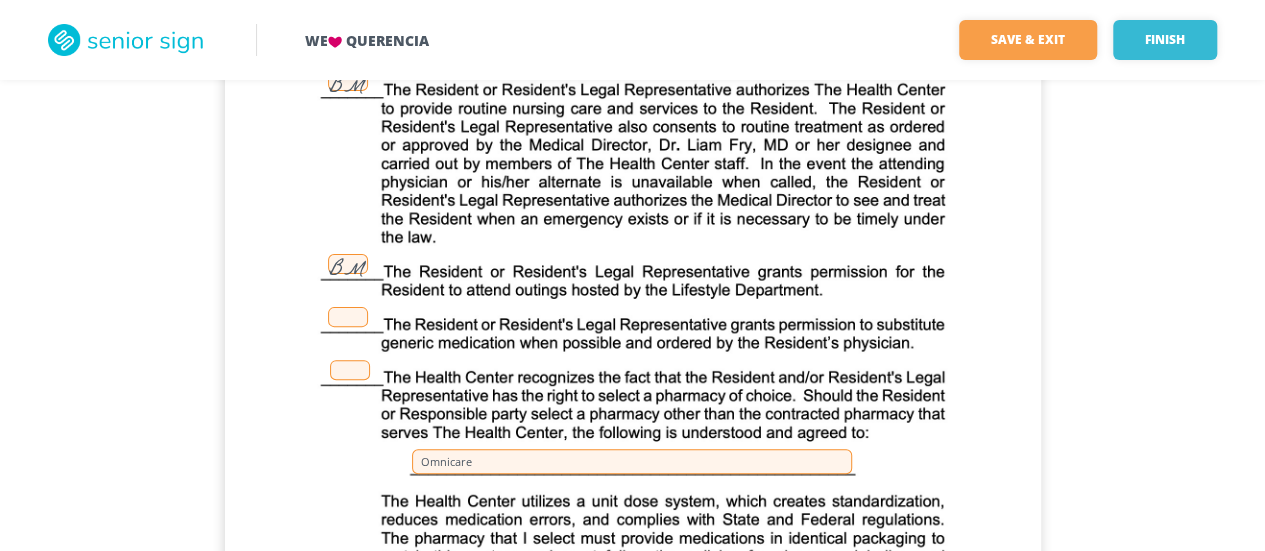 scroll, scrollTop: 34400, scrollLeft: 0, axis: vertical 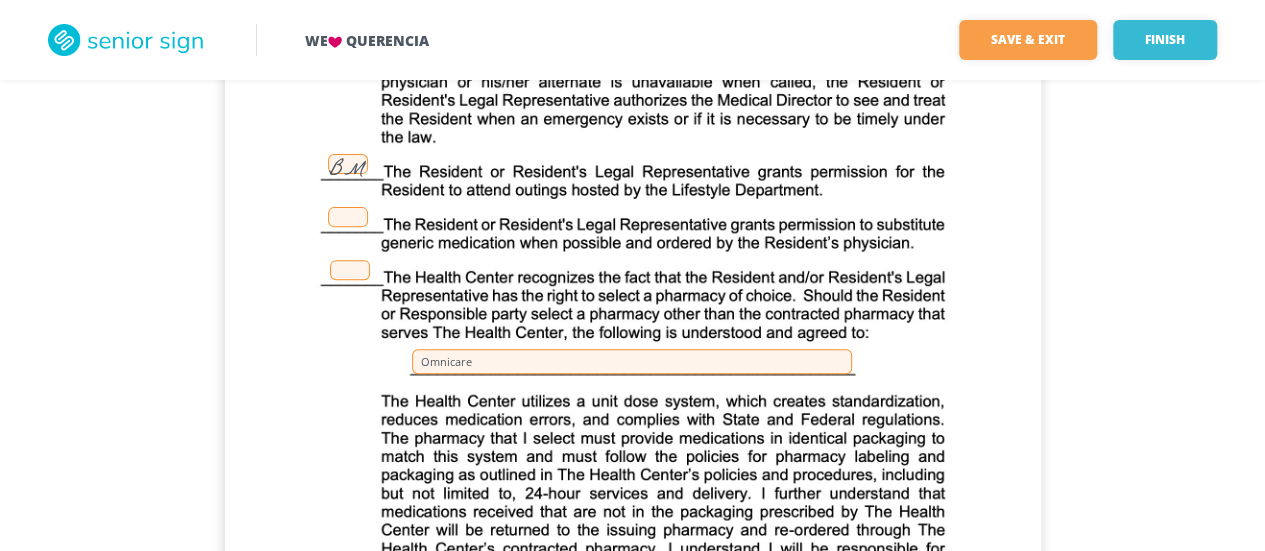 click at bounding box center [348, 217] 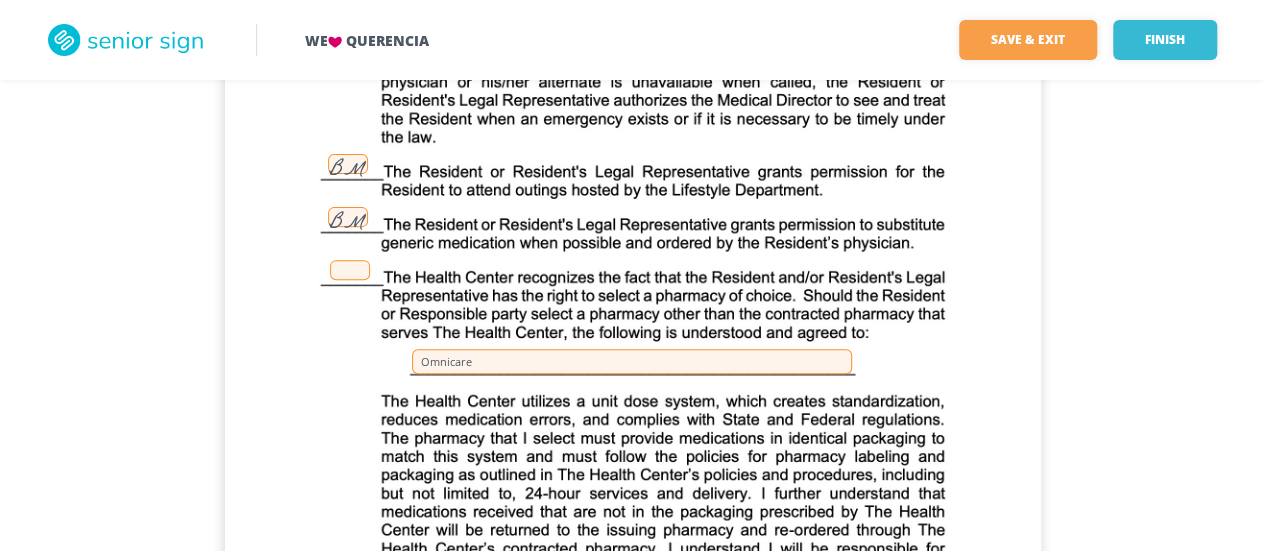 click at bounding box center (350, 270) 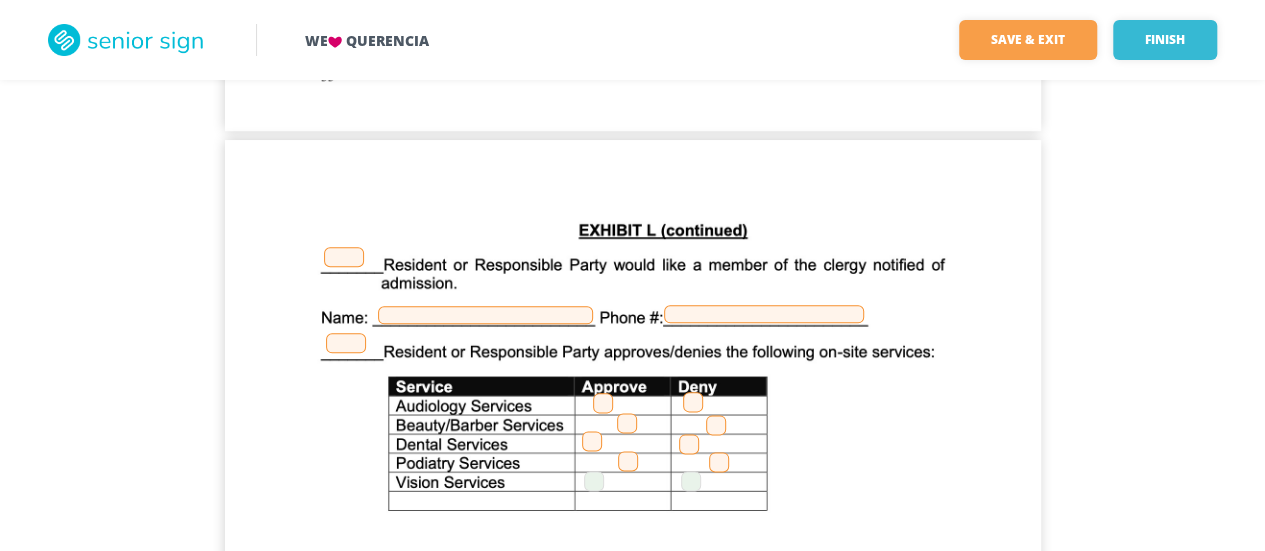 scroll, scrollTop: 35200, scrollLeft: 0, axis: vertical 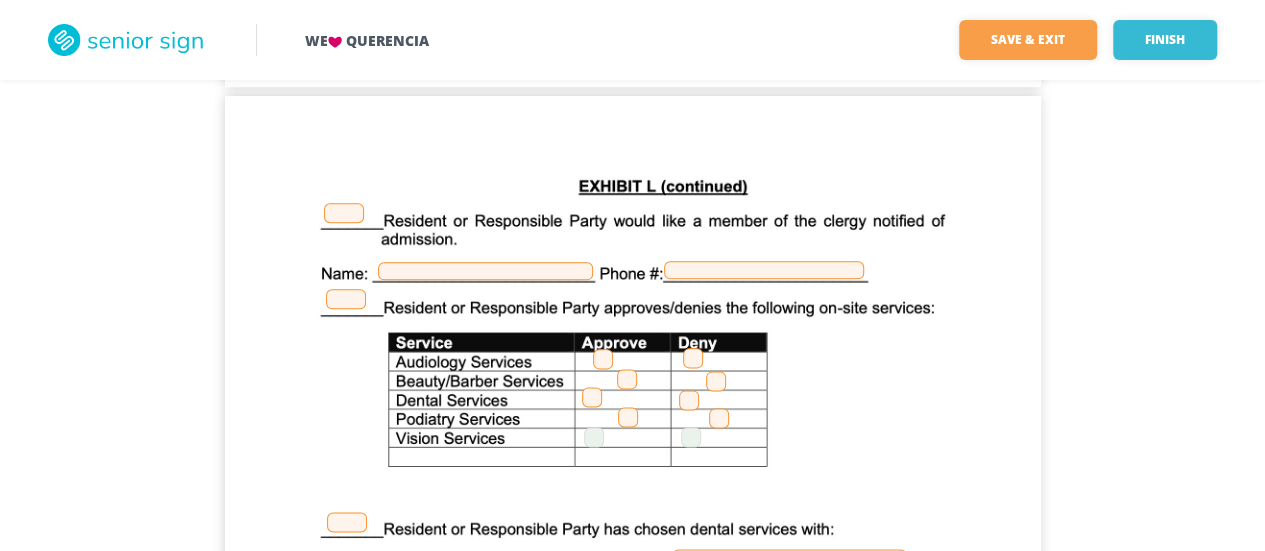 click at bounding box center [627, 379] 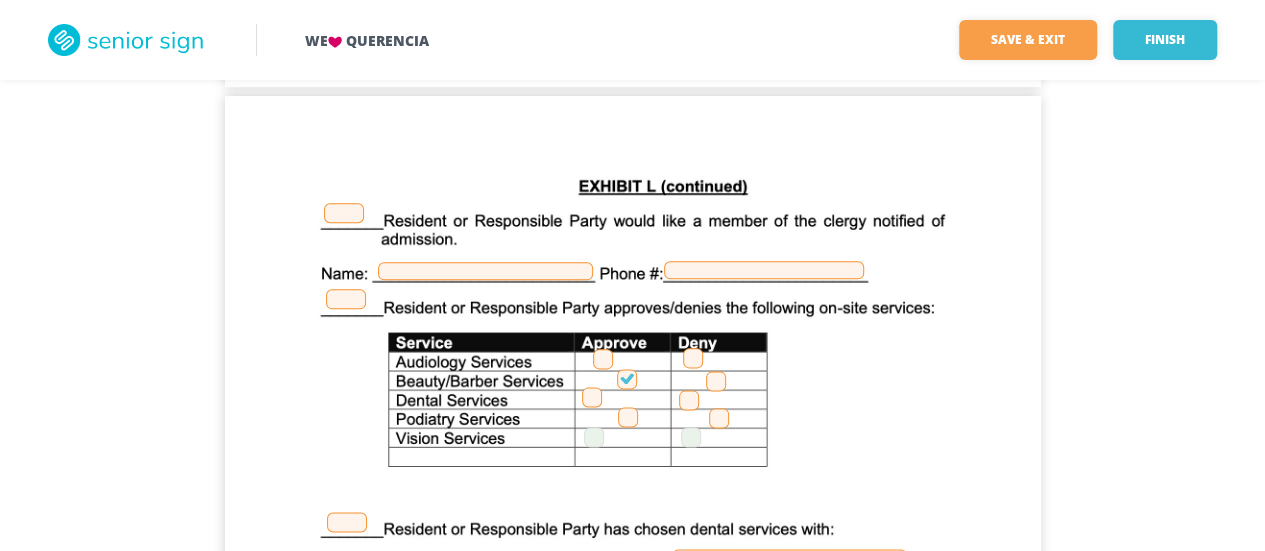 click at bounding box center [628, 417] 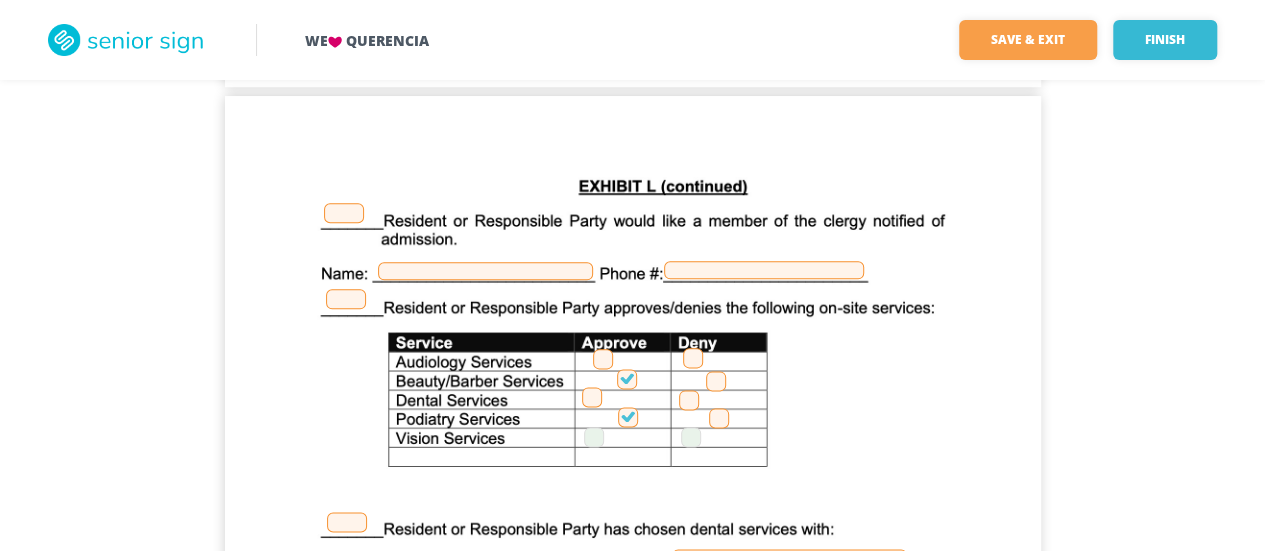 click at bounding box center [346, 299] 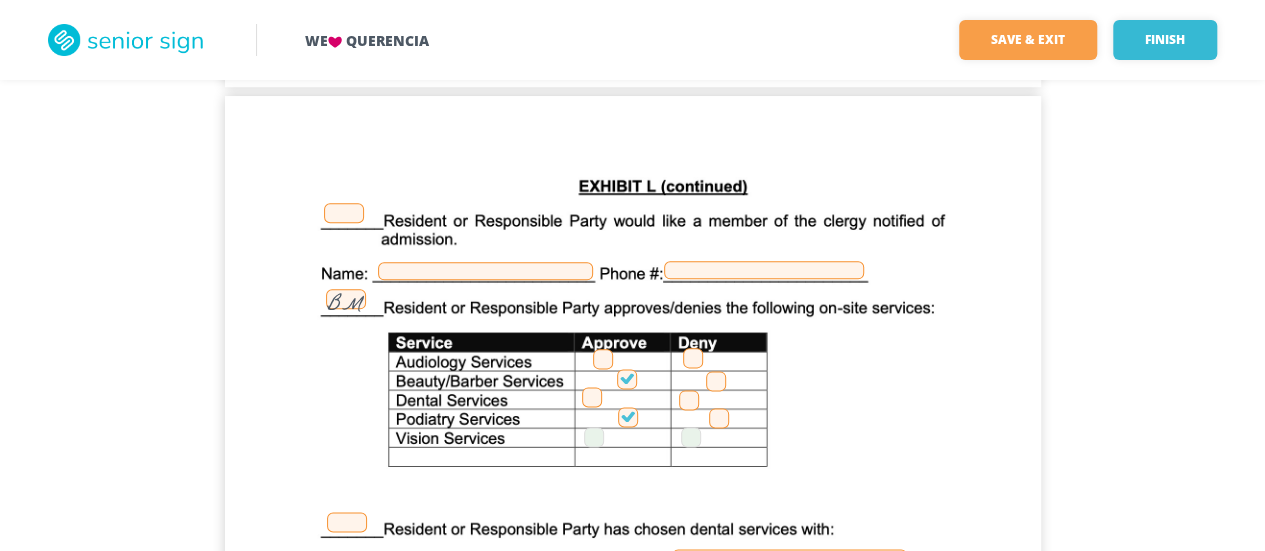 drag, startPoint x: 696, startPoint y: 360, endPoint x: 704, endPoint y: 372, distance: 14.422205 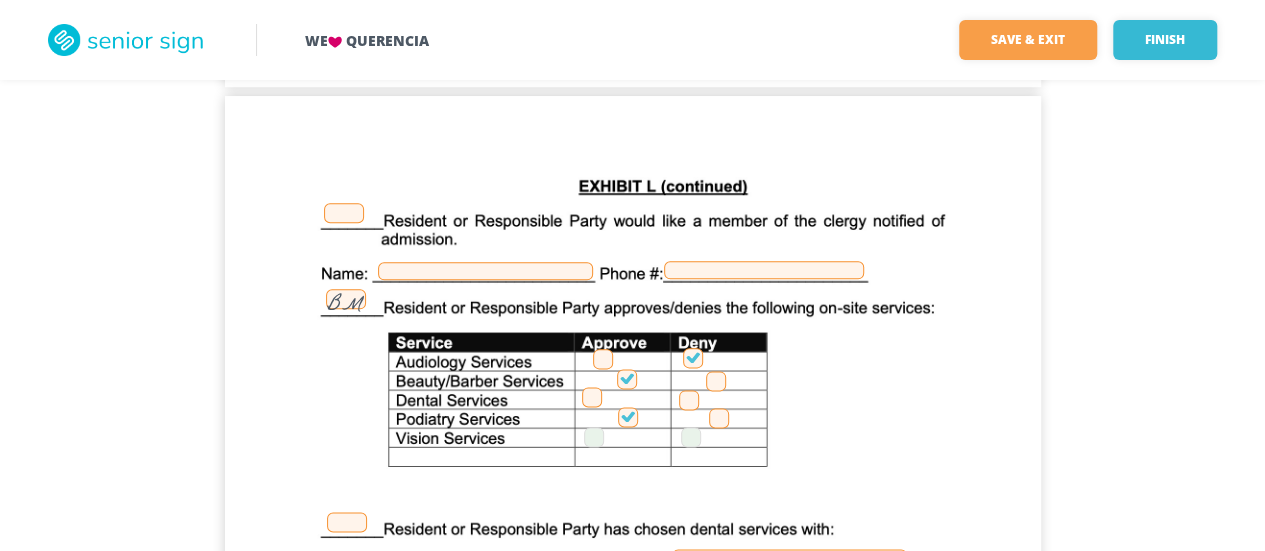 click at bounding box center [689, 400] 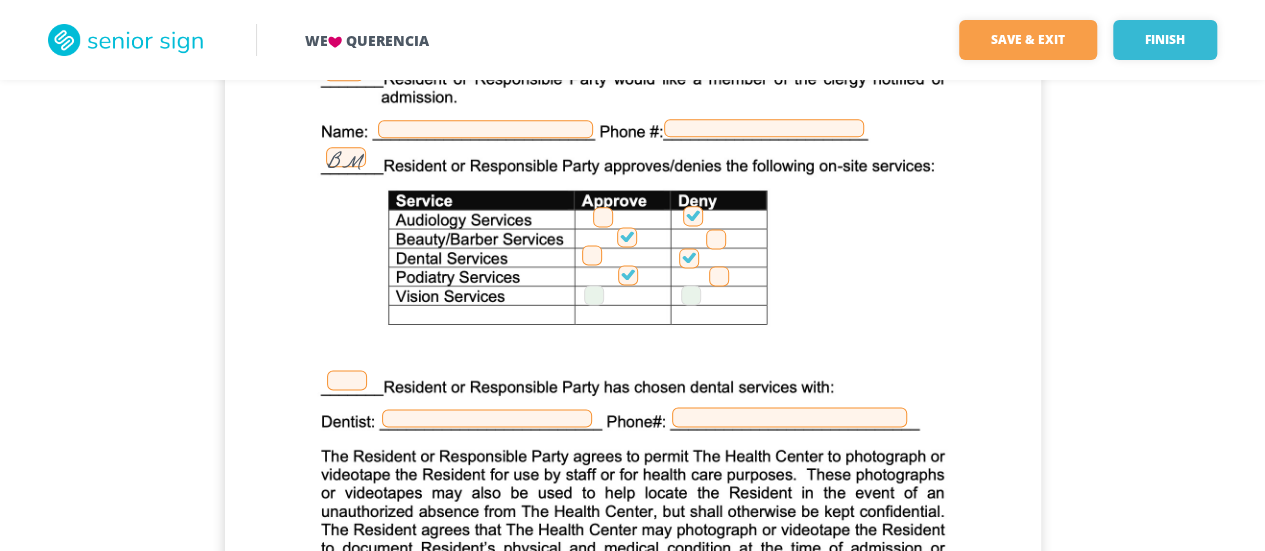 scroll, scrollTop: 35400, scrollLeft: 0, axis: vertical 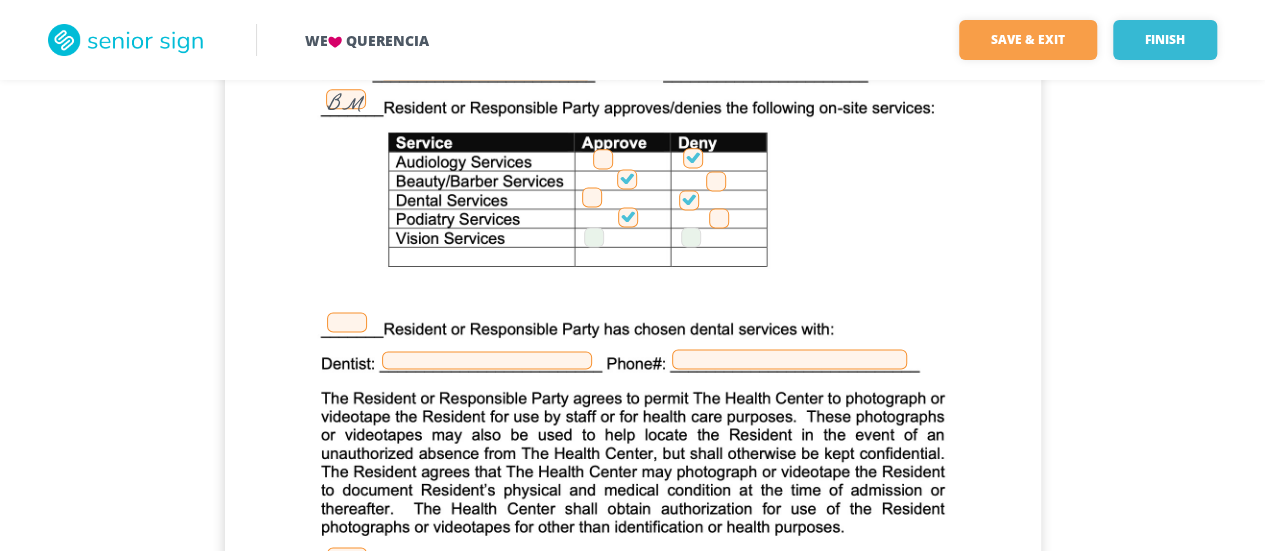 click at bounding box center [347, 322] 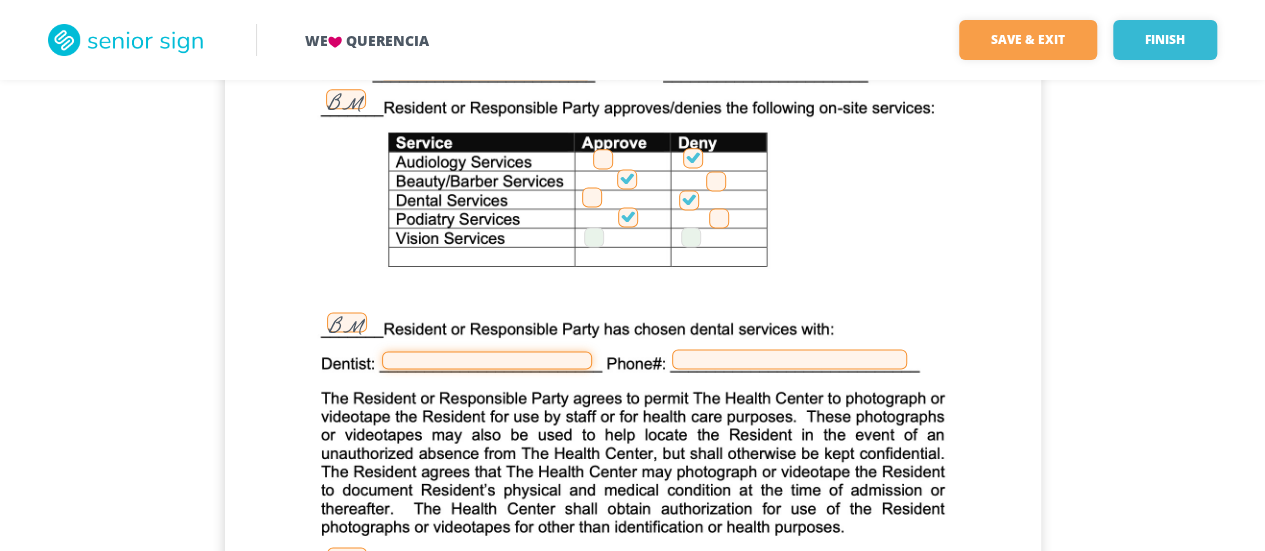 click at bounding box center [487, 360] 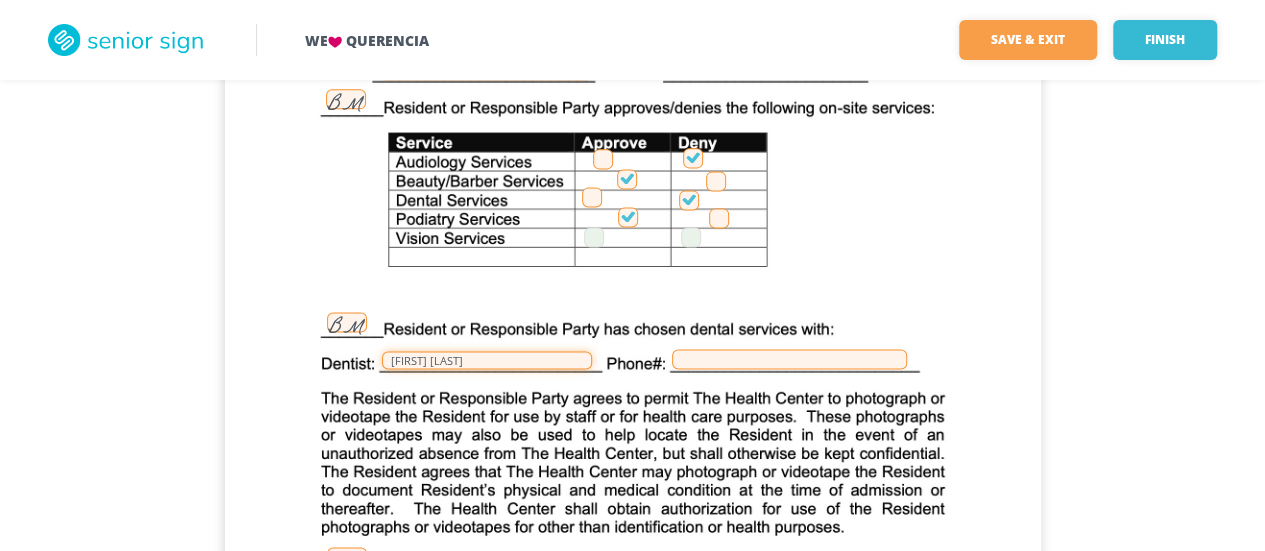 type on "[FIRST] [LAST]" 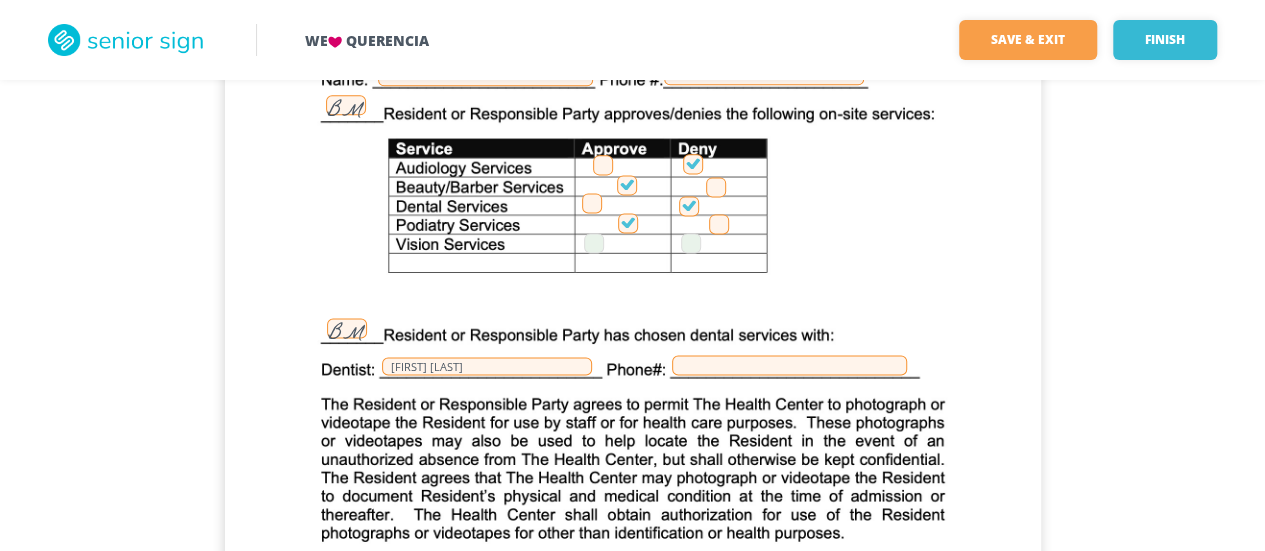 scroll, scrollTop: 35440, scrollLeft: 0, axis: vertical 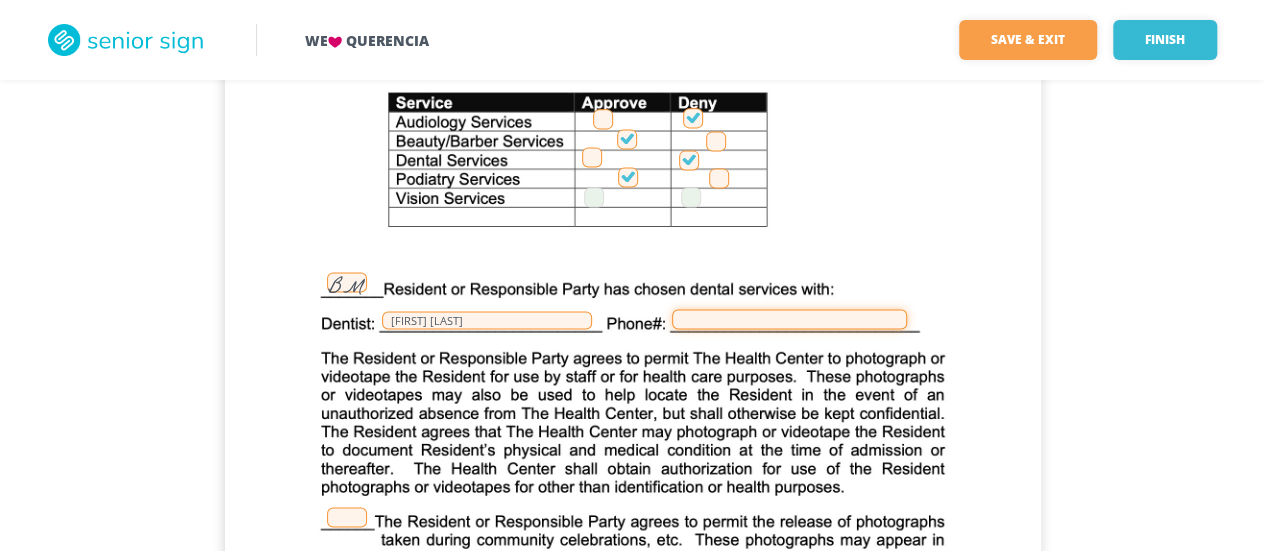 click at bounding box center (789, 319) 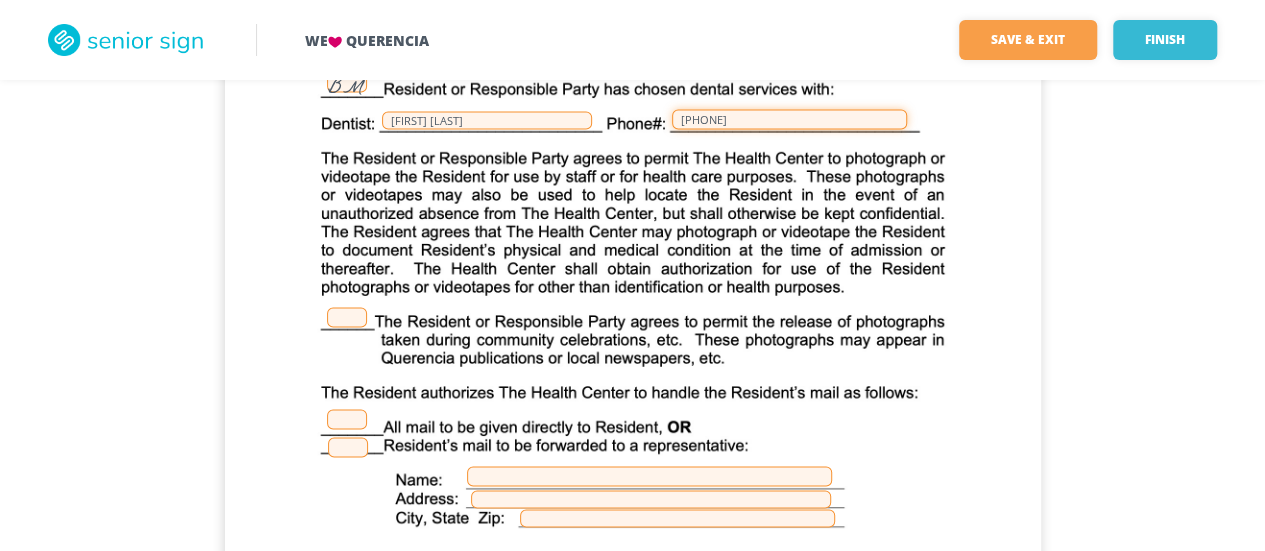 scroll, scrollTop: 35740, scrollLeft: 0, axis: vertical 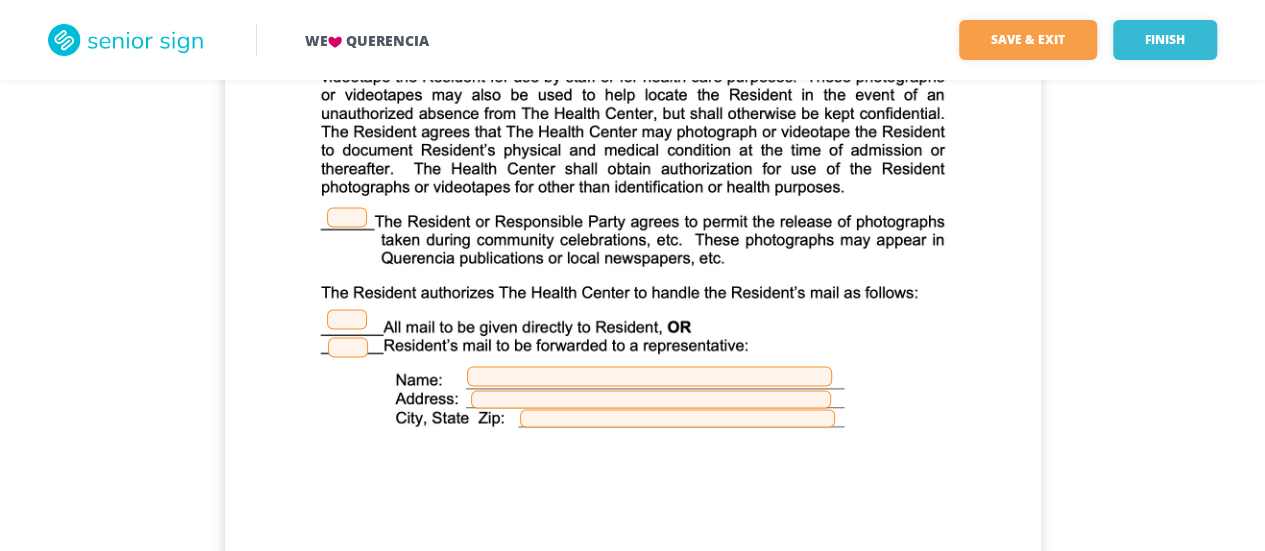type on "[PHONE]" 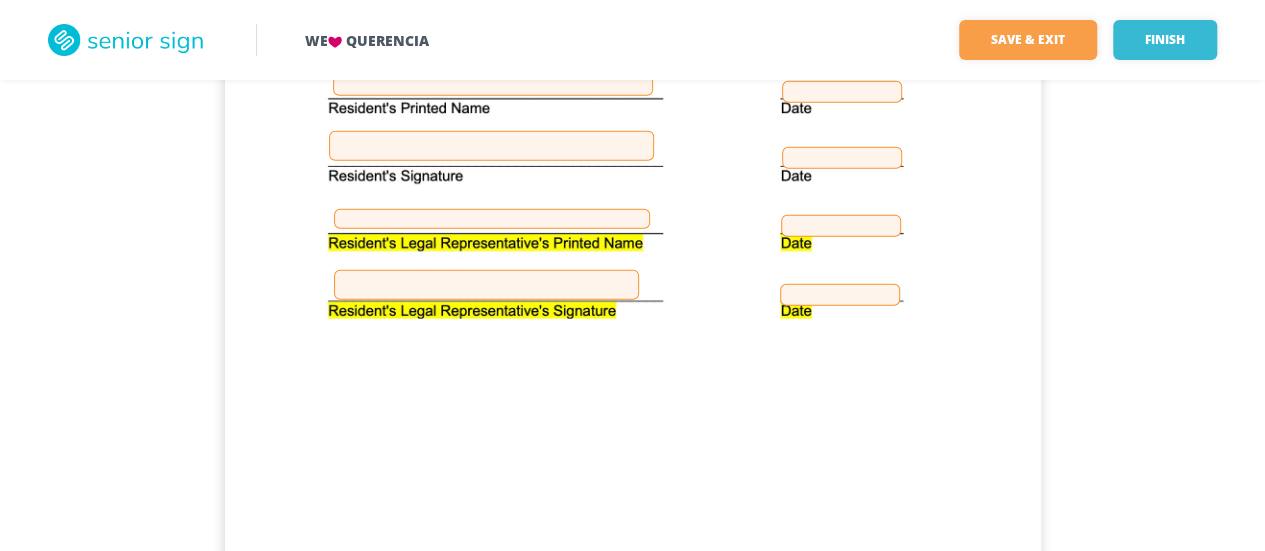 scroll, scrollTop: 48240, scrollLeft: 0, axis: vertical 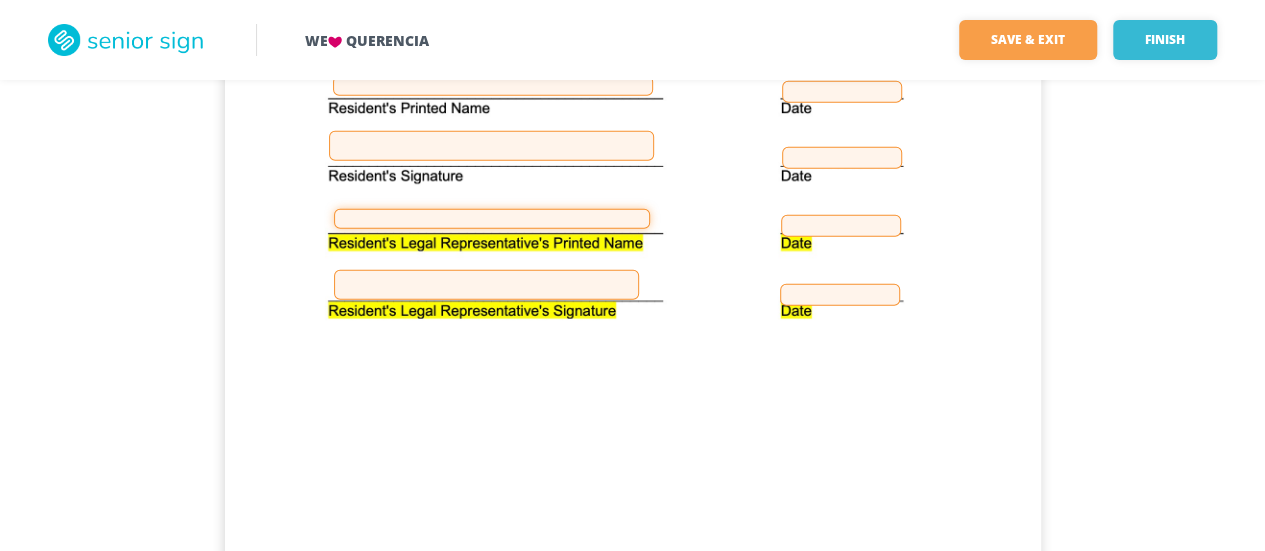 click at bounding box center (492, 219) 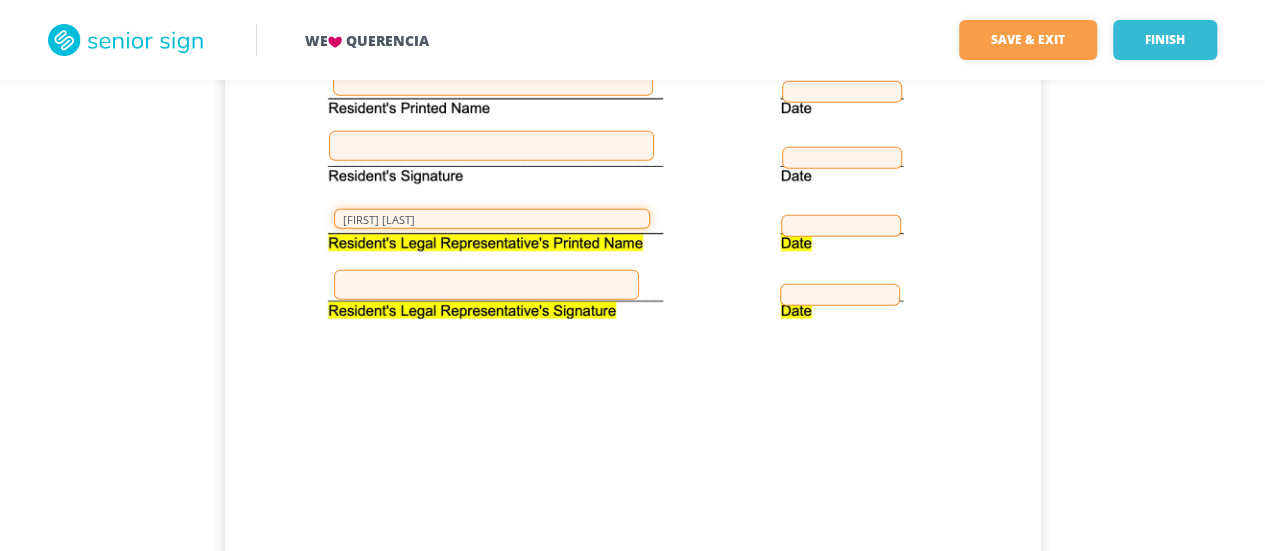 type on "[FIRST] [LAST]" 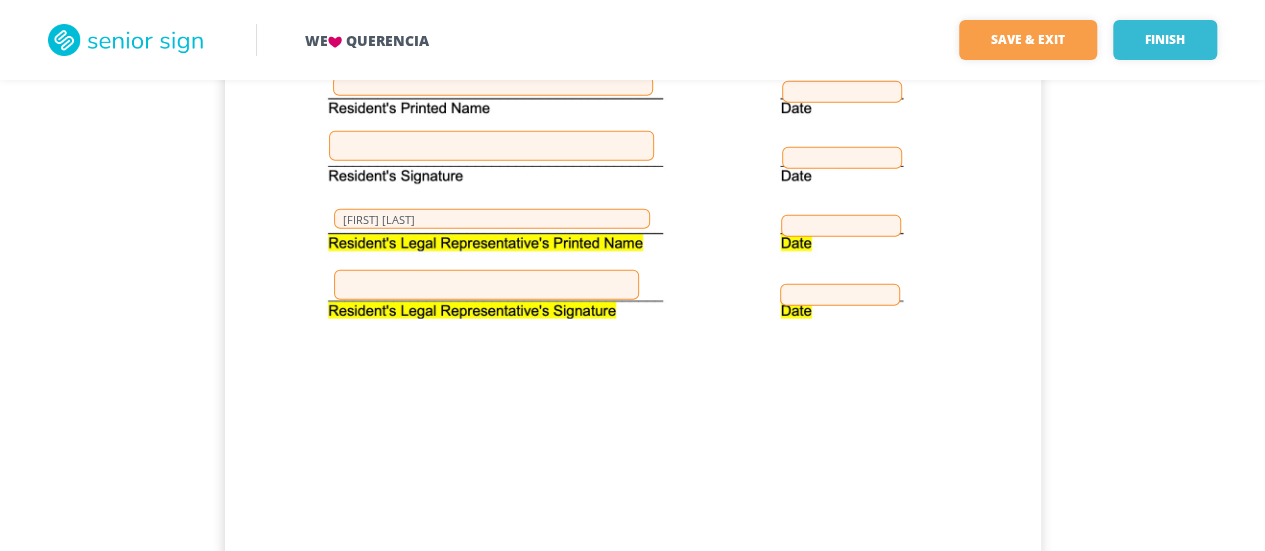 click at bounding box center [841, 226] 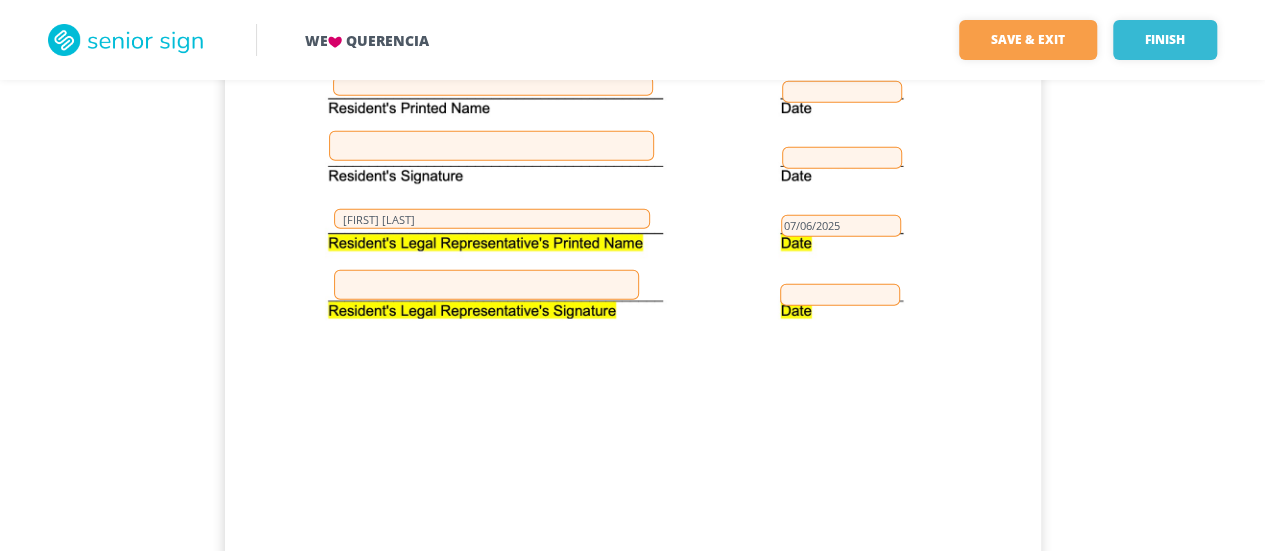 click at bounding box center [486, 285] 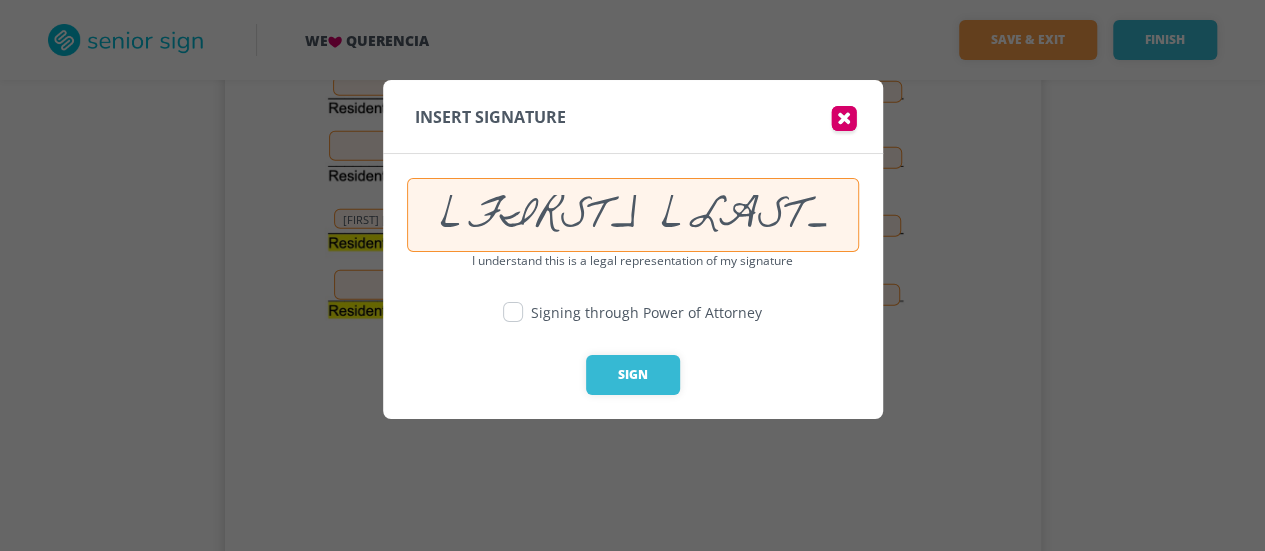 drag, startPoint x: 506, startPoint y: 311, endPoint x: 536, endPoint y: 295, distance: 34 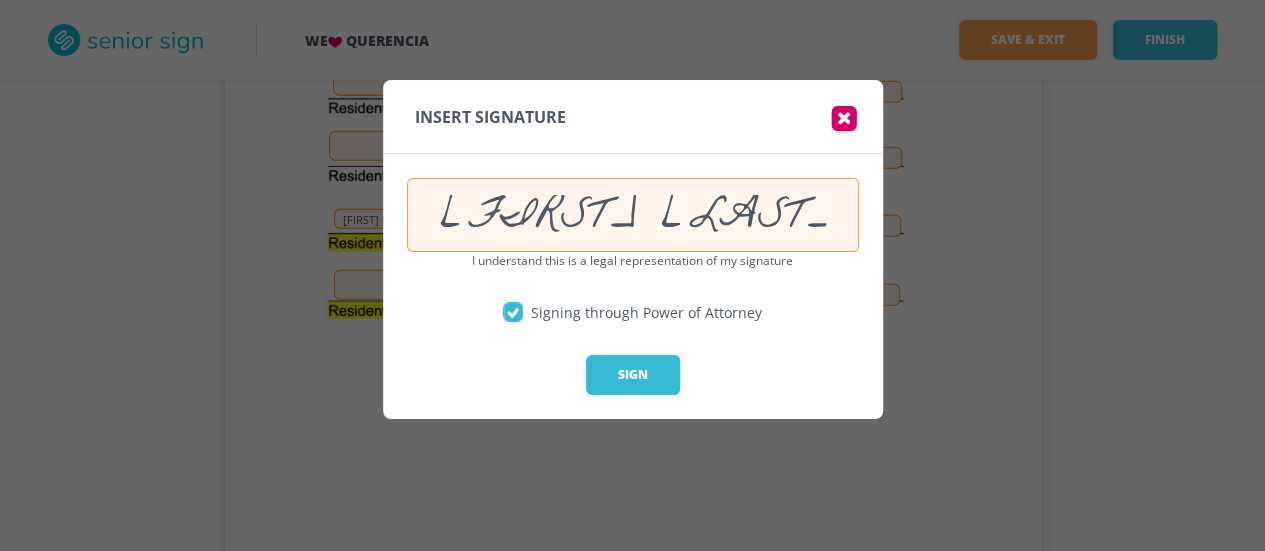 click on "[FIRST] [LAST]" at bounding box center [633, 215] 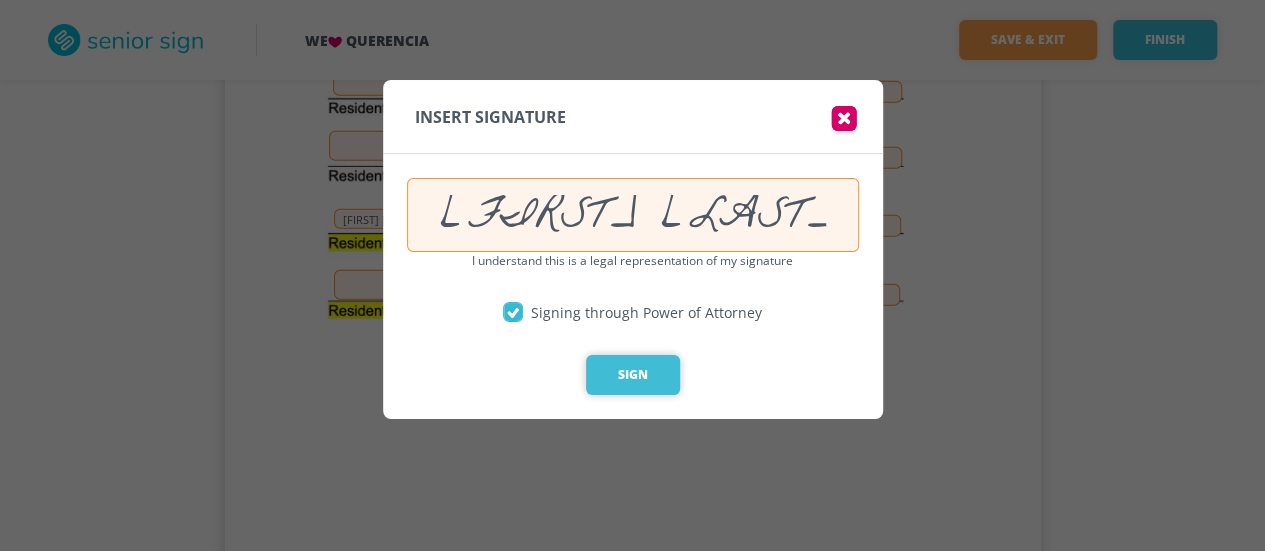 type on "[FIRST] [LAST]" 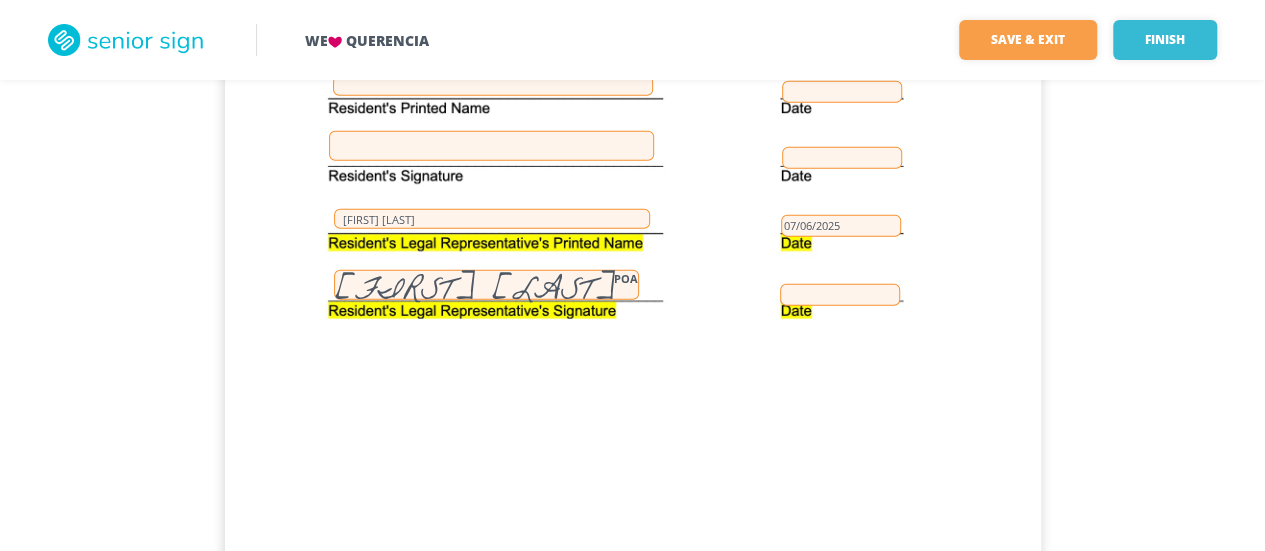 click at bounding box center (840, 295) 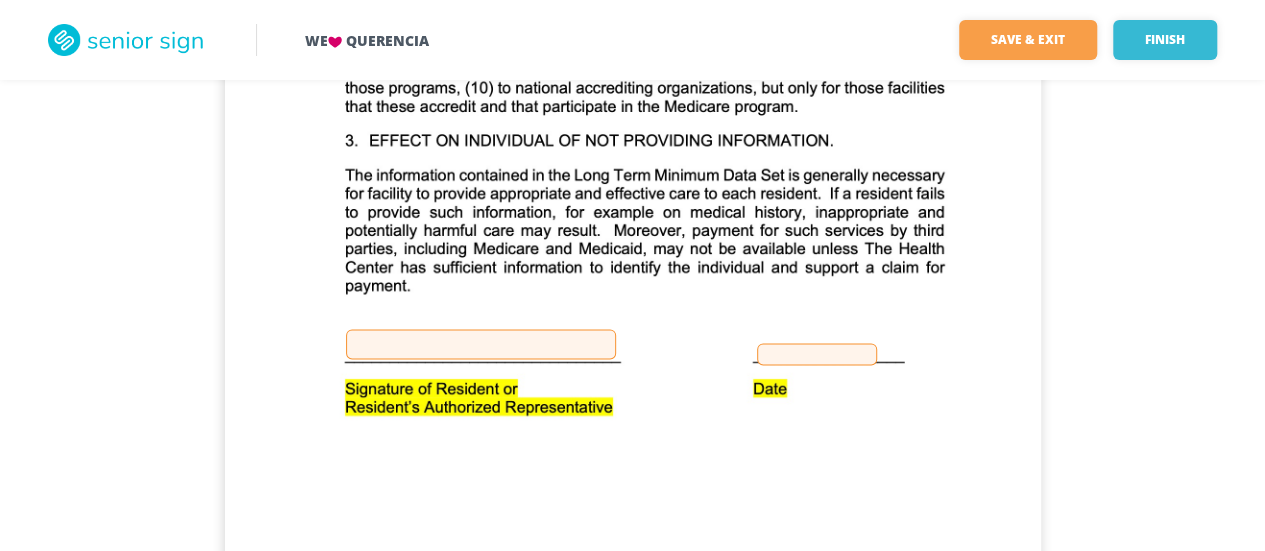 scroll, scrollTop: 50540, scrollLeft: 0, axis: vertical 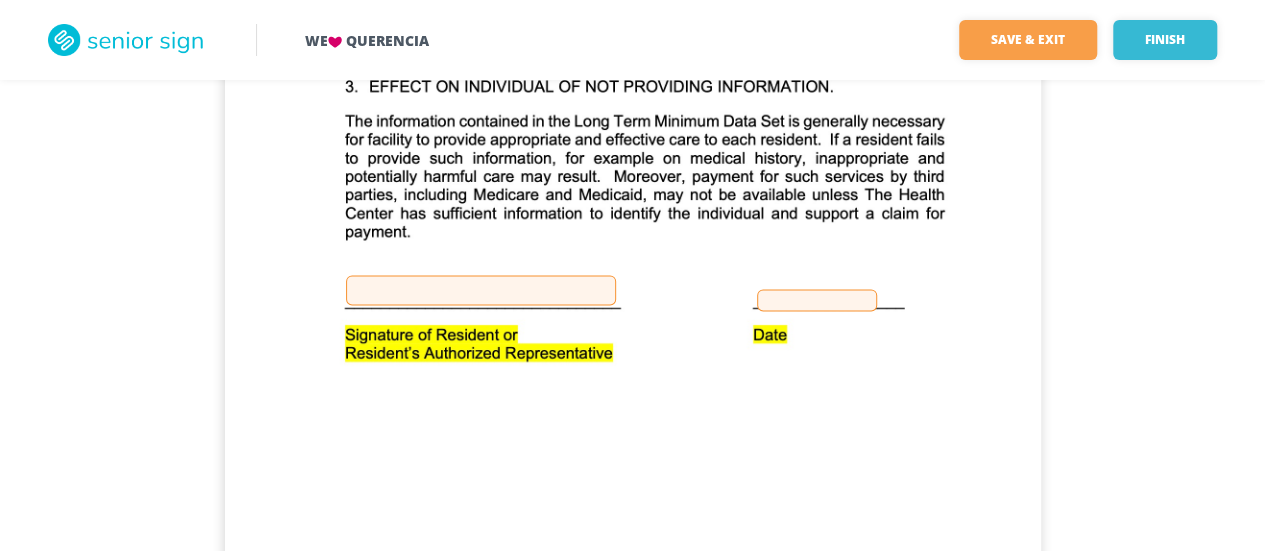 click at bounding box center (481, 290) 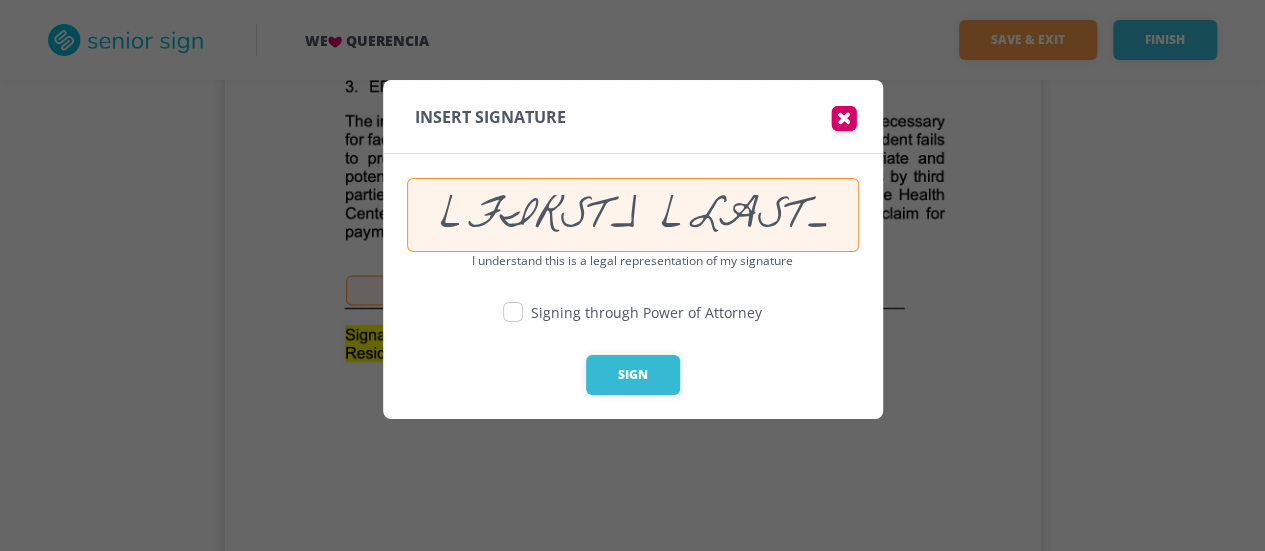 drag, startPoint x: 504, startPoint y: 310, endPoint x: 531, endPoint y: 296, distance: 30.413813 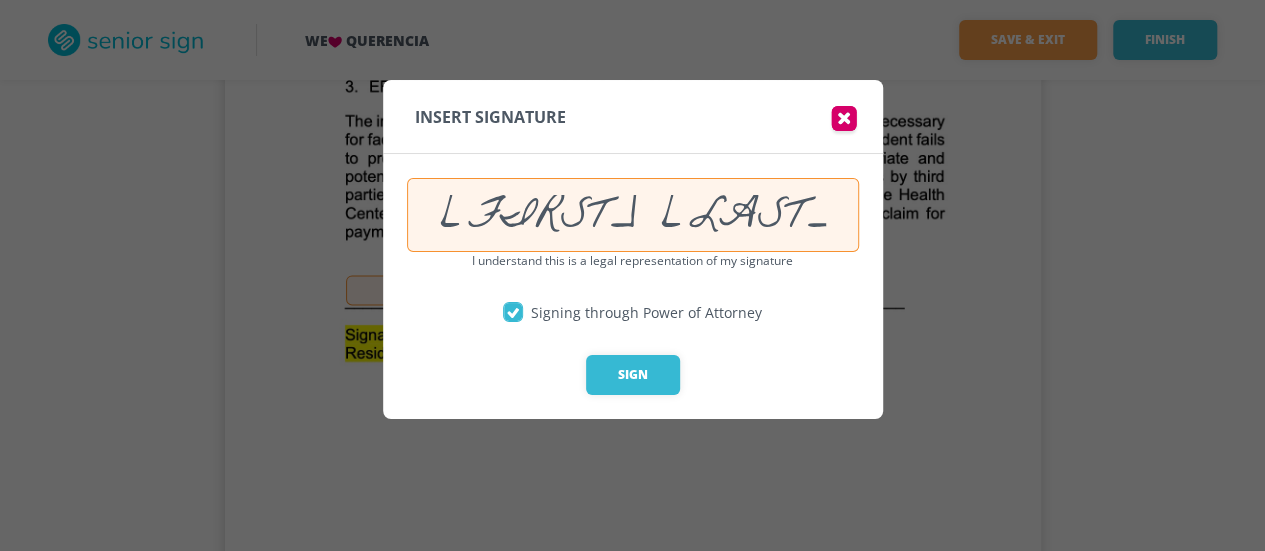click on "[FIRST] [LAST]" at bounding box center (633, 215) 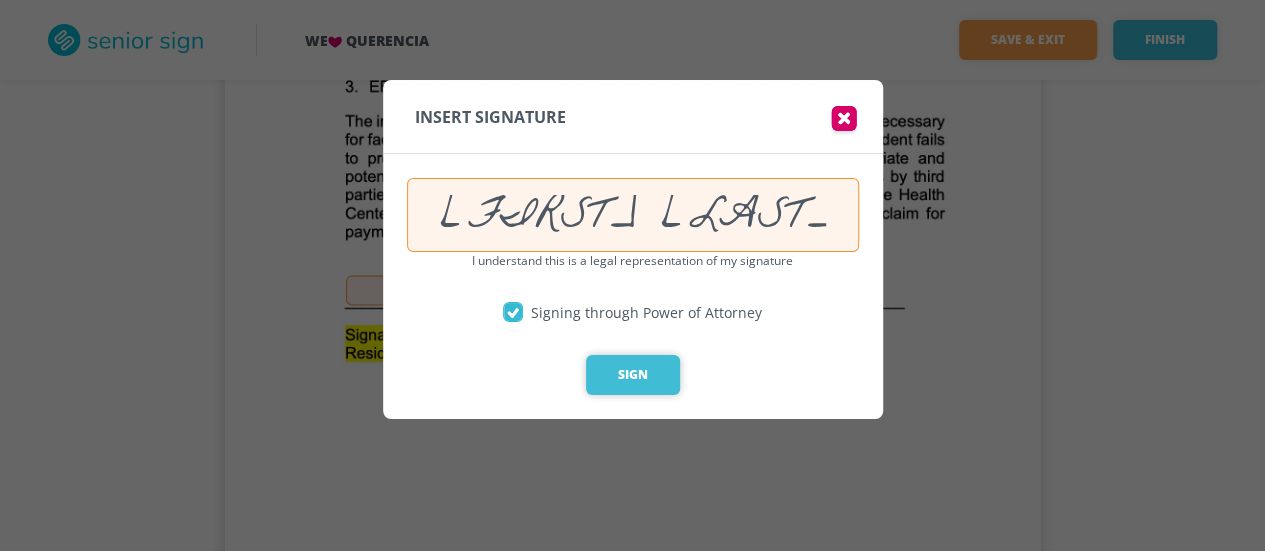 type on "[FIRST] [LAST]" 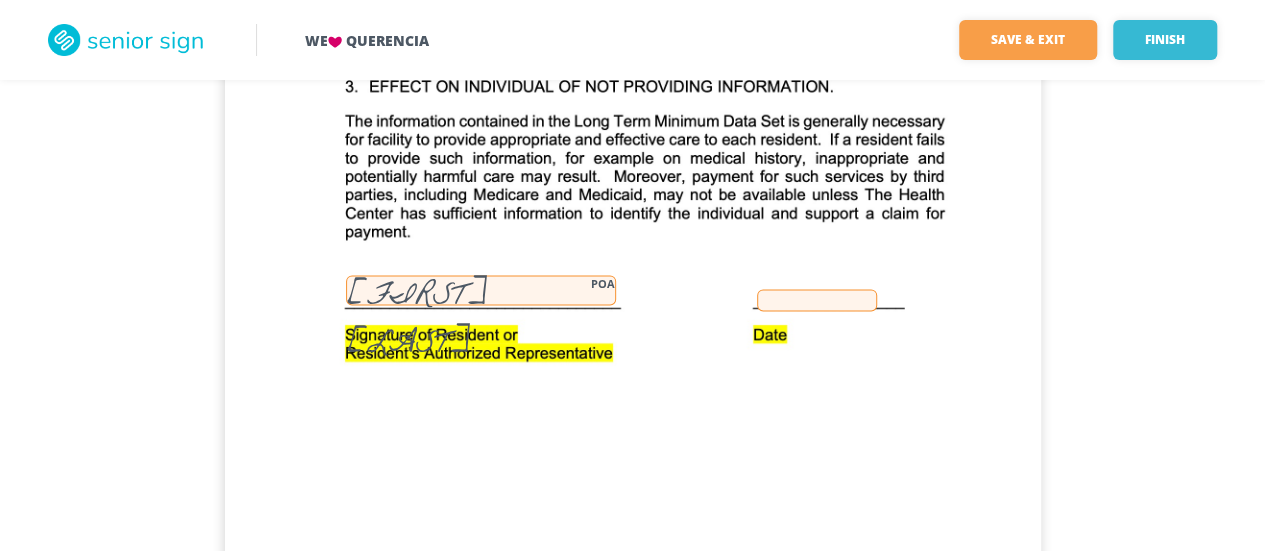 click at bounding box center [817, 300] 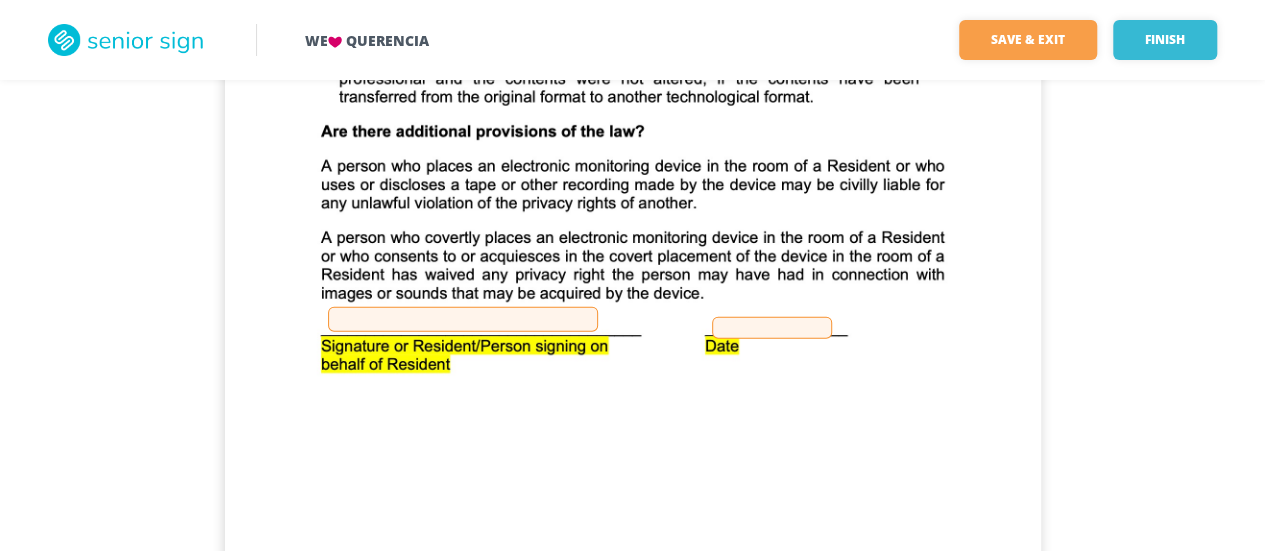 scroll, scrollTop: 59040, scrollLeft: 0, axis: vertical 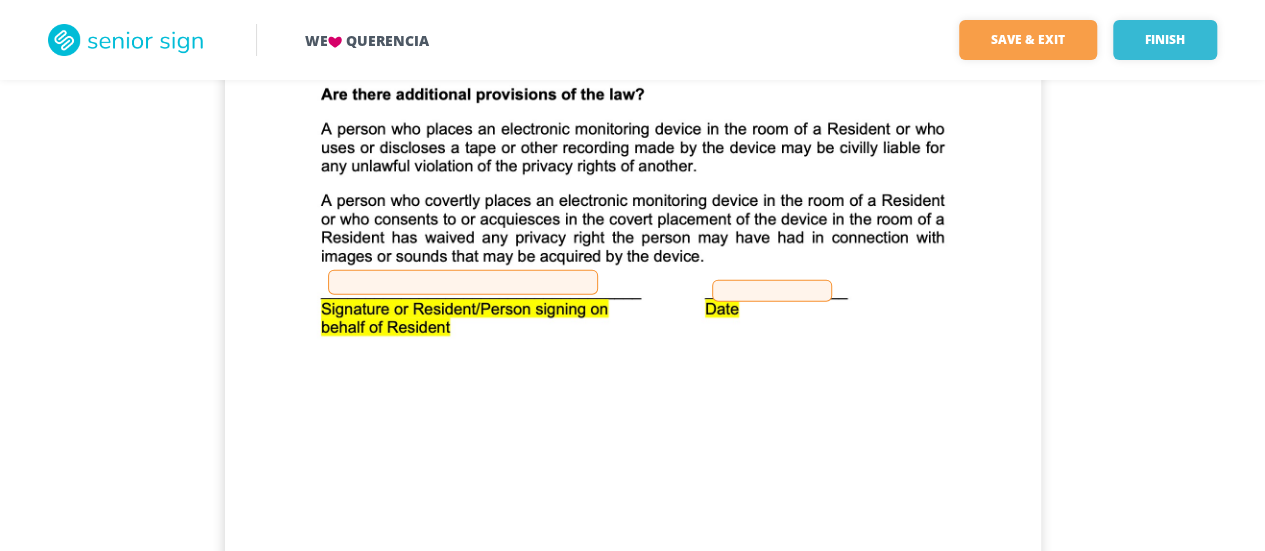 click at bounding box center [463, 282] 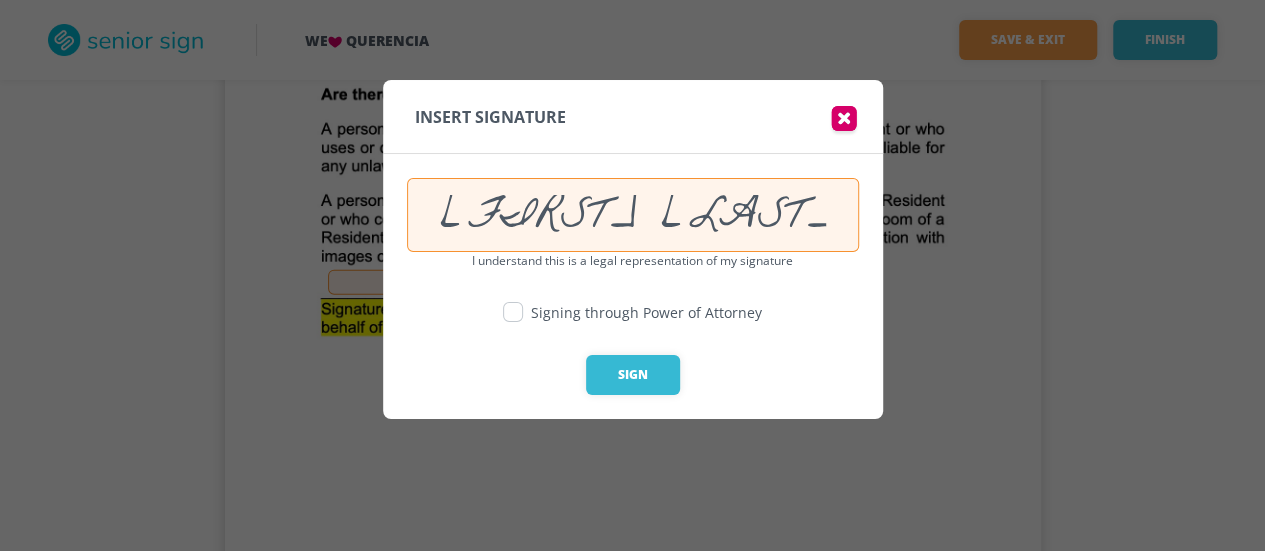 click at bounding box center [513, 312] 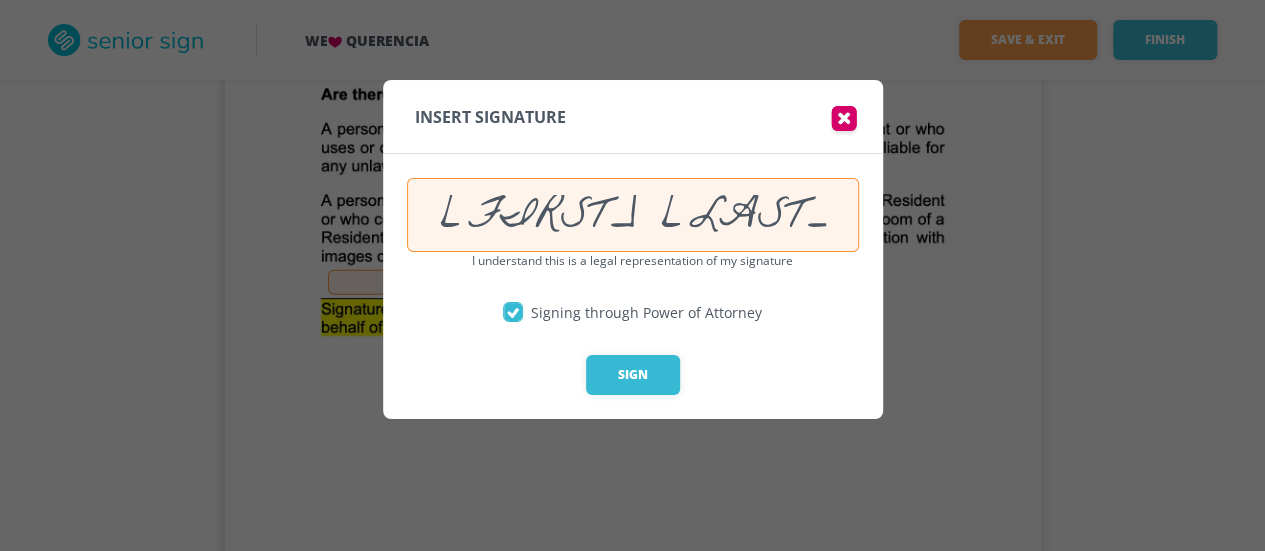 click on "[FIRST] [LAST]" at bounding box center [633, 215] 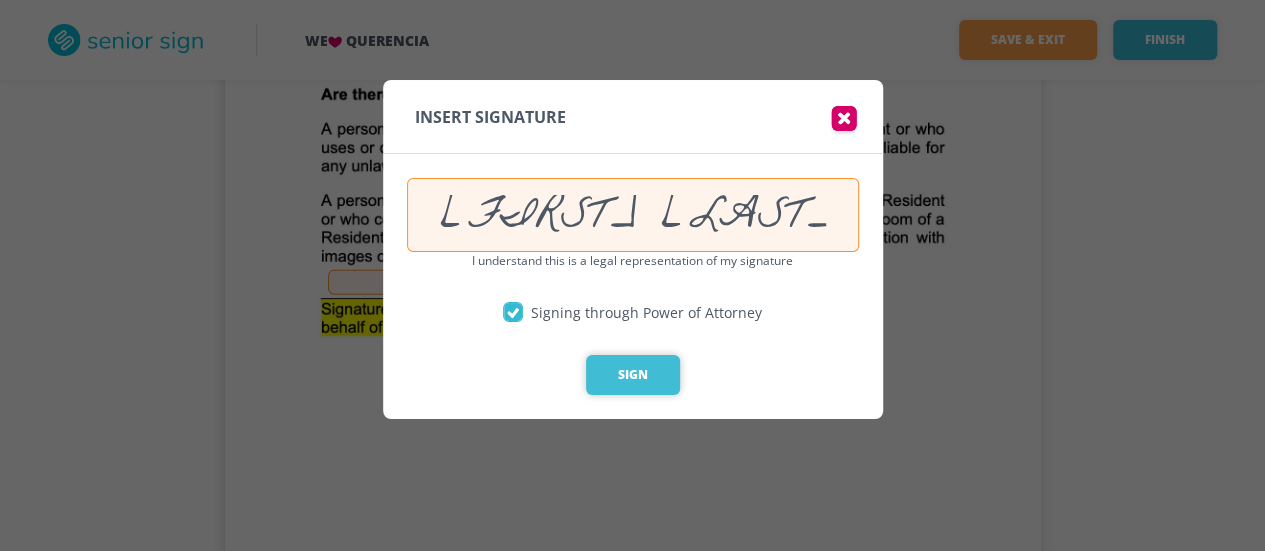 type on "[FIRST] [LAST]" 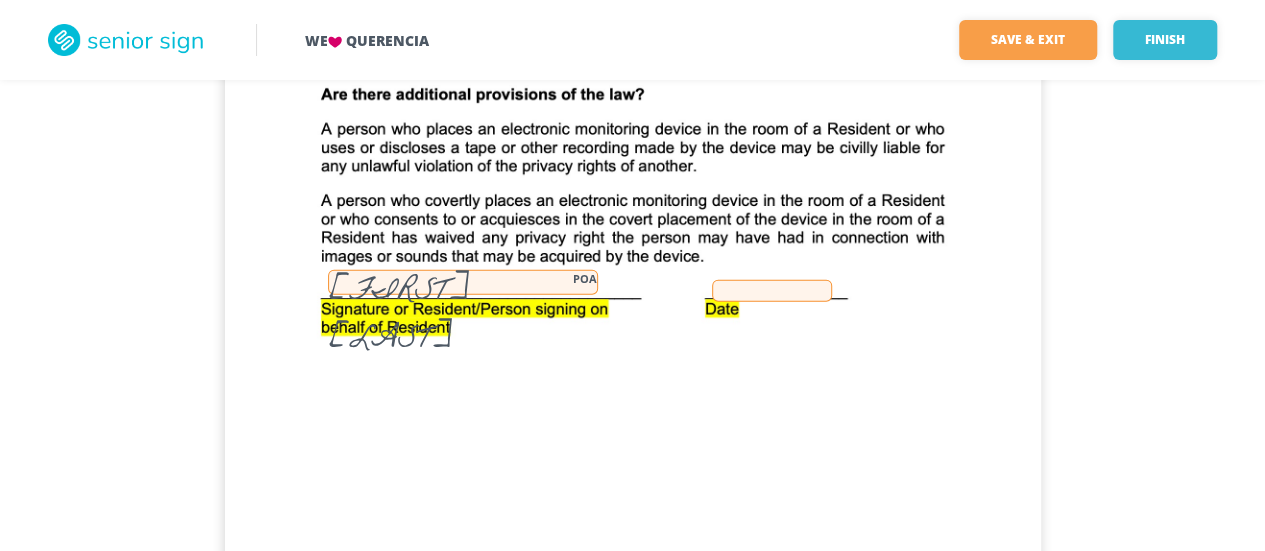 drag, startPoint x: 773, startPoint y: 289, endPoint x: 781, endPoint y: 297, distance: 11.313708 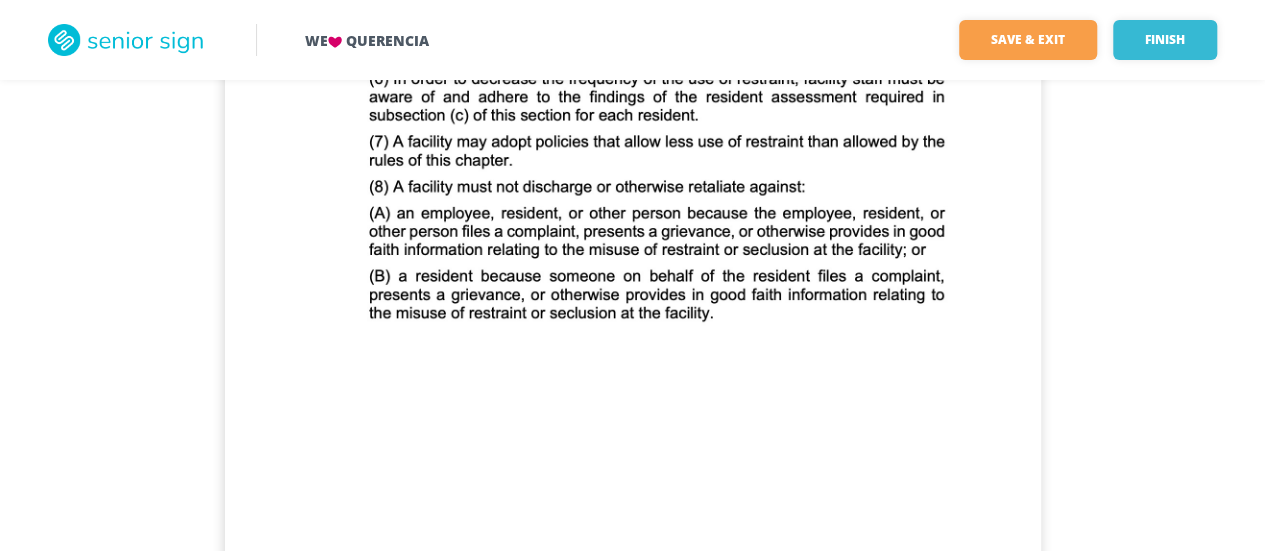 scroll, scrollTop: 64011, scrollLeft: 0, axis: vertical 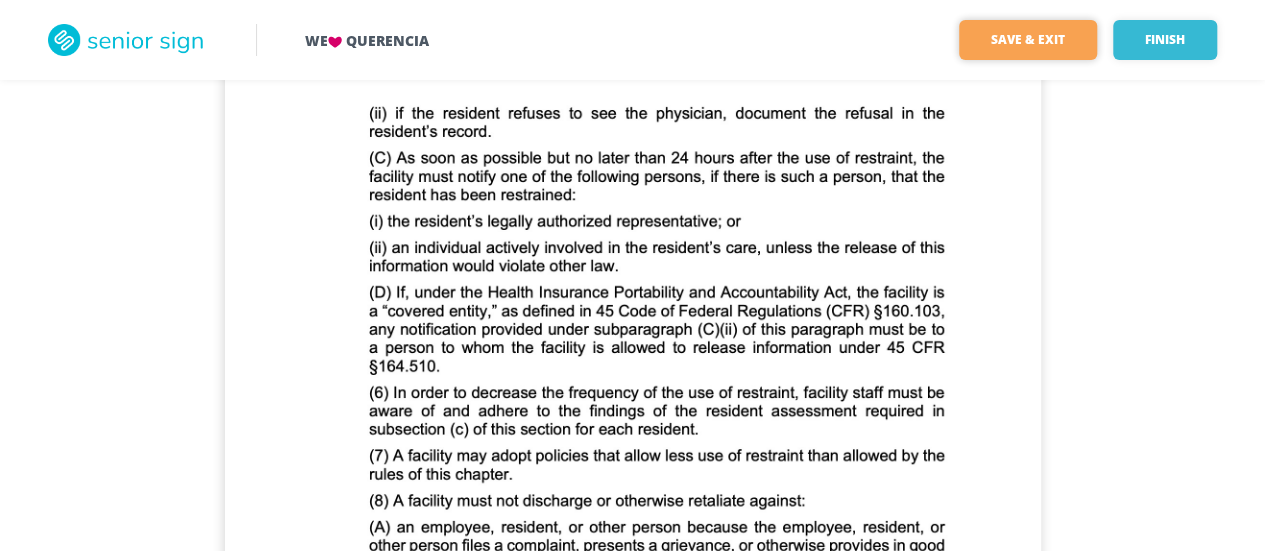 click on "Save & Exit" at bounding box center [1028, 40] 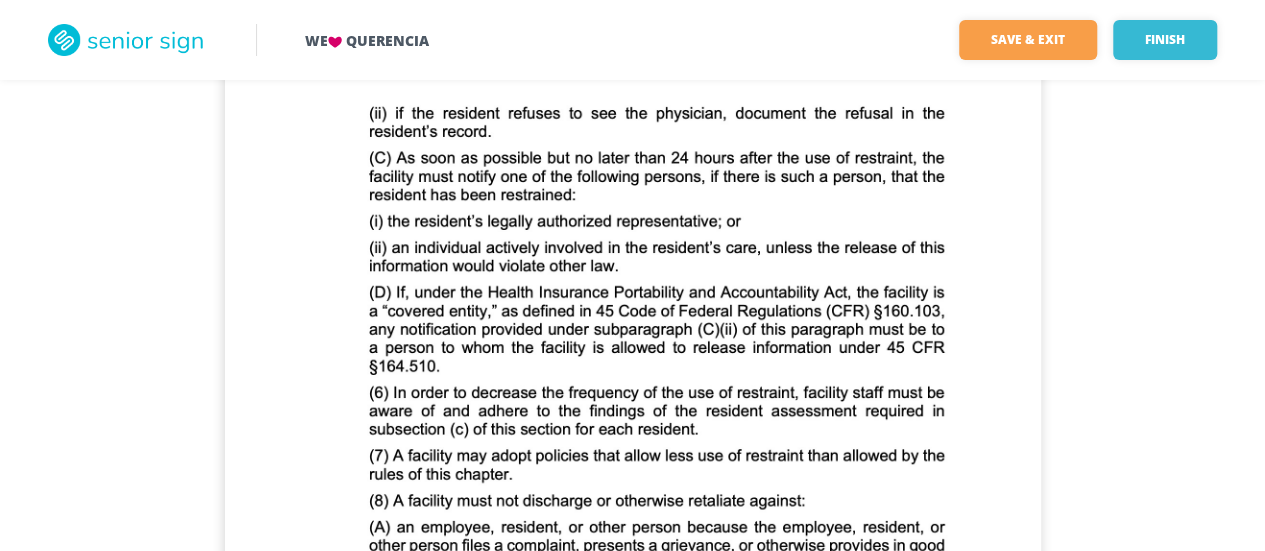scroll, scrollTop: 0, scrollLeft: 0, axis: both 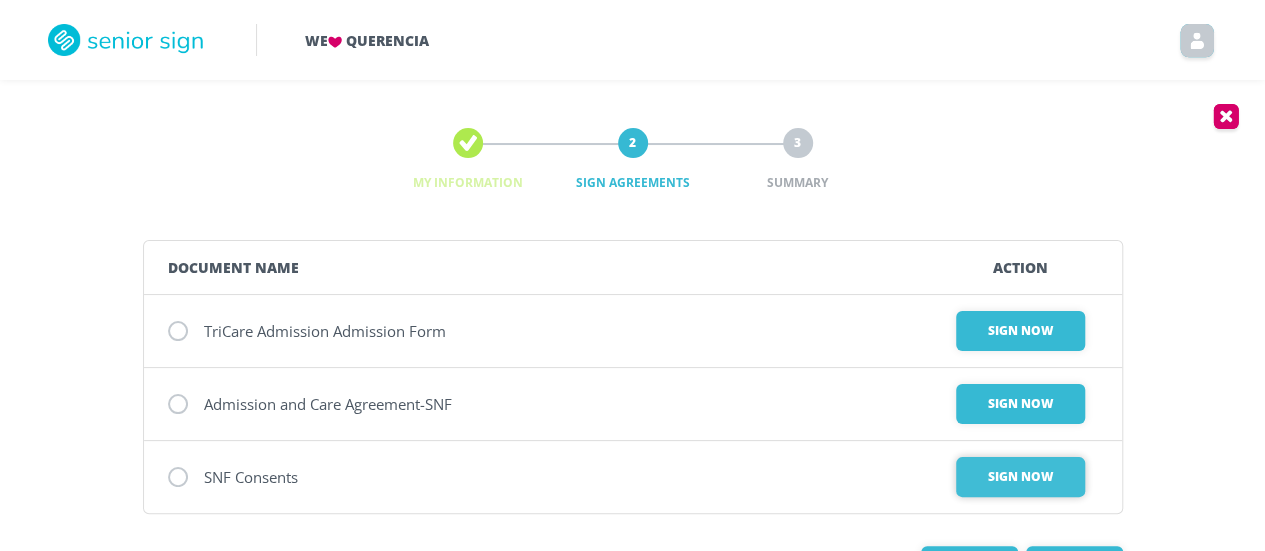 click on "Sign Now" at bounding box center [1020, 331] 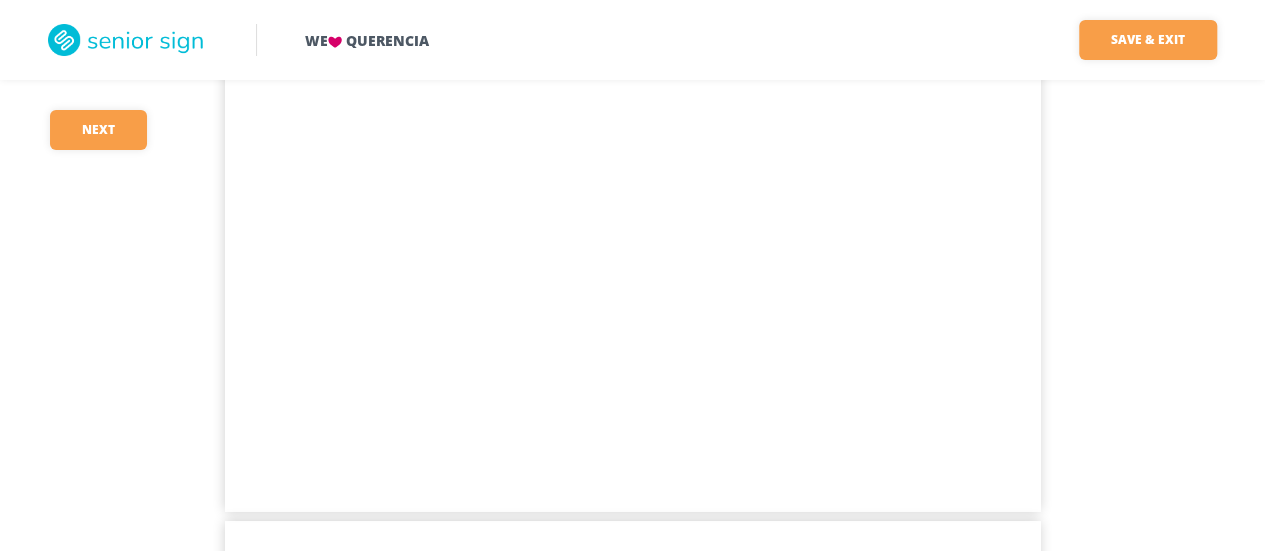 scroll, scrollTop: 700, scrollLeft: 0, axis: vertical 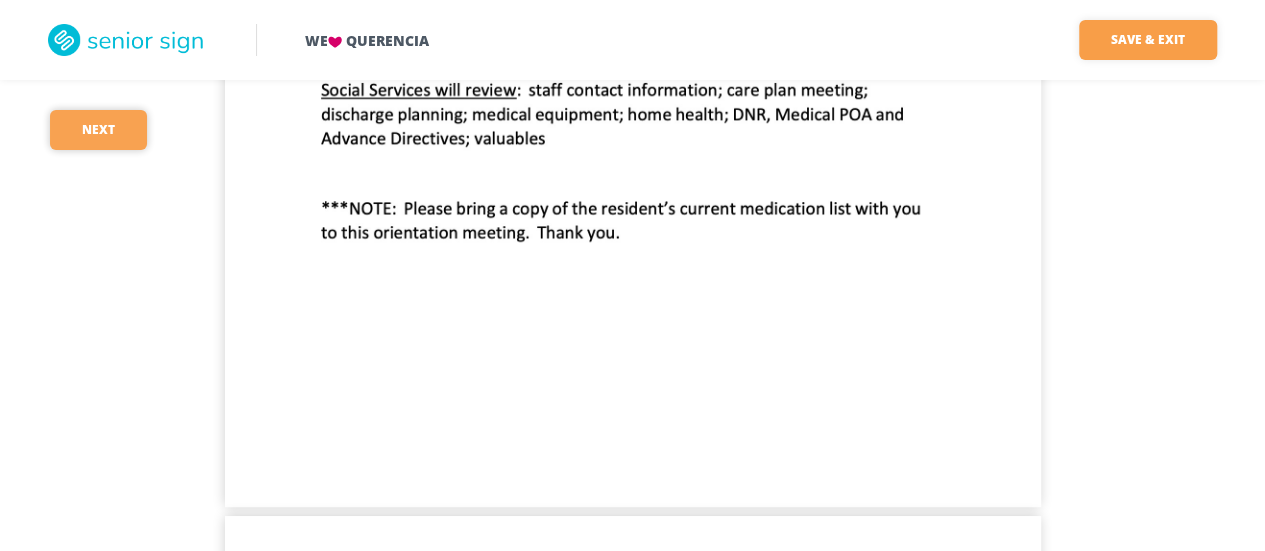 click on "Next" at bounding box center (98, 130) 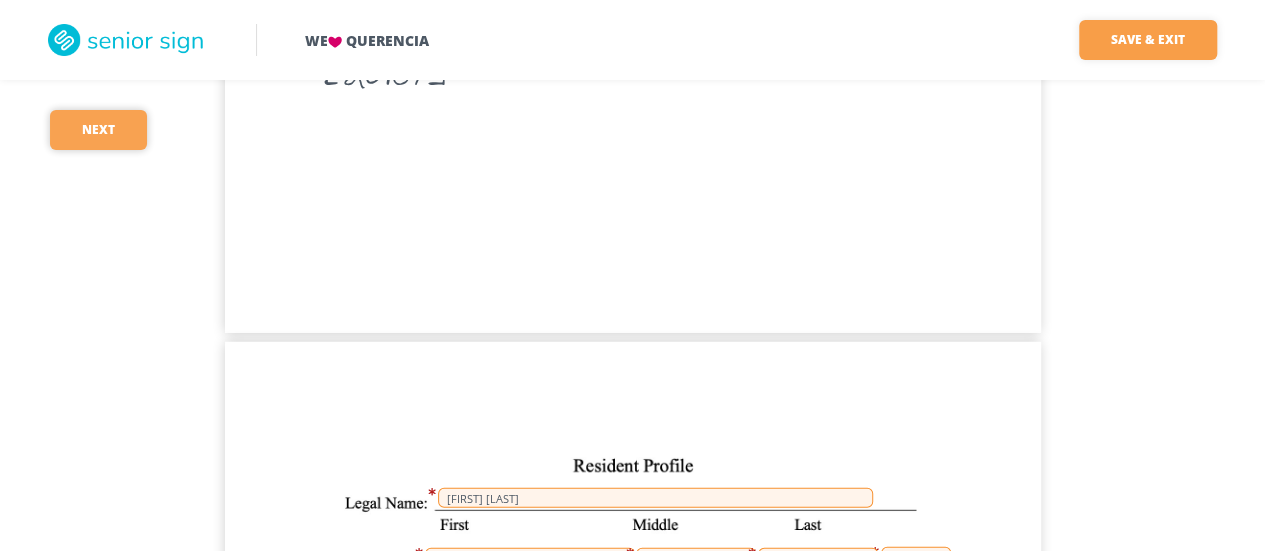 scroll, scrollTop: 6201, scrollLeft: 0, axis: vertical 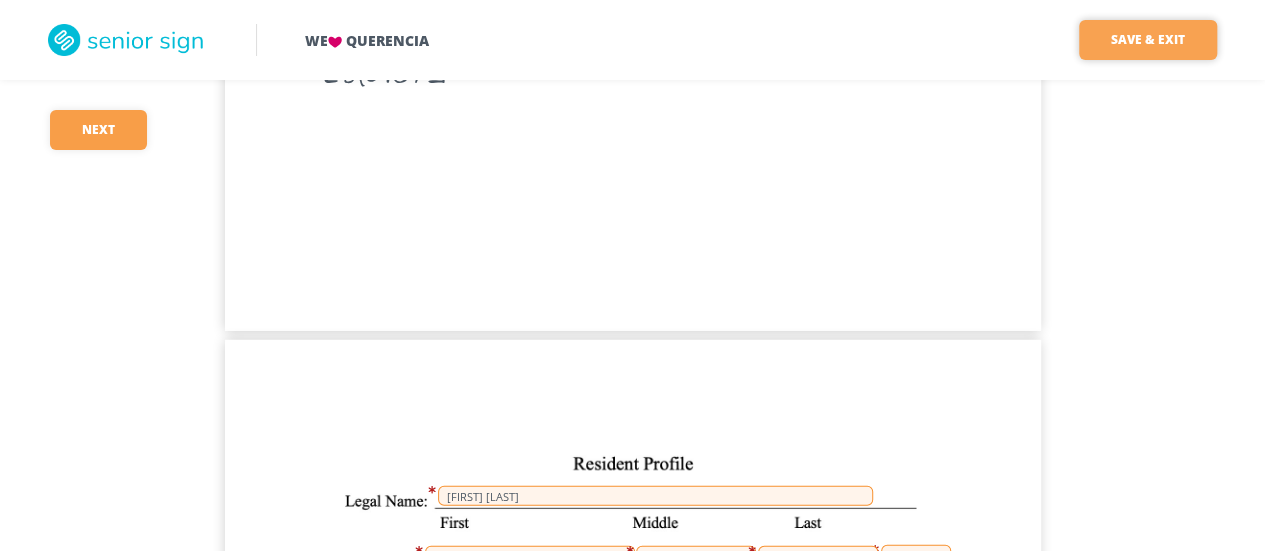 click on "Save & Exit" at bounding box center (1148, 40) 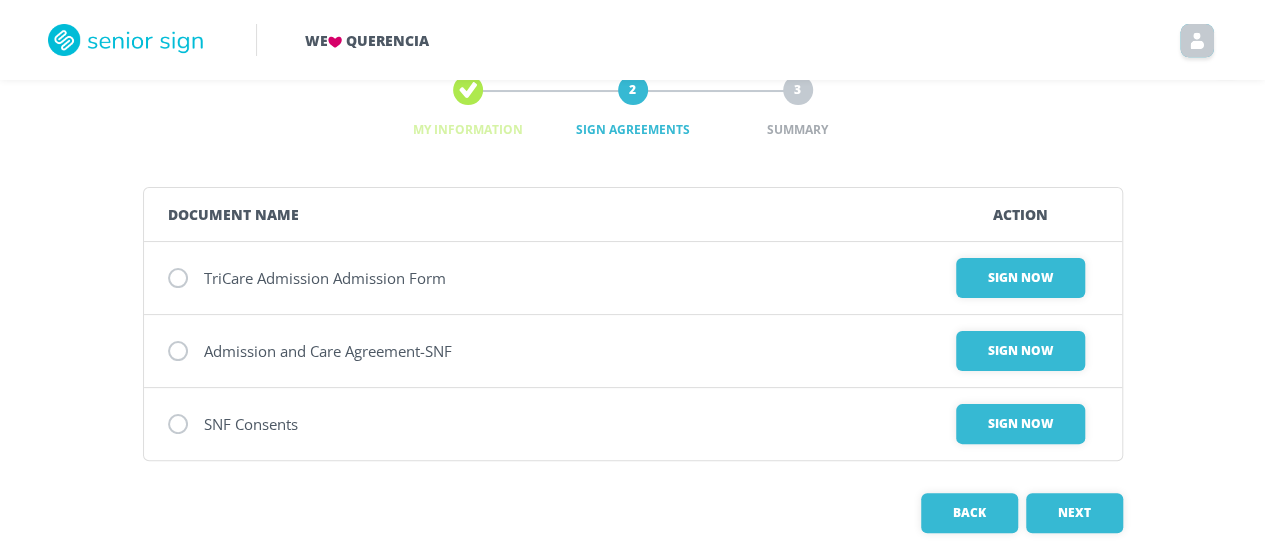 scroll, scrollTop: 81, scrollLeft: 0, axis: vertical 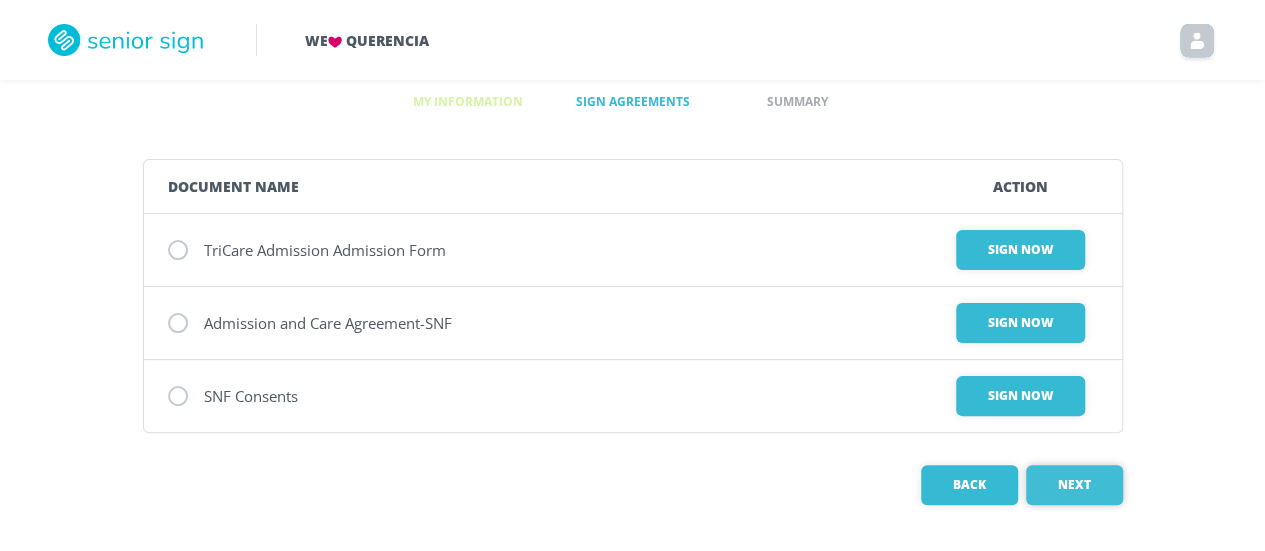click on "Next" at bounding box center (1074, 485) 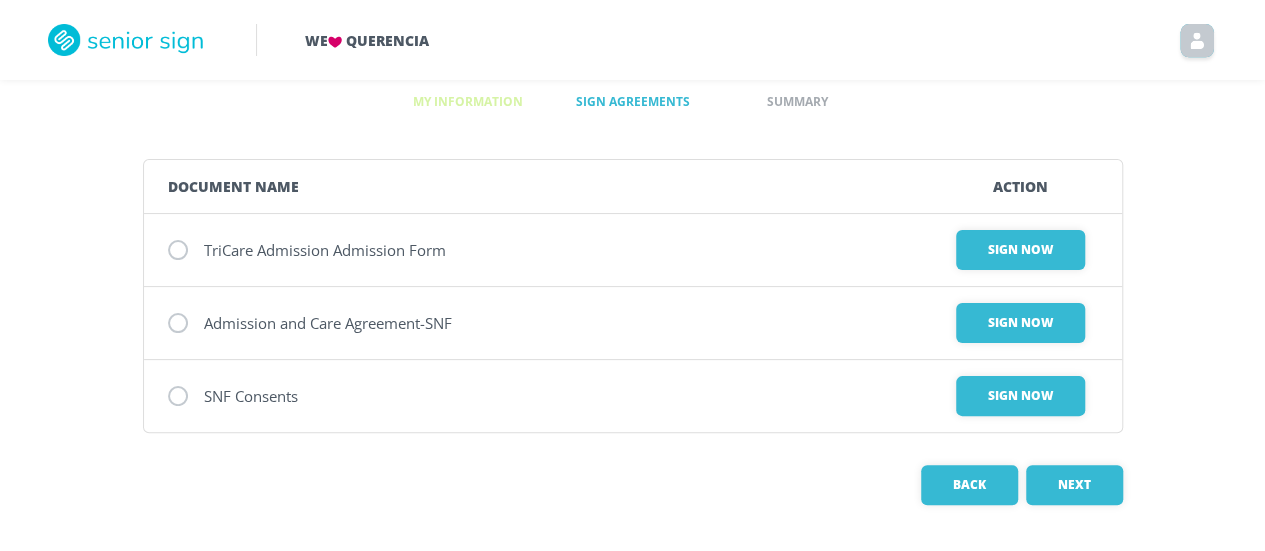 scroll, scrollTop: 0, scrollLeft: 0, axis: both 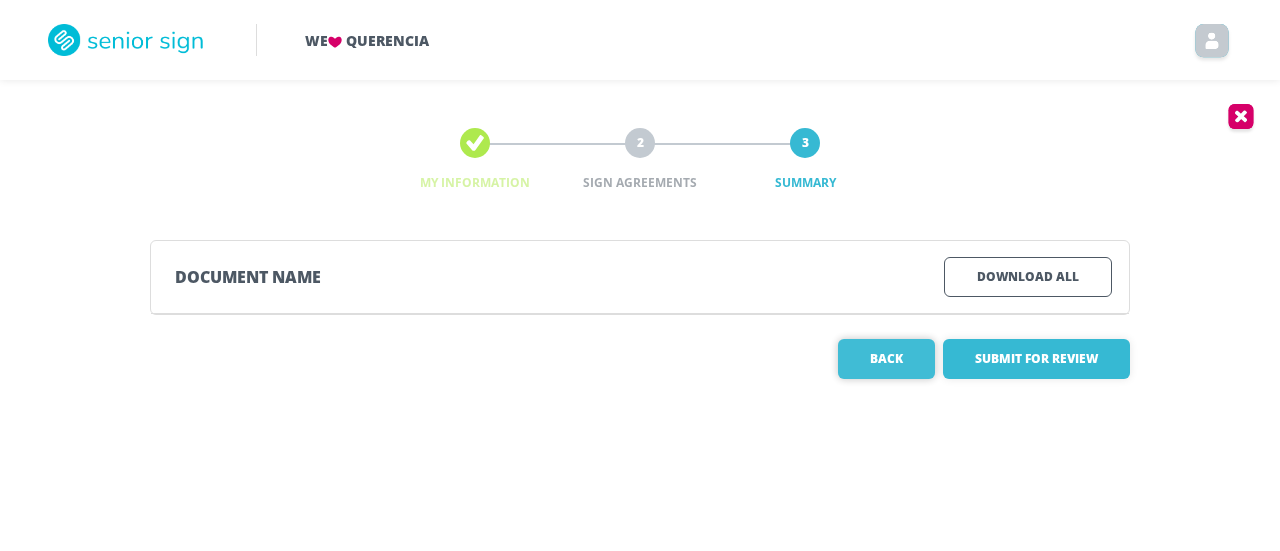 click on "Back" at bounding box center (886, 359) 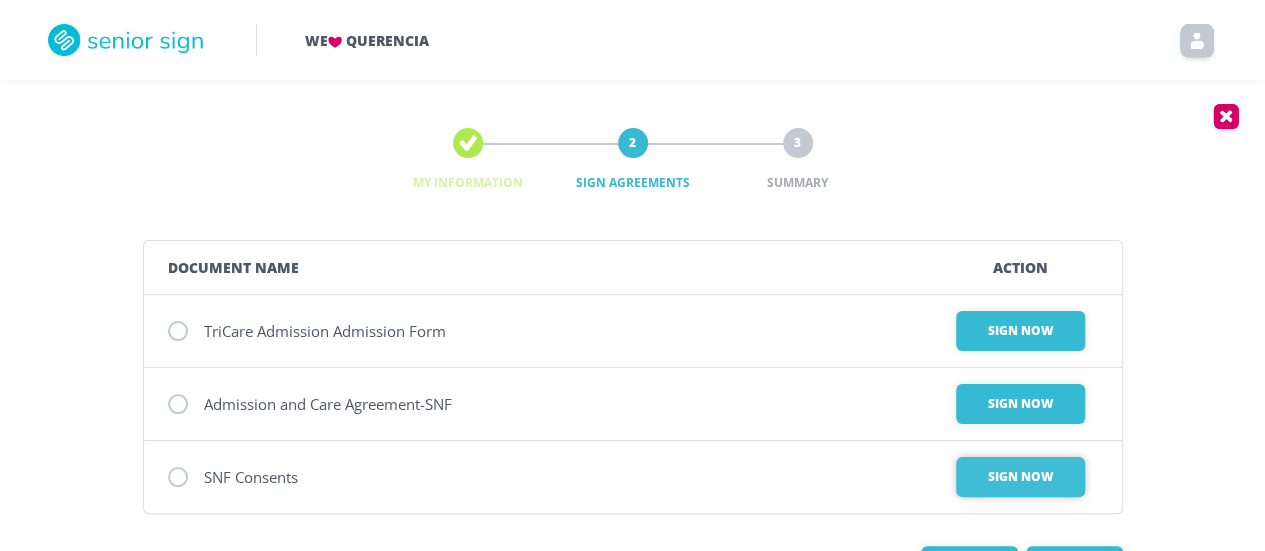 click on "Sign Now" at bounding box center [1020, 331] 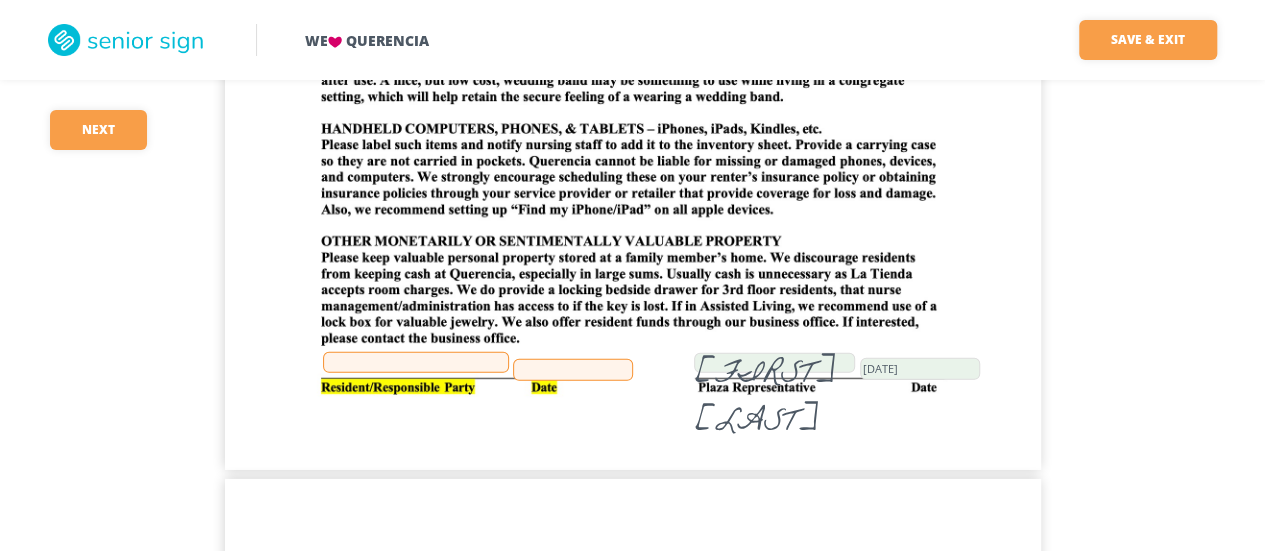 scroll, scrollTop: 2900, scrollLeft: 0, axis: vertical 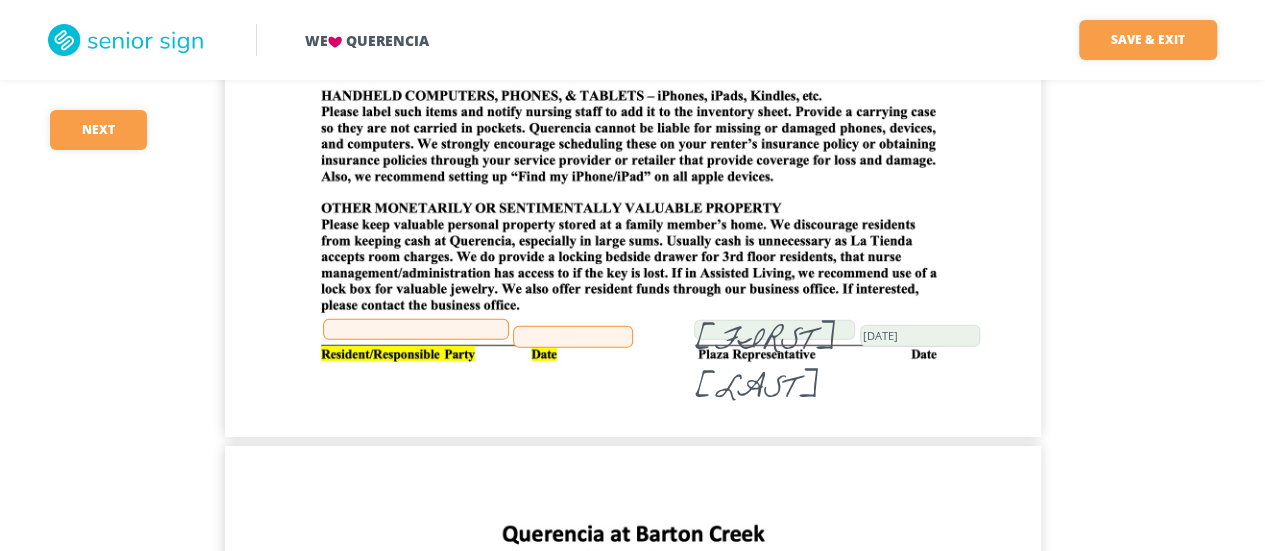 click at bounding box center [416, 329] 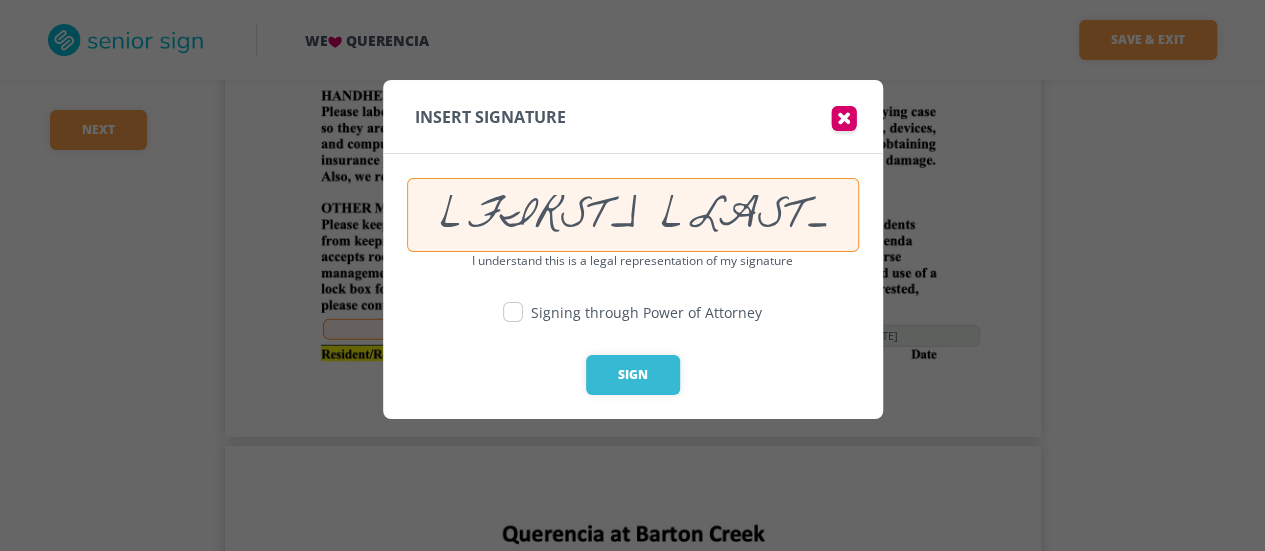 drag, startPoint x: 512, startPoint y: 313, endPoint x: 548, endPoint y: 283, distance: 46.8615 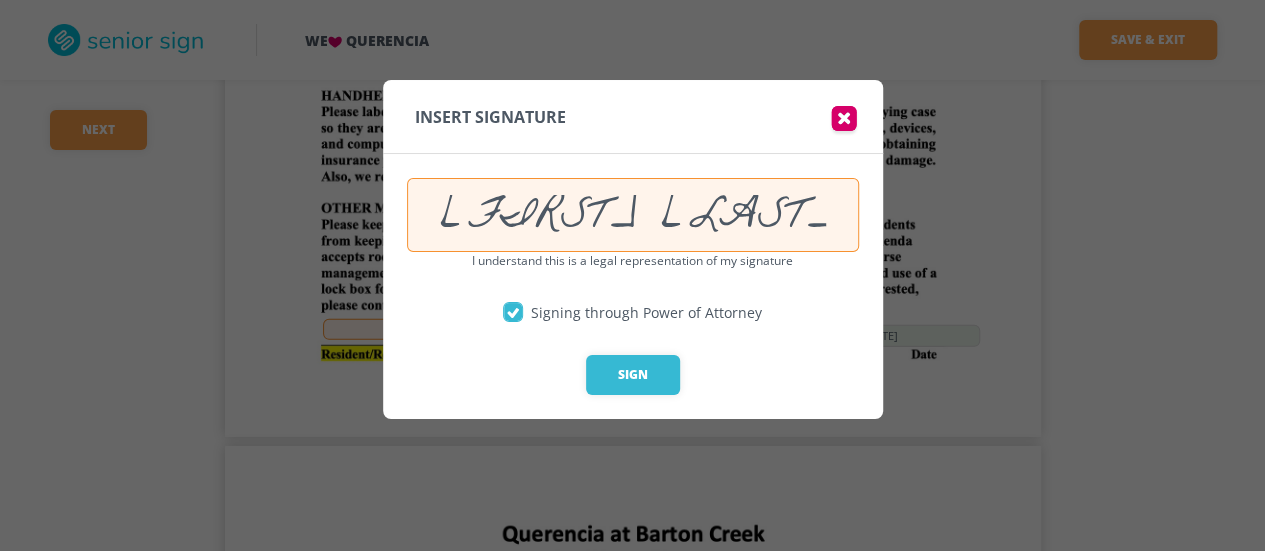 drag, startPoint x: 799, startPoint y: 219, endPoint x: 831, endPoint y: 223, distance: 32.24903 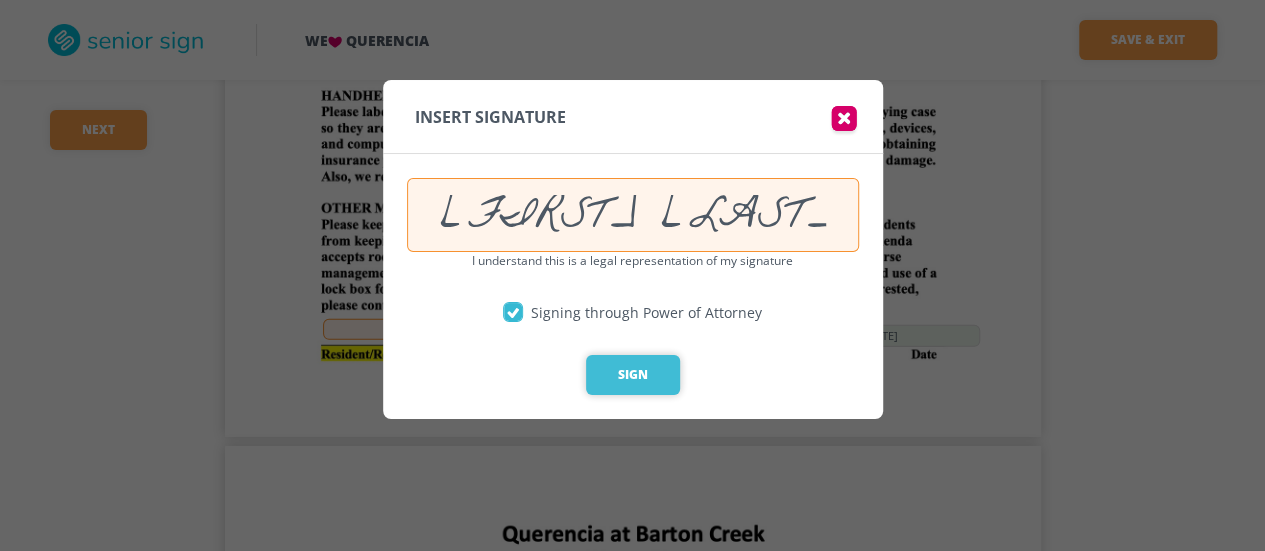 type on "[FIRST] [LAST]" 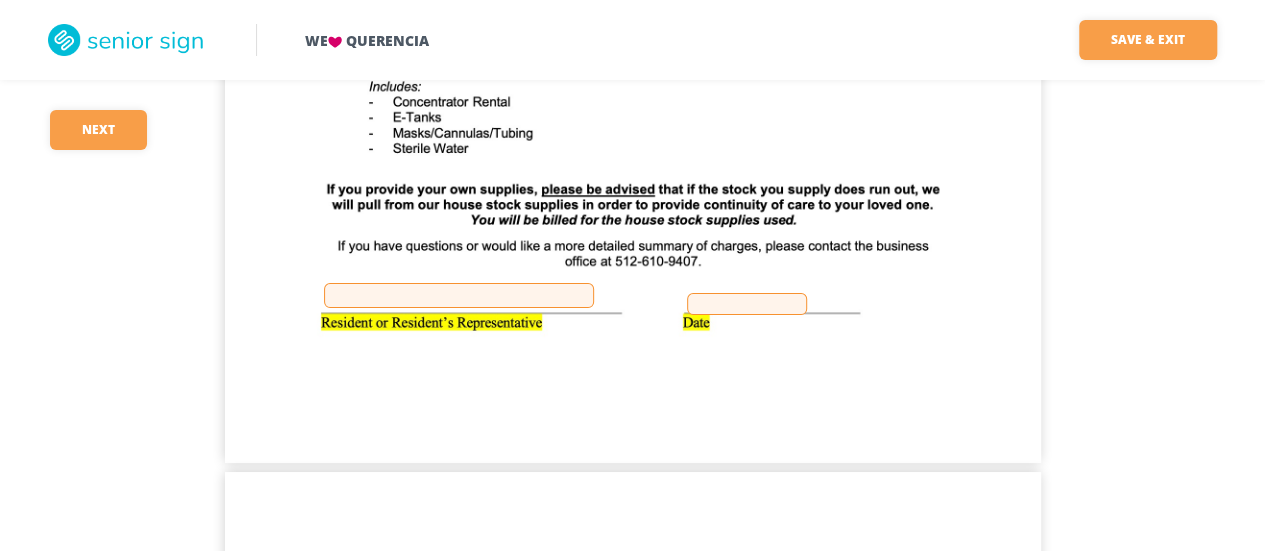 scroll, scrollTop: 4000, scrollLeft: 0, axis: vertical 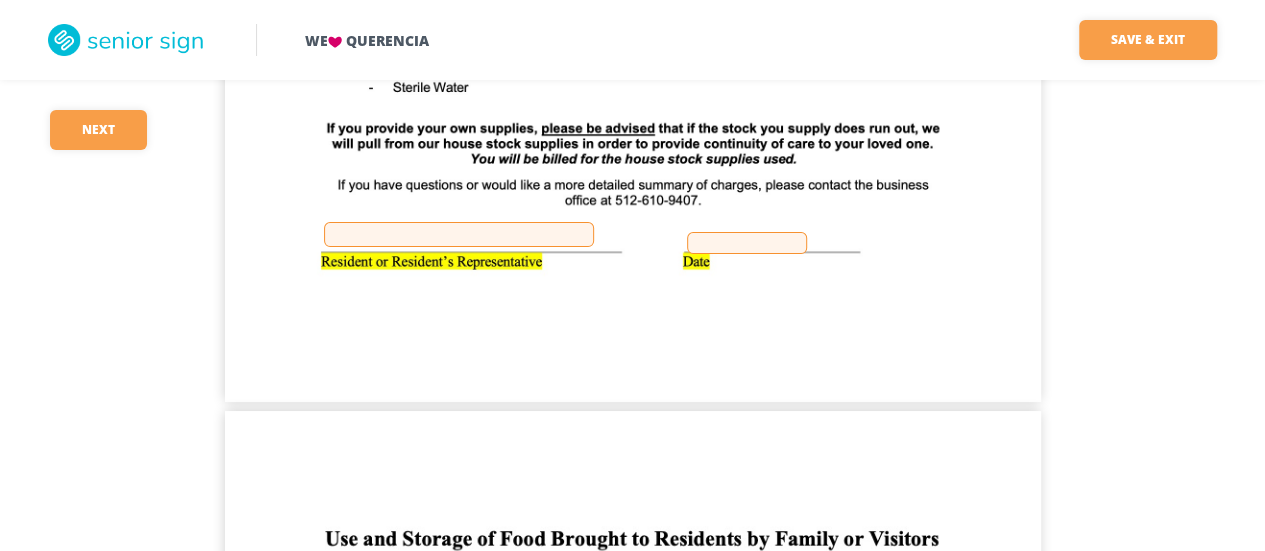 click at bounding box center (459, 234) 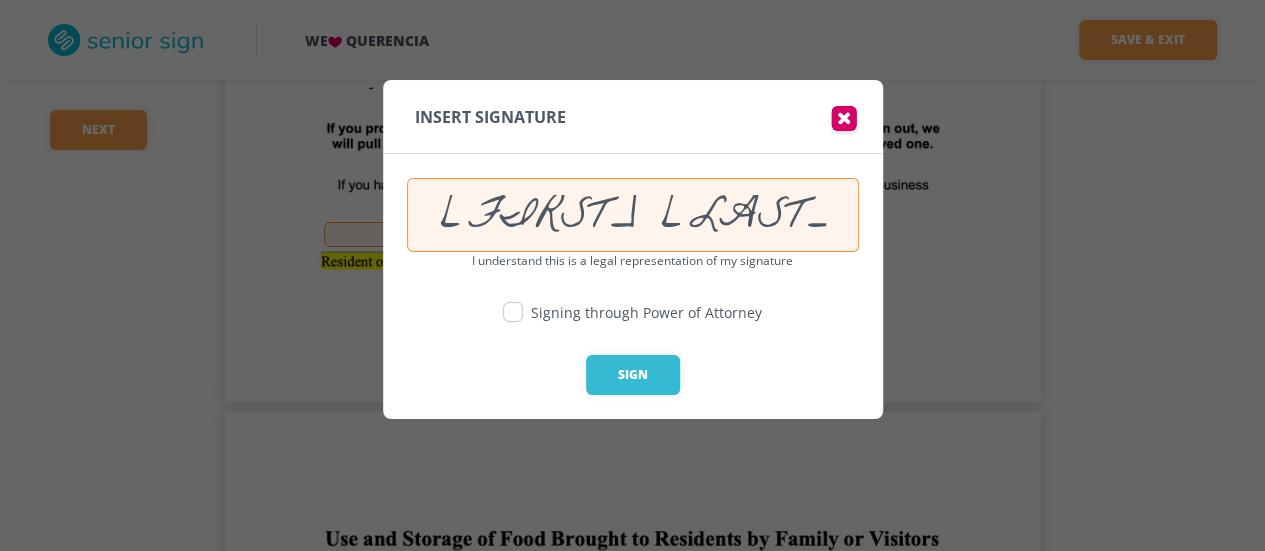 drag, startPoint x: 510, startPoint y: 312, endPoint x: 607, endPoint y: 267, distance: 106.929886 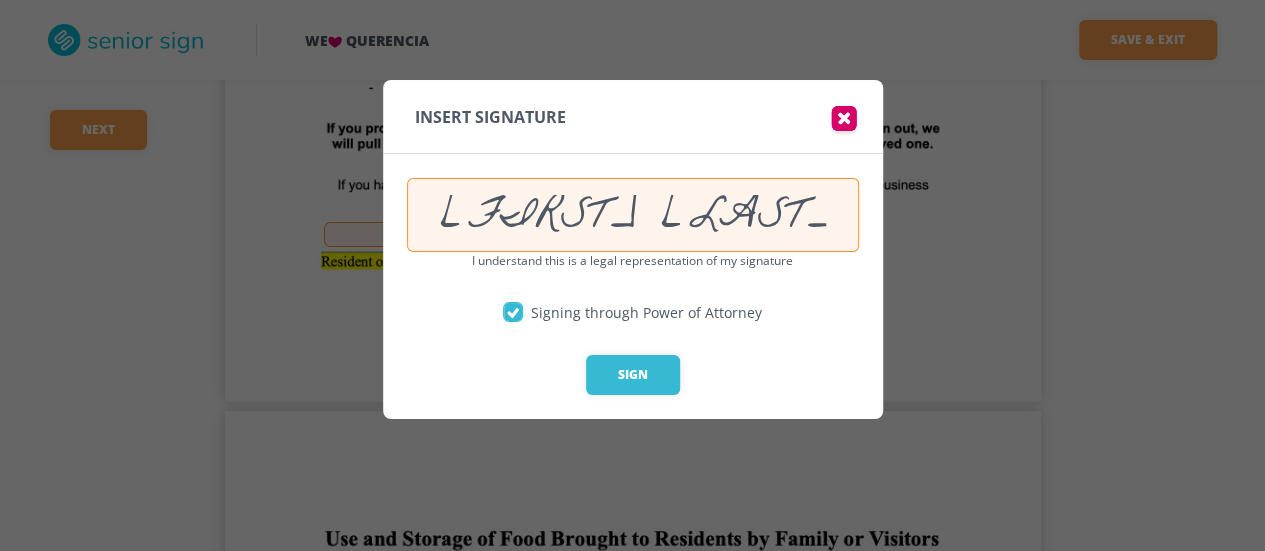 click on "[FIRST] [LAST]" at bounding box center [633, 215] 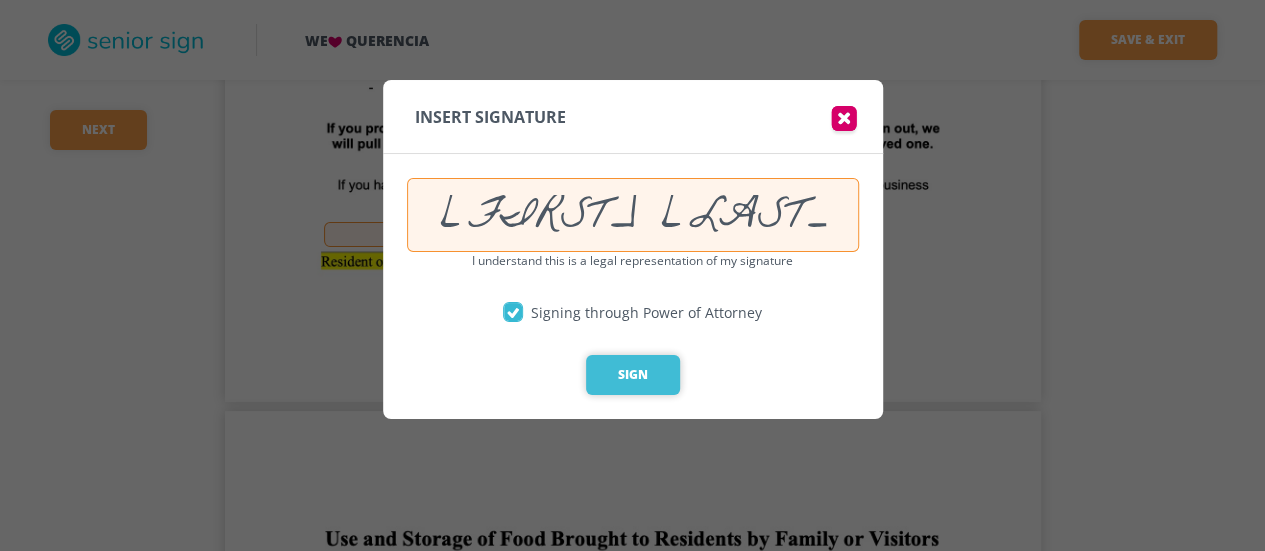 type on "[FIRST] [LAST]" 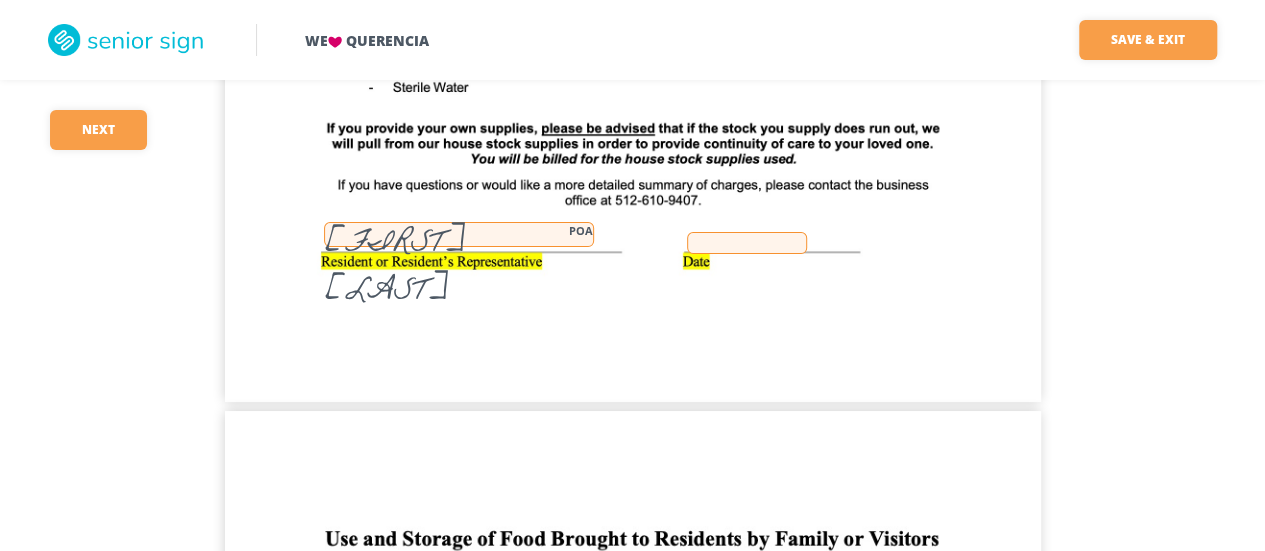 click at bounding box center (747, 243) 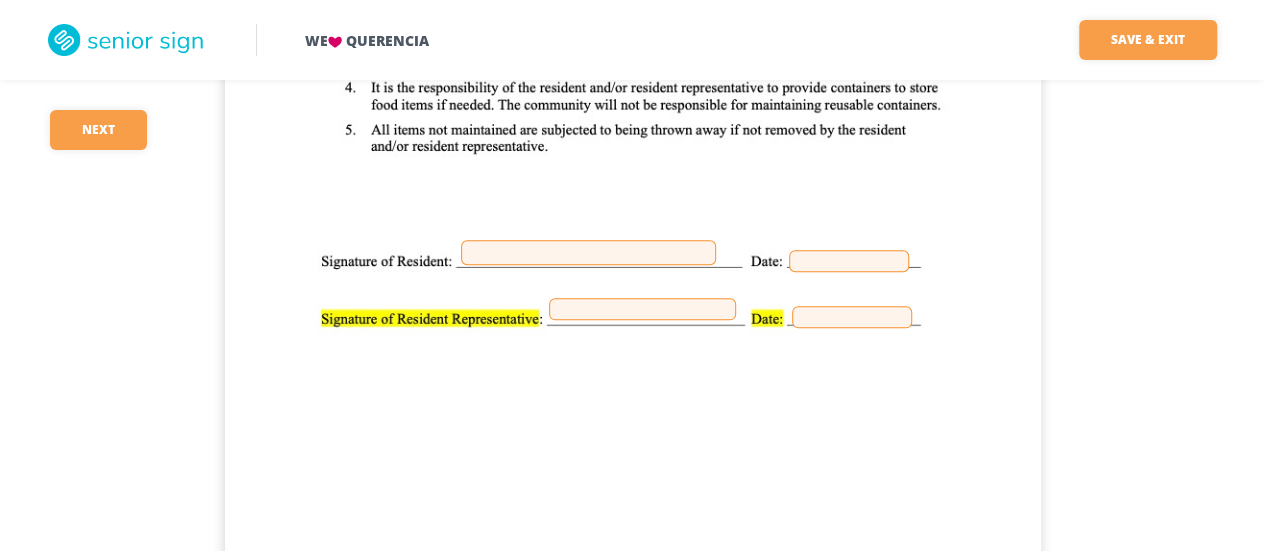 scroll, scrollTop: 4800, scrollLeft: 0, axis: vertical 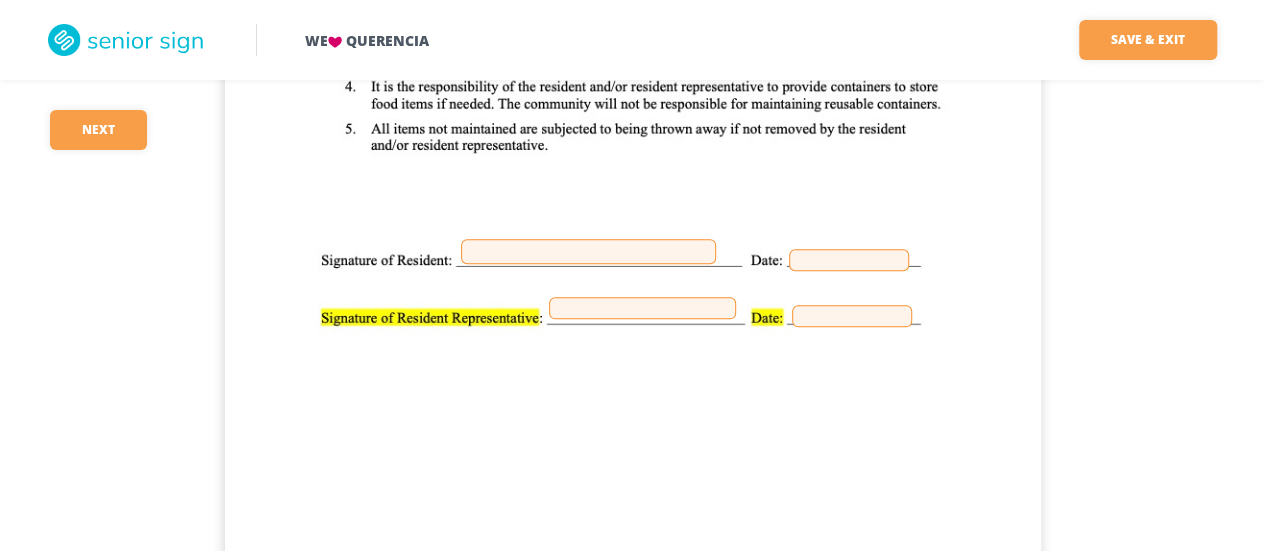 click at bounding box center (642, 308) 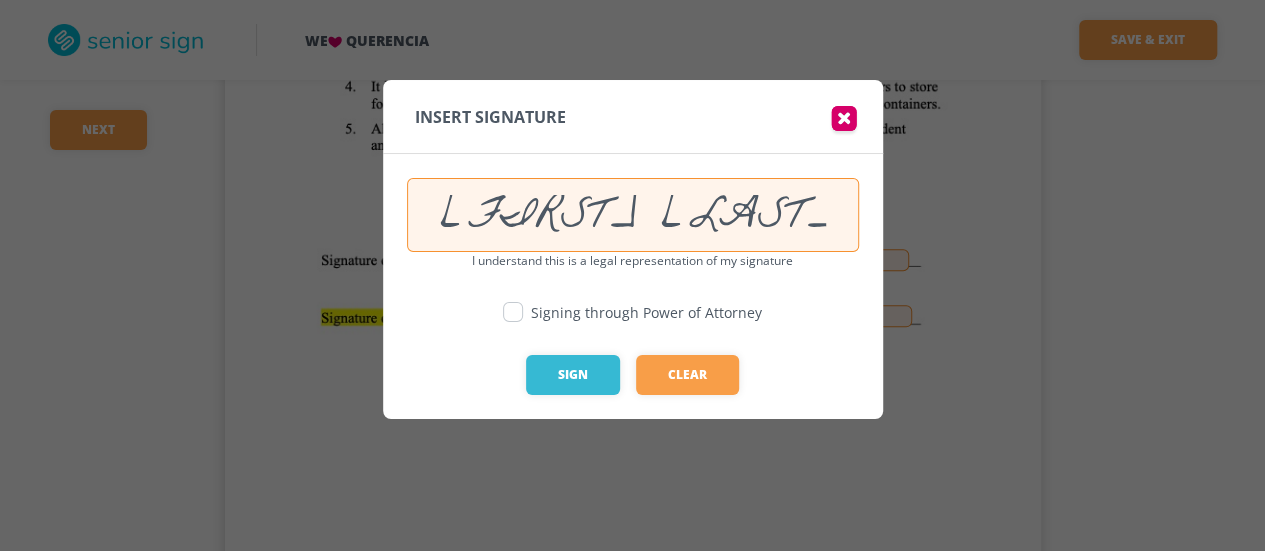 type on "[FIRST] [LAST]" 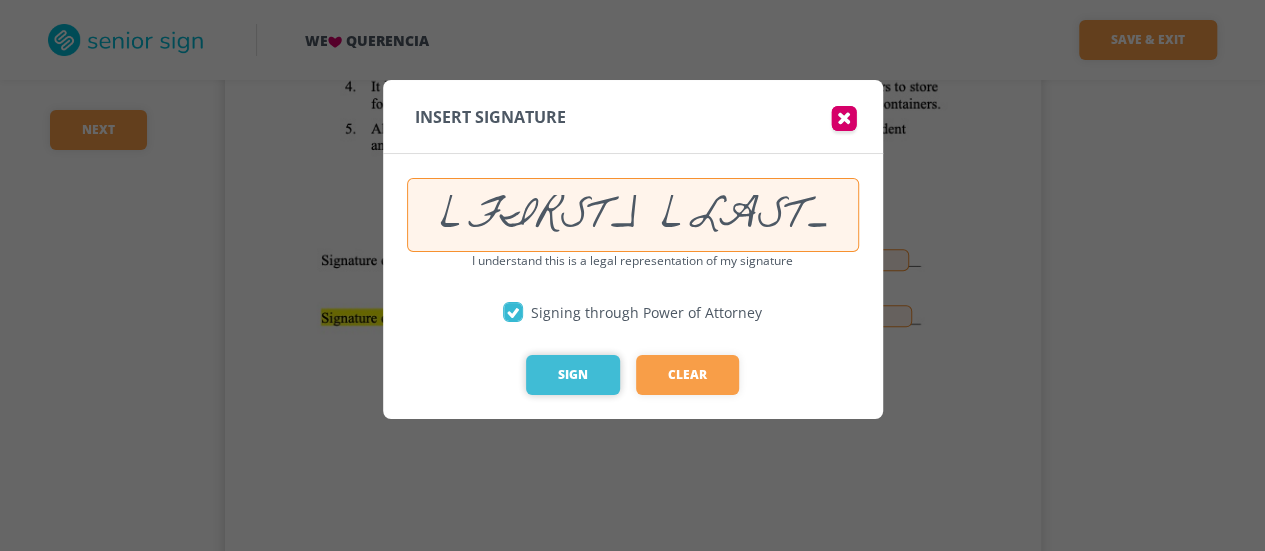 click on "Sign" at bounding box center [573, 375] 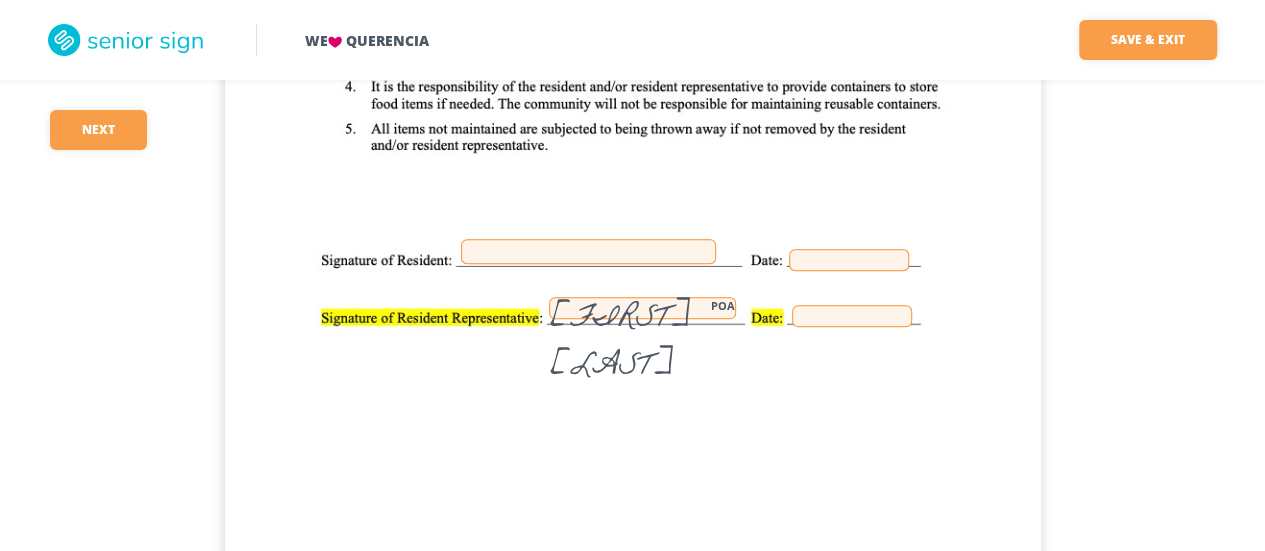click at bounding box center (852, 316) 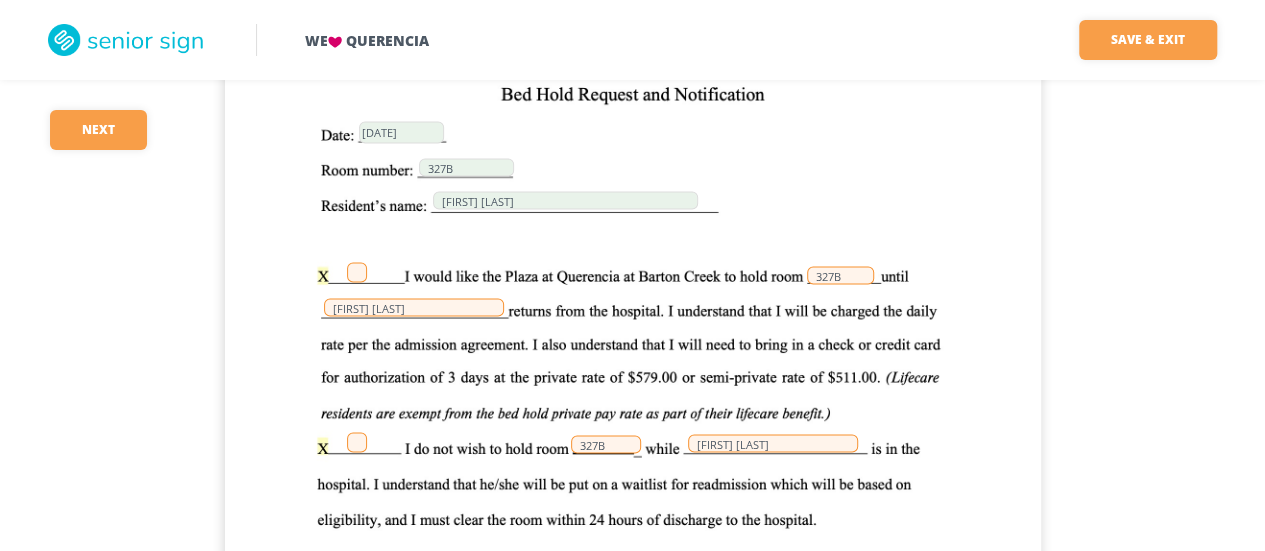 scroll, scrollTop: 5600, scrollLeft: 0, axis: vertical 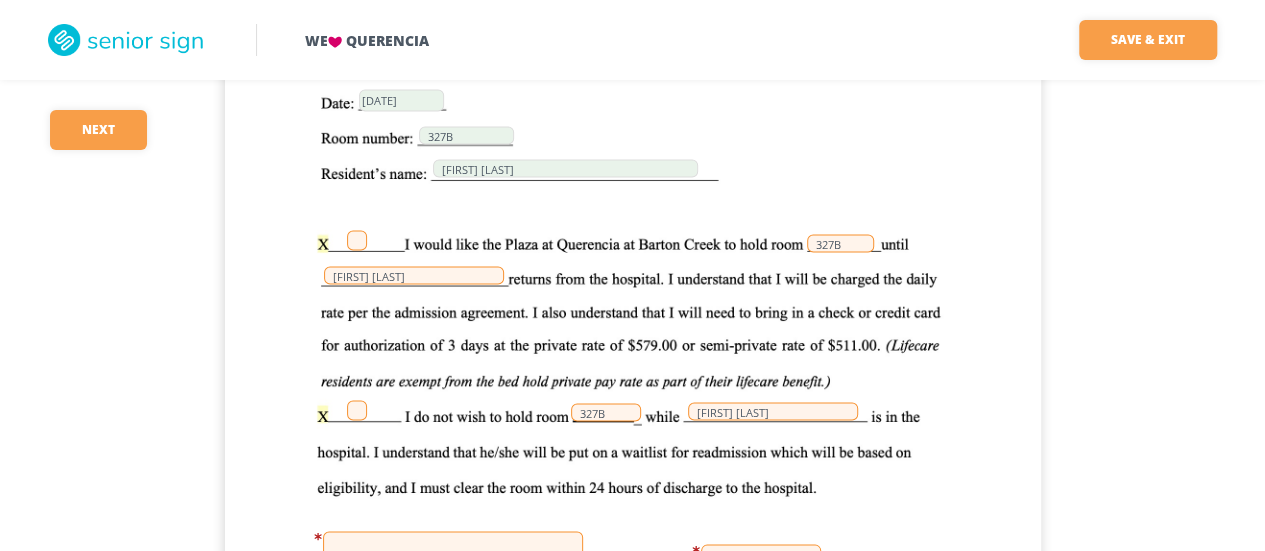 click at bounding box center [357, 240] 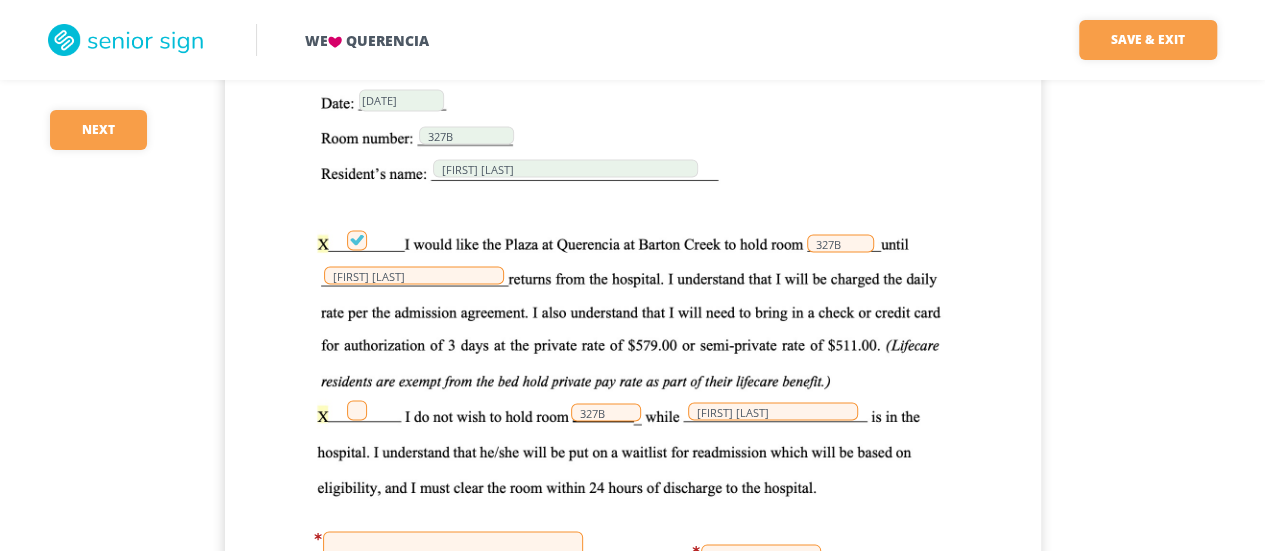 click at bounding box center (357, 240) 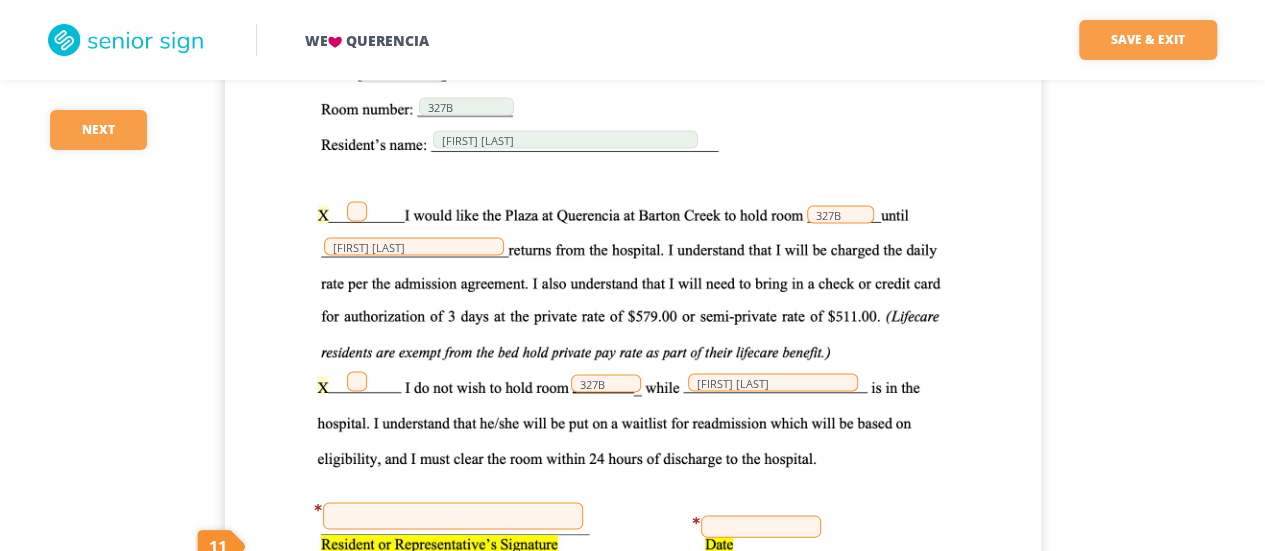 scroll, scrollTop: 5600, scrollLeft: 0, axis: vertical 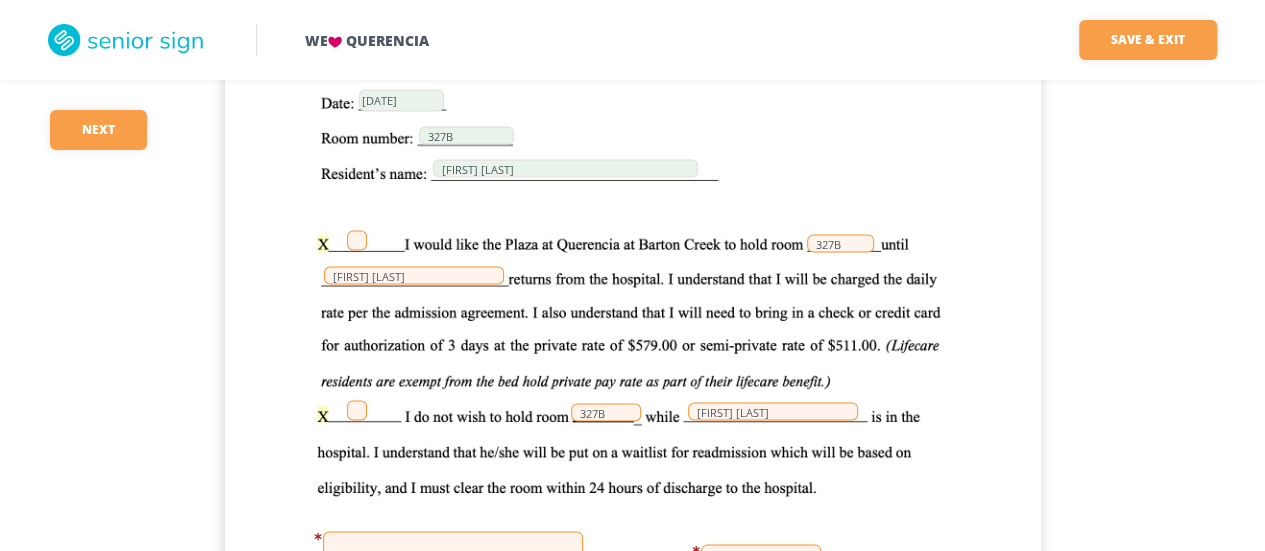 click at bounding box center [357, 240] 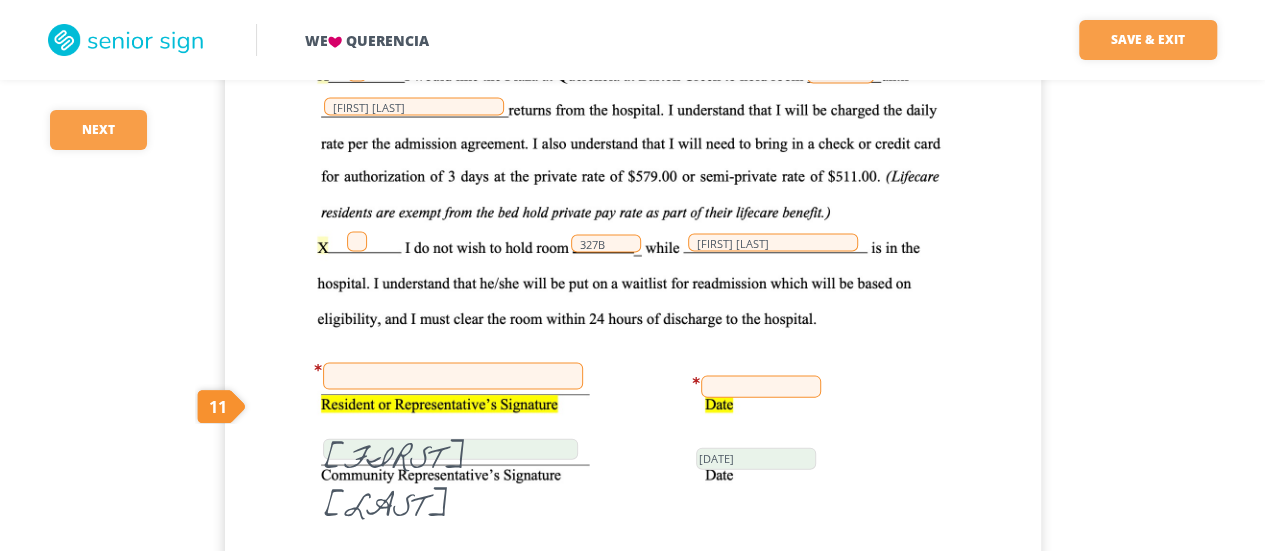 scroll, scrollTop: 5800, scrollLeft: 0, axis: vertical 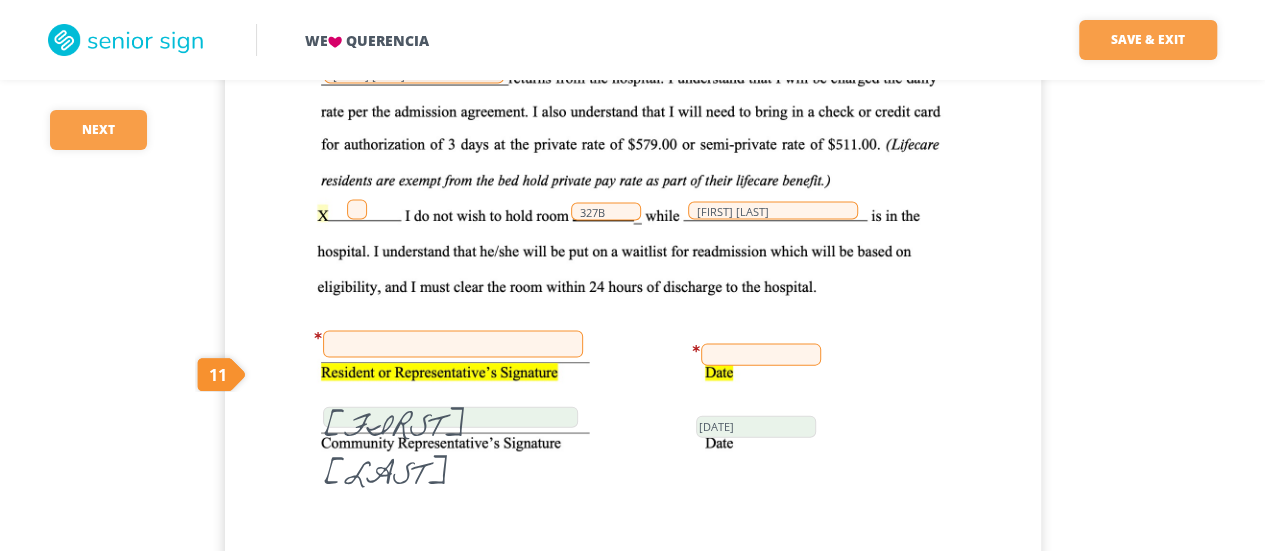 click at bounding box center (453, 344) 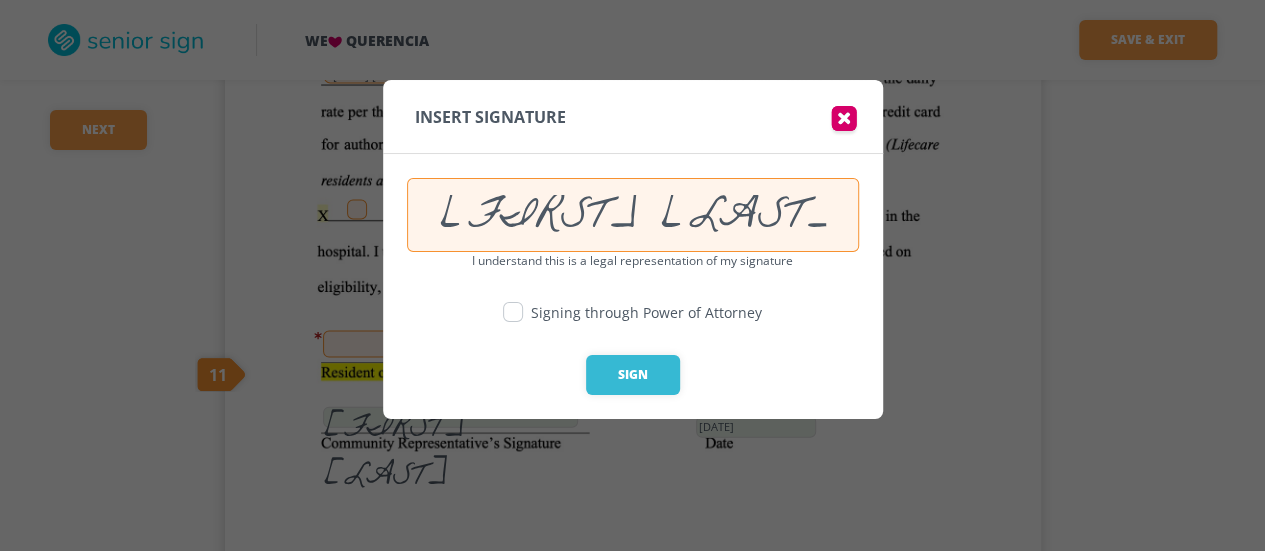 drag, startPoint x: 513, startPoint y: 315, endPoint x: 530, endPoint y: 295, distance: 26.24881 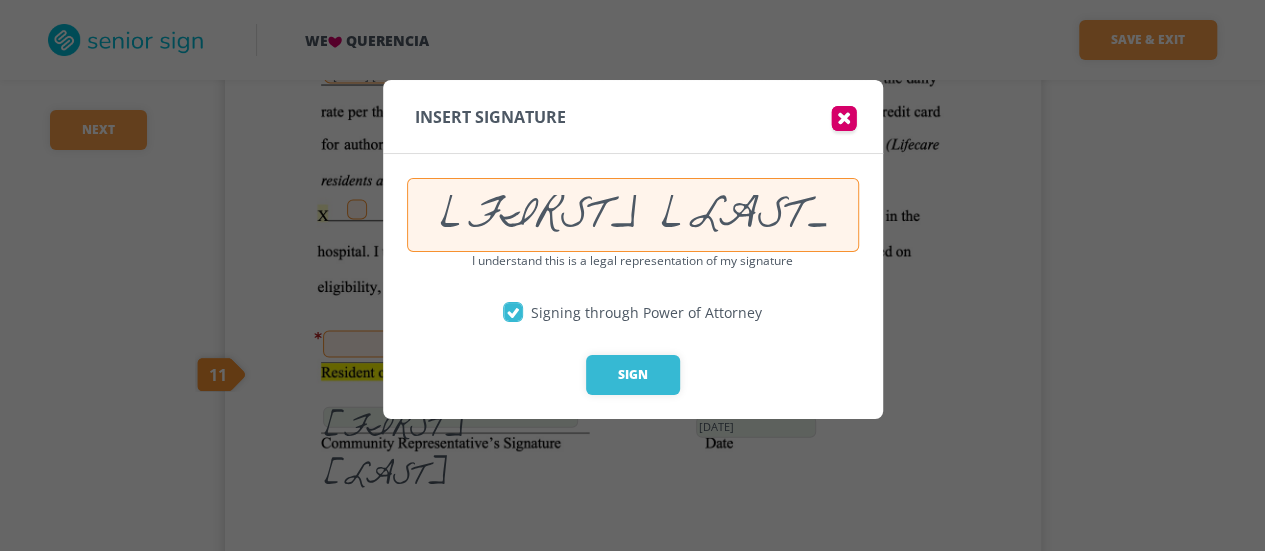 click on "[FIRST] [LAST]" at bounding box center [633, 215] 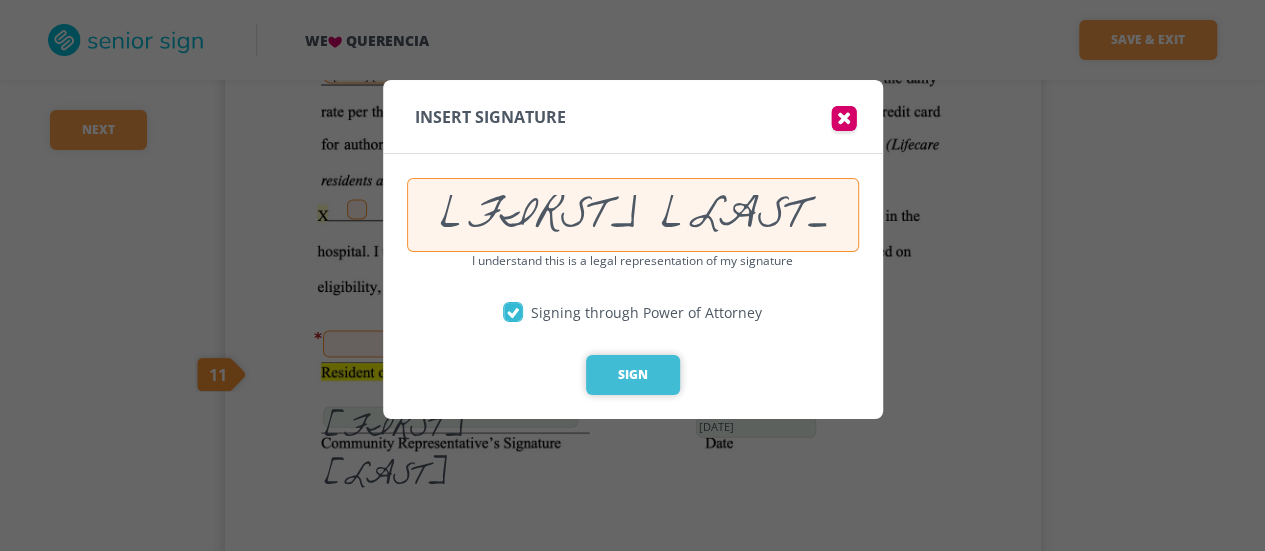 type on "[FIRST] [LAST]" 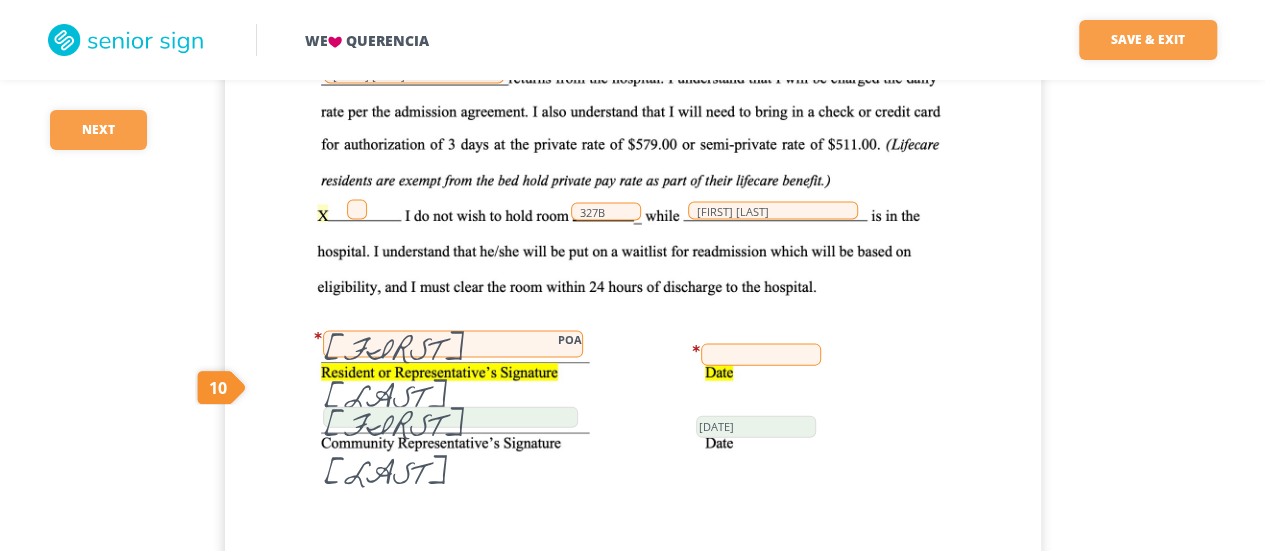 click at bounding box center [761, 355] 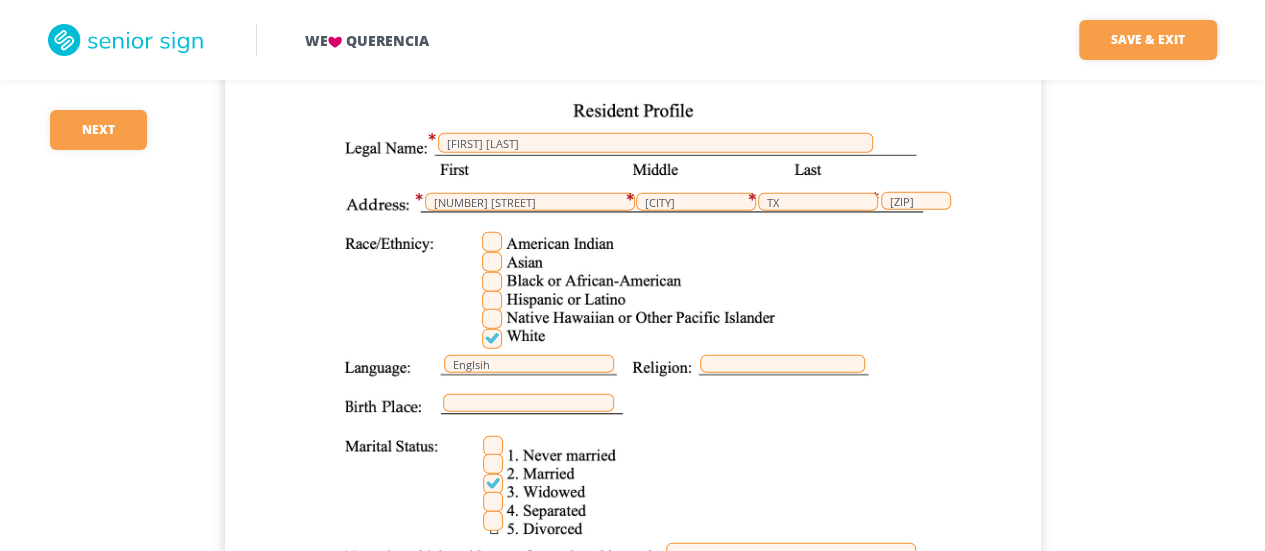 scroll, scrollTop: 6600, scrollLeft: 0, axis: vertical 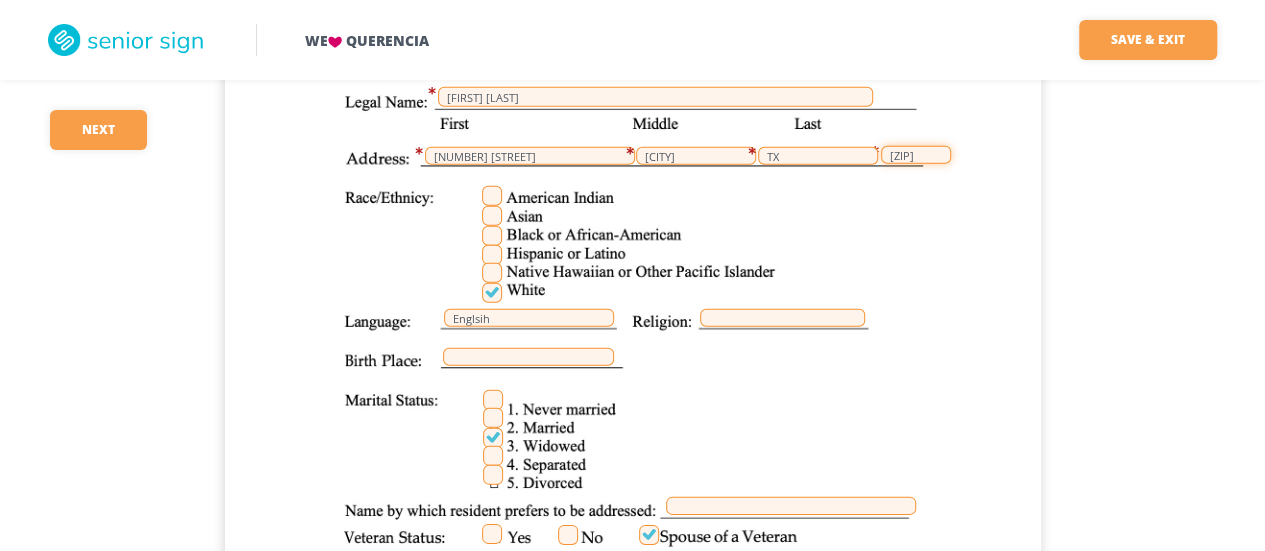 click on "[ZIP]" at bounding box center [916, 155] 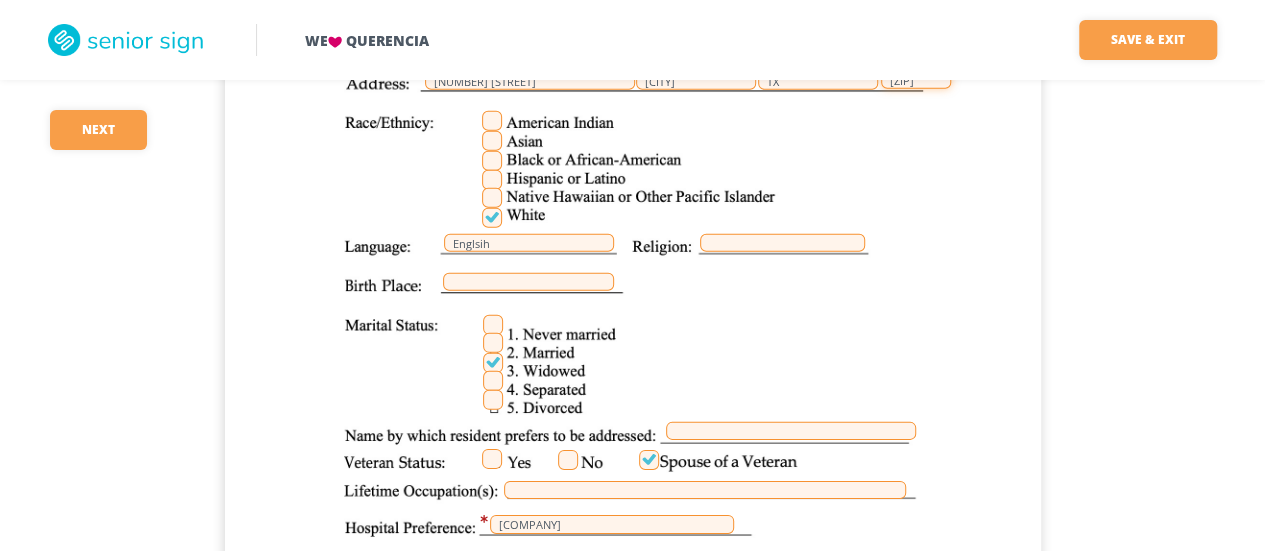 scroll, scrollTop: 6700, scrollLeft: 0, axis: vertical 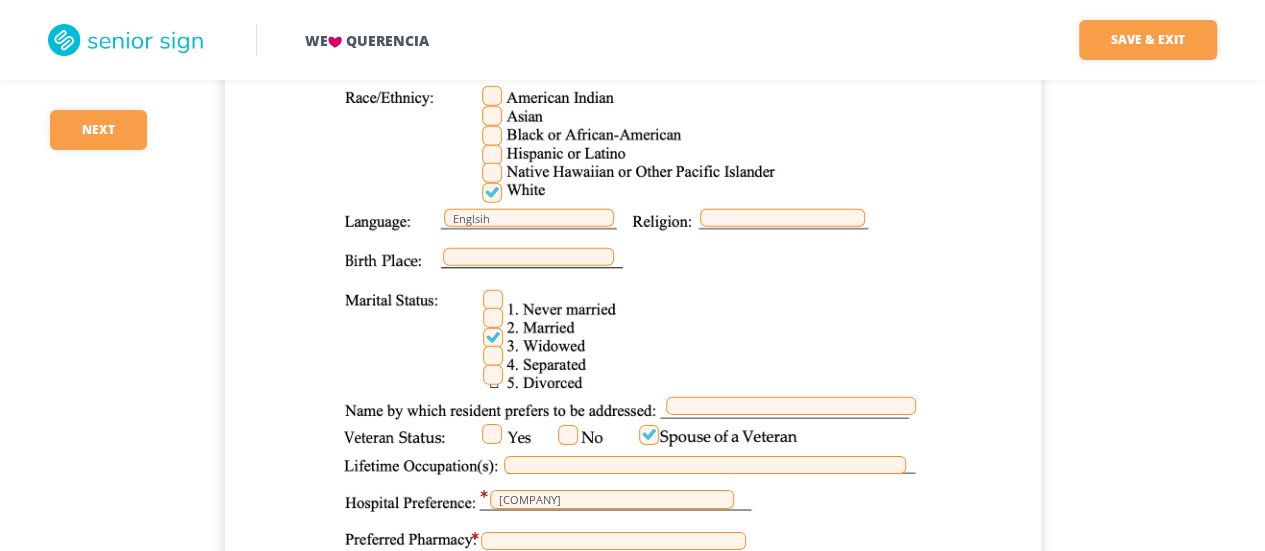 type on "[ZIP]" 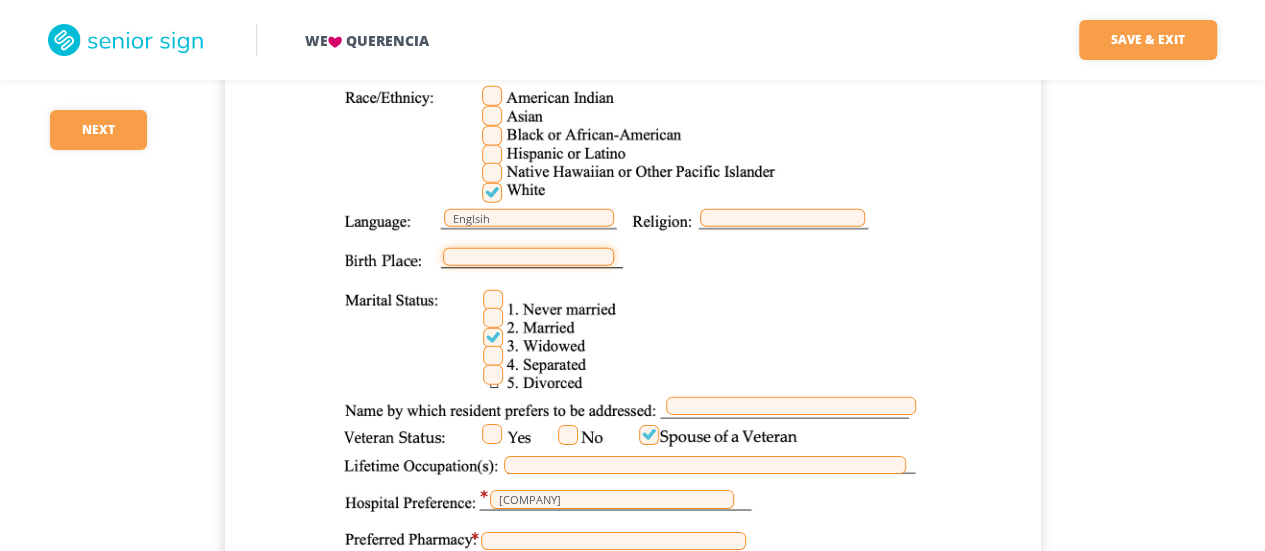 click at bounding box center (528, 257) 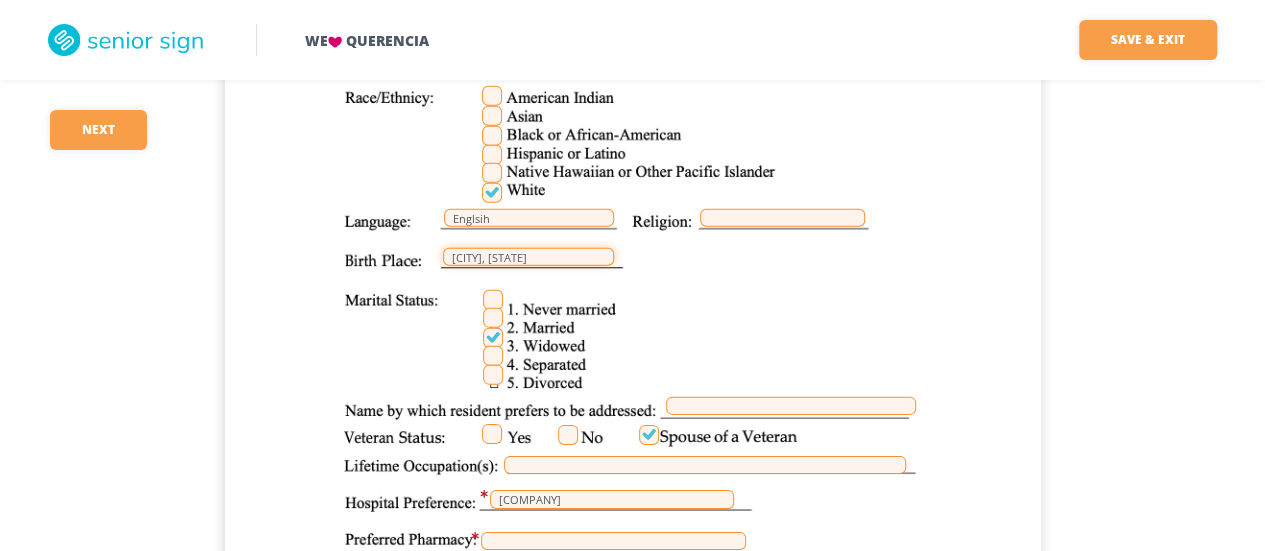 type on "[CITY], [STATE]" 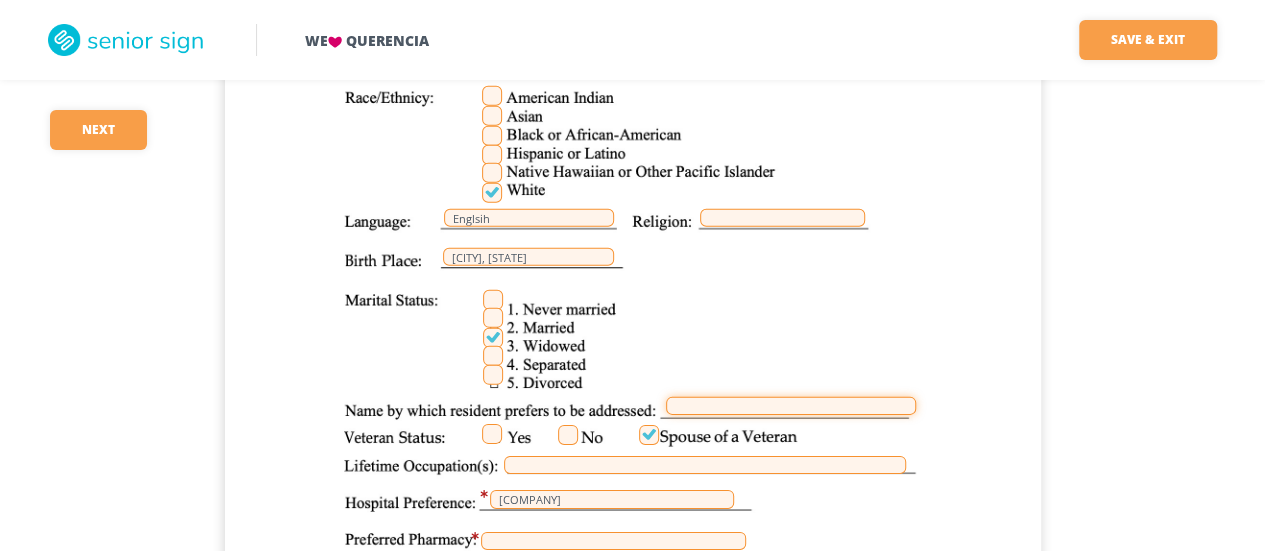 click at bounding box center [791, 406] 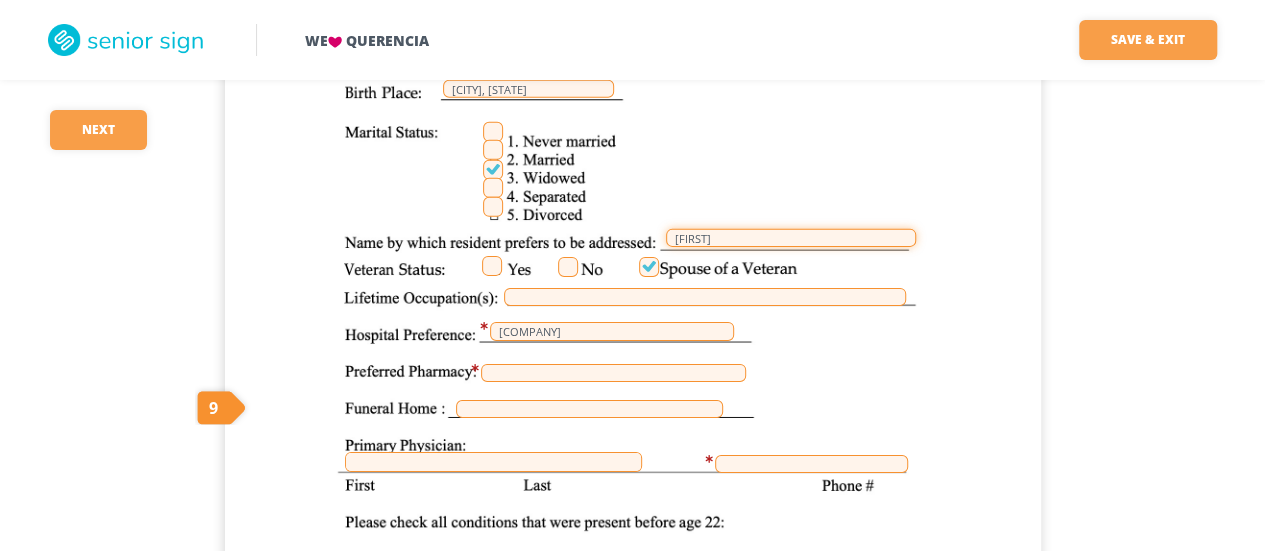 scroll, scrollTop: 6900, scrollLeft: 0, axis: vertical 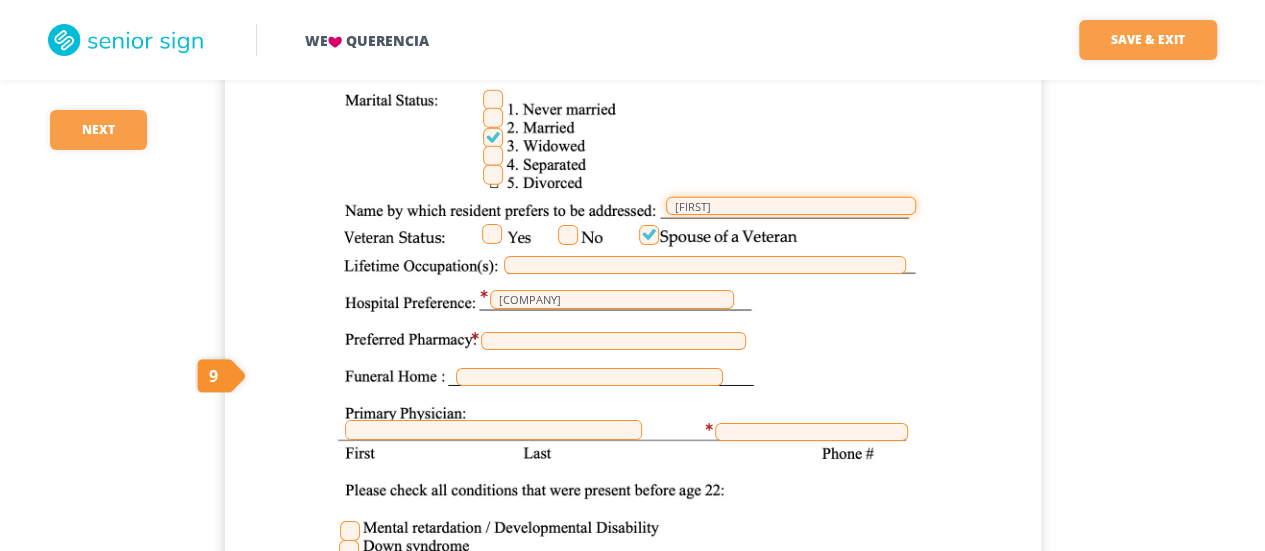 type on "[FIRST]" 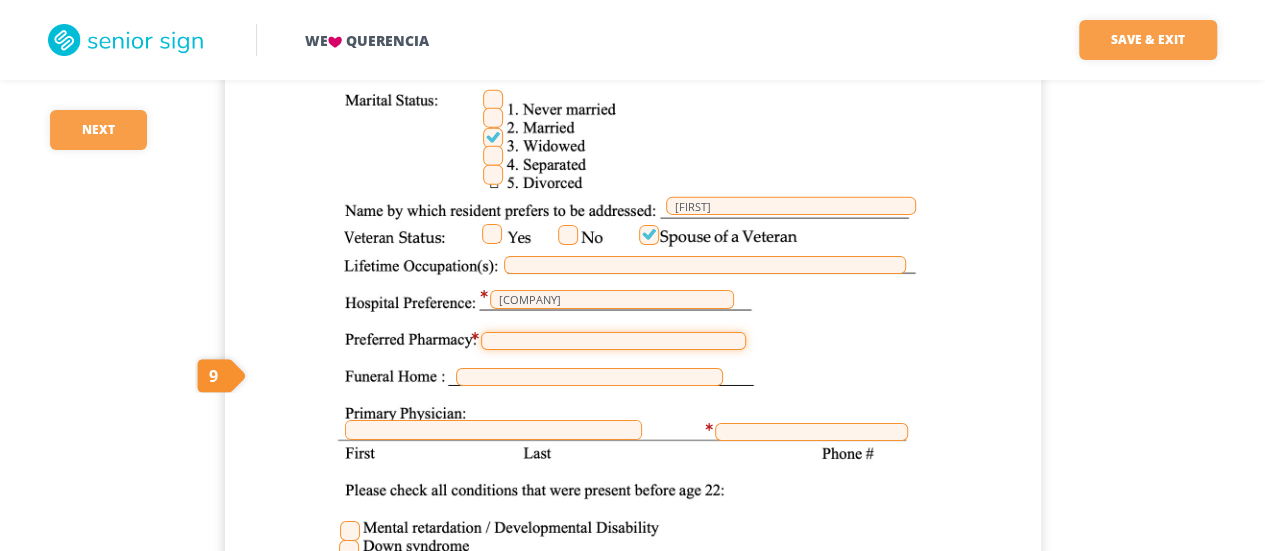click at bounding box center (613, 341) 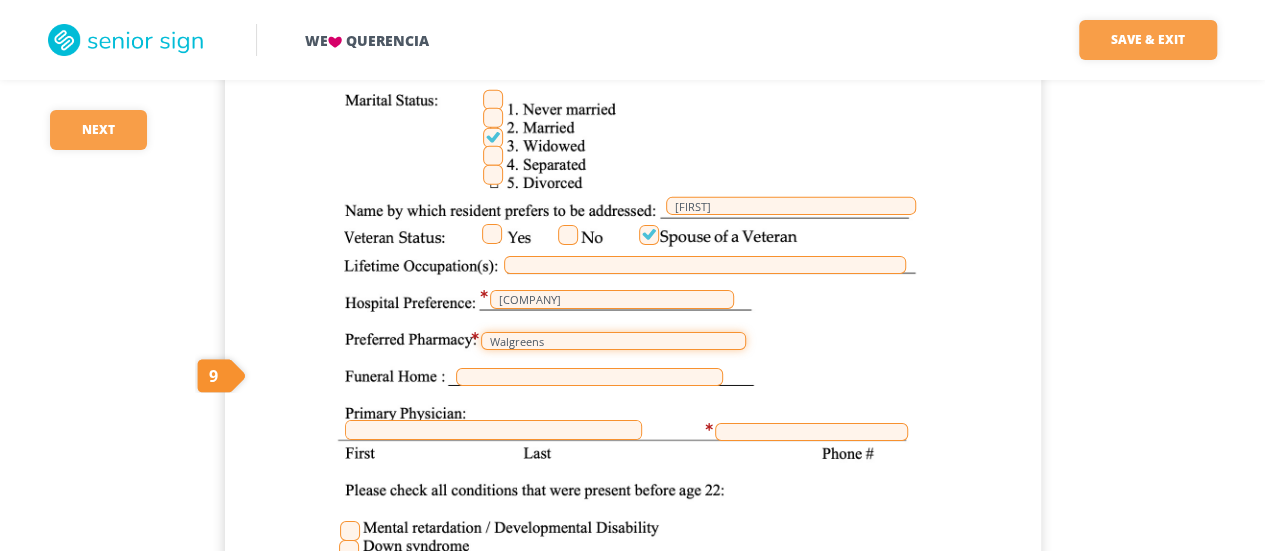type on "Walgreens" 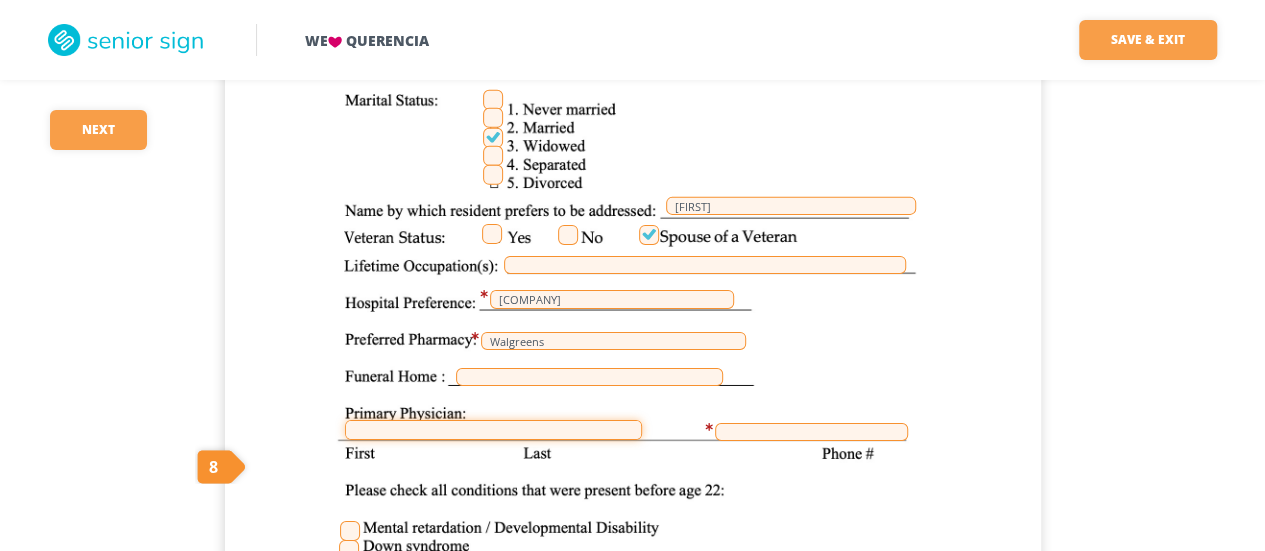 click at bounding box center (493, 430) 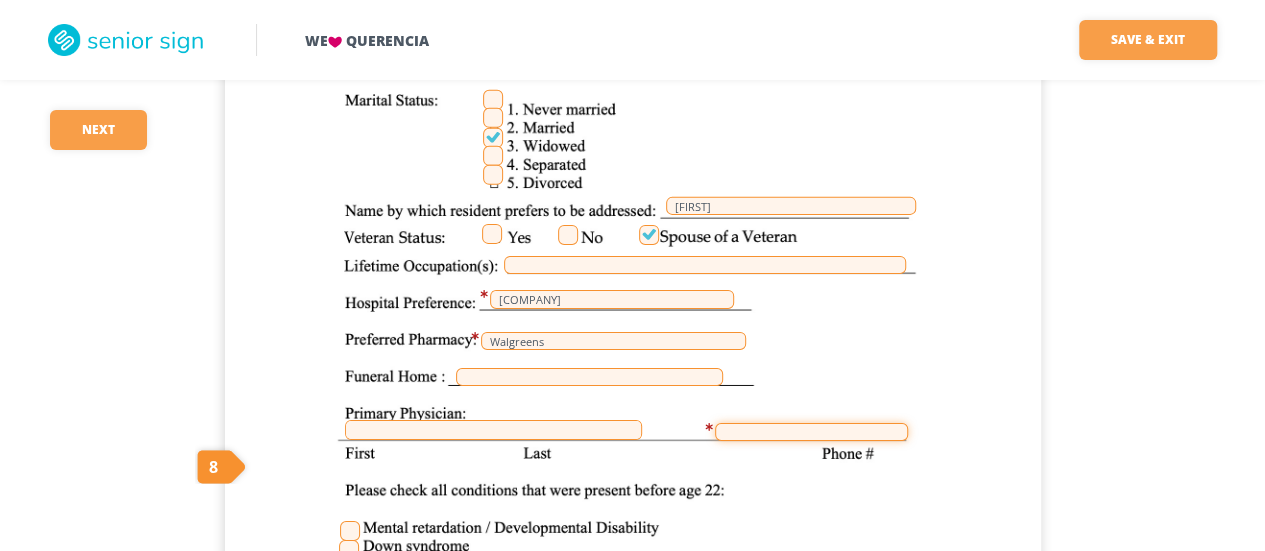 click at bounding box center (811, 432) 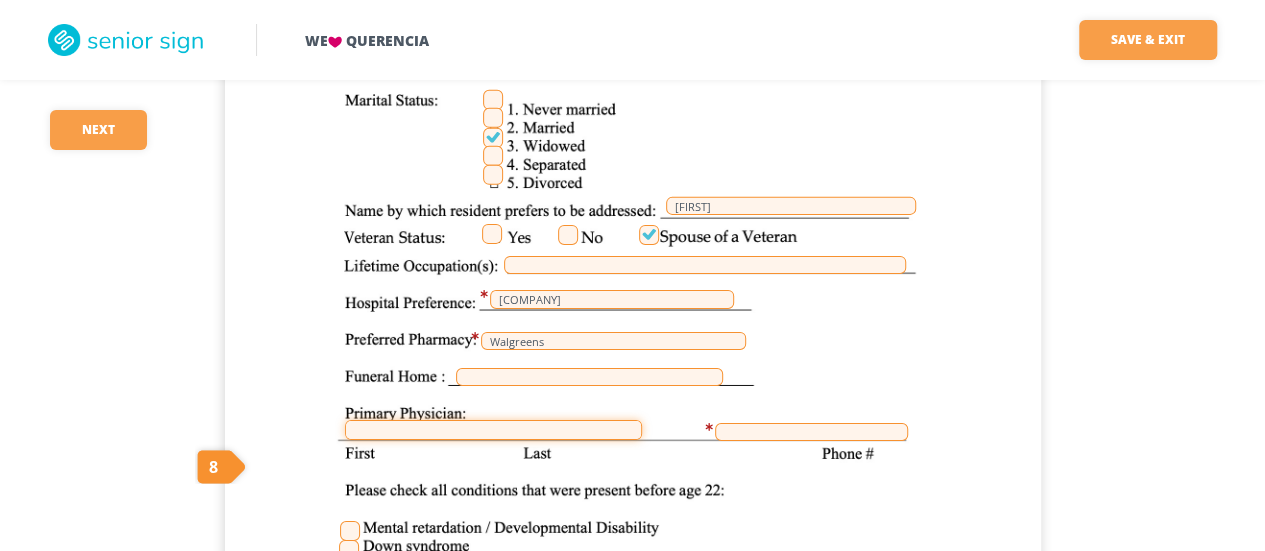 click at bounding box center (493, 430) 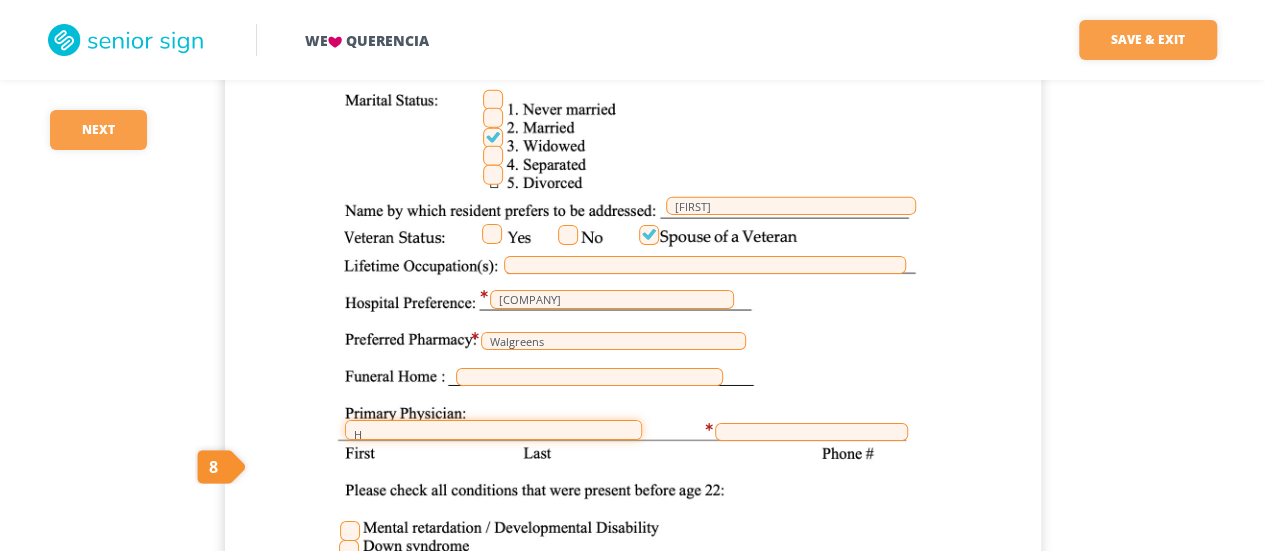 scroll, scrollTop: 2, scrollLeft: 0, axis: vertical 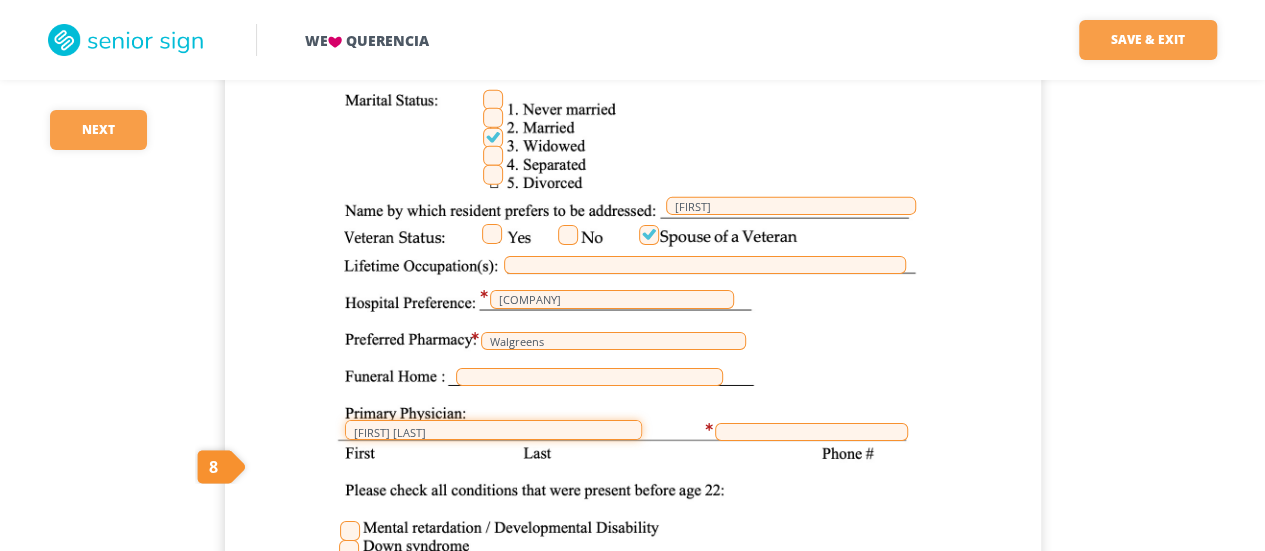 type on "[FIRST] [LAST]" 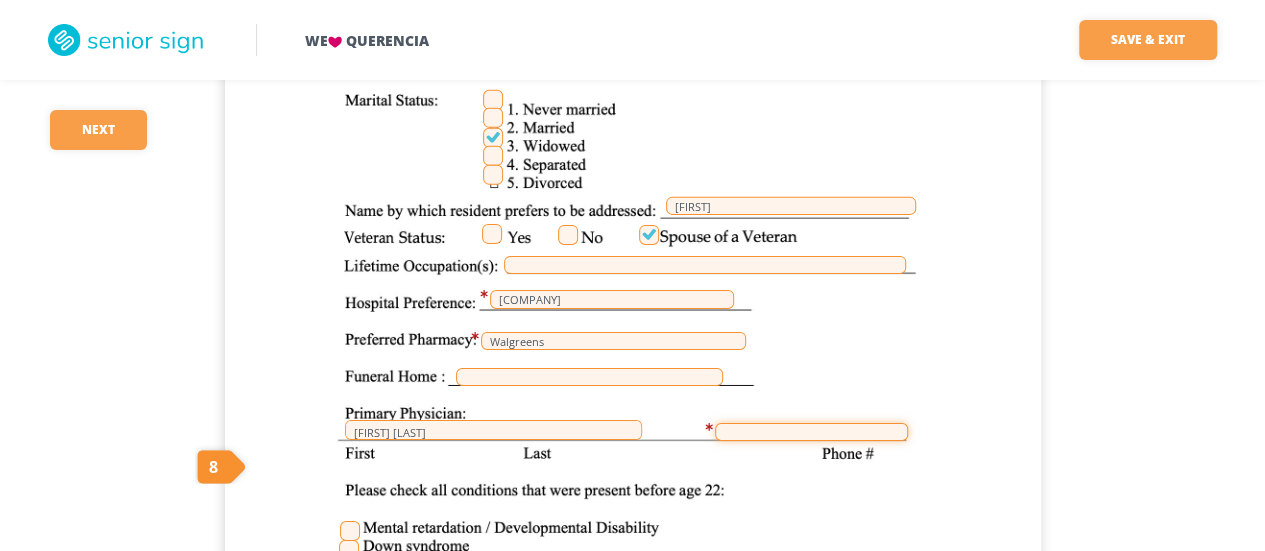click at bounding box center [811, 432] 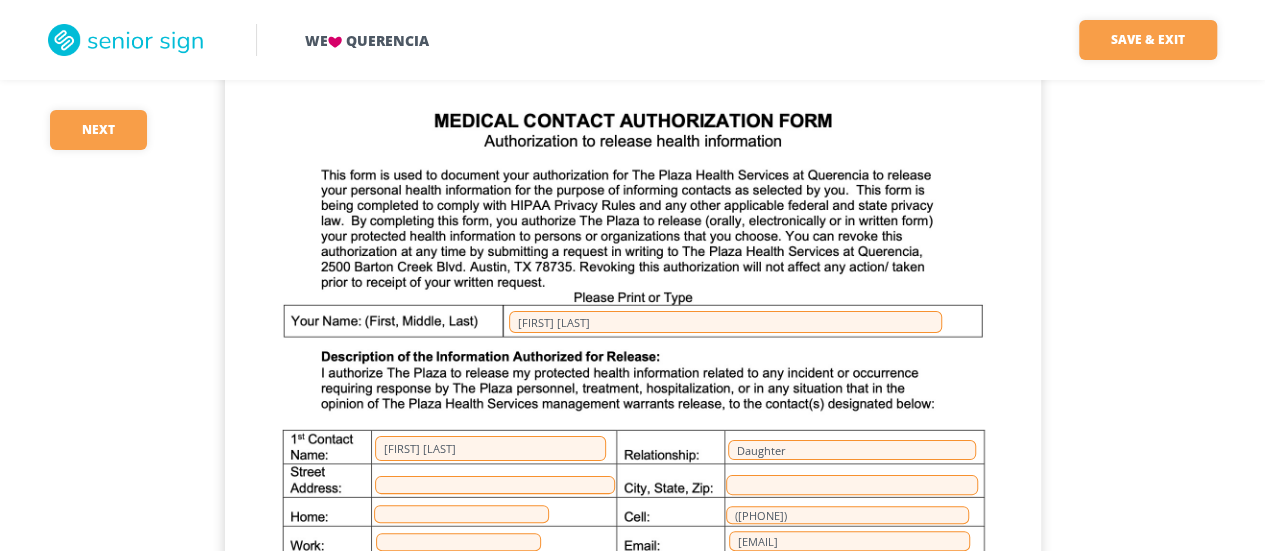 scroll, scrollTop: 7600, scrollLeft: 0, axis: vertical 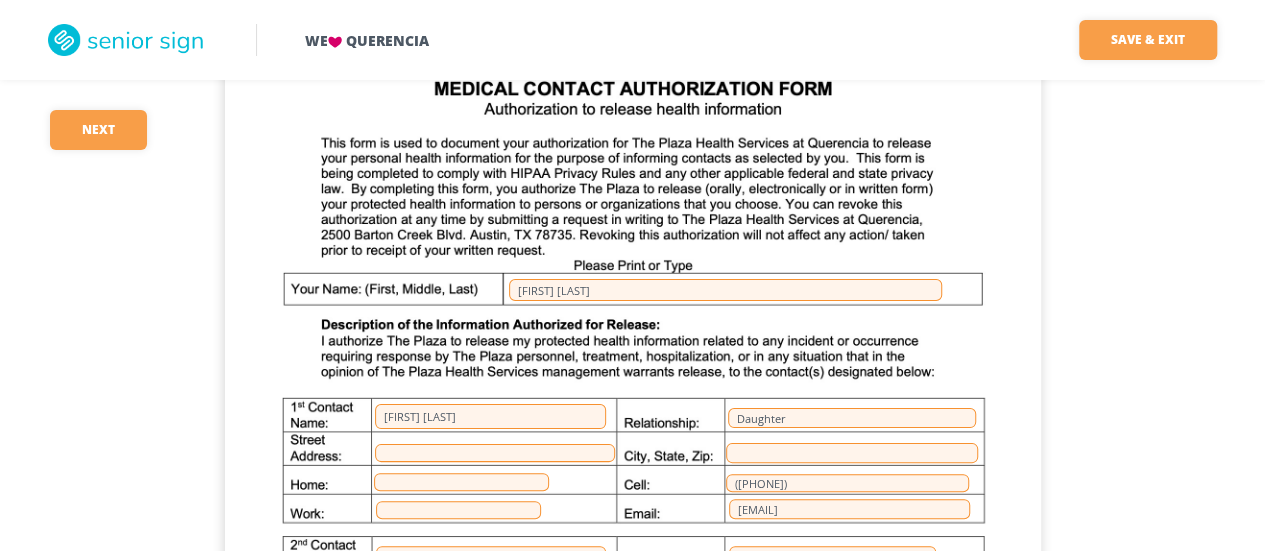 type on "[PHONE]" 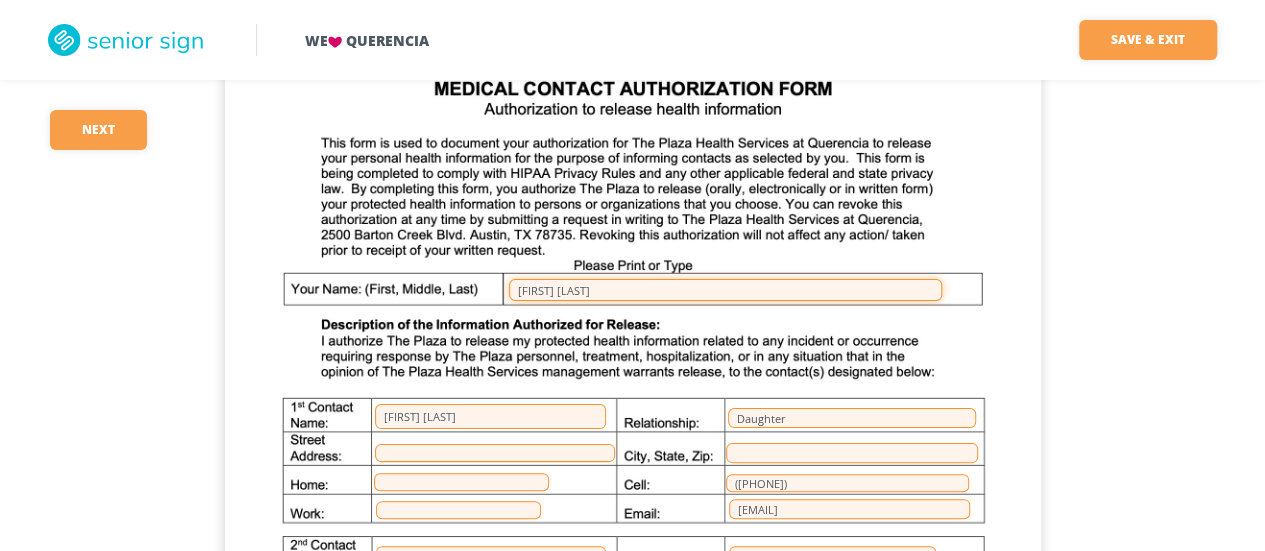 click on "[FIRST] [LAST]" at bounding box center [725, 290] 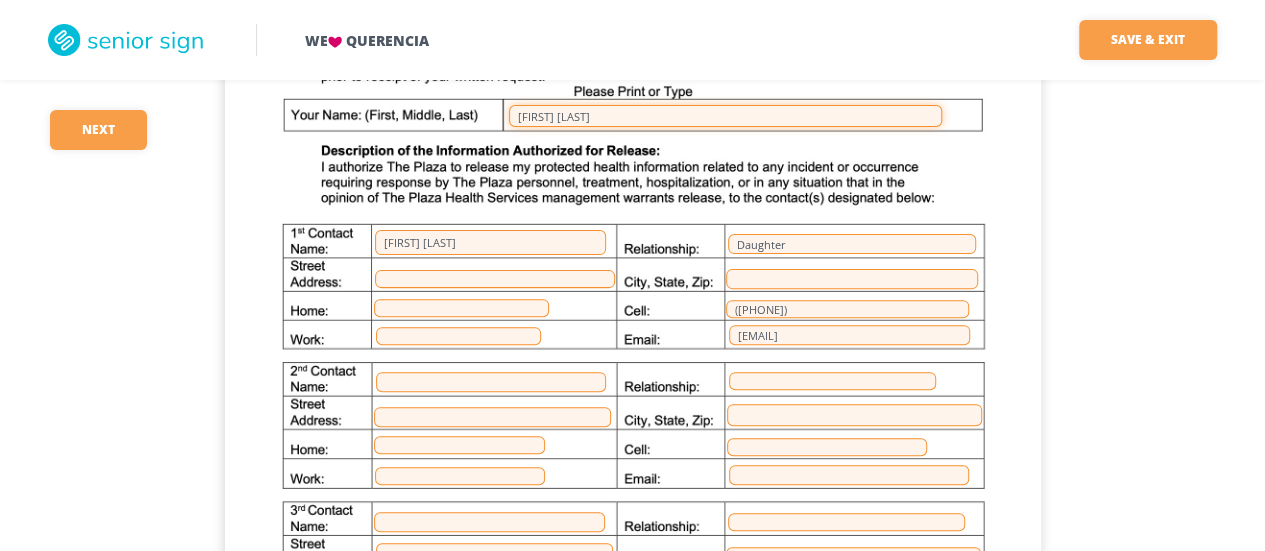 scroll, scrollTop: 7800, scrollLeft: 0, axis: vertical 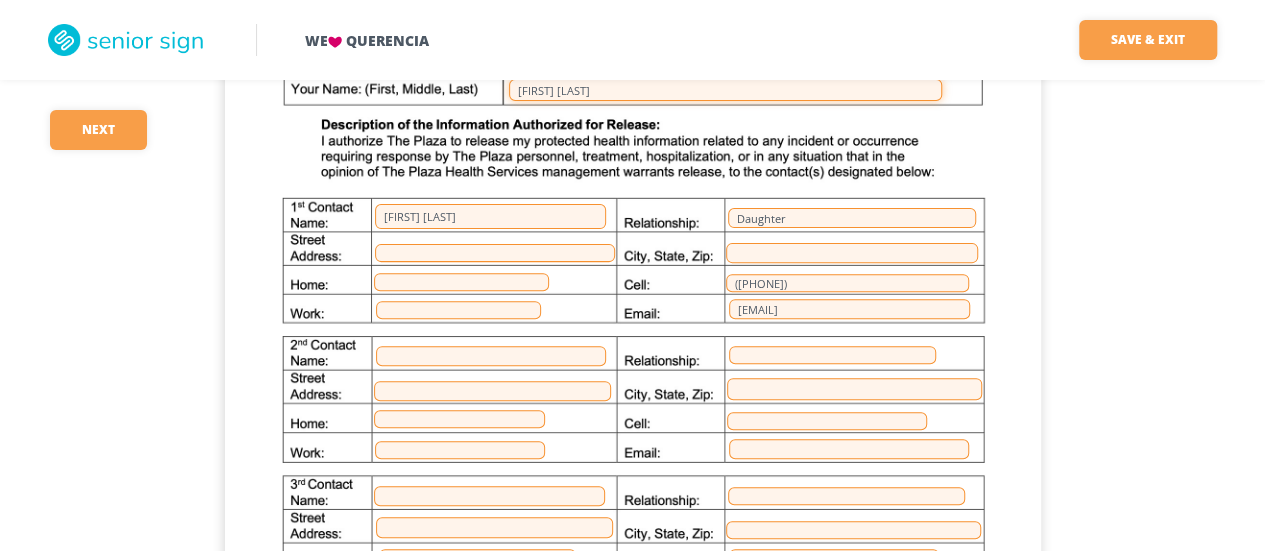 type on "[FIRST] [LAST]" 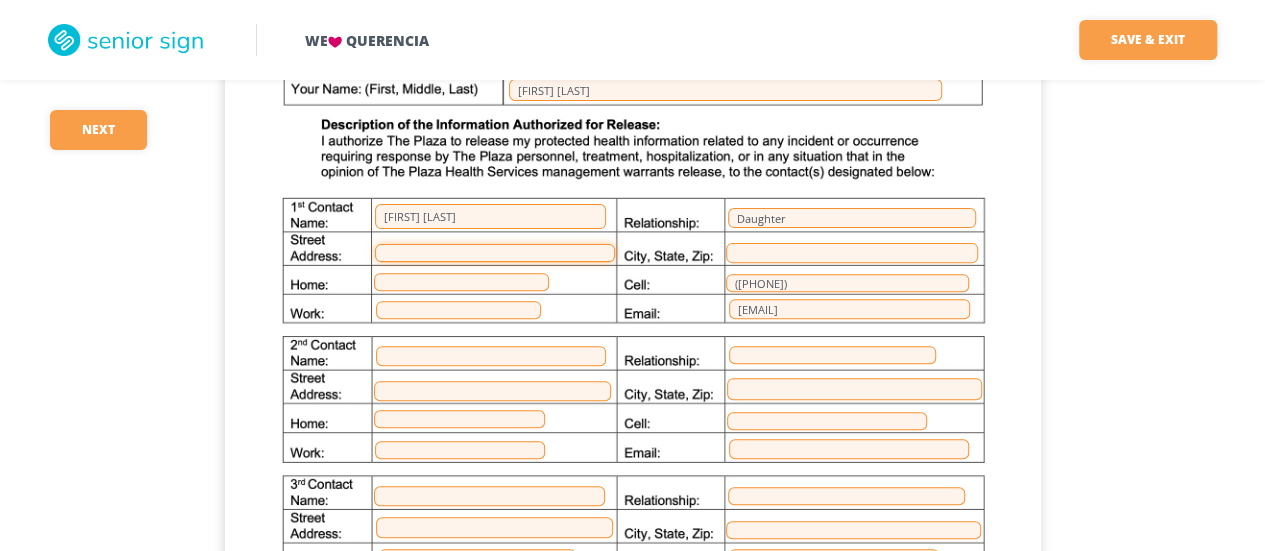 click at bounding box center [495, 253] 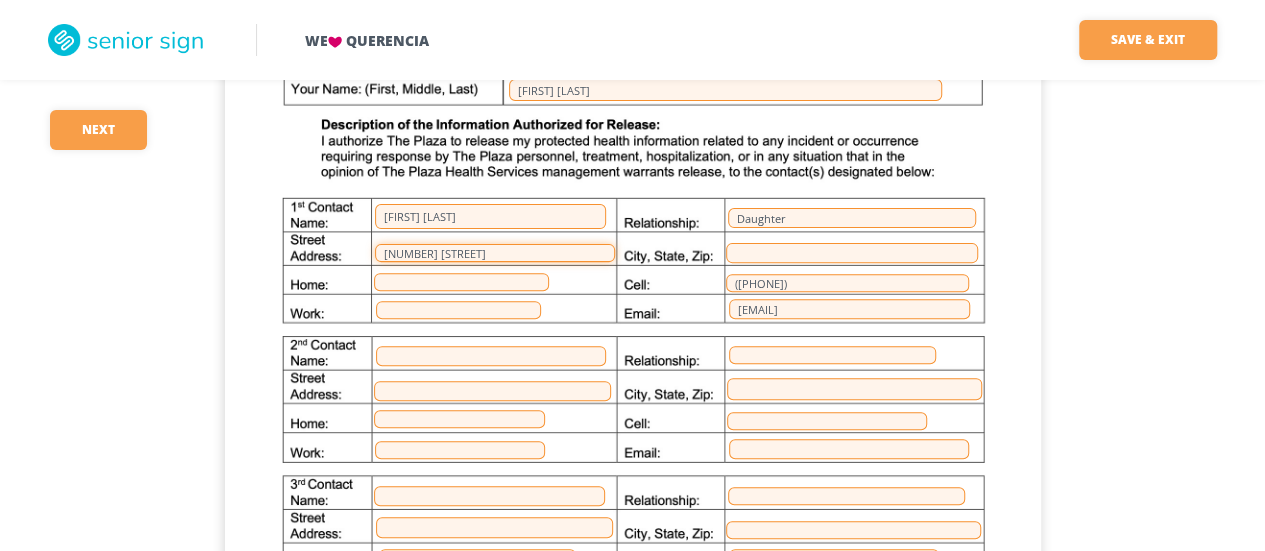 type on "[NUMBER] [STREET]" 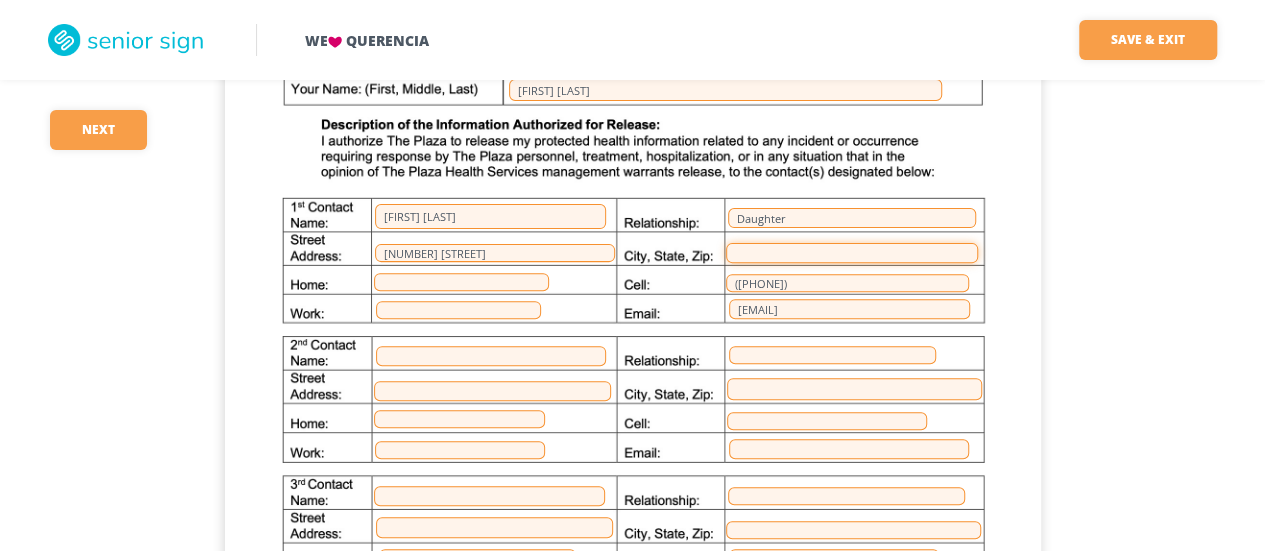 click at bounding box center [852, 253] 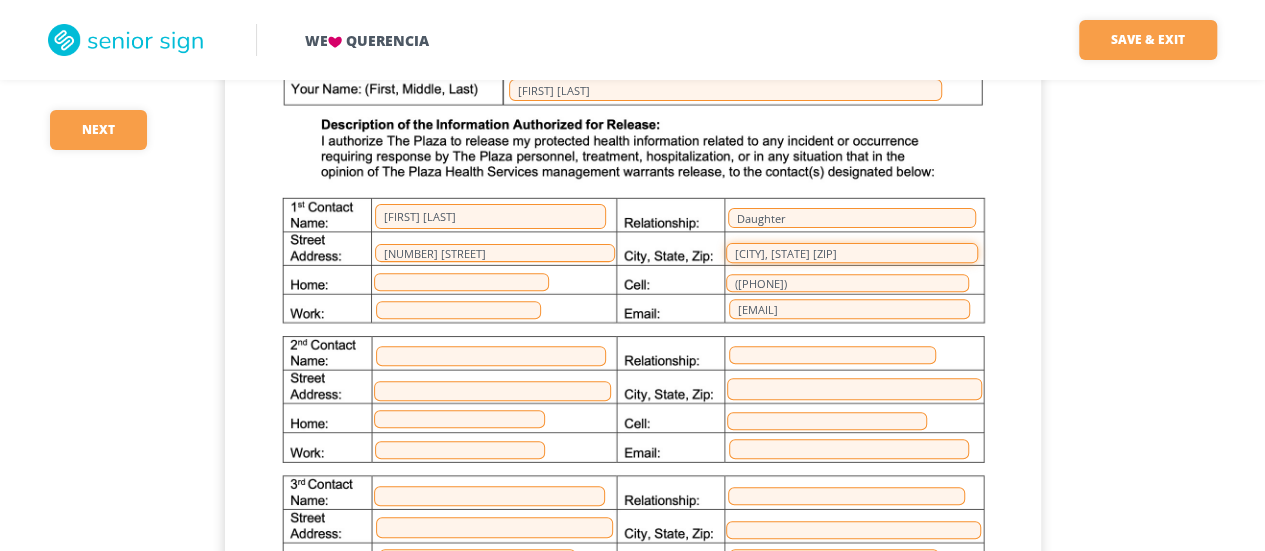 type on "[CITY], [STATE] [ZIP]" 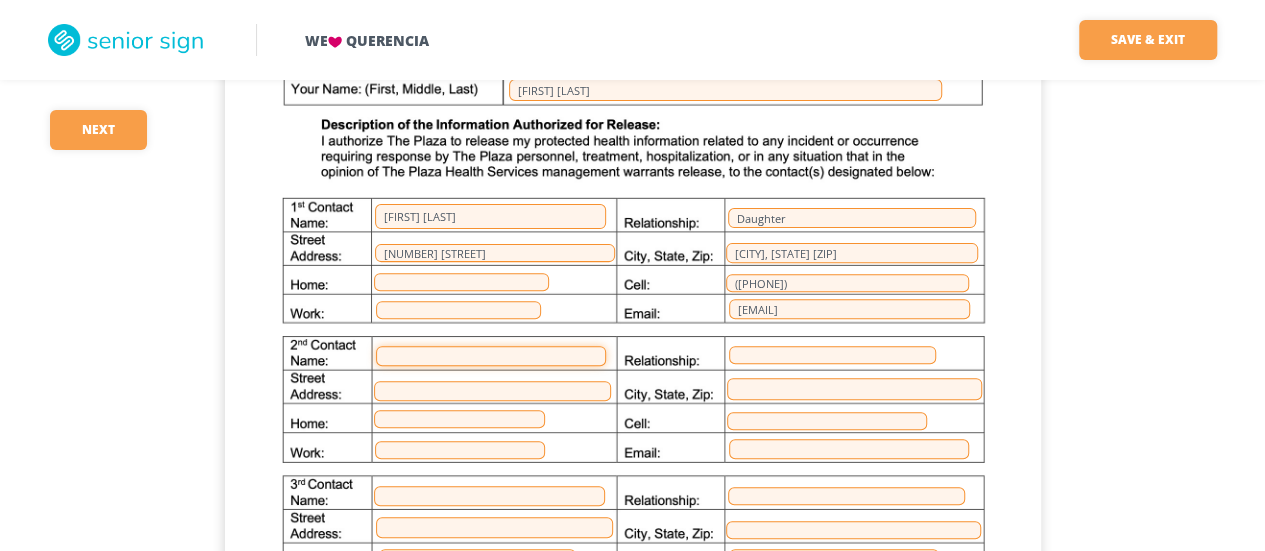 click at bounding box center (491, 356) 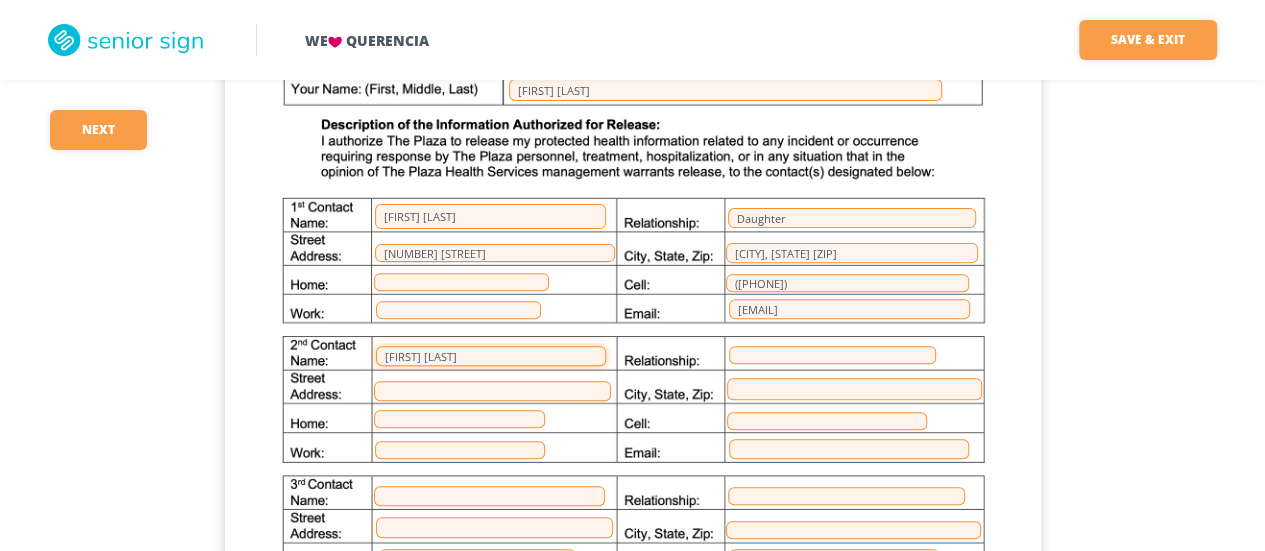 type on "[FIRST] [LAST]" 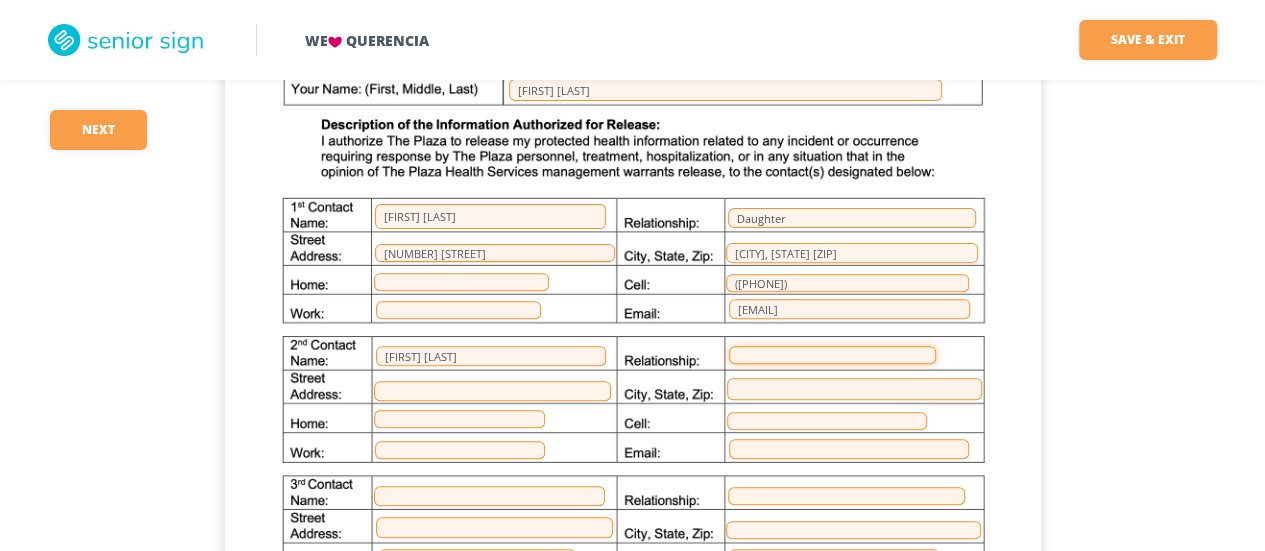 click at bounding box center (832, 355) 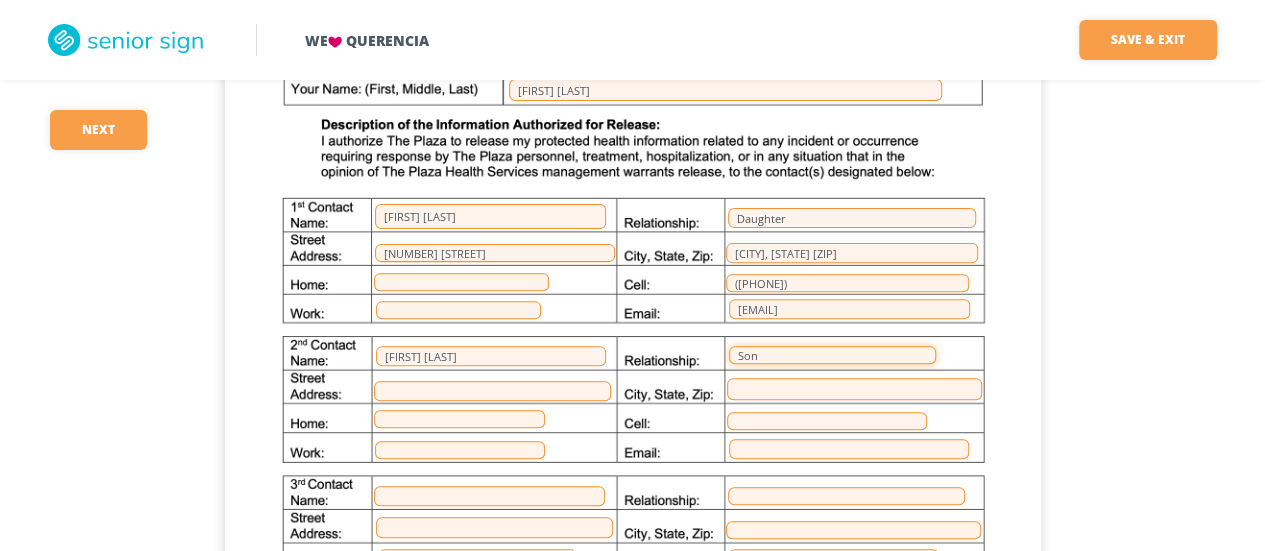 type on "Son" 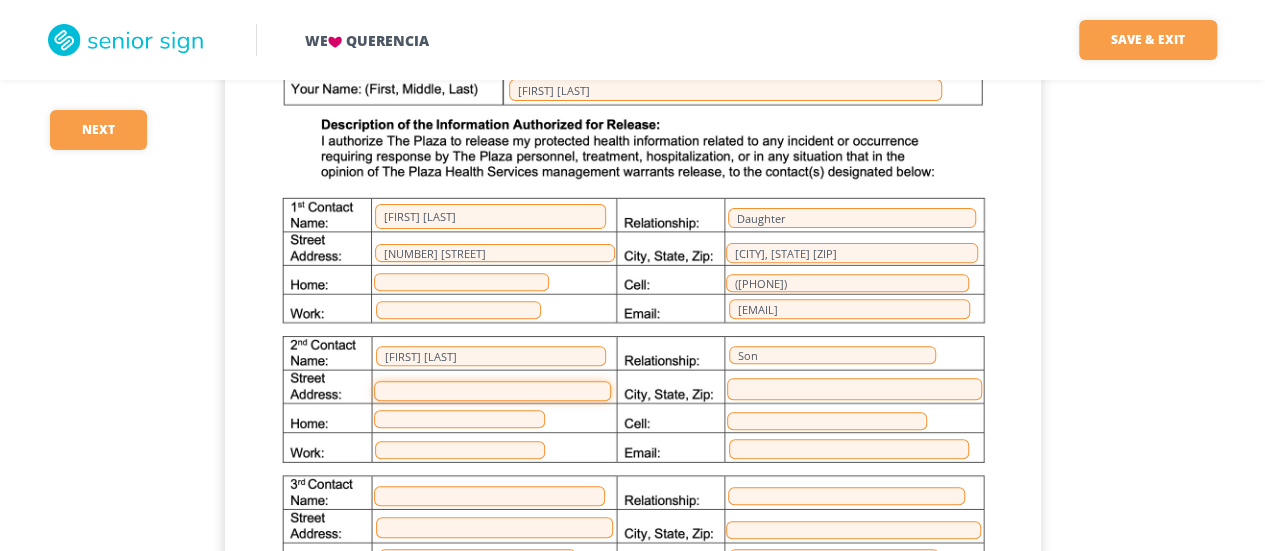 click at bounding box center [492, 391] 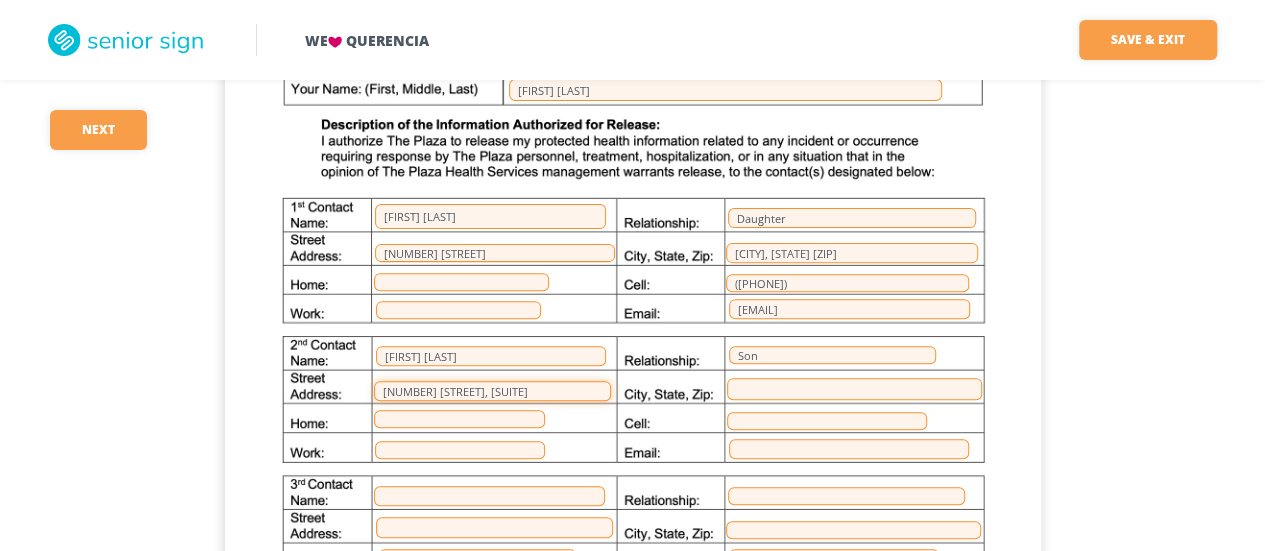 type on "[NUMBER] [STREET], [SUITE]" 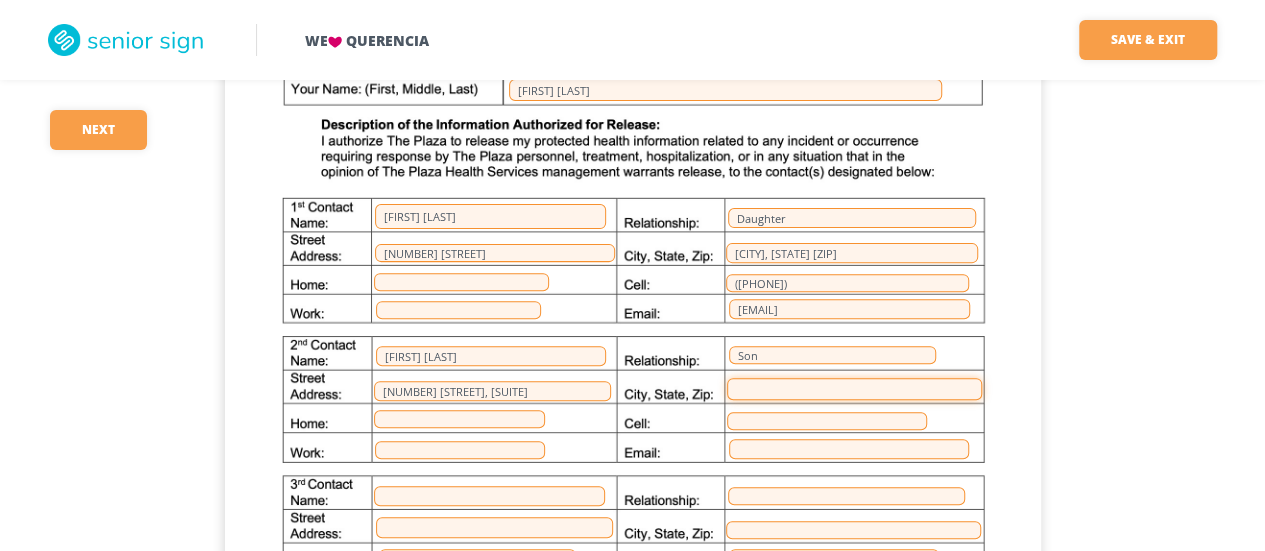 click at bounding box center [854, 389] 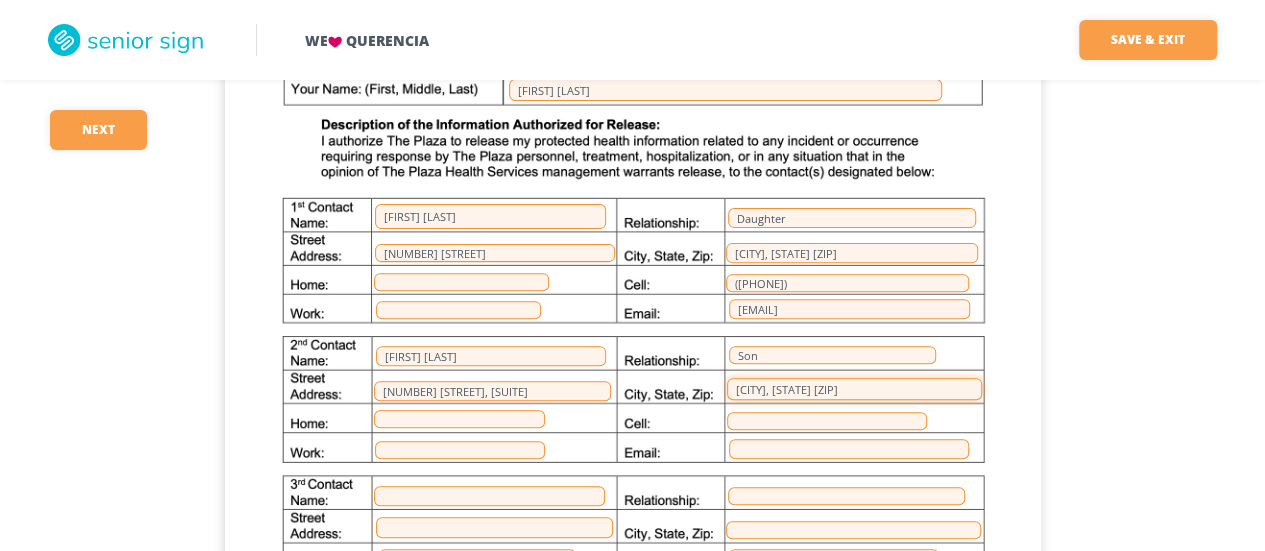 type on "[CITY], [STATE] [ZIP]" 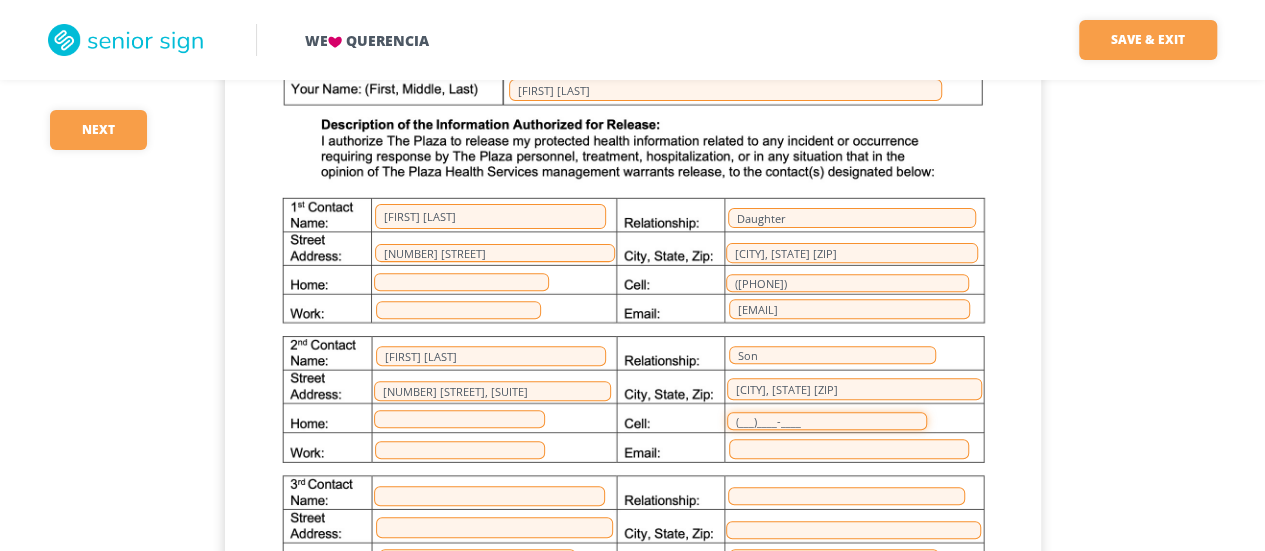 click on "(___)____-____" at bounding box center [827, 421] 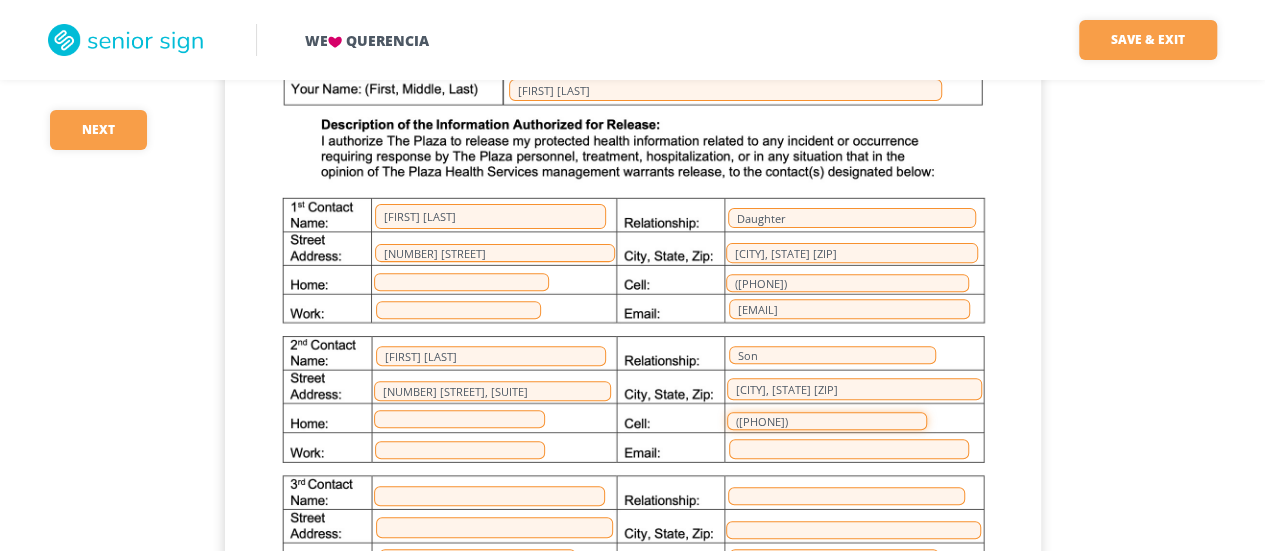 type on "([PHONE])" 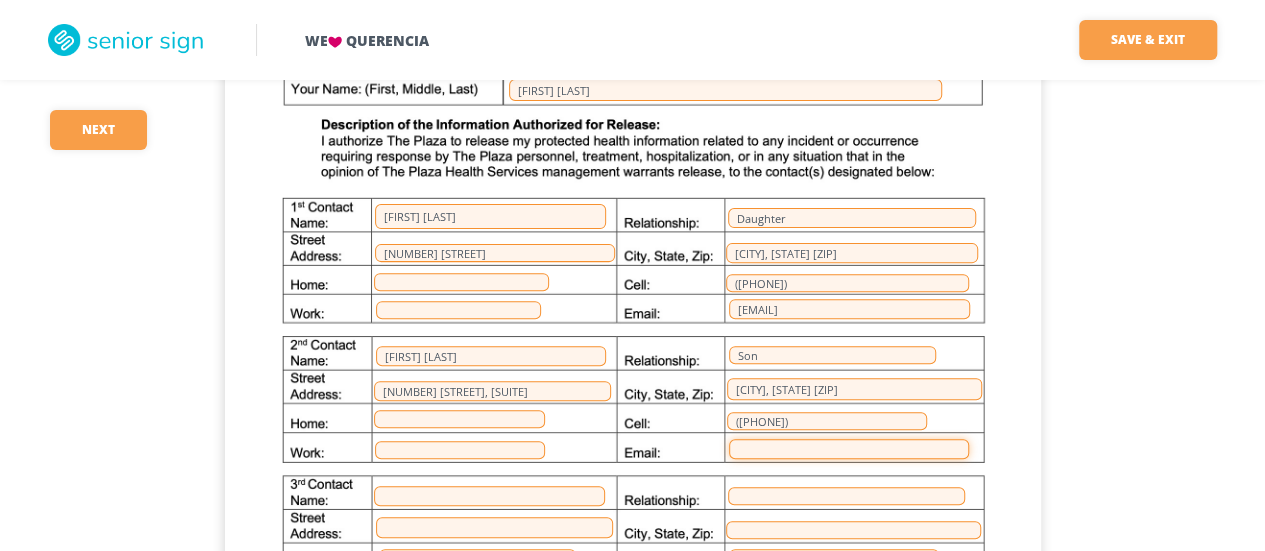 click at bounding box center [849, 449] 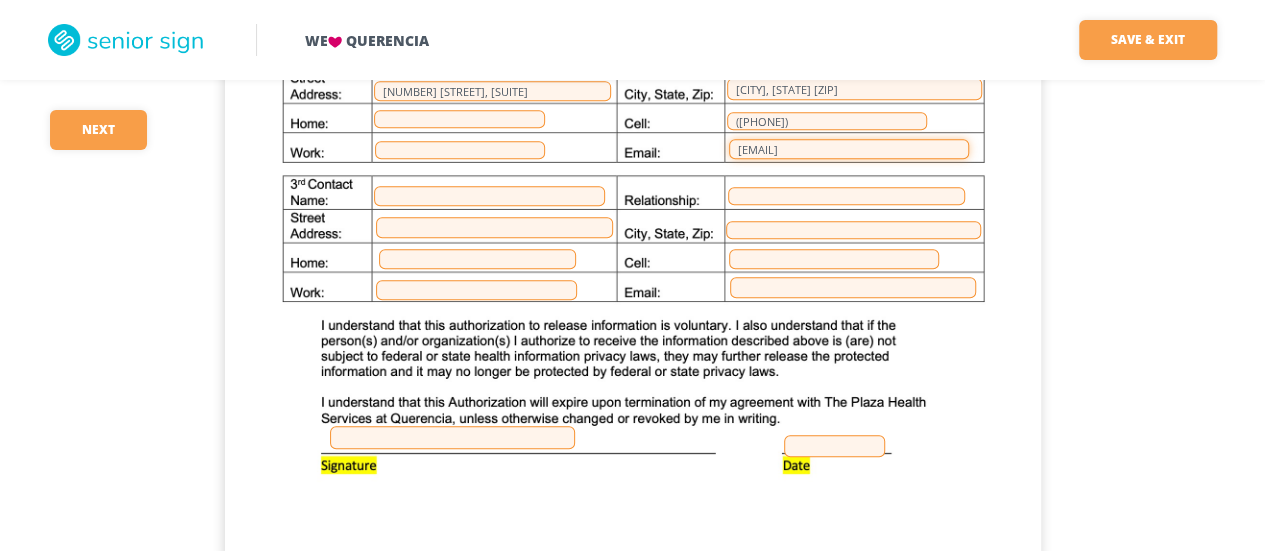 scroll, scrollTop: 8200, scrollLeft: 0, axis: vertical 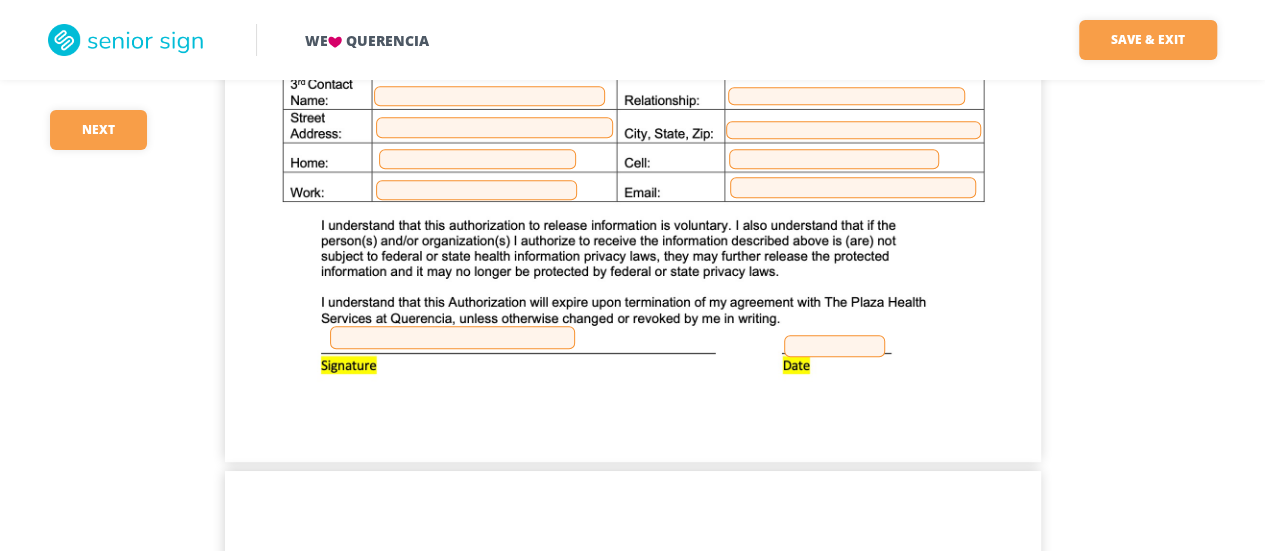 type on "[EMAIL]" 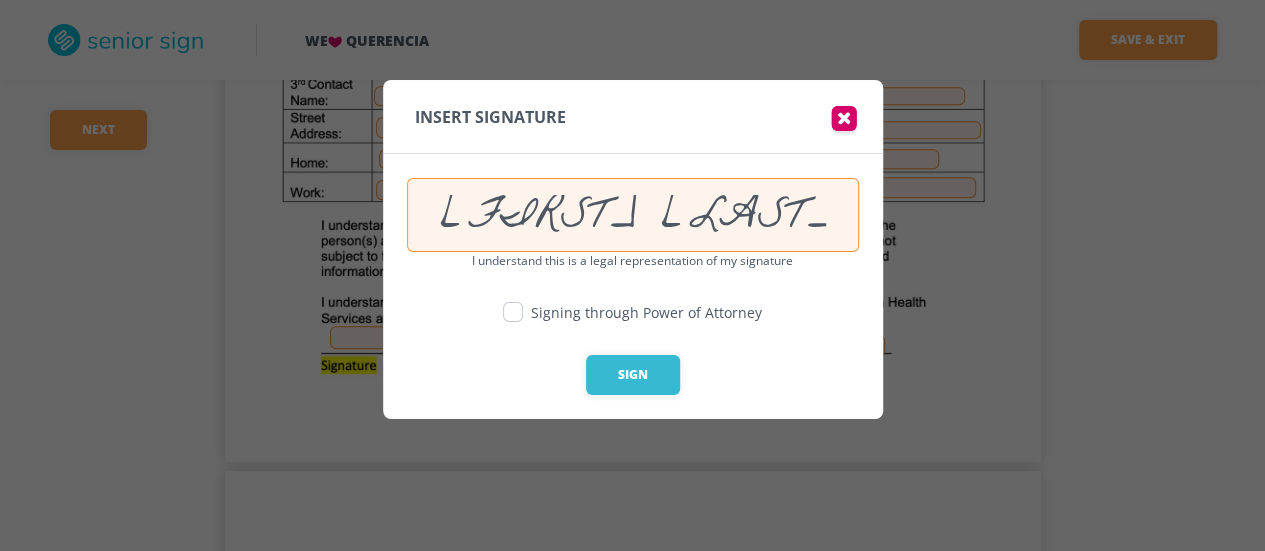 drag, startPoint x: 505, startPoint y: 310, endPoint x: 618, endPoint y: 275, distance: 118.29624 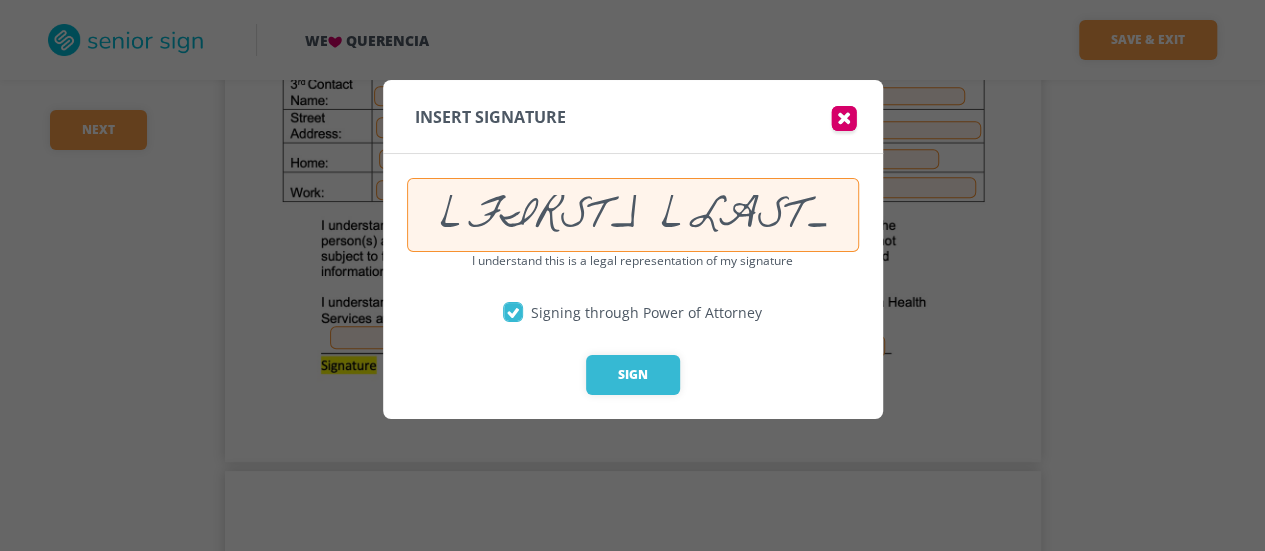 click on "[FIRST] [LAST]" at bounding box center [633, 215] 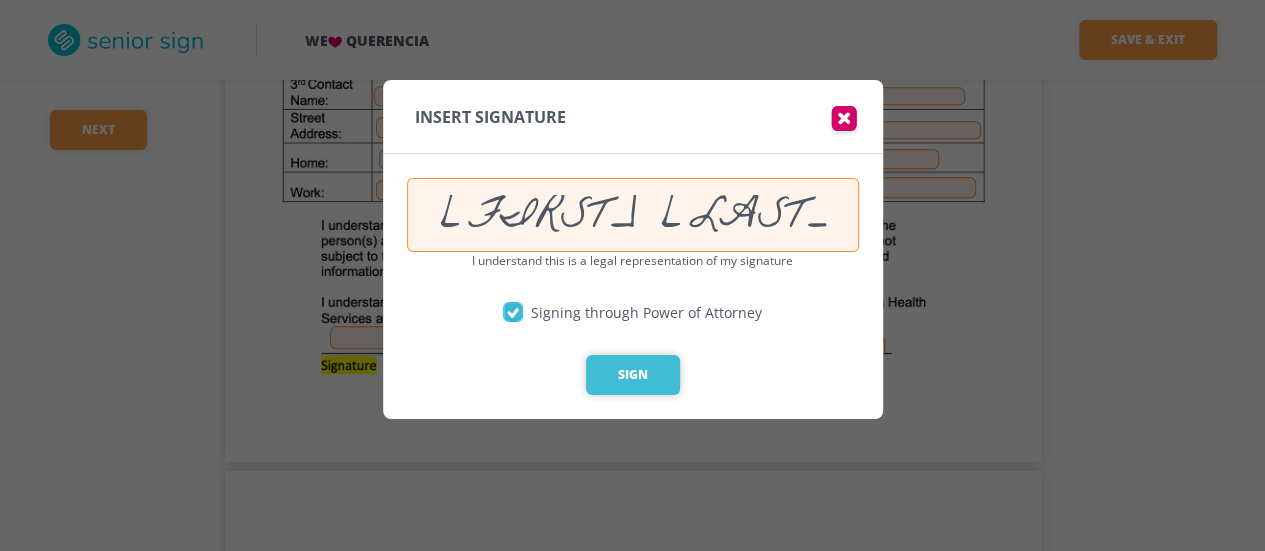 type on "[FIRST] [LAST]" 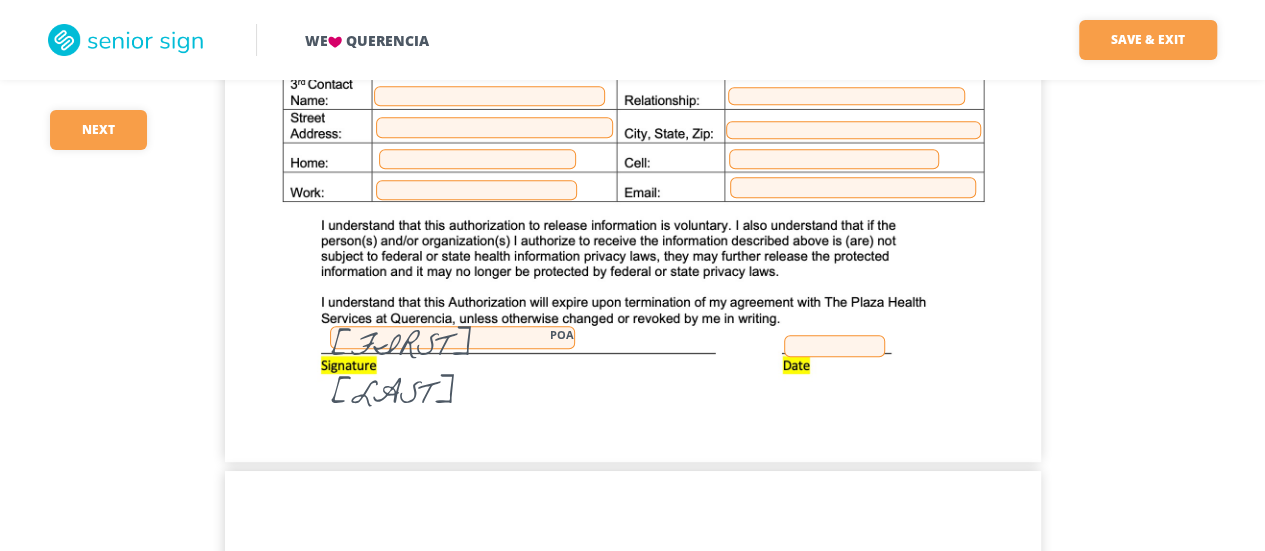 click at bounding box center (834, 346) 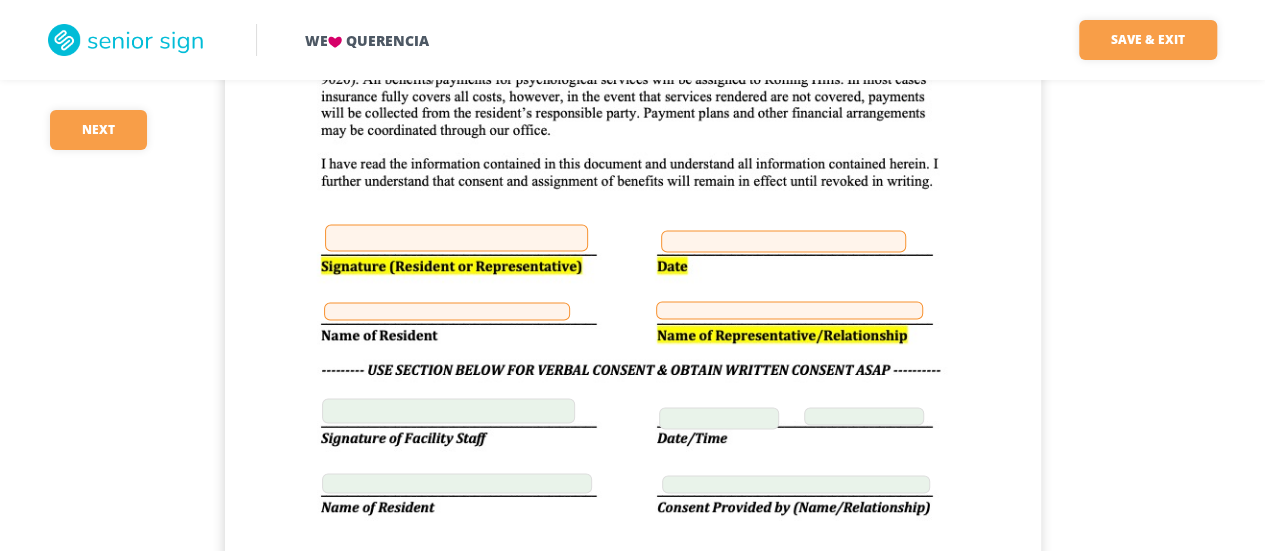 scroll, scrollTop: 9200, scrollLeft: 0, axis: vertical 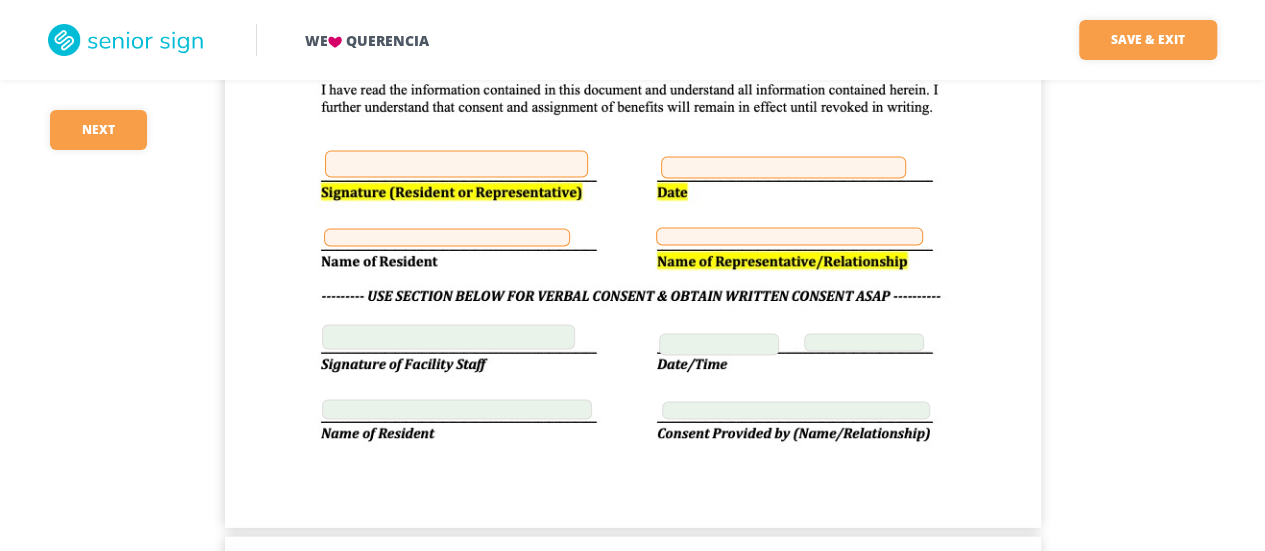 click at bounding box center [456, 163] 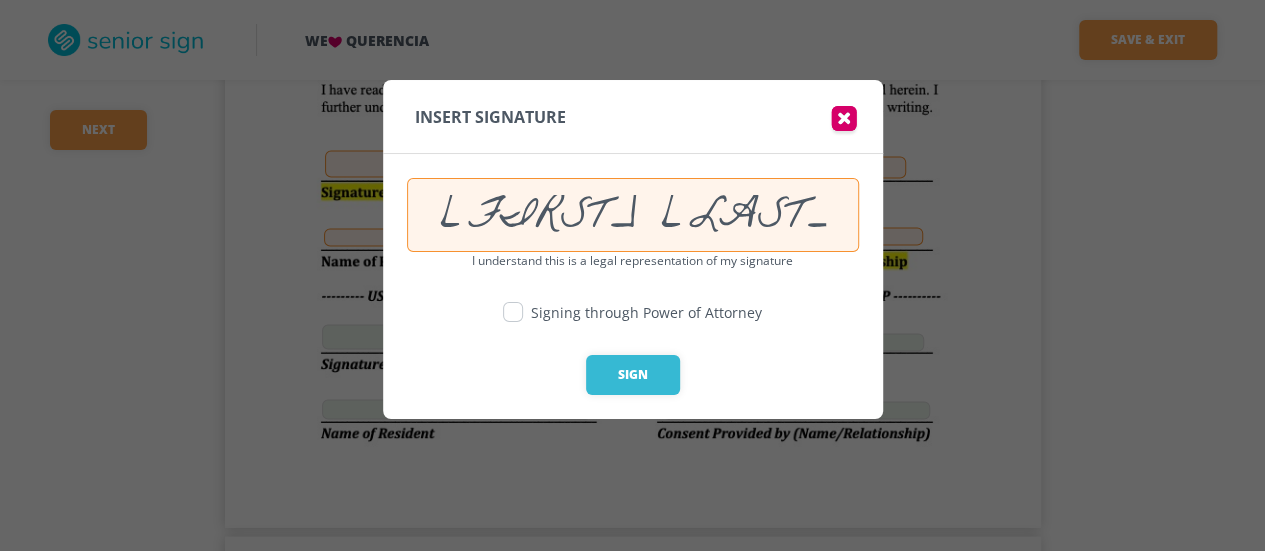 click at bounding box center [513, 312] 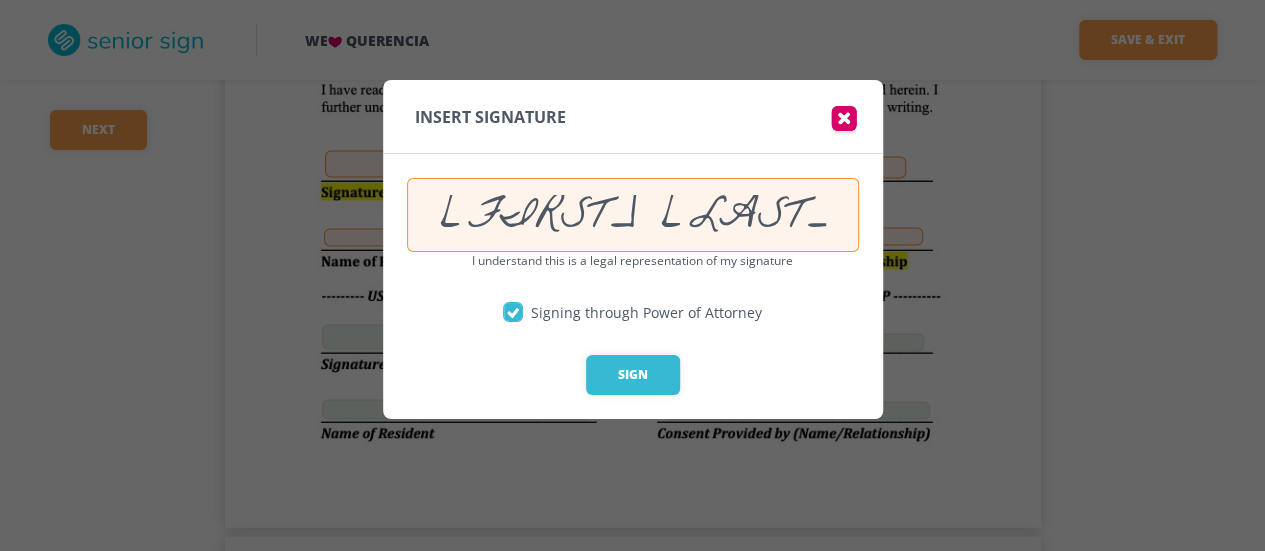 click on "[FIRST] [LAST]" at bounding box center [633, 215] 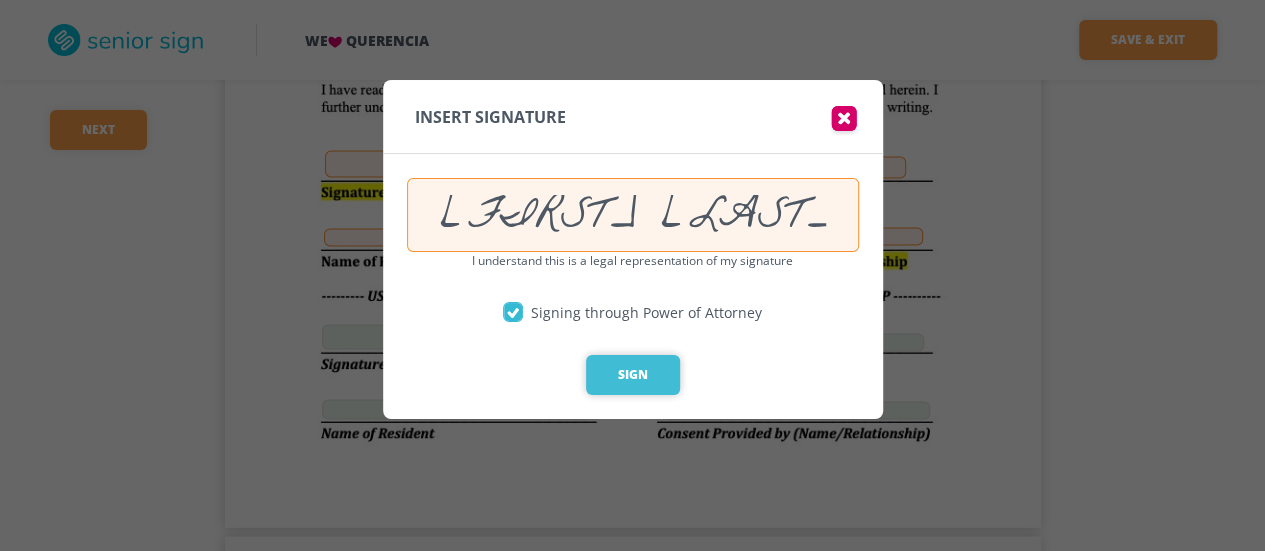 type on "[FIRST] [LAST]" 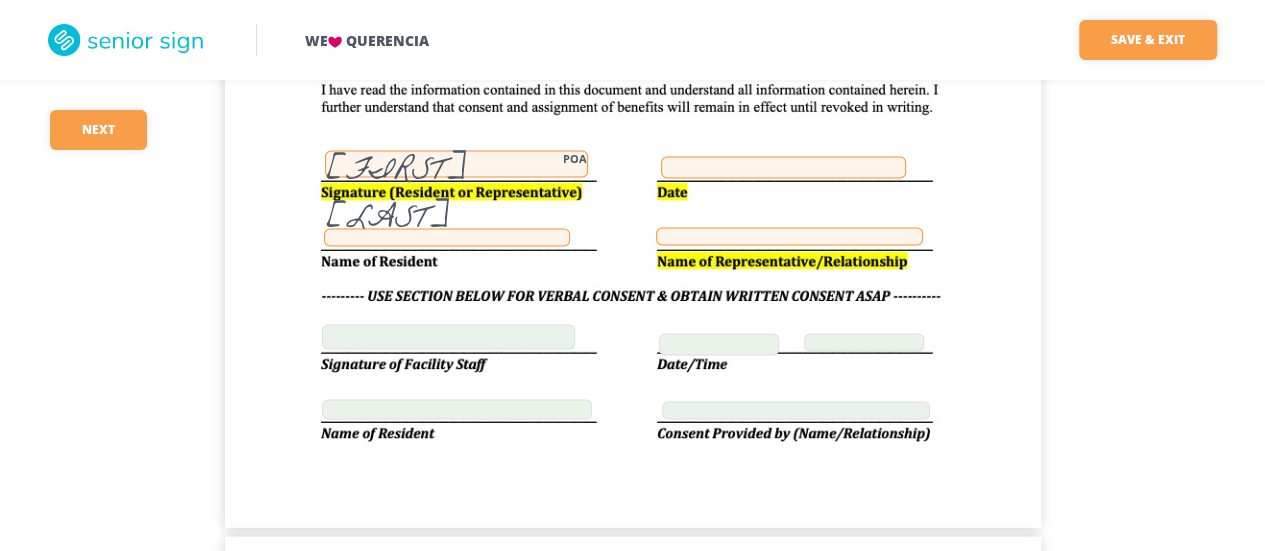 click at bounding box center [783, 167] 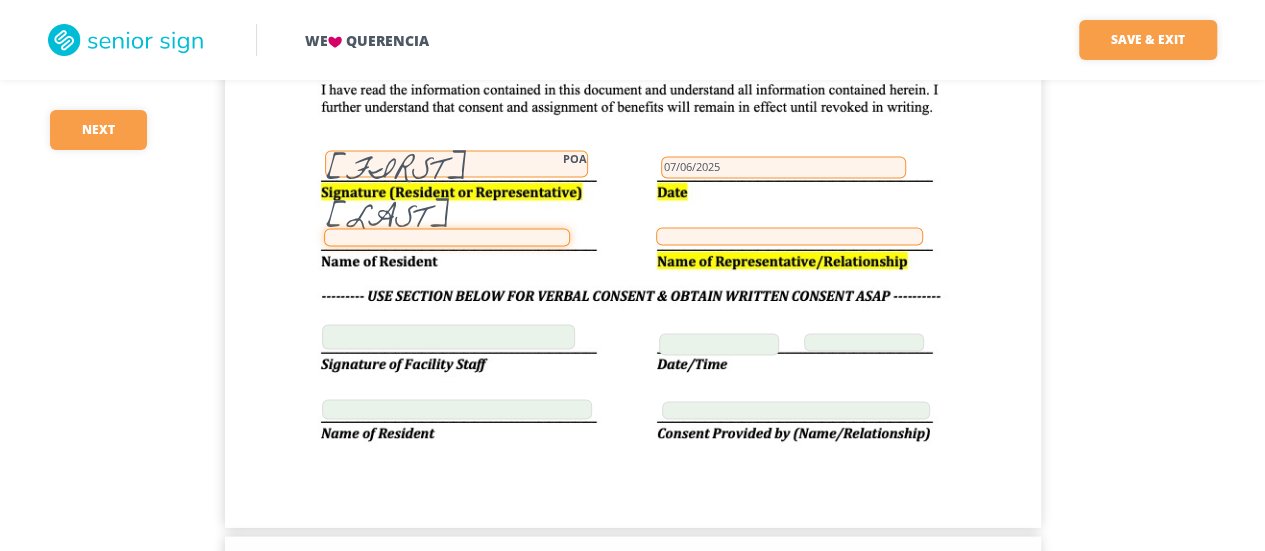 click at bounding box center [447, 237] 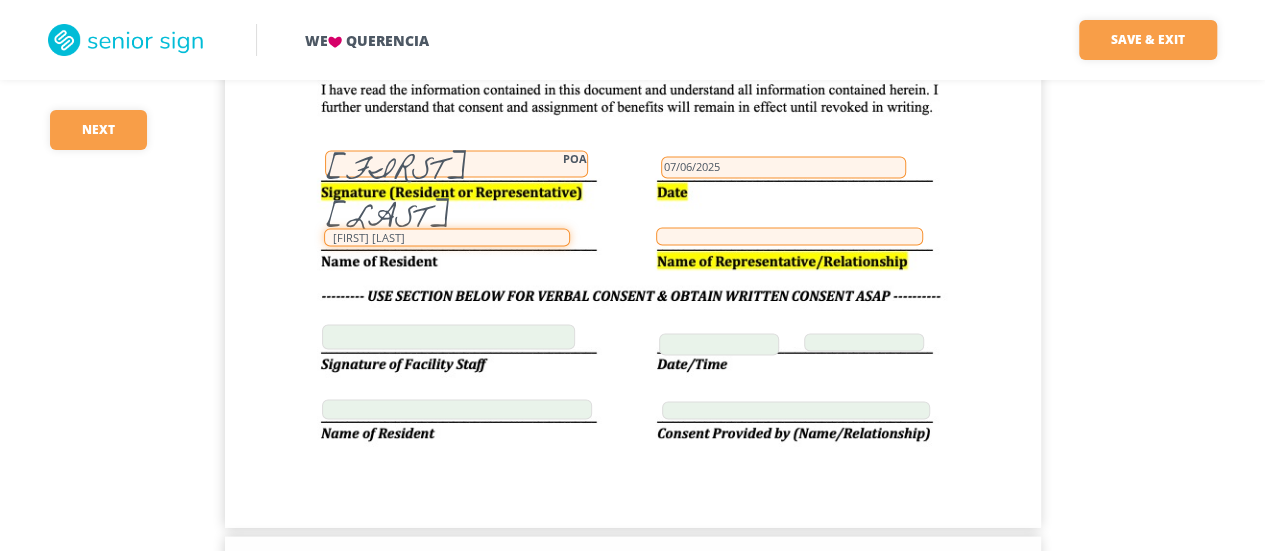 type on "[FIRST] [LAST]" 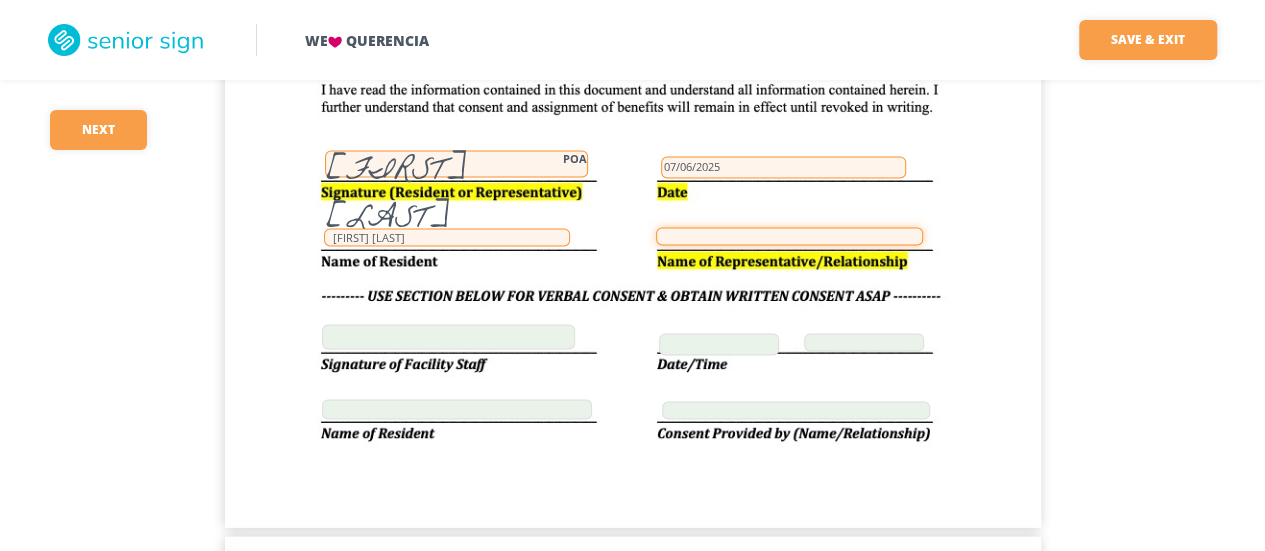 click at bounding box center [789, 236] 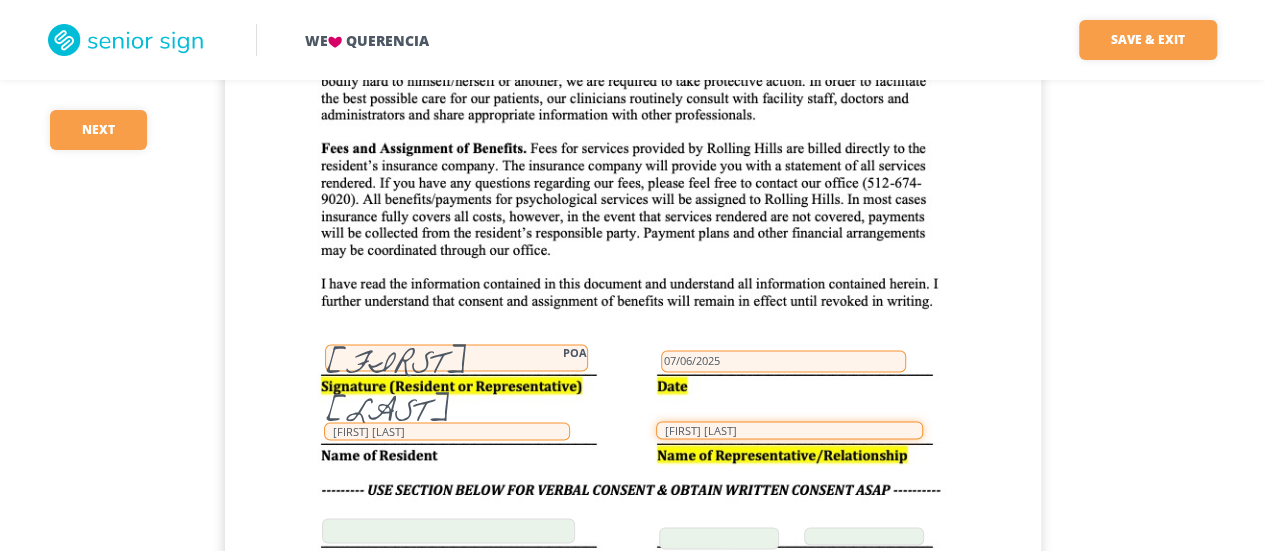 scroll, scrollTop: 9100, scrollLeft: 0, axis: vertical 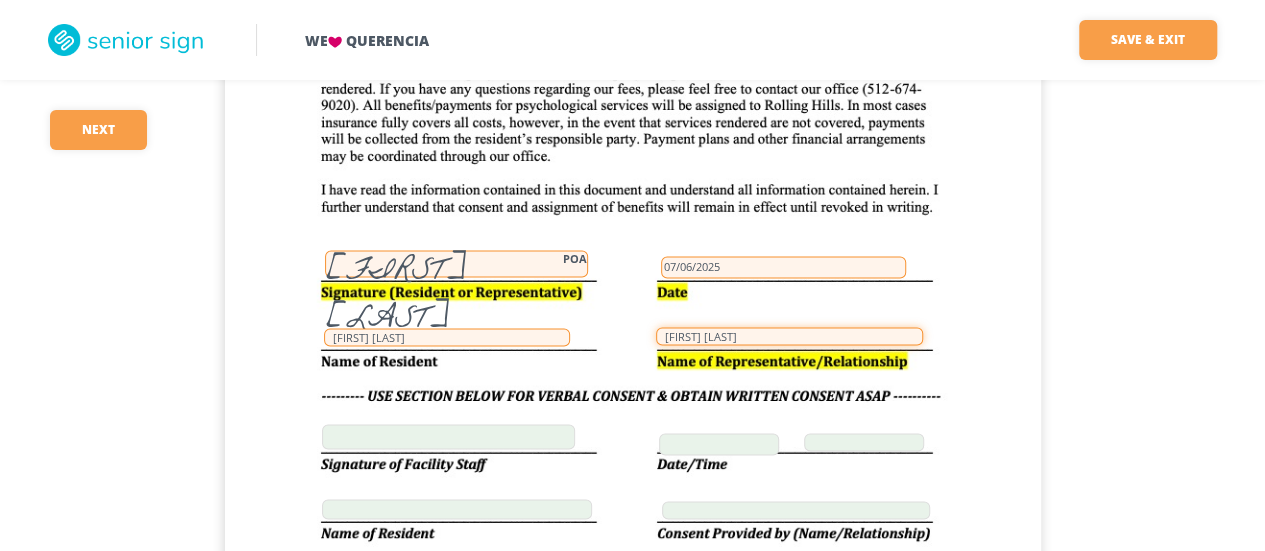 type on "[FIRST] [LAST]" 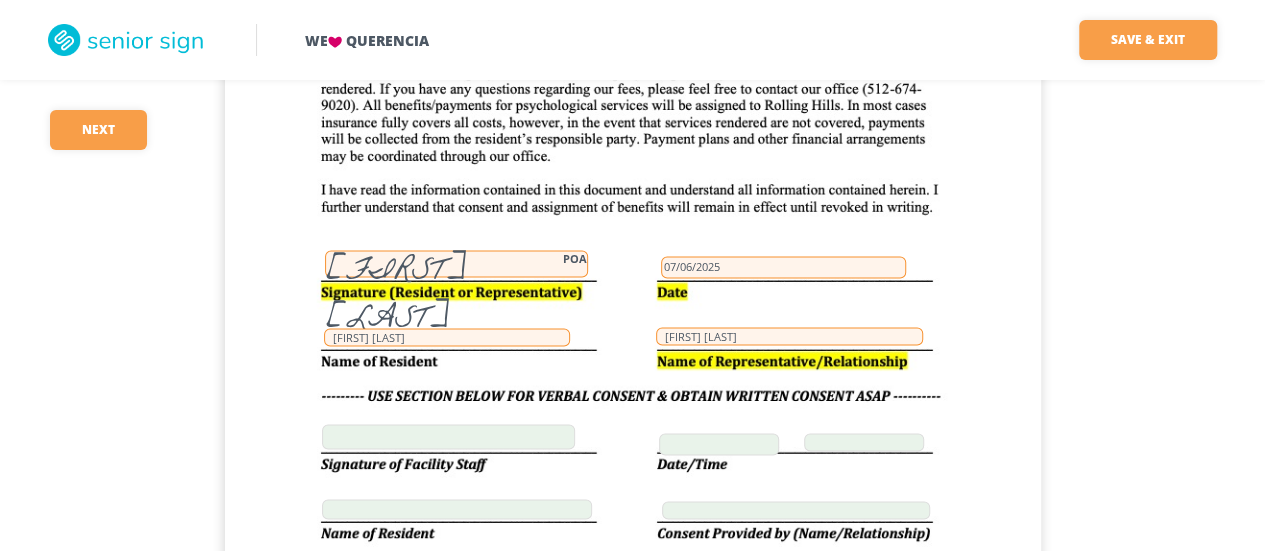 click on "[FIRST] [LAST] POA" at bounding box center [456, 263] 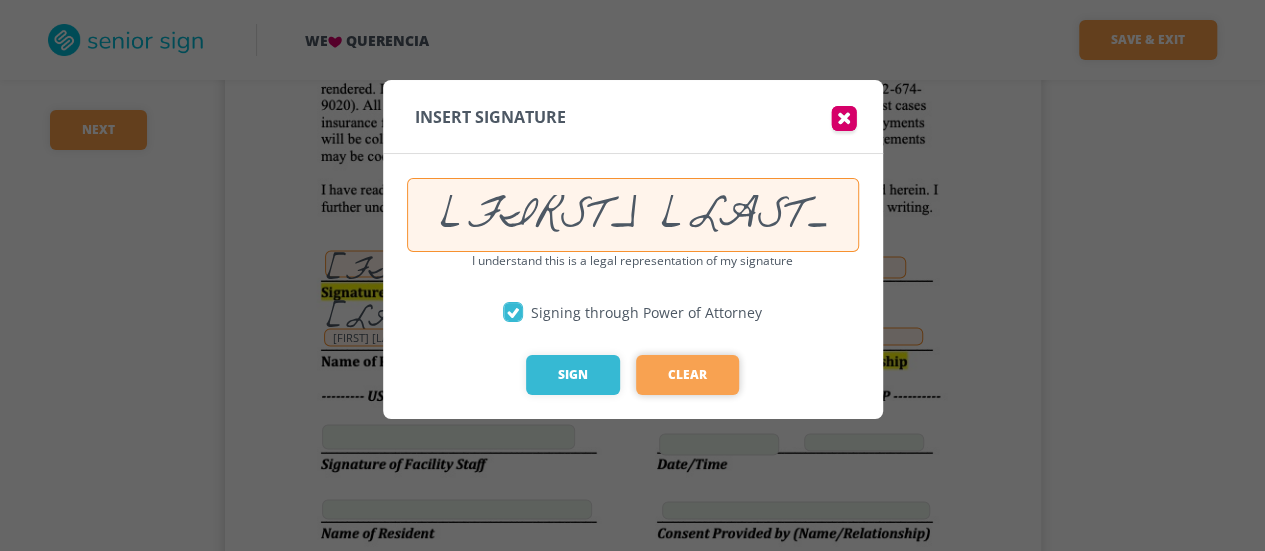 click on "Clear" at bounding box center (687, 375) 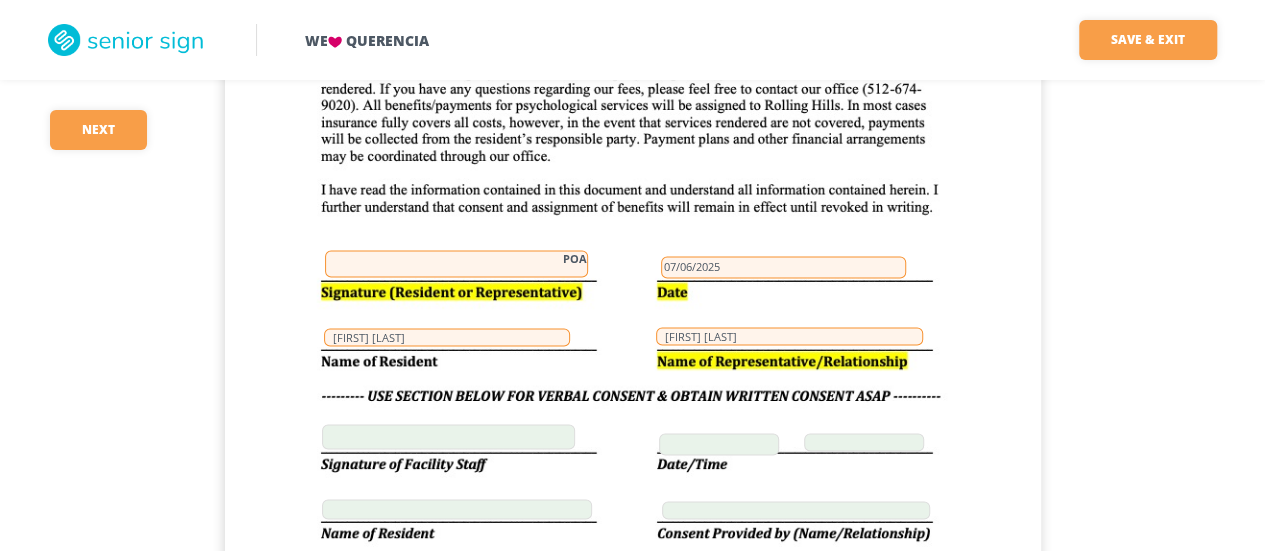 click on "07/06/2025" at bounding box center (783, 267) 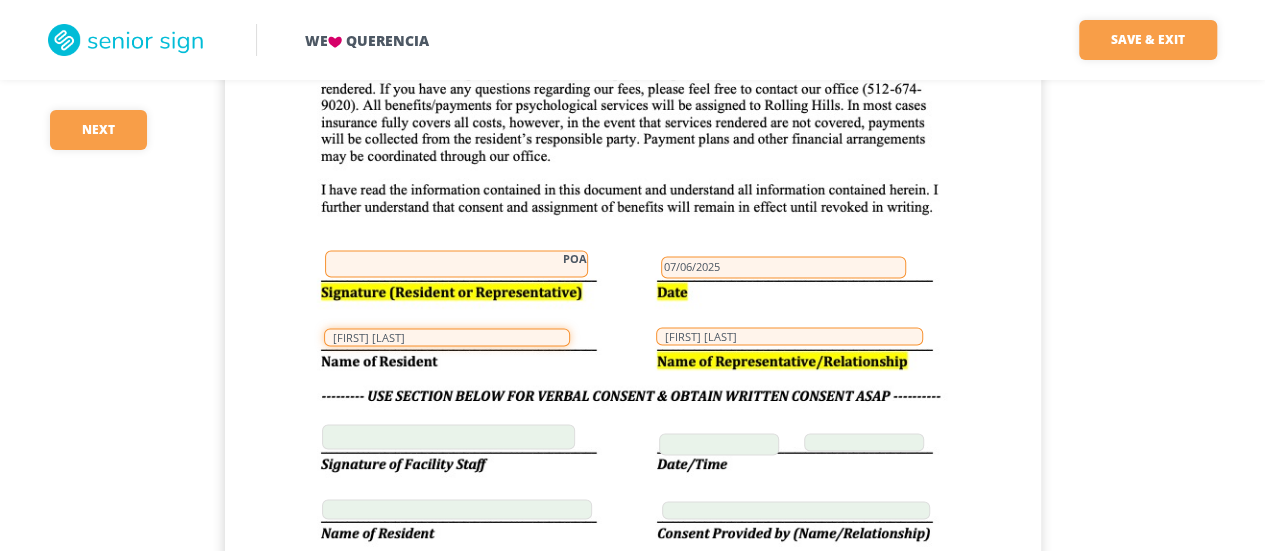 click on "[FIRST] [LAST]" at bounding box center (447, 337) 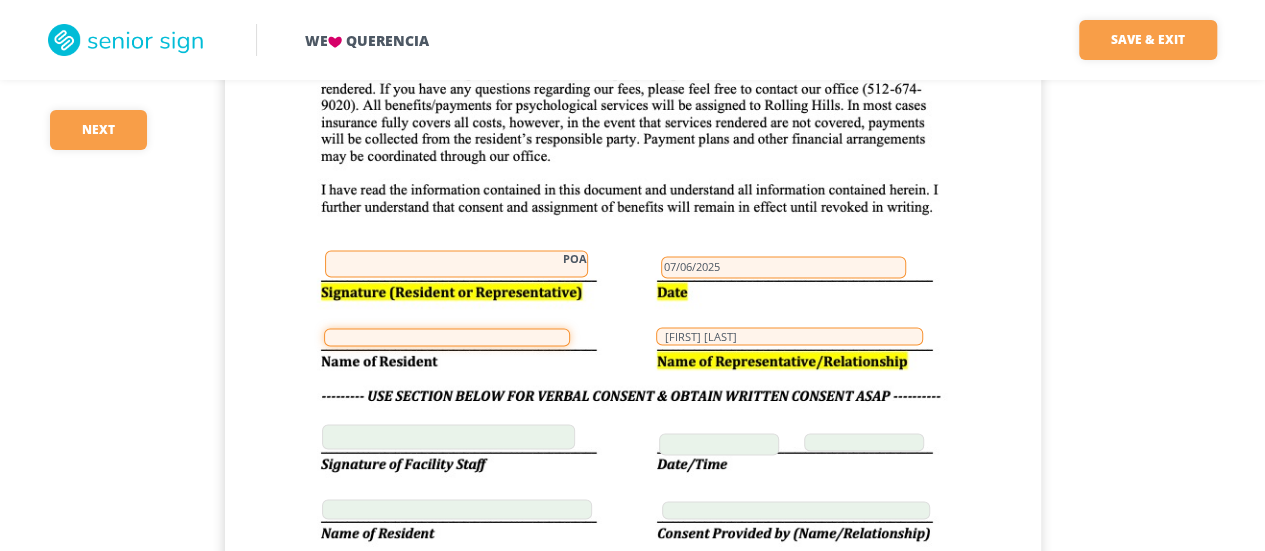 type 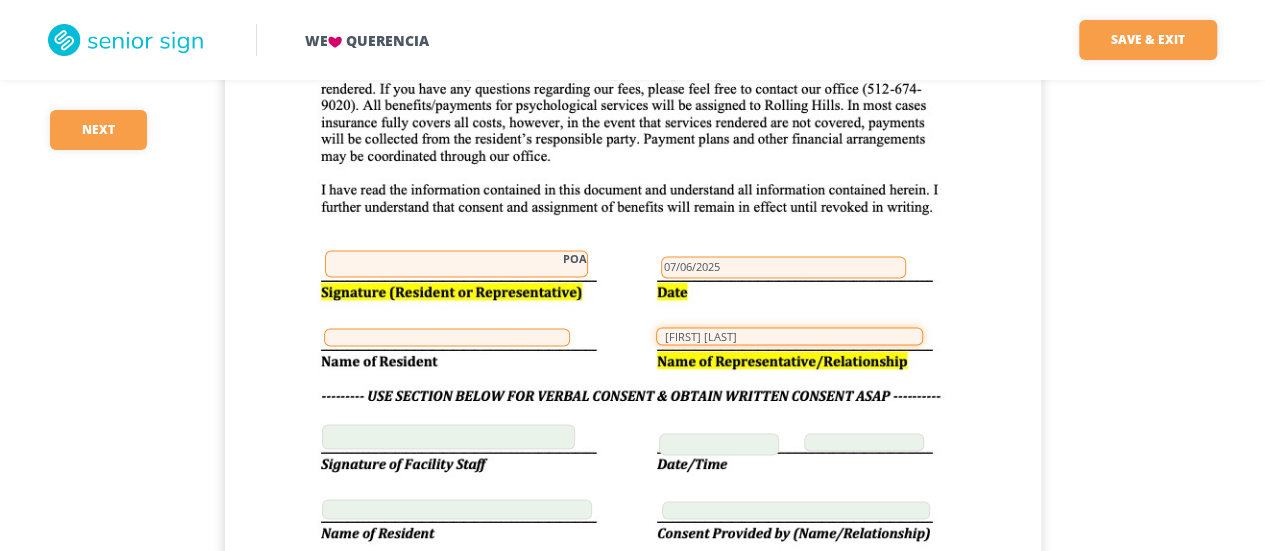 click on "[FIRST] [LAST]" at bounding box center (789, 336) 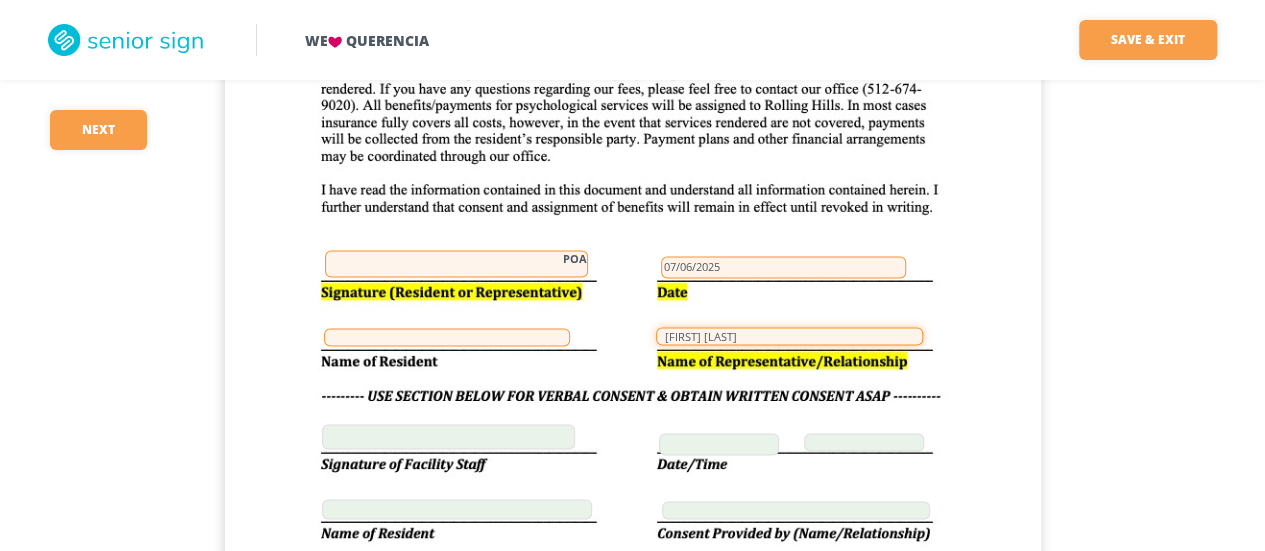 paste 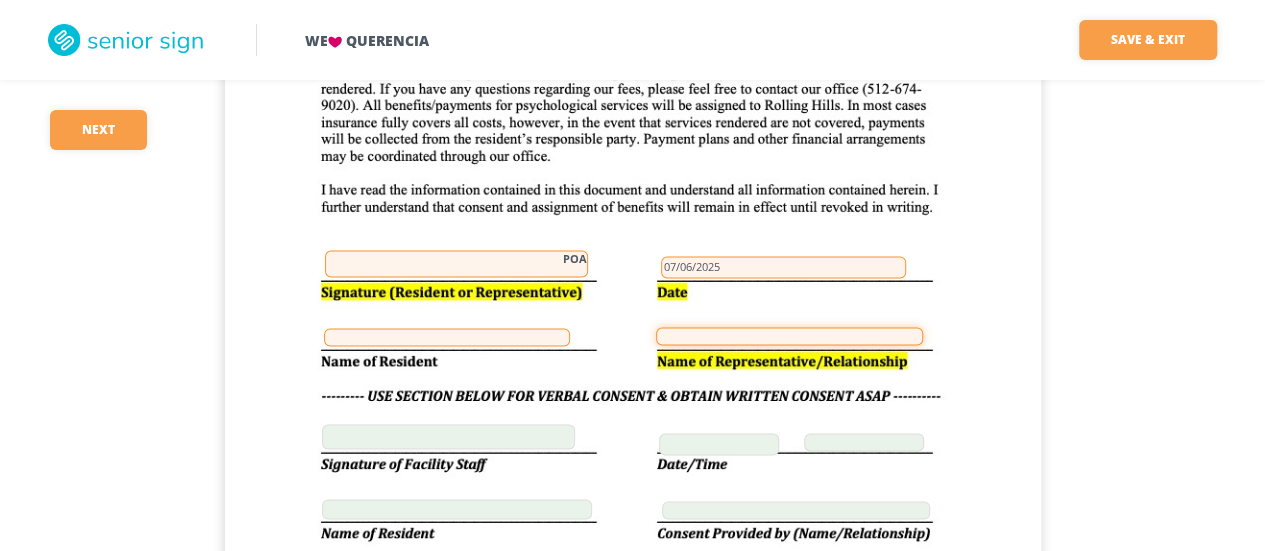 type 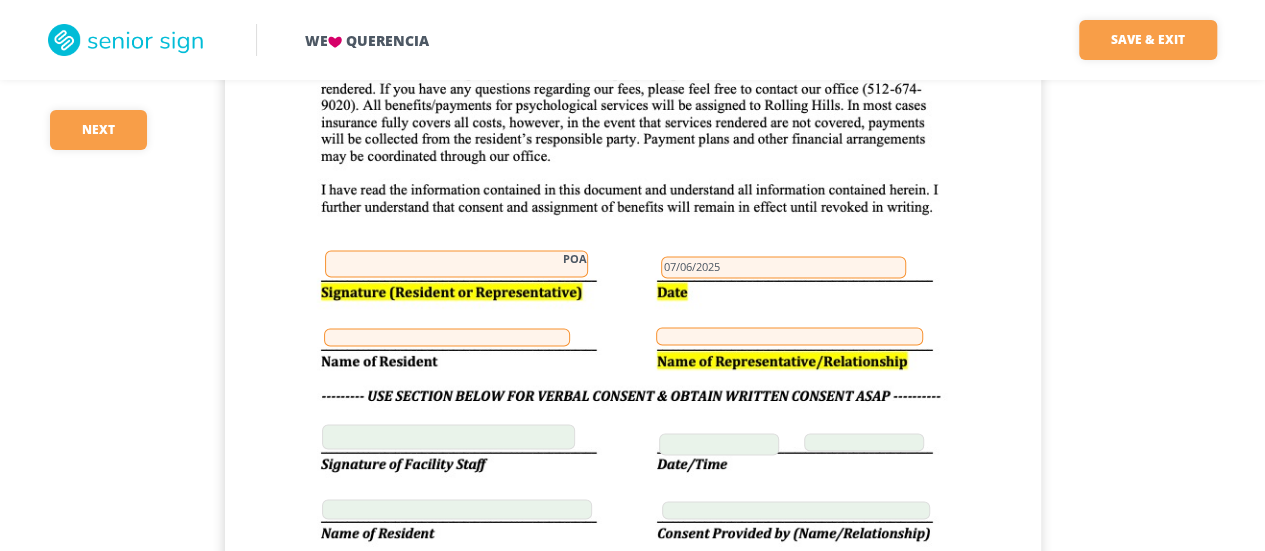 click on "POA" at bounding box center (456, 263) 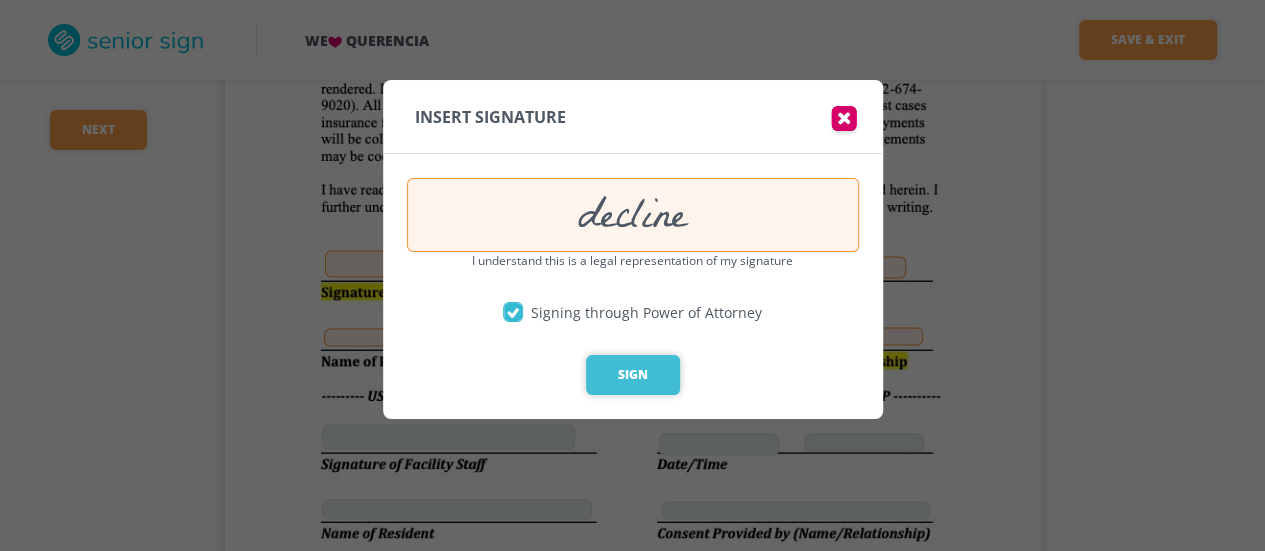 type on "decline" 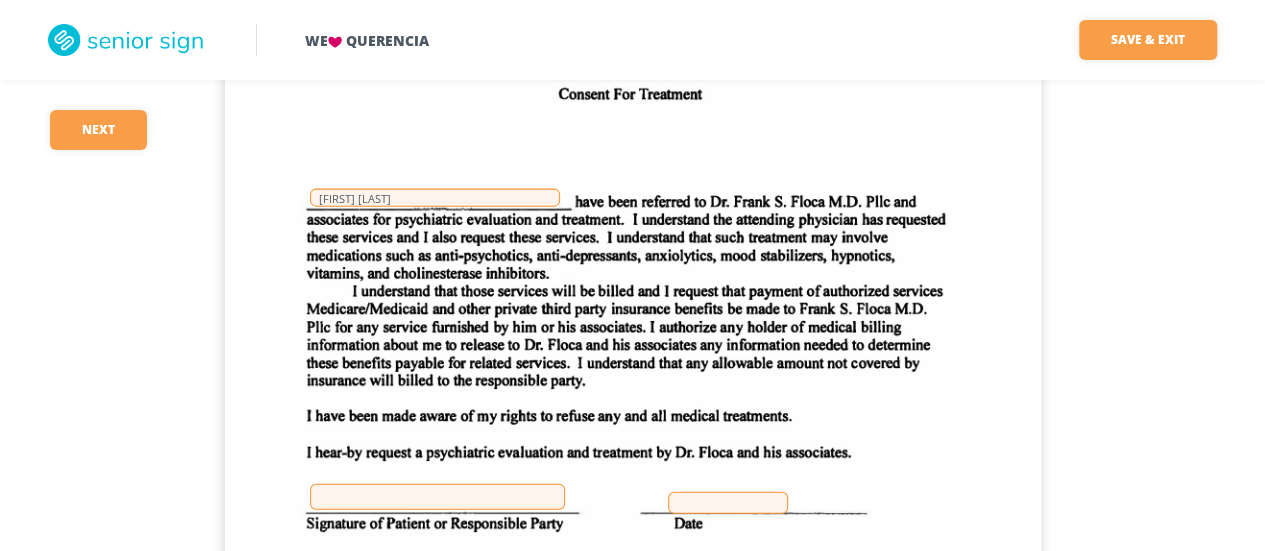 scroll, scrollTop: 9800, scrollLeft: 0, axis: vertical 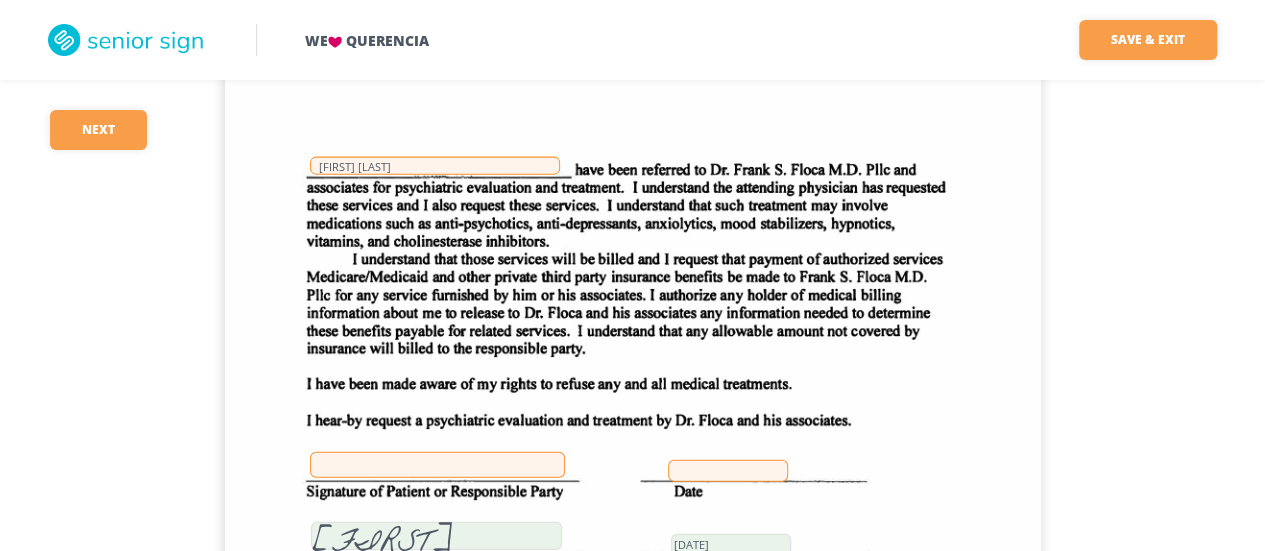 click at bounding box center [437, 465] 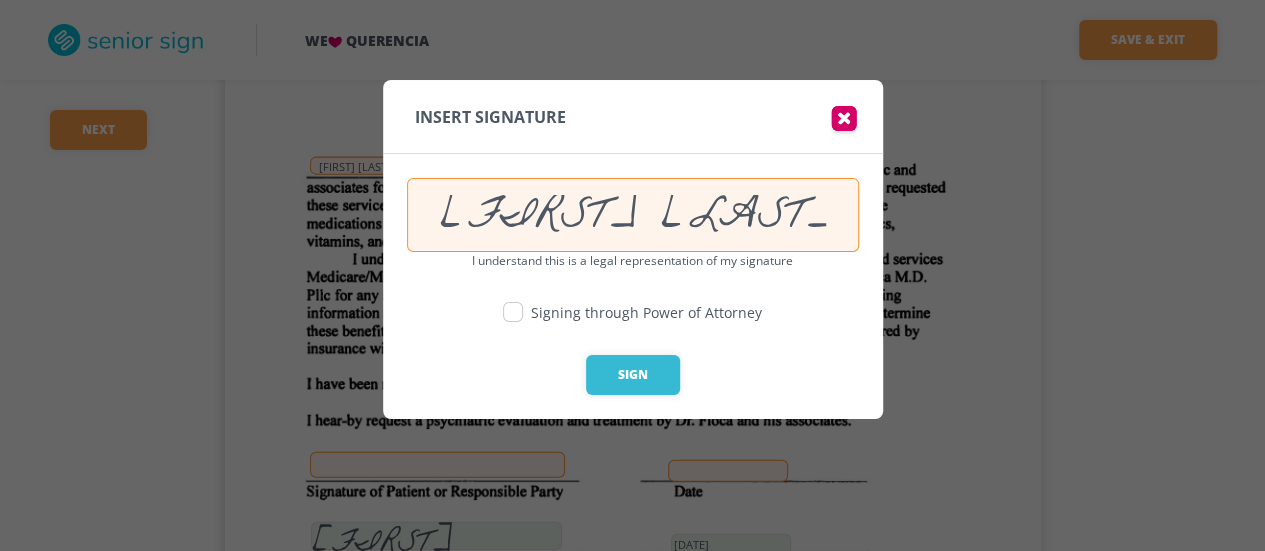 click at bounding box center [513, 312] 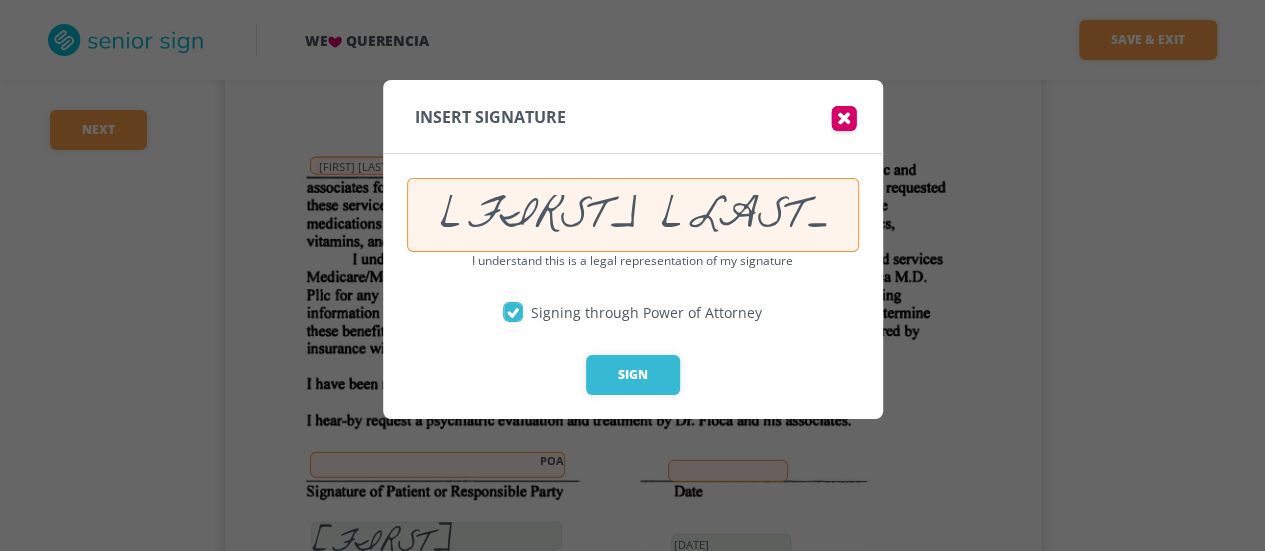 click on "[FIRST] [LAST]" at bounding box center [633, 215] 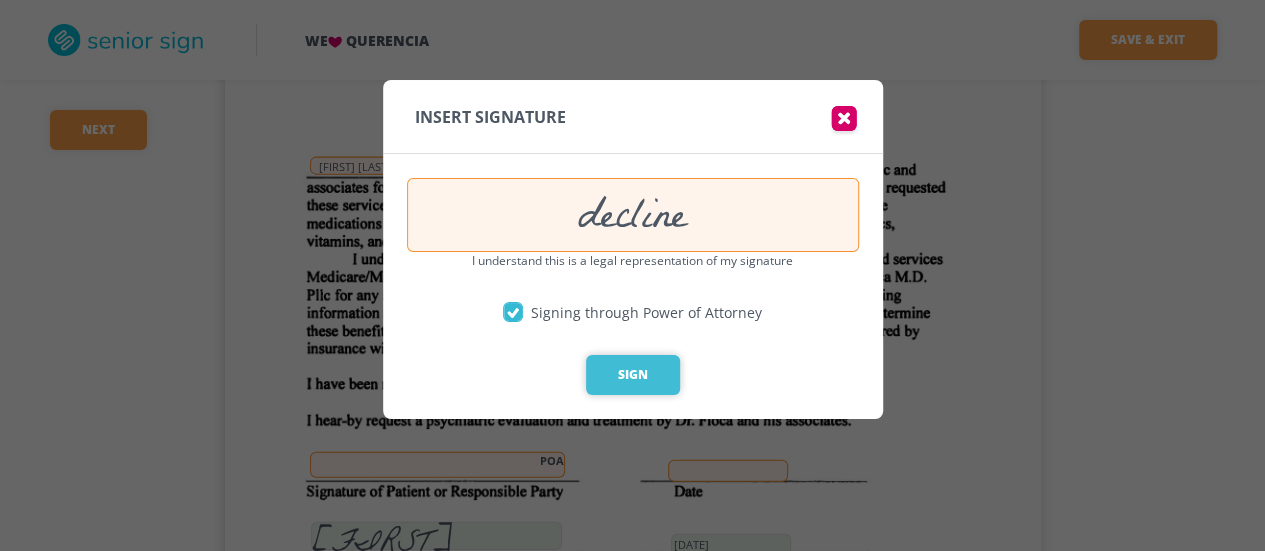 type on "decline" 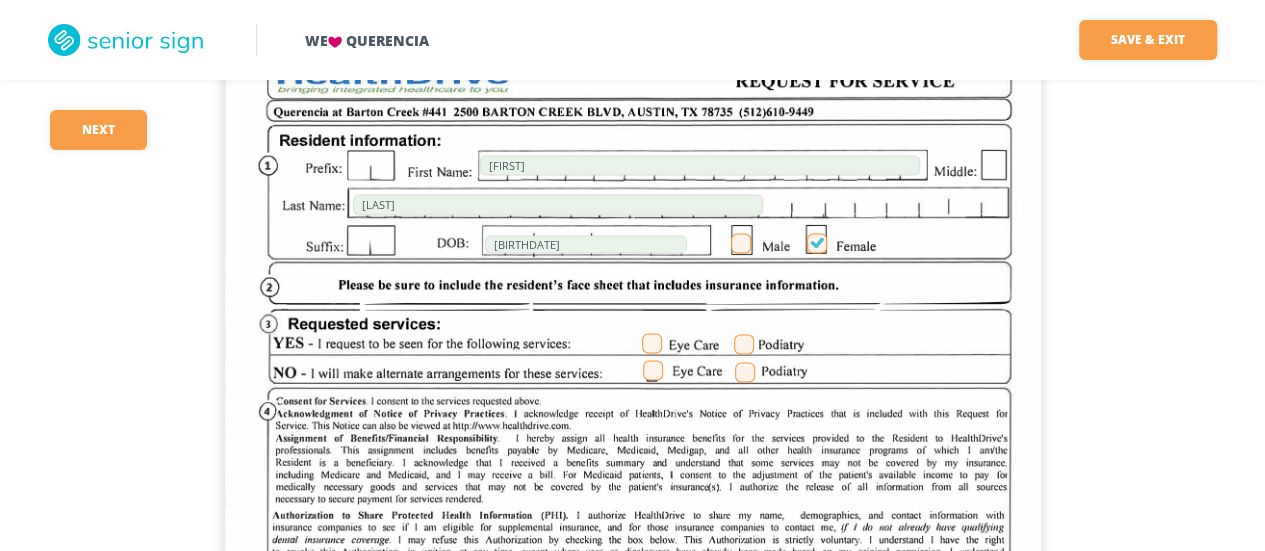 scroll, scrollTop: 13000, scrollLeft: 0, axis: vertical 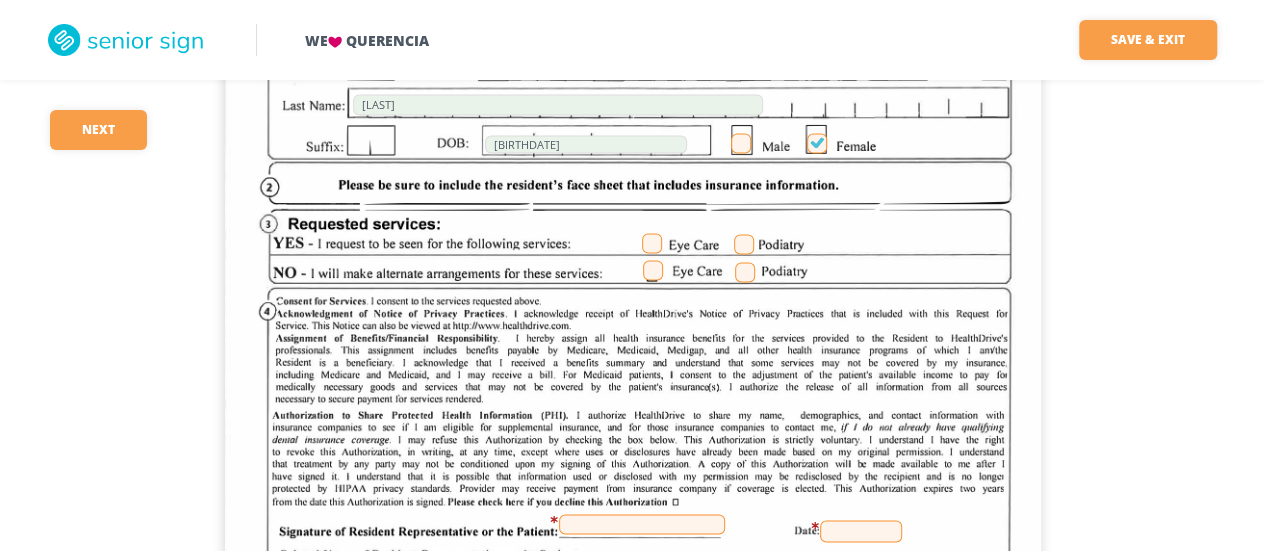 click at bounding box center (744, 244) 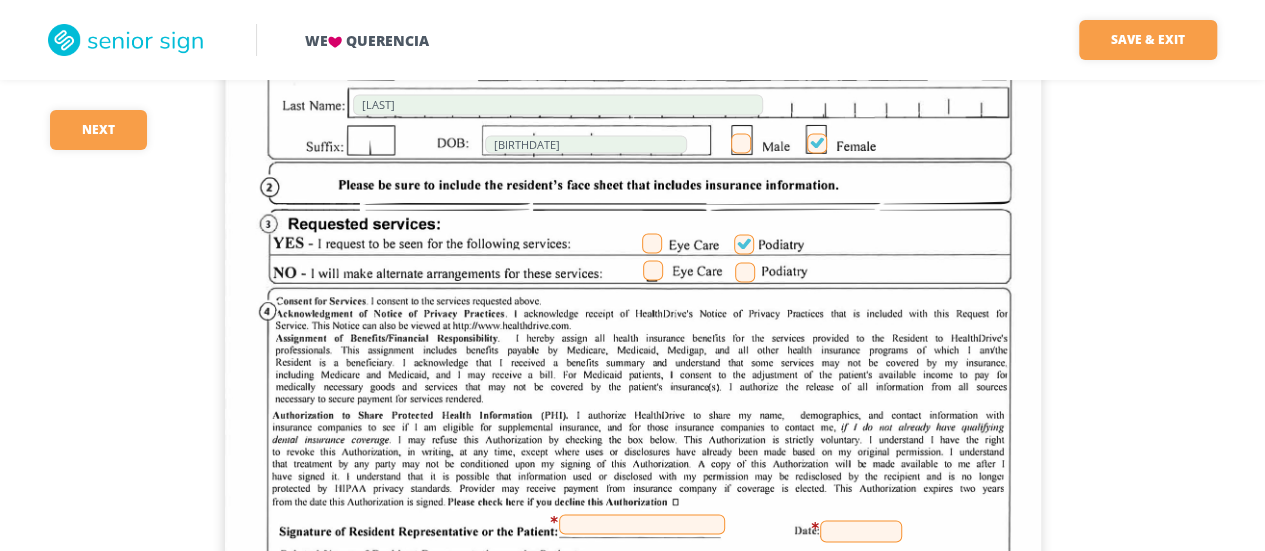 click at bounding box center (653, 270) 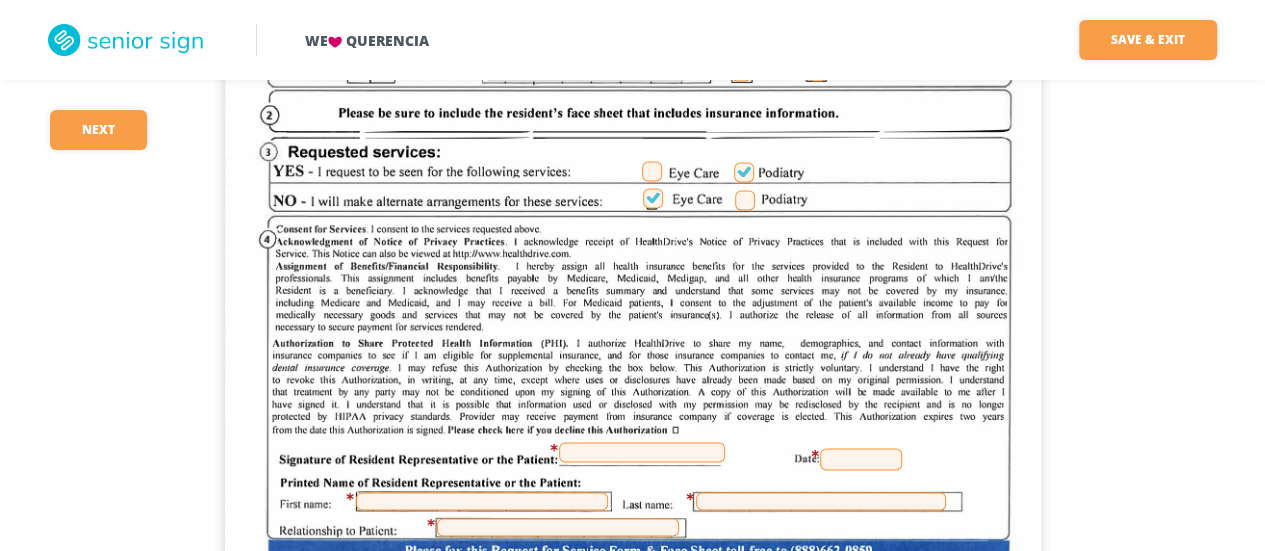 scroll, scrollTop: 13100, scrollLeft: 0, axis: vertical 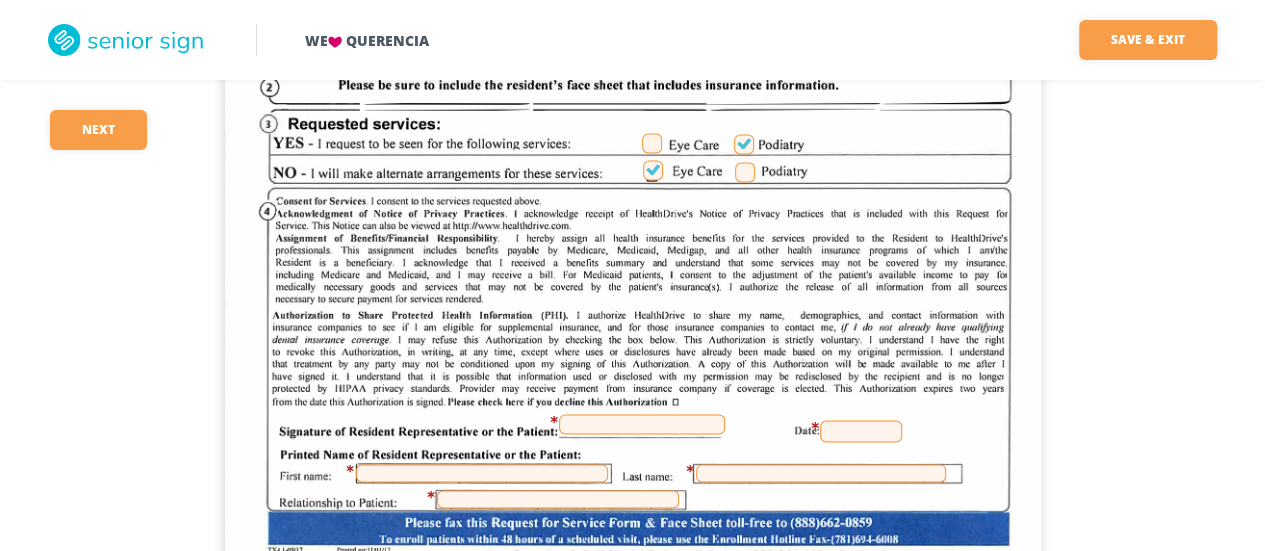 click at bounding box center [642, 424] 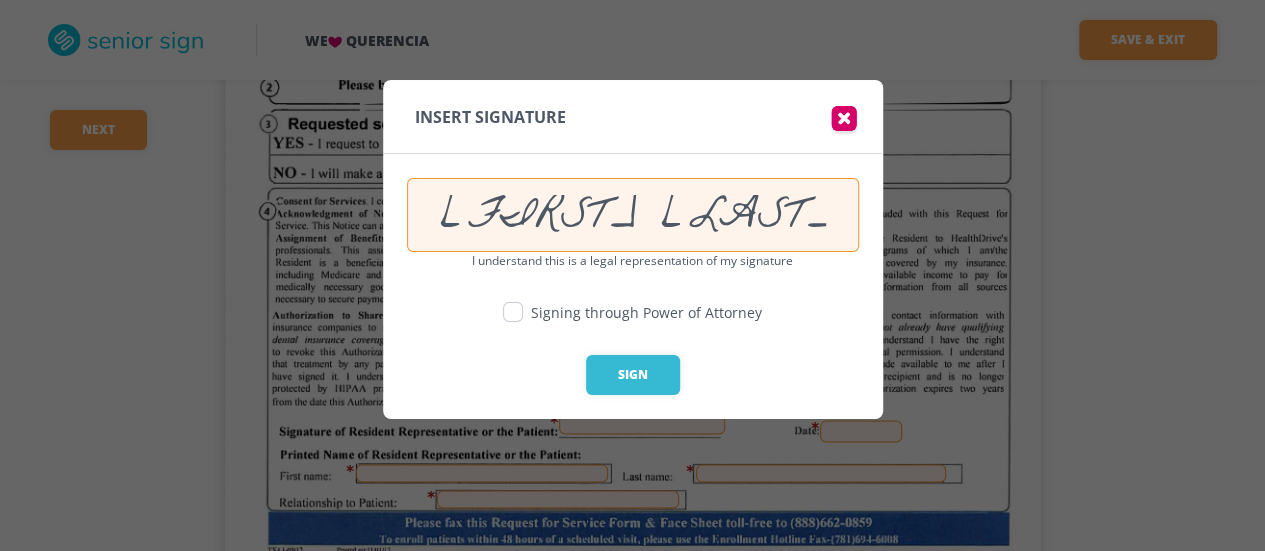 click at bounding box center (513, 312) 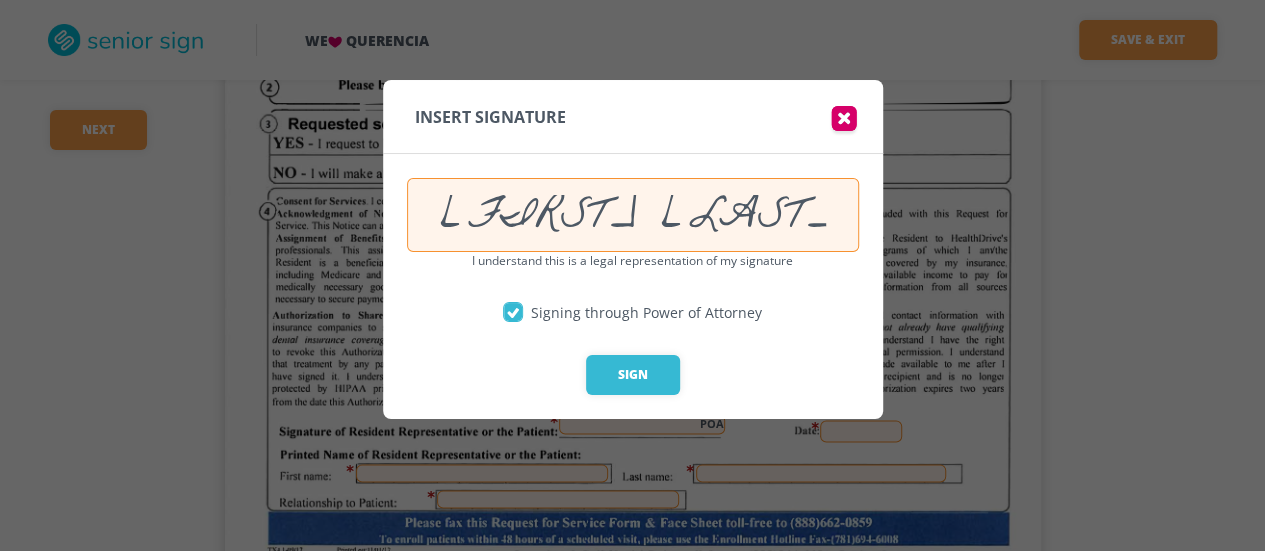 click on "[FIRST] [LAST]" at bounding box center (633, 215) 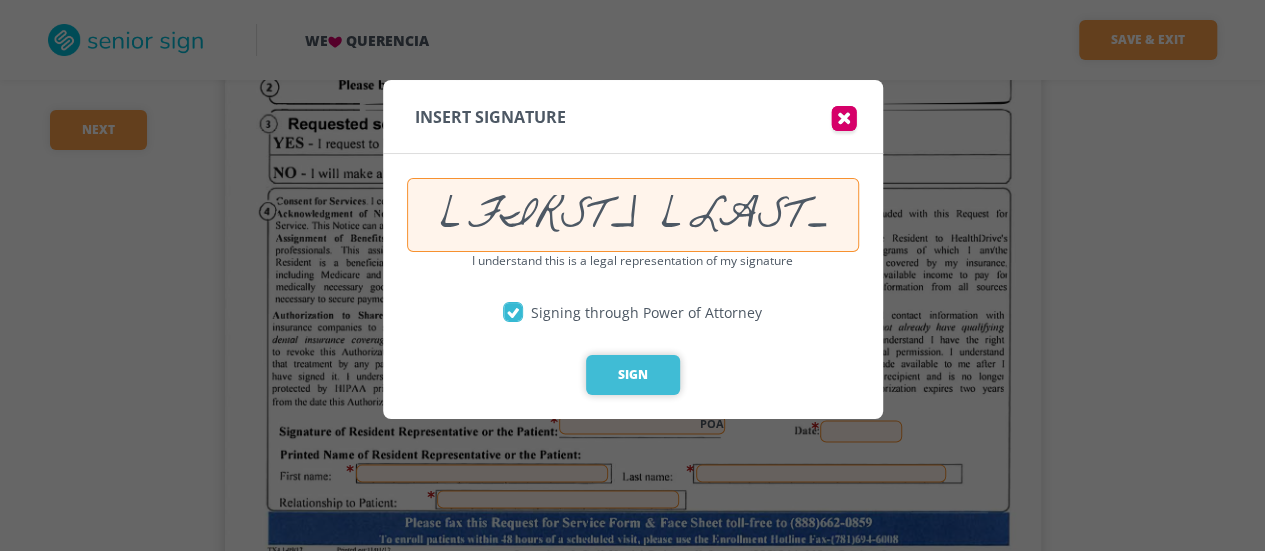 type on "[FIRST] [LAST]" 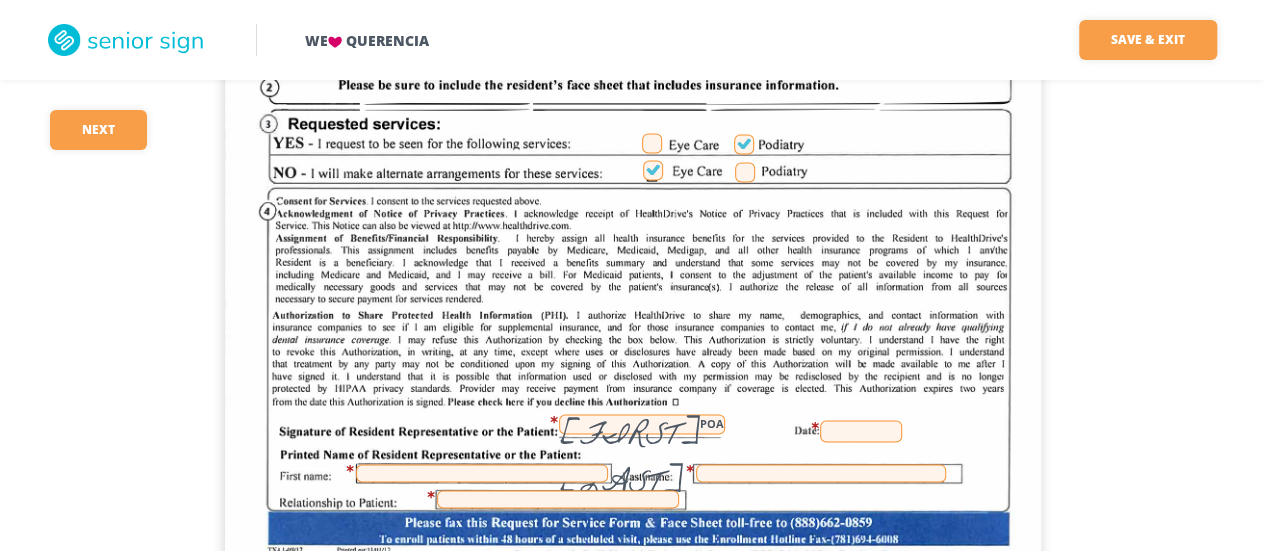 click at bounding box center [861, 431] 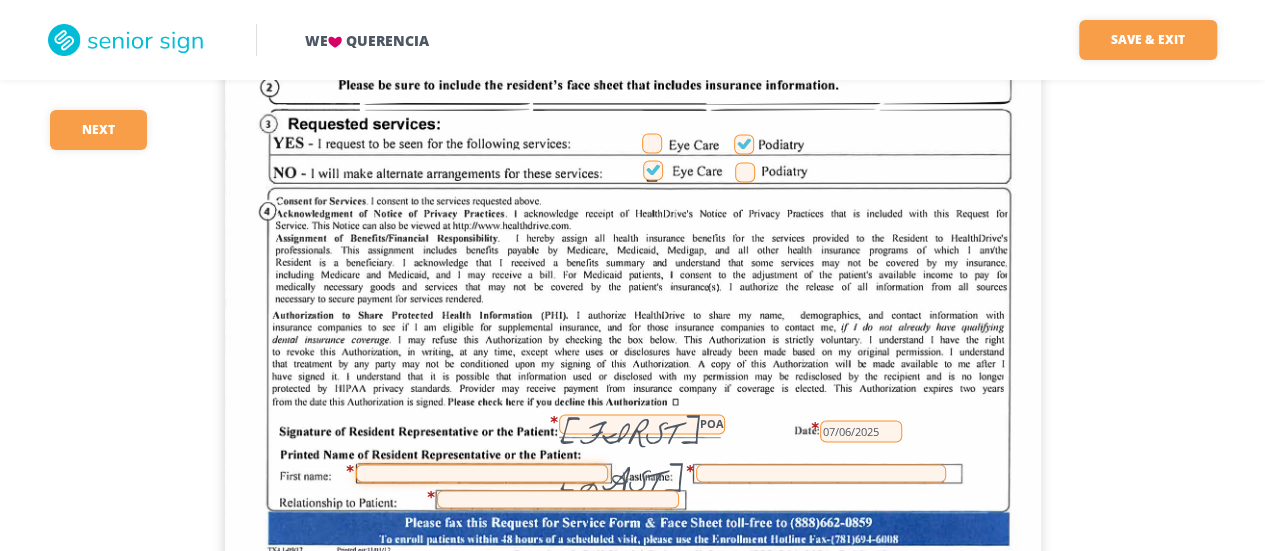 click at bounding box center (482, 473) 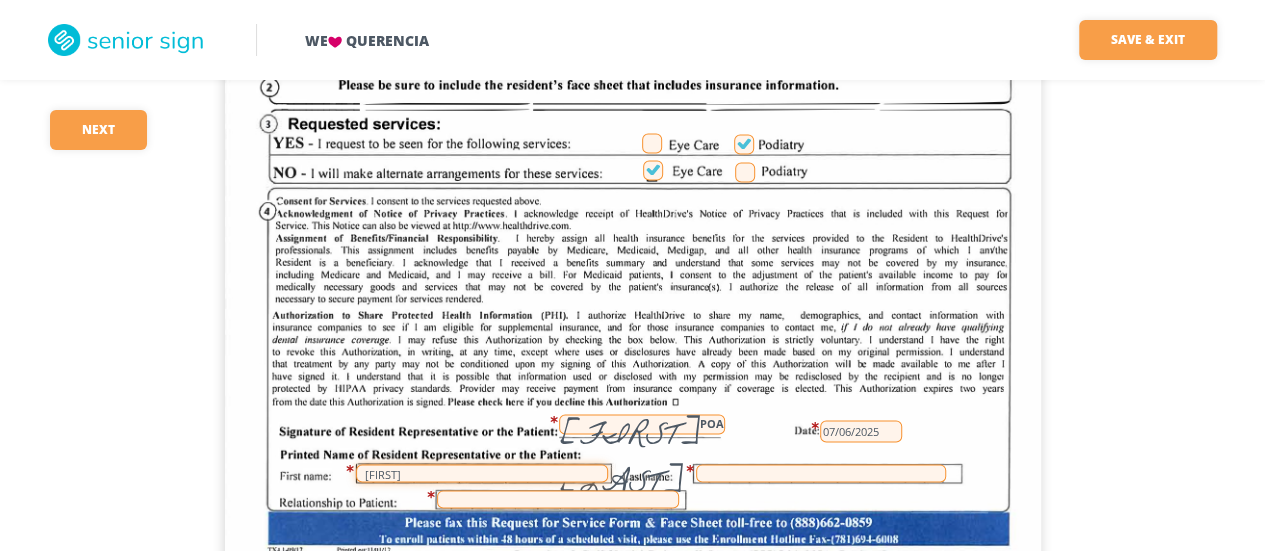 type on "[FIRST]" 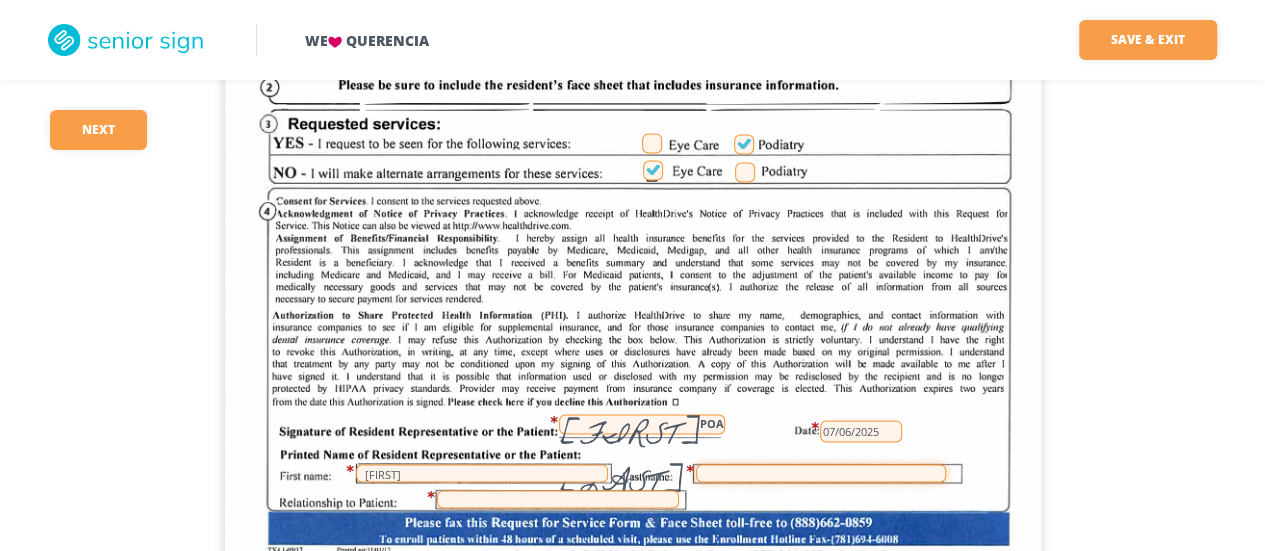 click at bounding box center [821, 473] 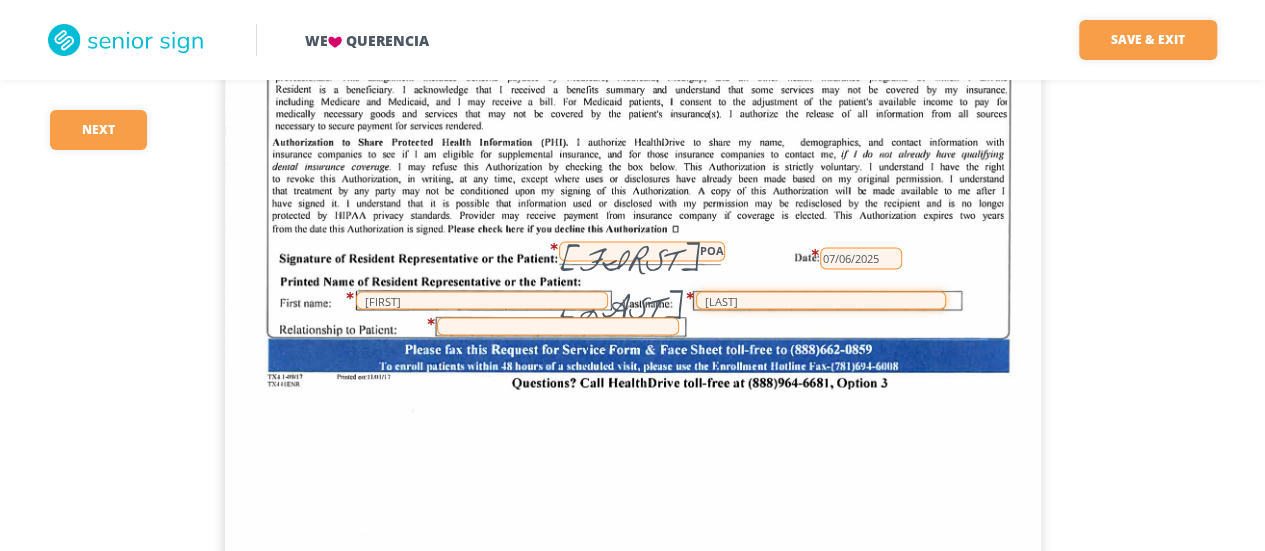 scroll, scrollTop: 13300, scrollLeft: 0, axis: vertical 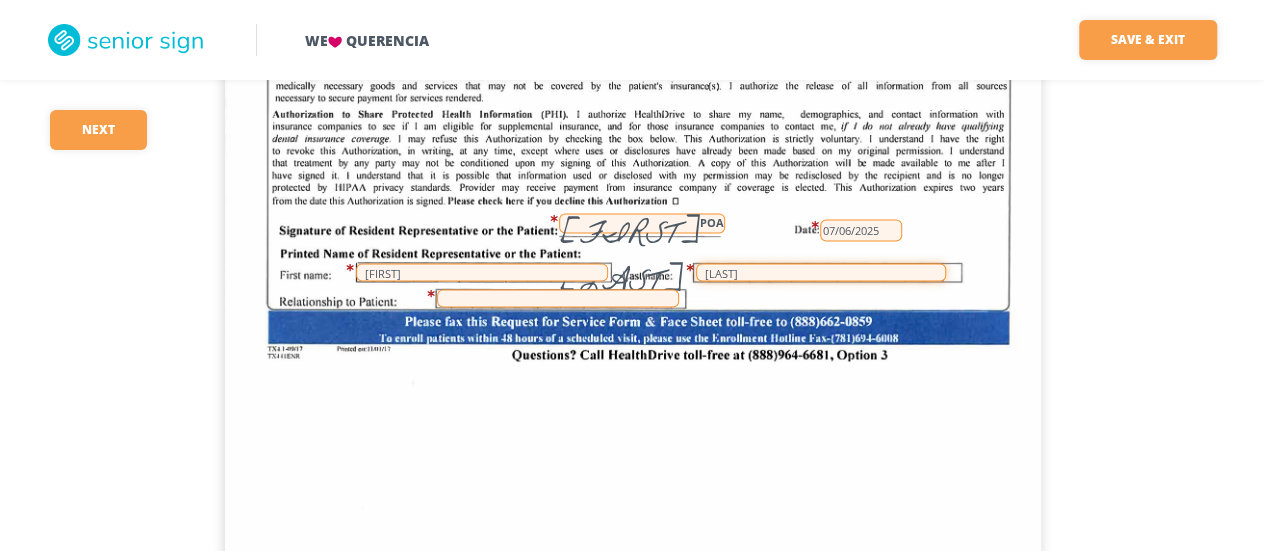 type on "[LAST]" 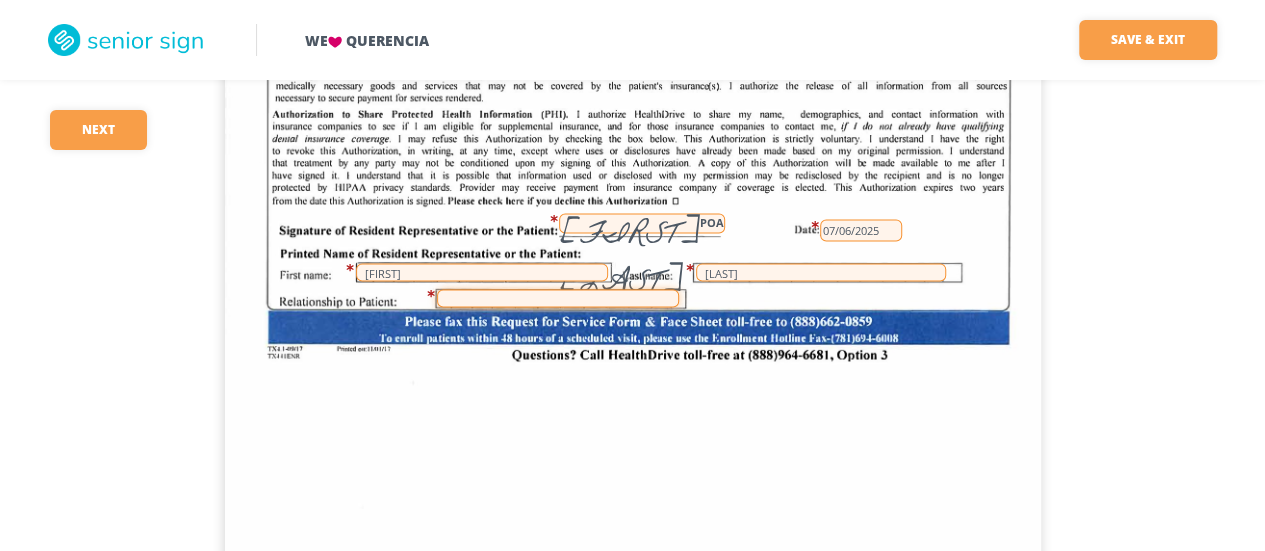 click at bounding box center [558, 299] 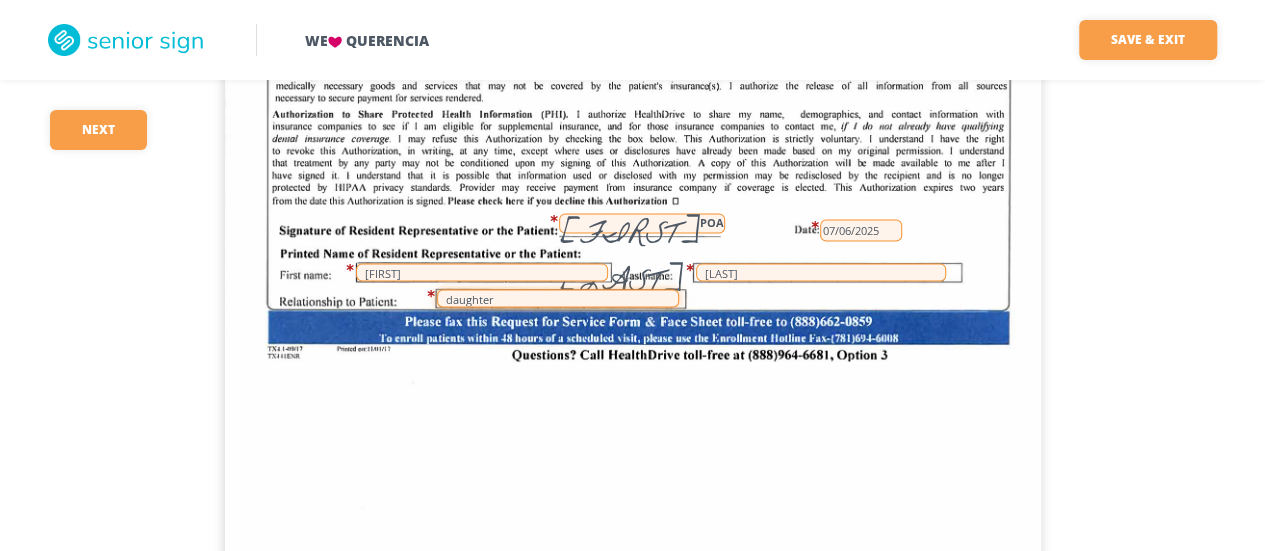 type on "daughter" 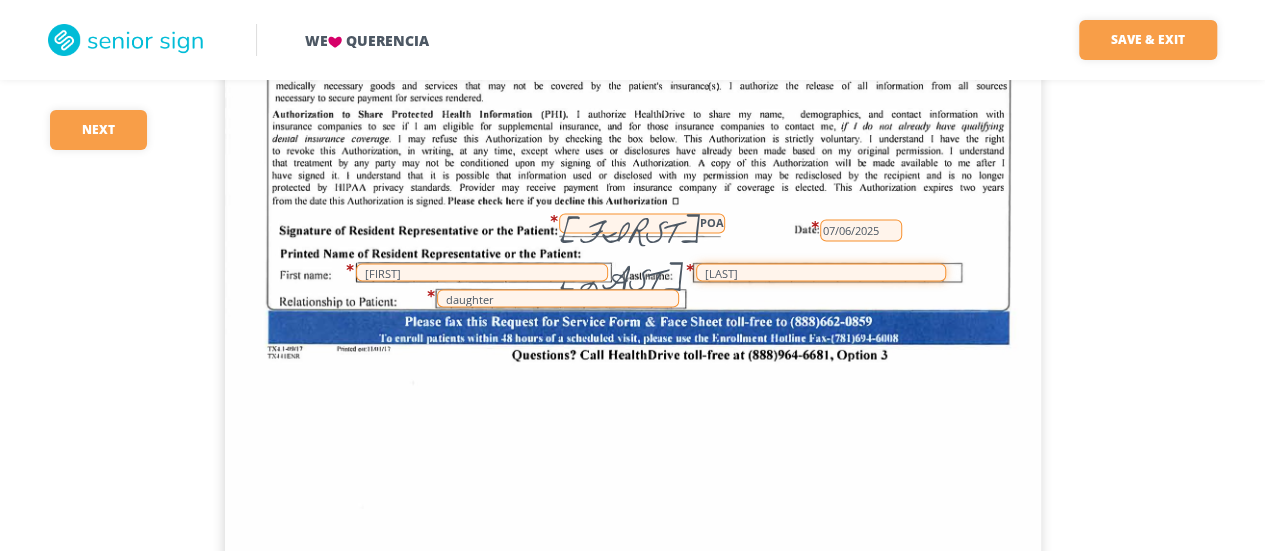 click on "[LAST]" at bounding box center [821, 273] 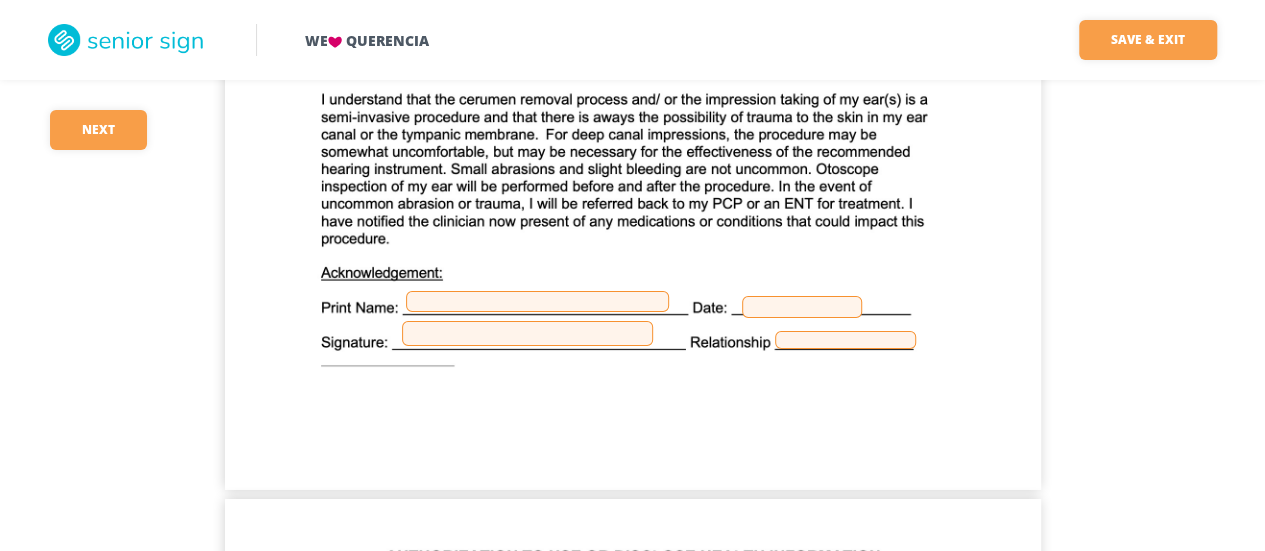 scroll, scrollTop: 14500, scrollLeft: 0, axis: vertical 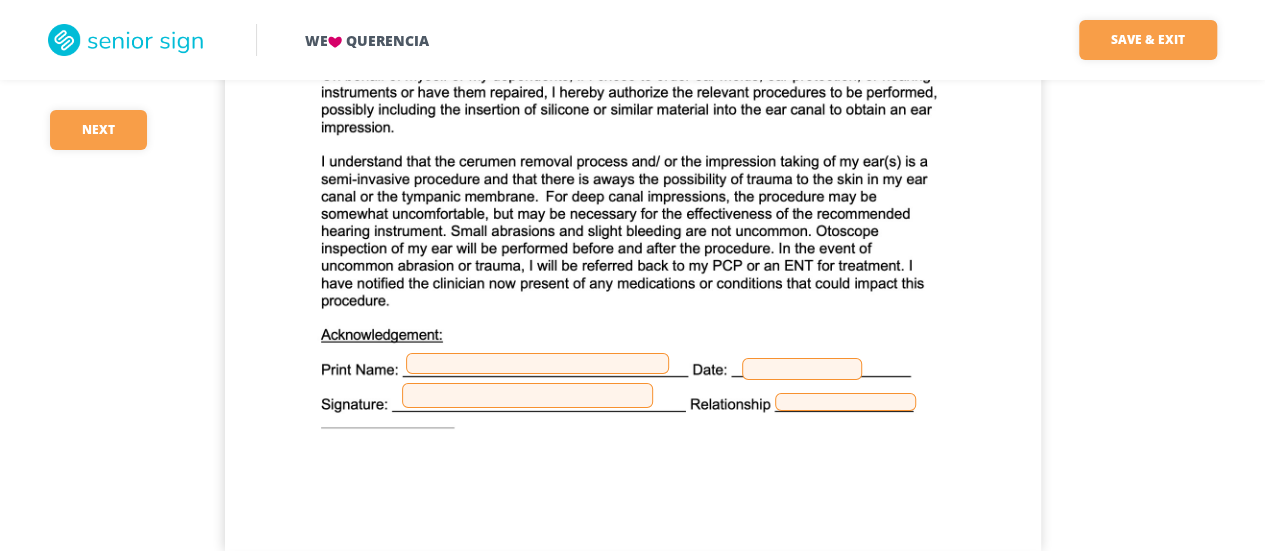 type on "[LAST]" 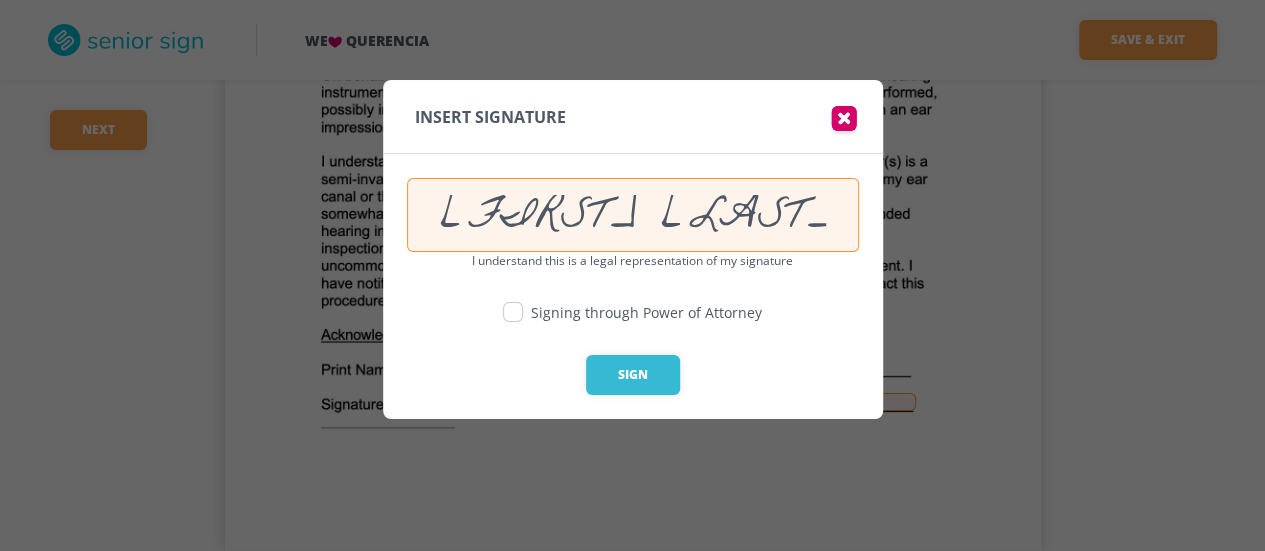 click at bounding box center [844, 121] 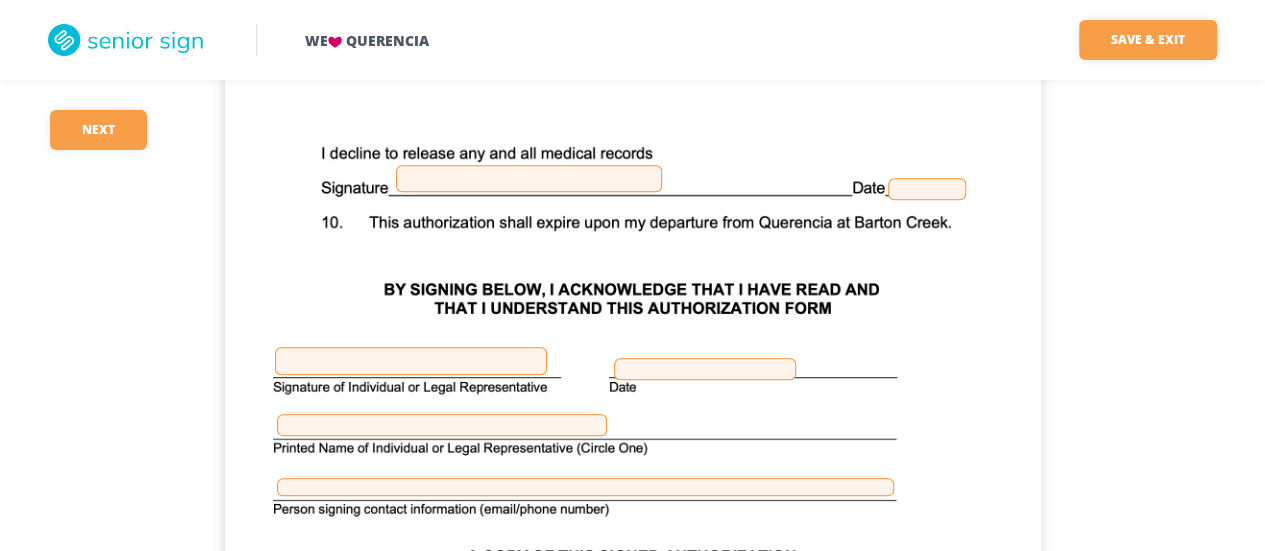 scroll, scrollTop: 16086, scrollLeft: 0, axis: vertical 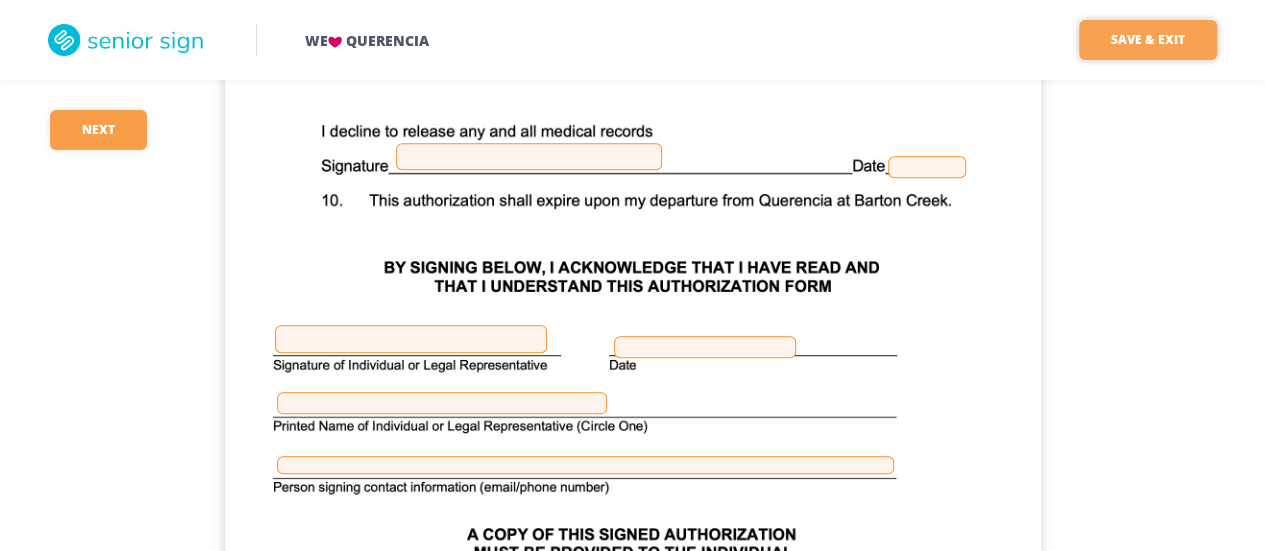 click on "Save & Exit" at bounding box center (1148, 40) 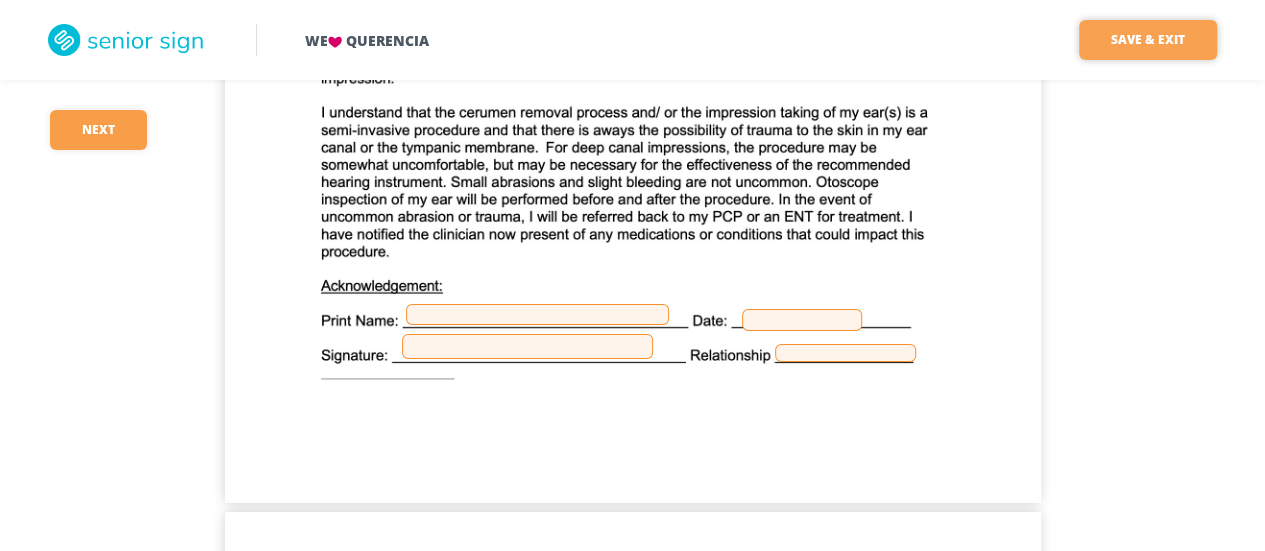 scroll, scrollTop: 14386, scrollLeft: 0, axis: vertical 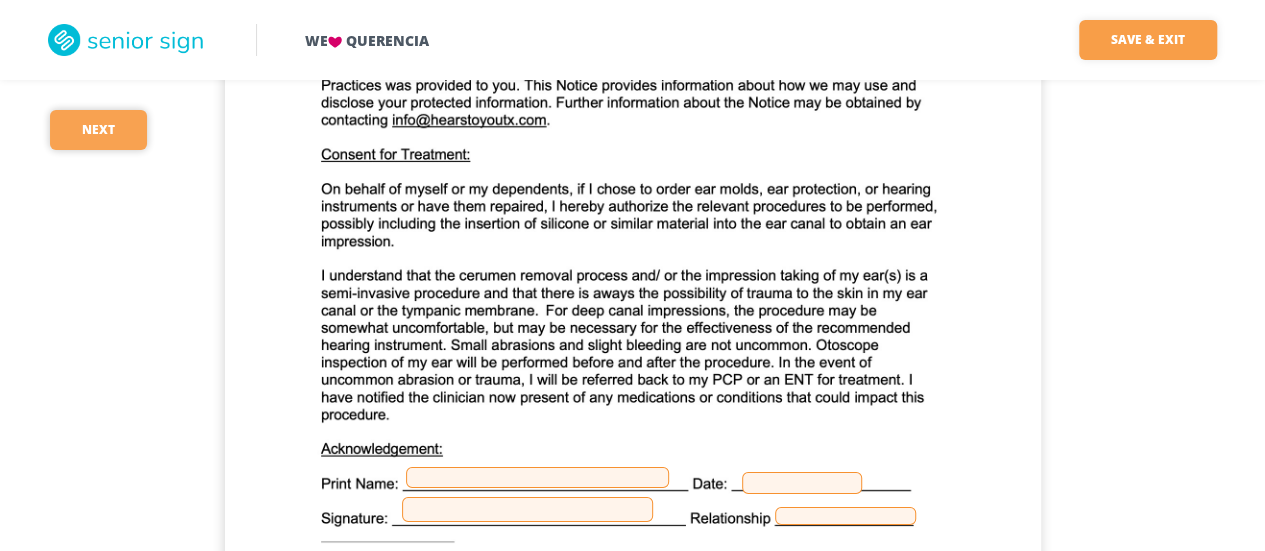 click on "Next" at bounding box center [98, 130] 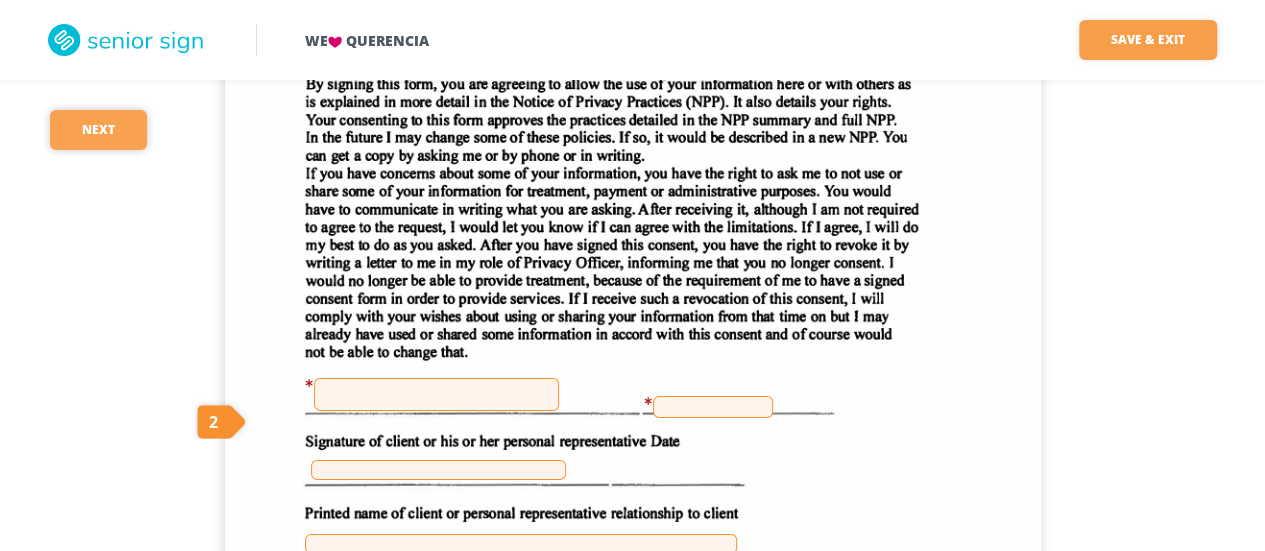 scroll, scrollTop: 11144, scrollLeft: 0, axis: vertical 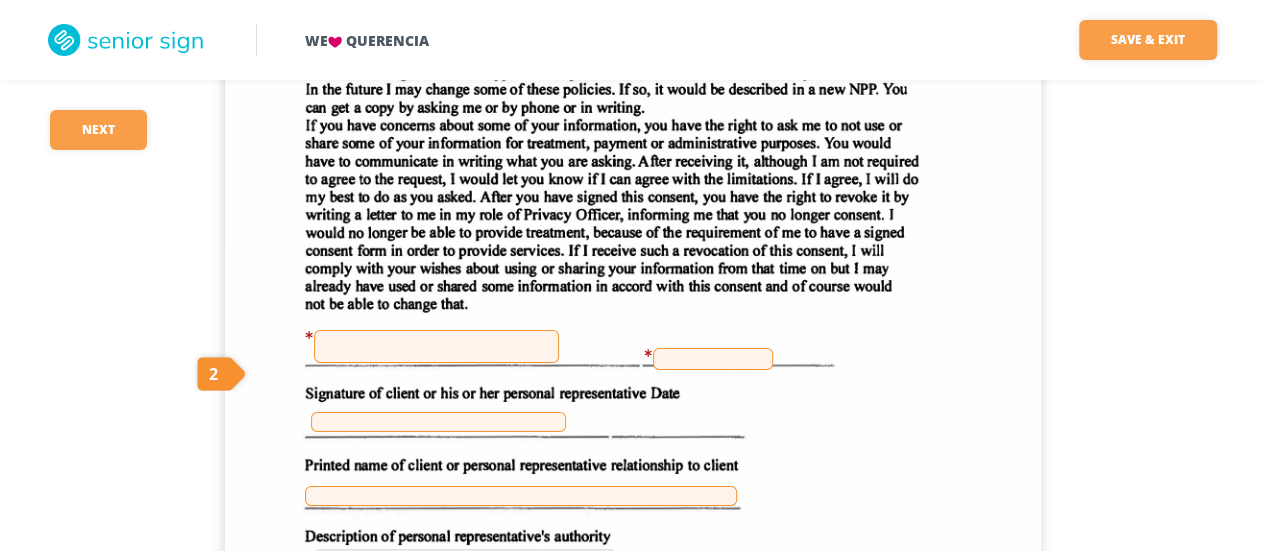 click at bounding box center [436, 346] 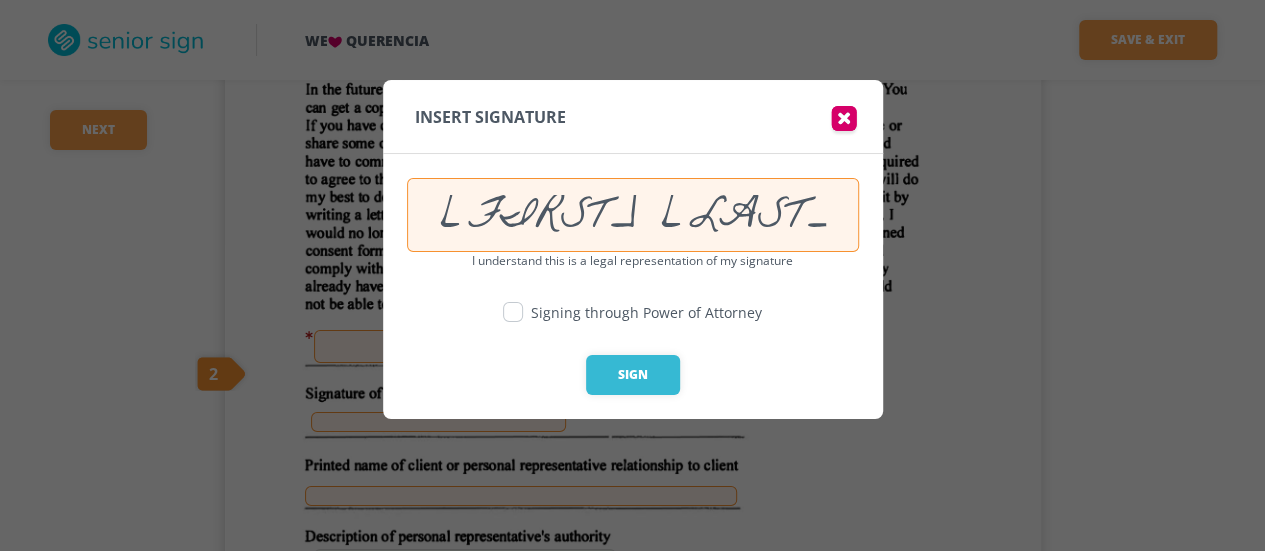 click at bounding box center [513, 312] 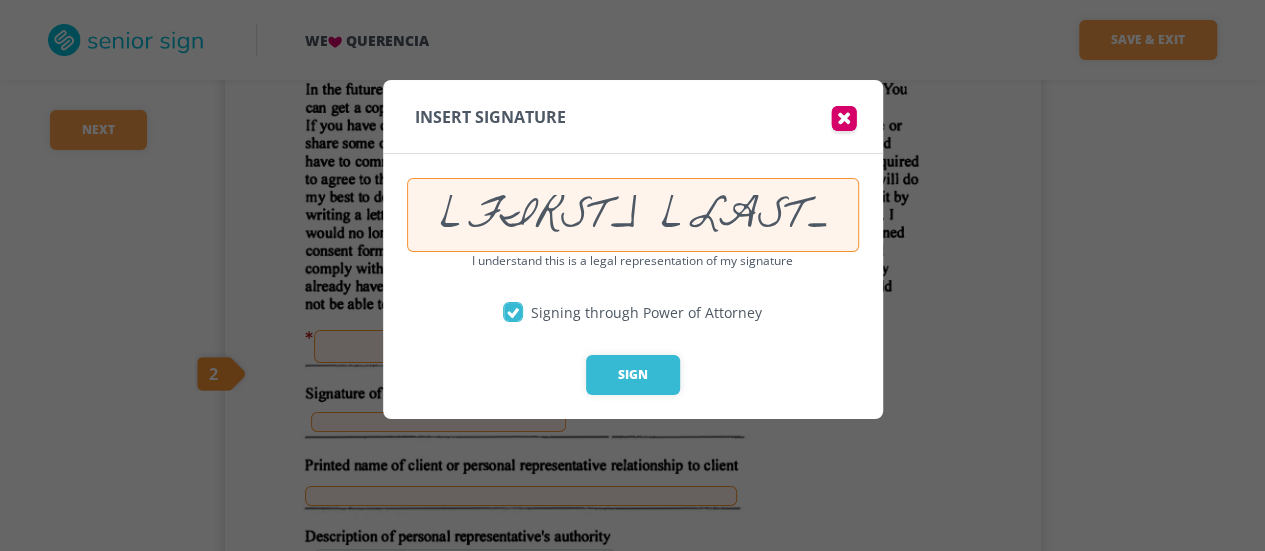 click on "[FIRST] [LAST]" at bounding box center [633, 215] 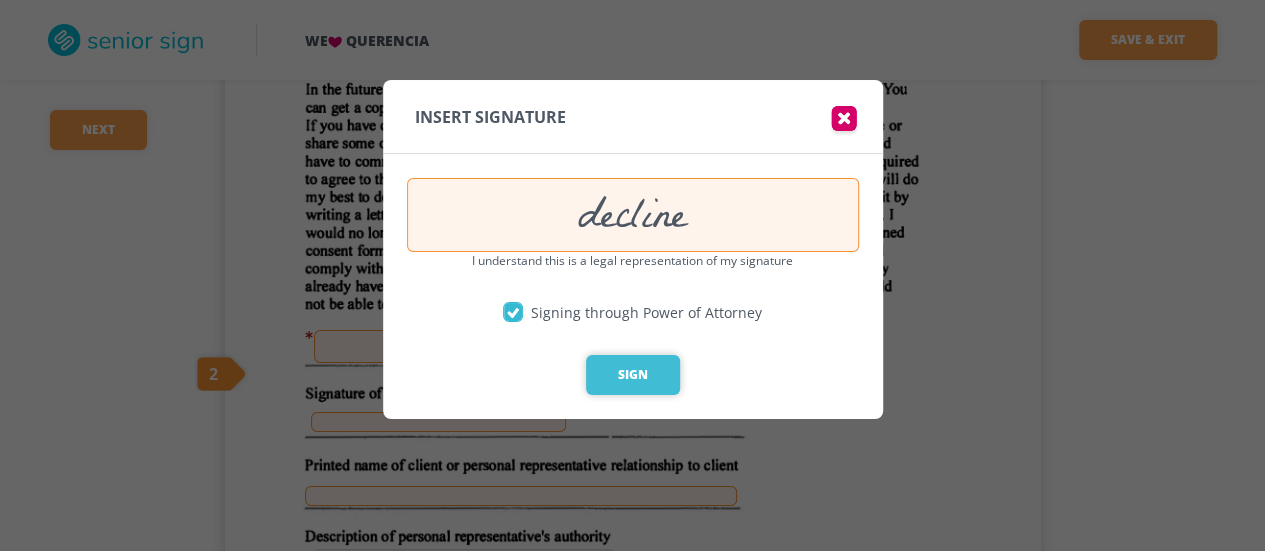 type on "decline" 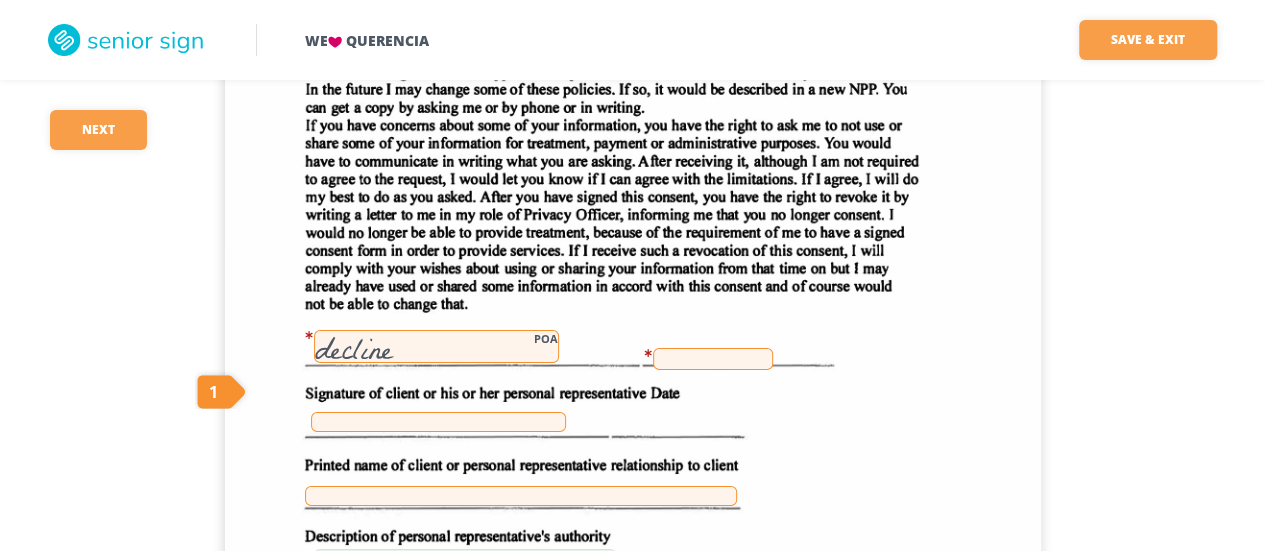 click at bounding box center [713, 359] 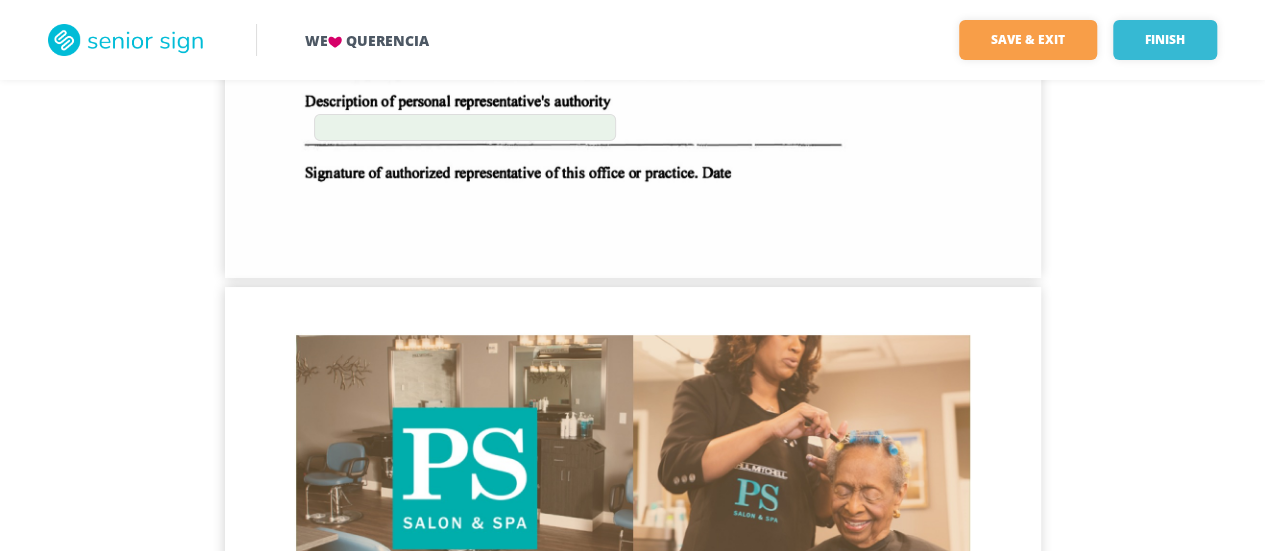 scroll, scrollTop: 11644, scrollLeft: 0, axis: vertical 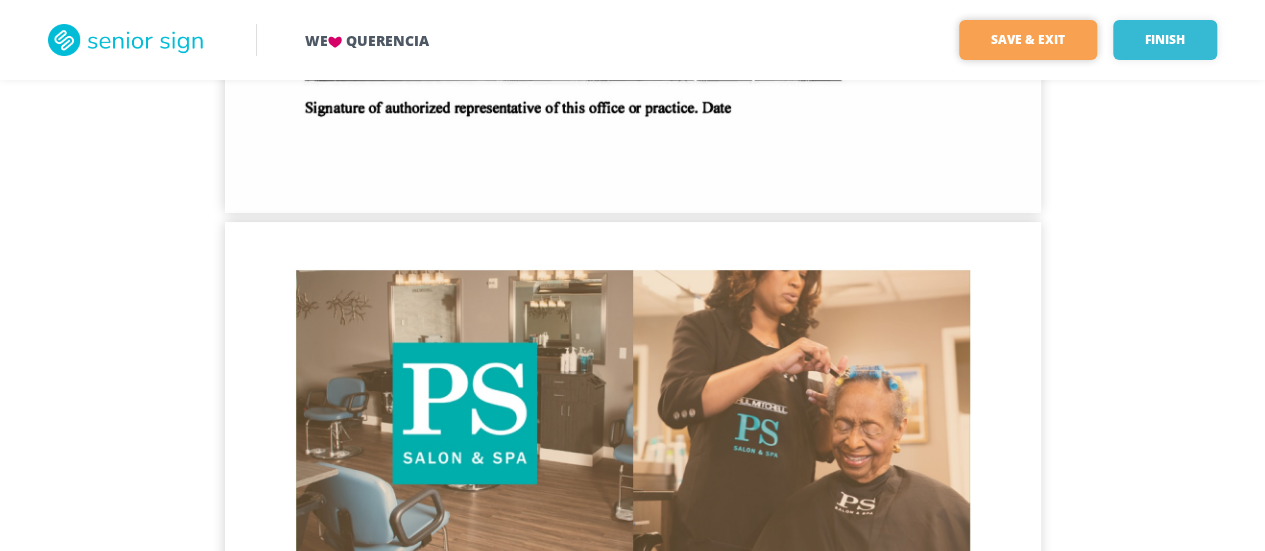 click on "Save & Exit" at bounding box center (1028, 40) 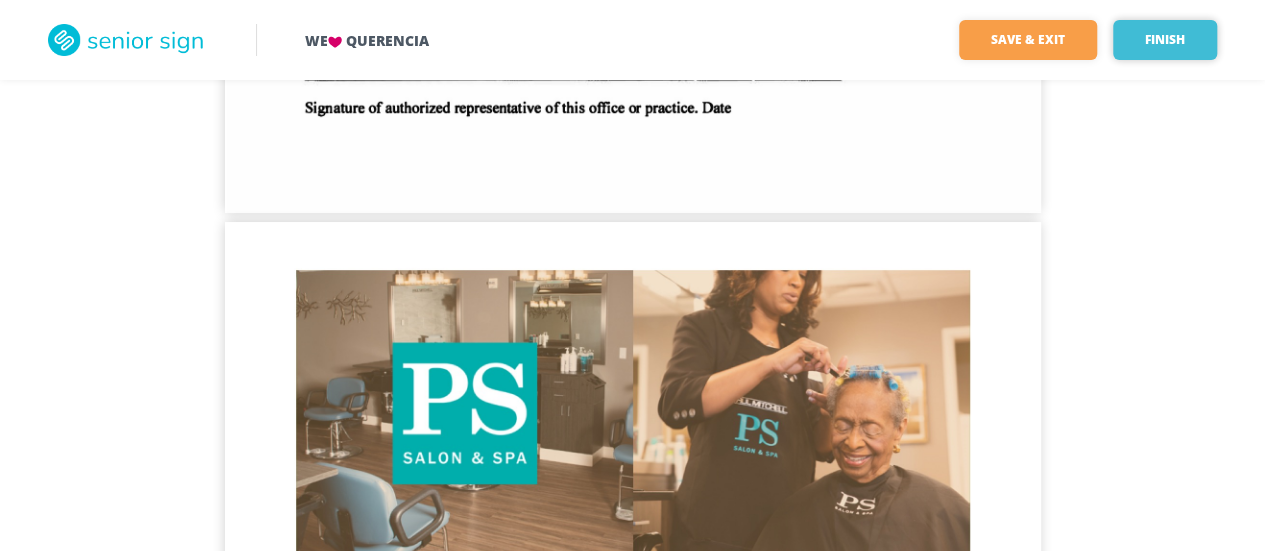 click on "Finish" at bounding box center [1165, 40] 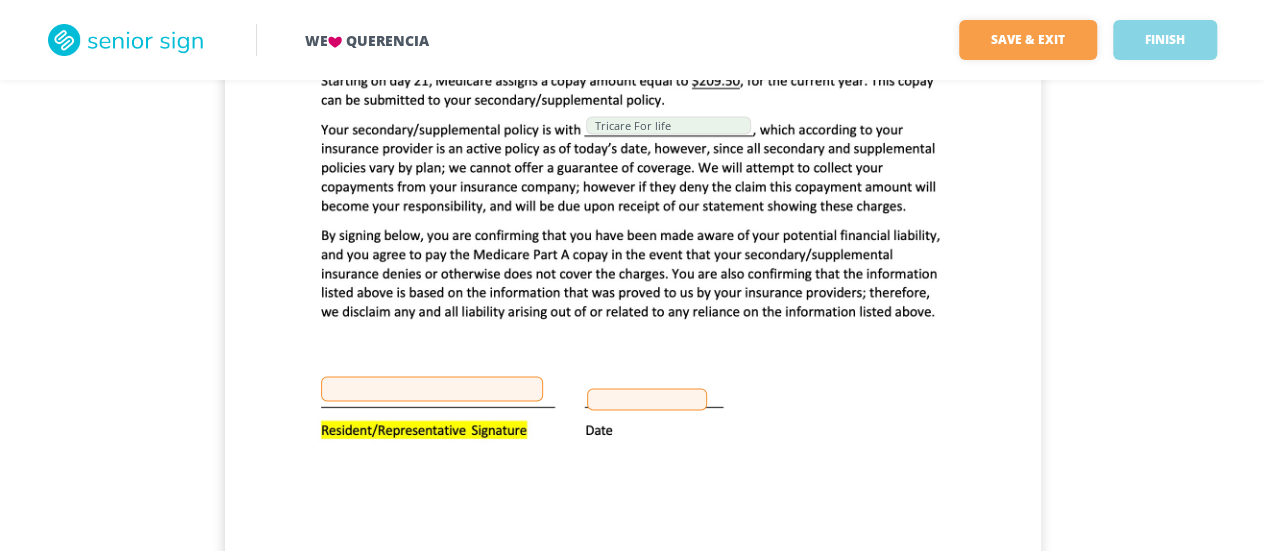 scroll, scrollTop: 1444, scrollLeft: 0, axis: vertical 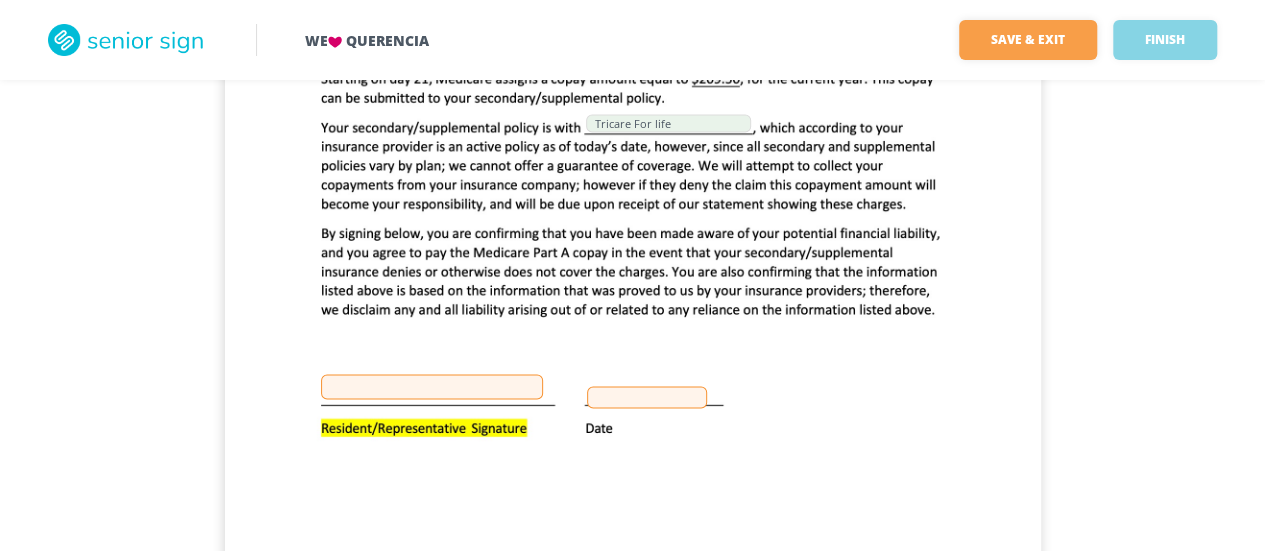 click at bounding box center [432, 386] 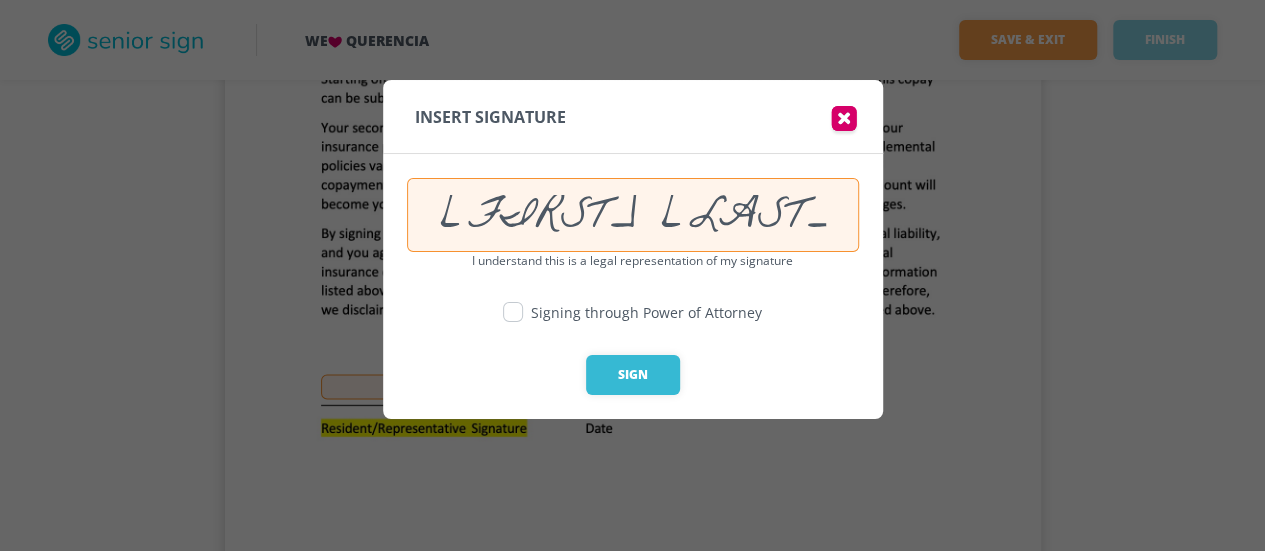 drag, startPoint x: 508, startPoint y: 311, endPoint x: 568, endPoint y: 284, distance: 65.795135 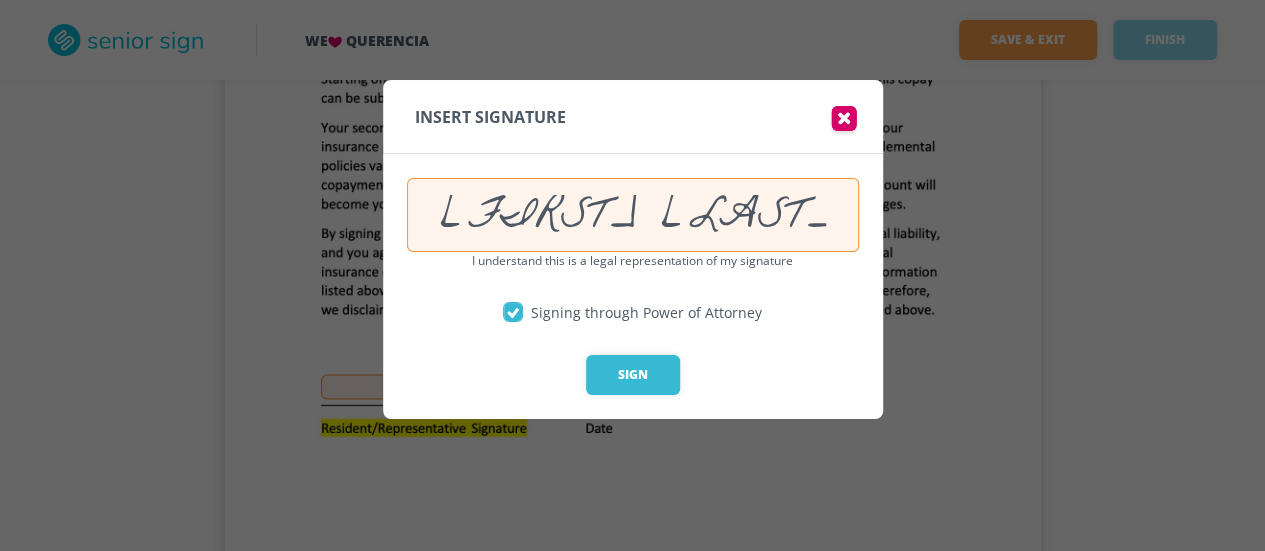 click on "[FIRST] [LAST]" at bounding box center (633, 215) 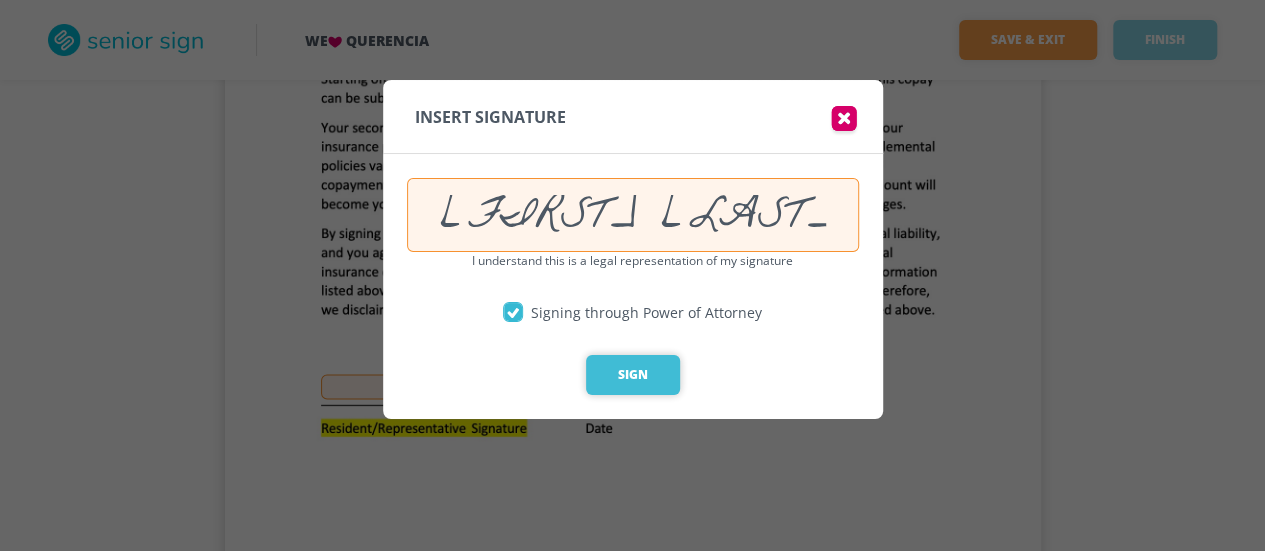 type on "[FIRST] [LAST]" 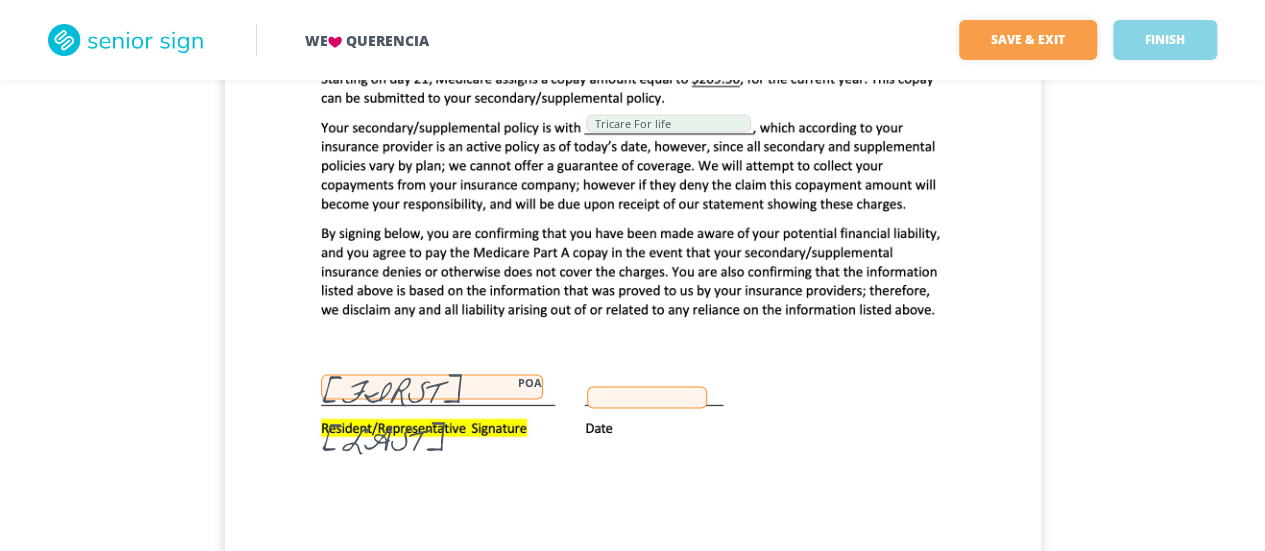 click at bounding box center [647, 397] 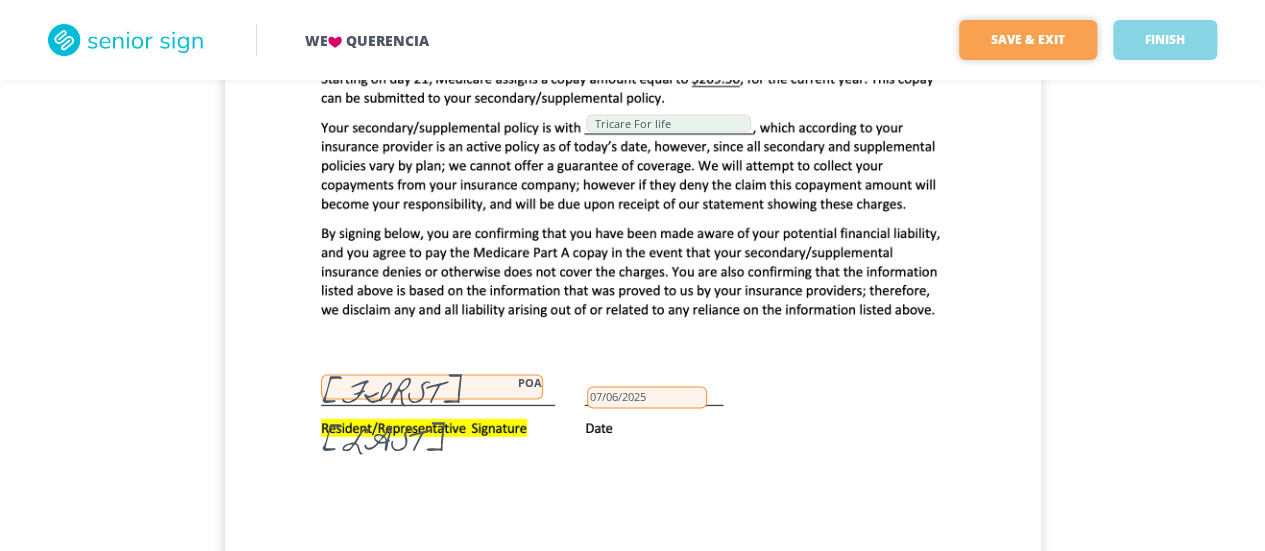 click on "Save & Exit" at bounding box center [1028, 40] 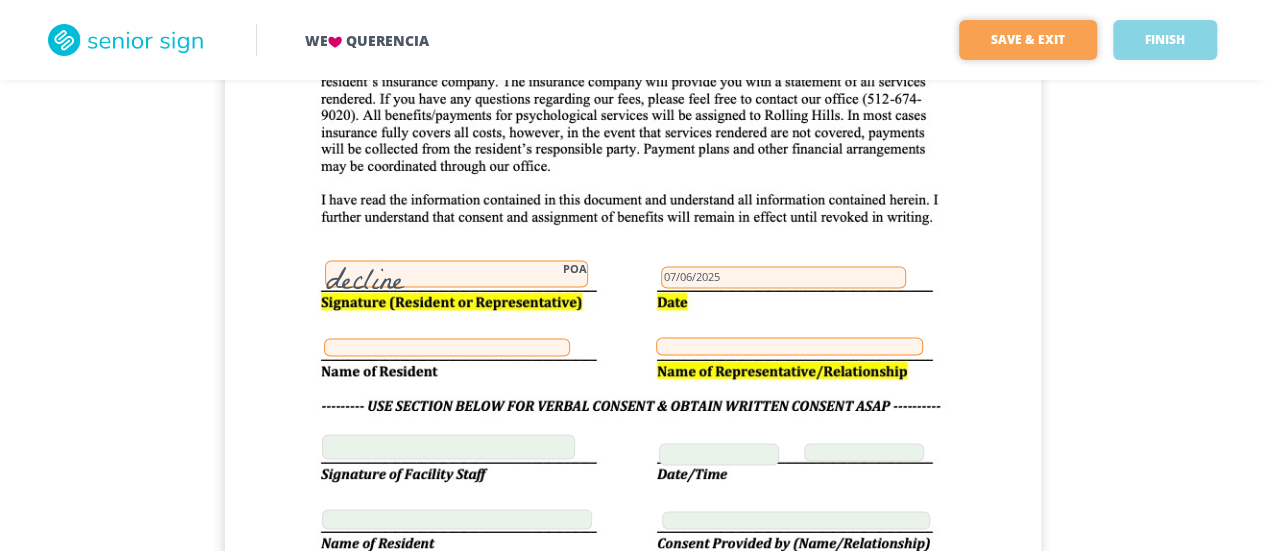 scroll, scrollTop: 9100, scrollLeft: 0, axis: vertical 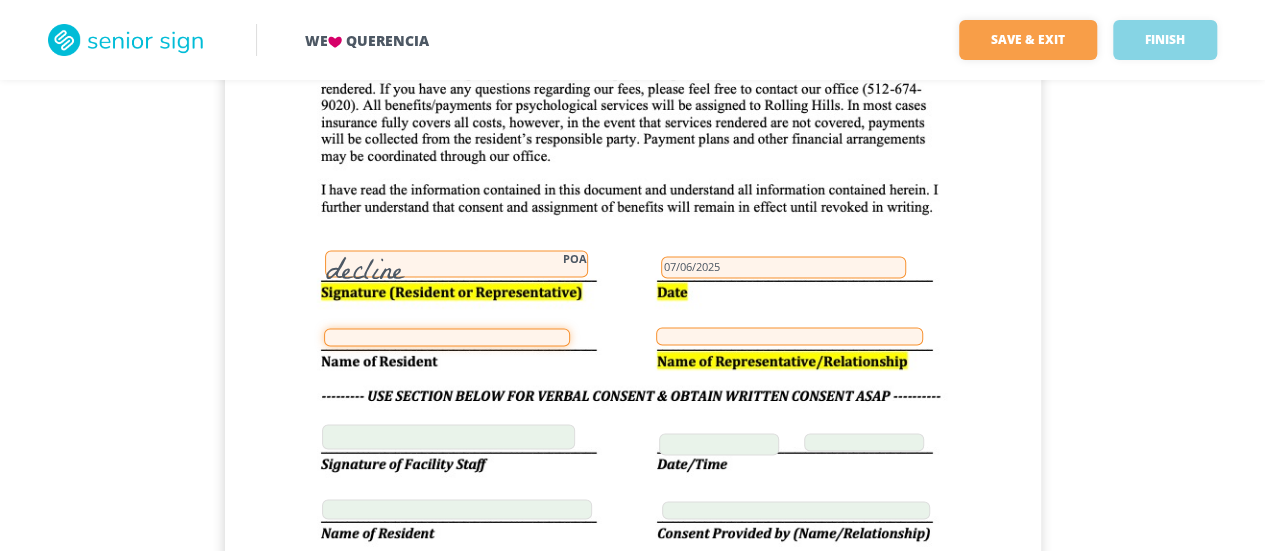 click at bounding box center (447, 337) 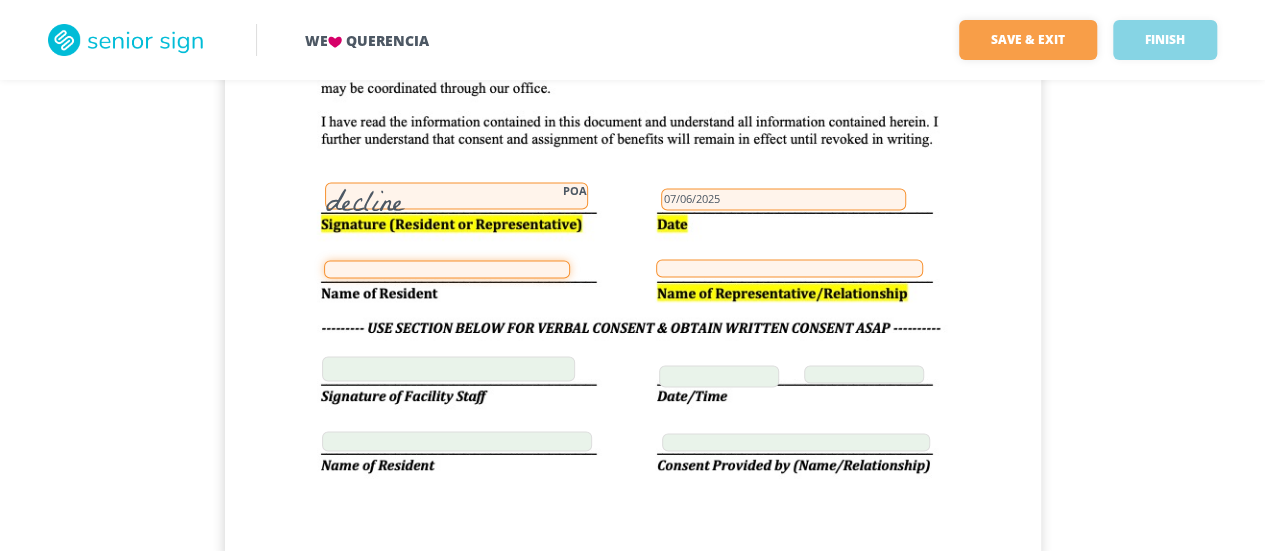 scroll, scrollTop: 9100, scrollLeft: 0, axis: vertical 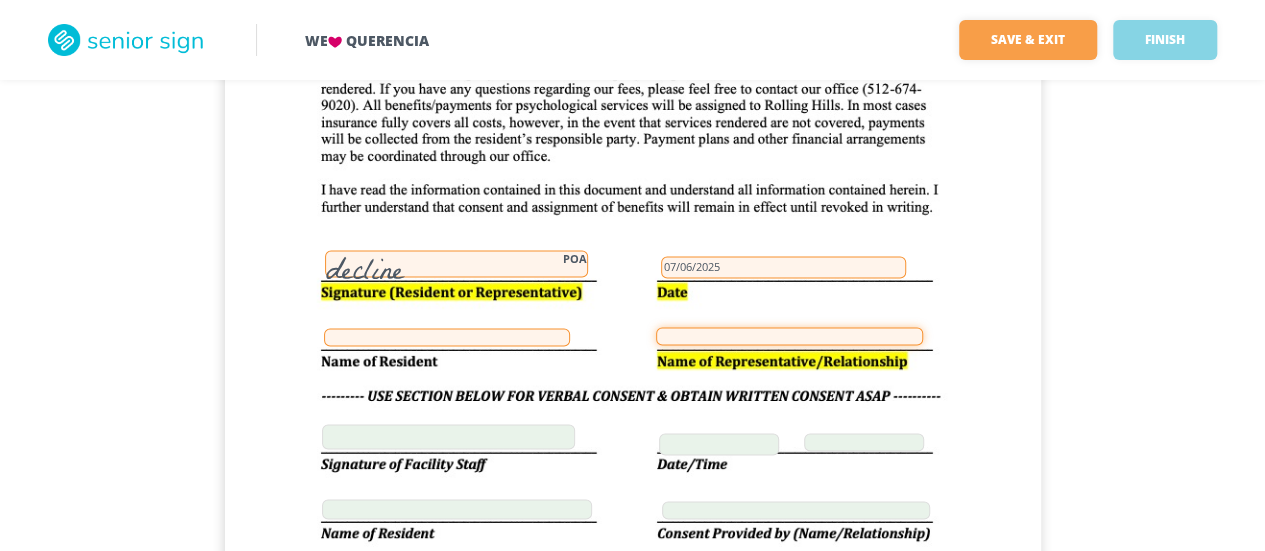 click at bounding box center [789, 336] 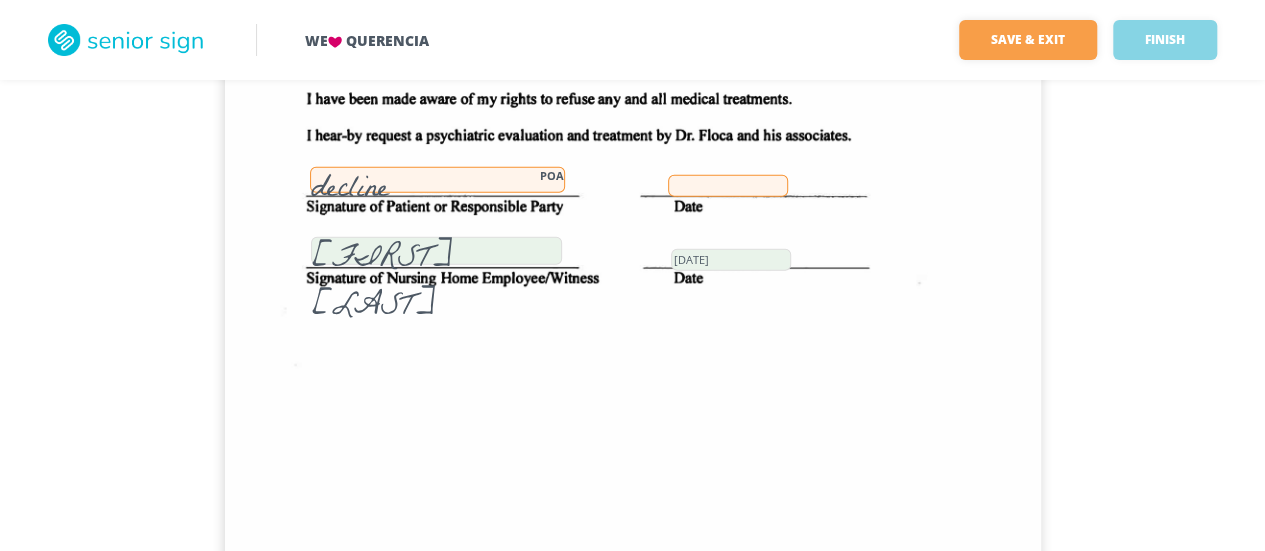 scroll, scrollTop: 10100, scrollLeft: 0, axis: vertical 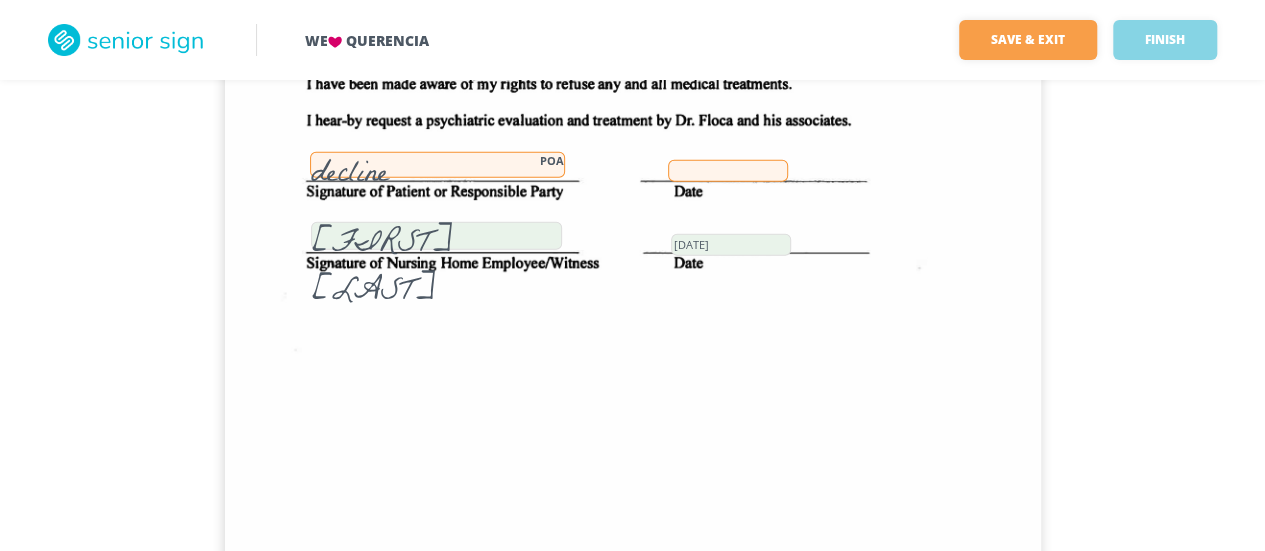 type on "[FIRST] [LAST], daughter" 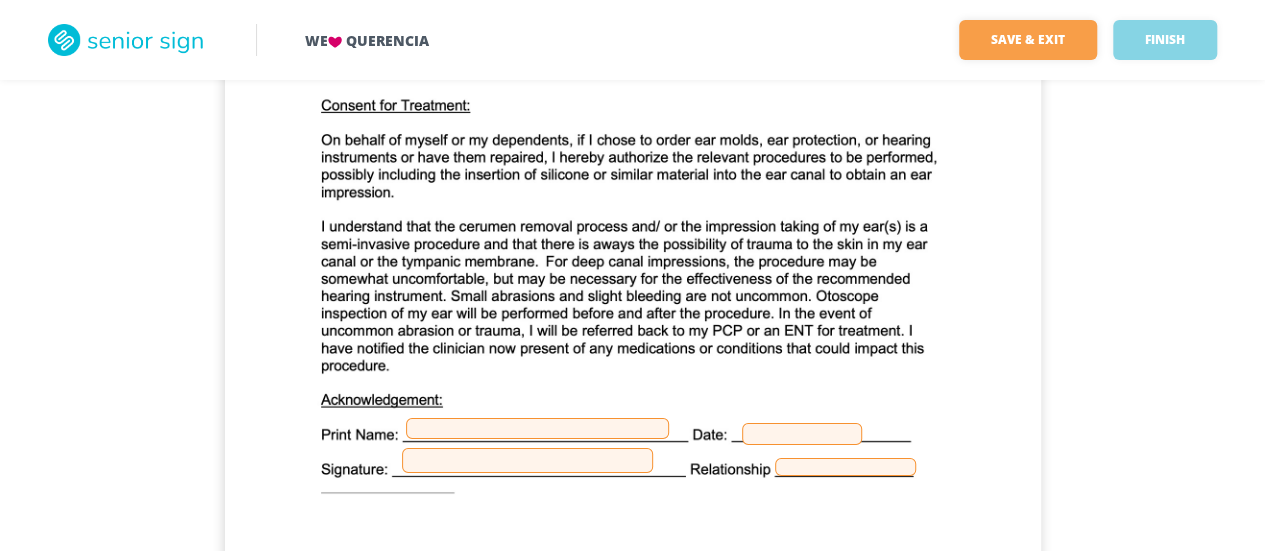 scroll, scrollTop: 14500, scrollLeft: 0, axis: vertical 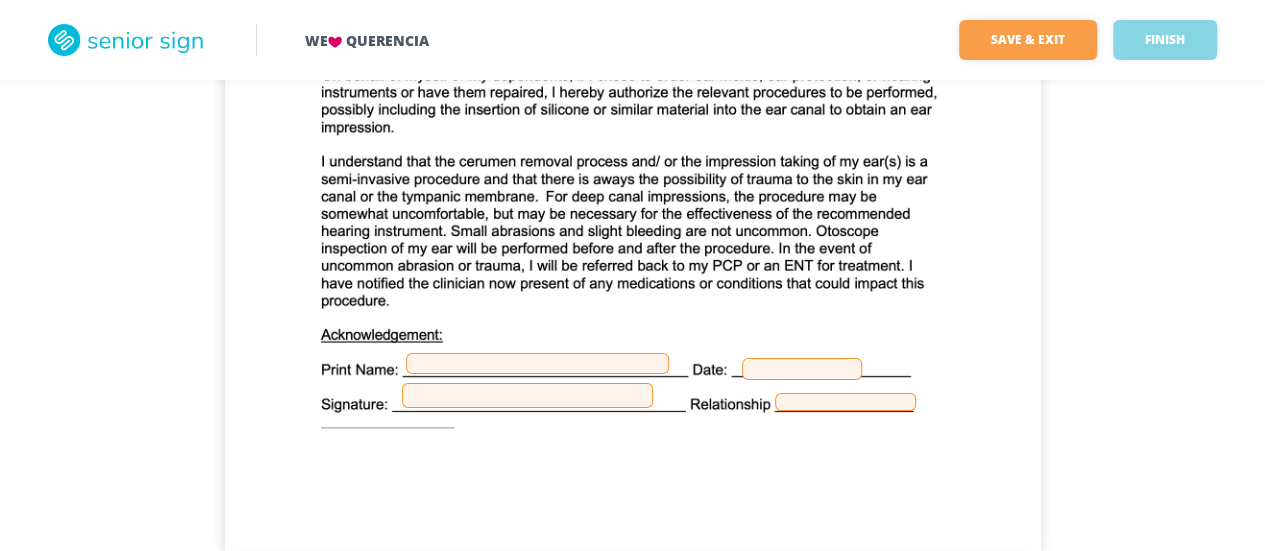 click at bounding box center [527, 395] 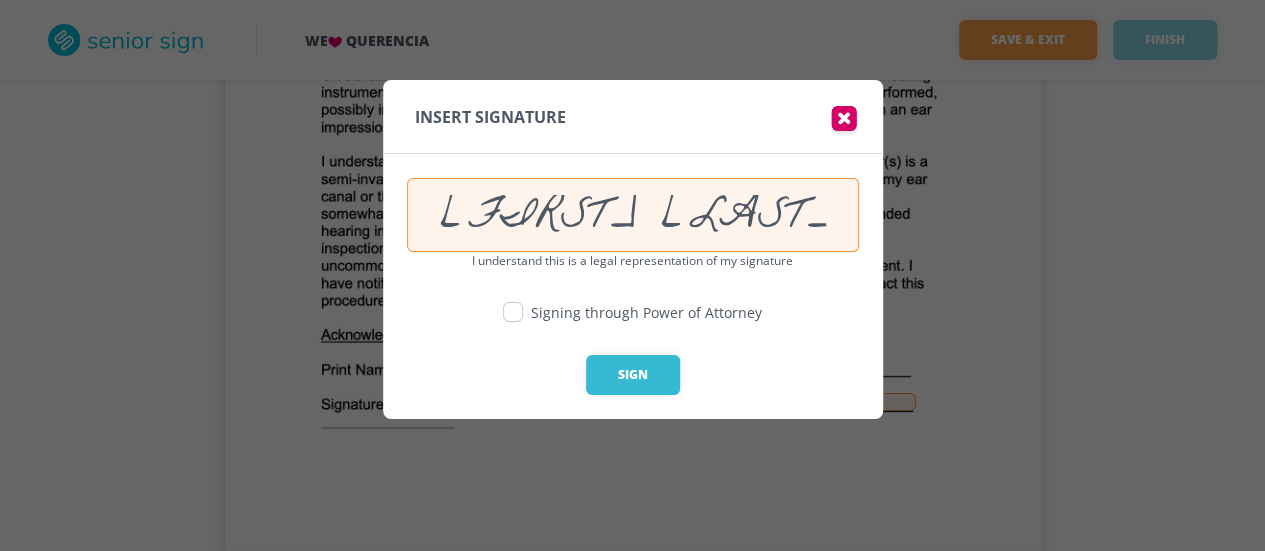 drag, startPoint x: 506, startPoint y: 311, endPoint x: 560, endPoint y: 296, distance: 56.044624 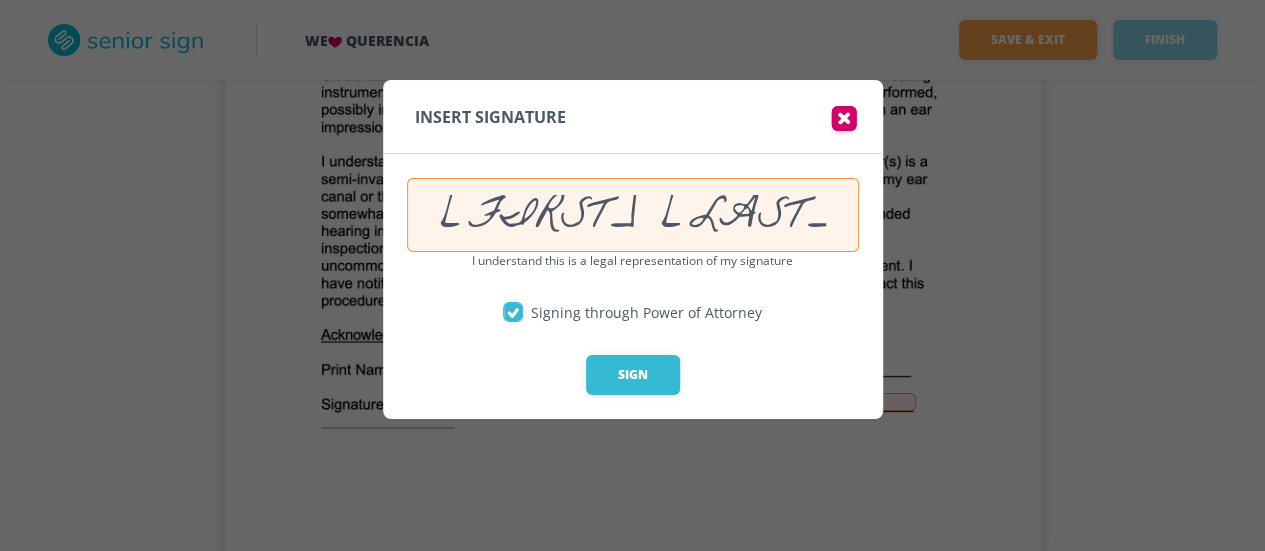 drag, startPoint x: 798, startPoint y: 212, endPoint x: 808, endPoint y: 214, distance: 10.198039 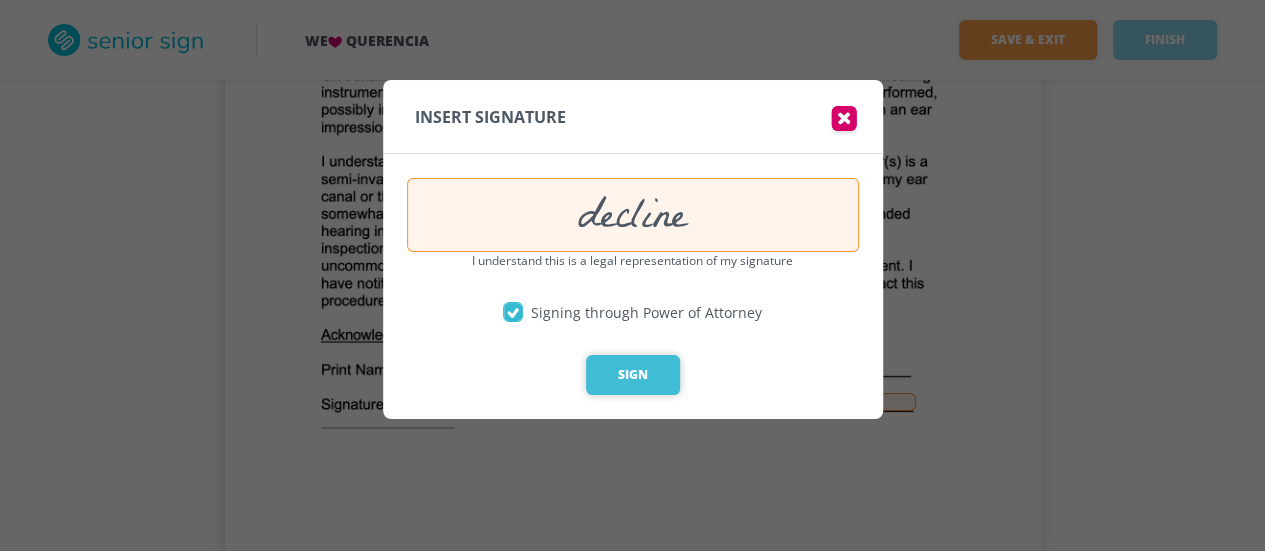 type on "decline" 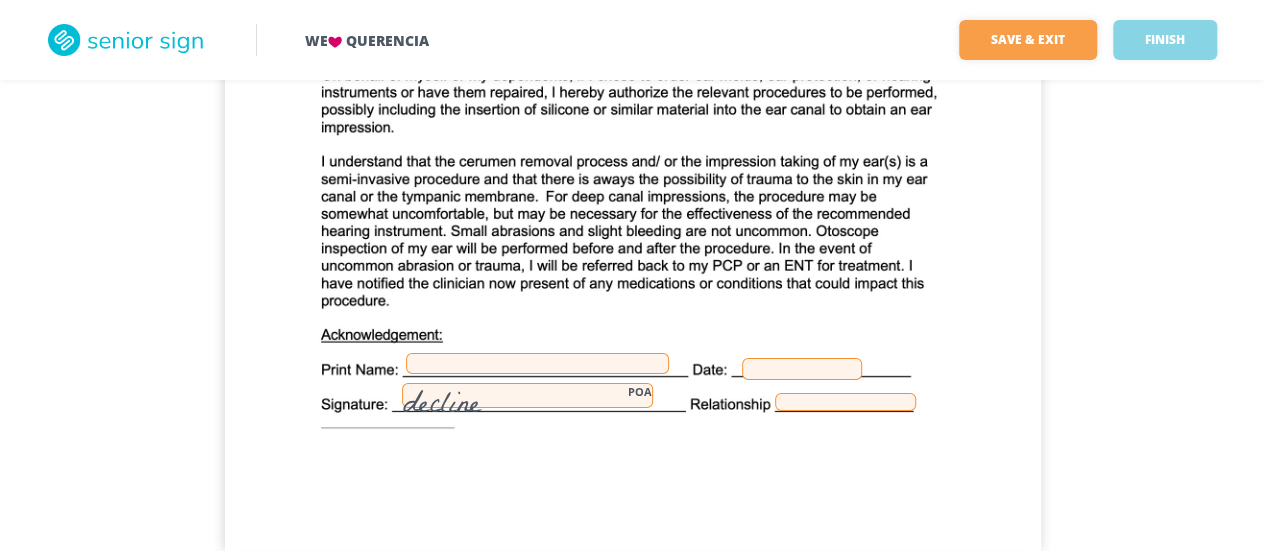 click at bounding box center (802, 369) 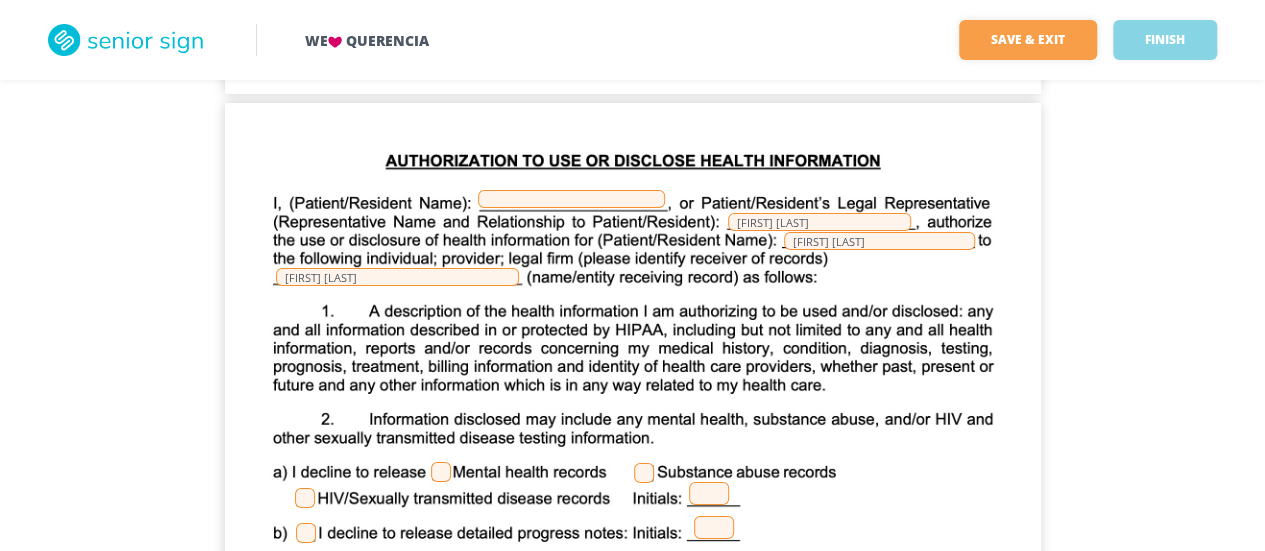 scroll, scrollTop: 15000, scrollLeft: 0, axis: vertical 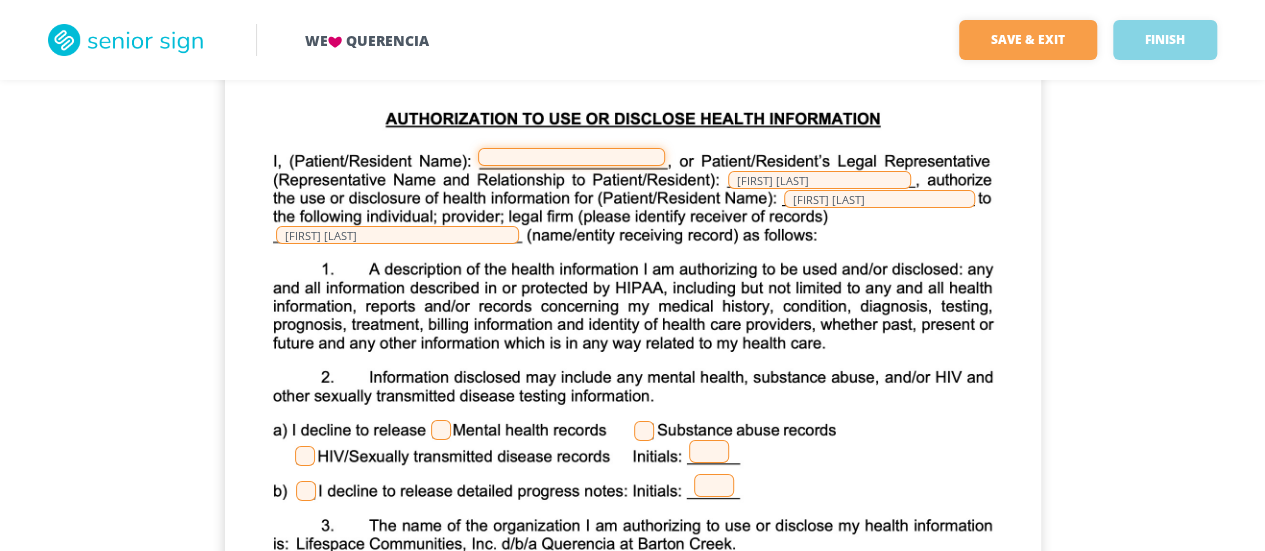 click at bounding box center (571, 157) 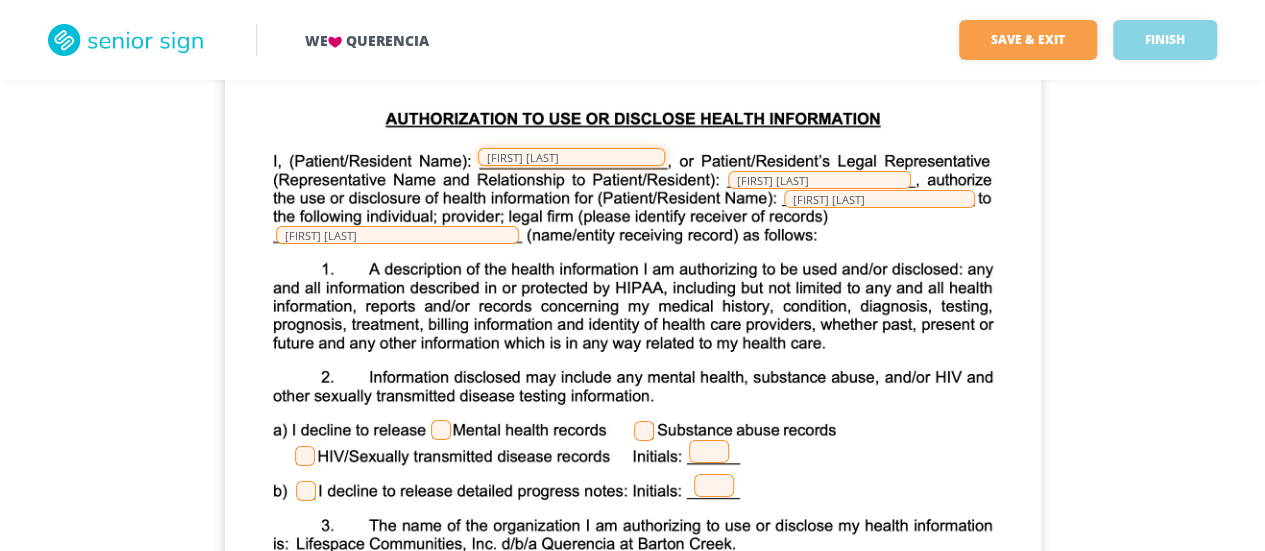 type on "[FIRST] [LAST]" 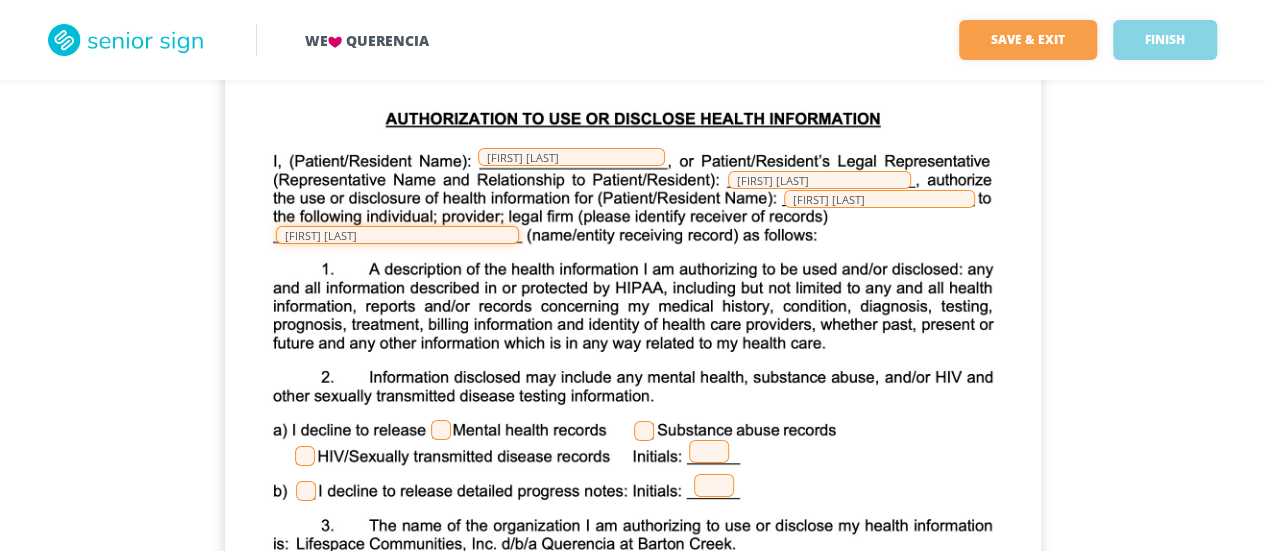drag, startPoint x: 392, startPoint y: 235, endPoint x: 285, endPoint y: 237, distance: 107.01869 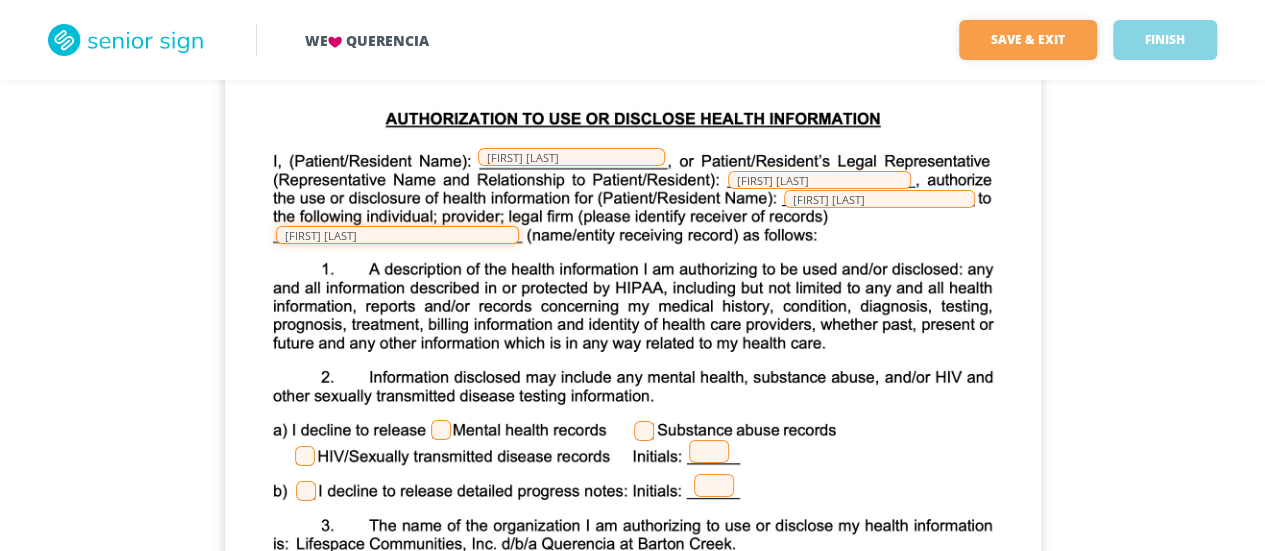 click on "[FIRST] [LAST]" at bounding box center [397, 235] 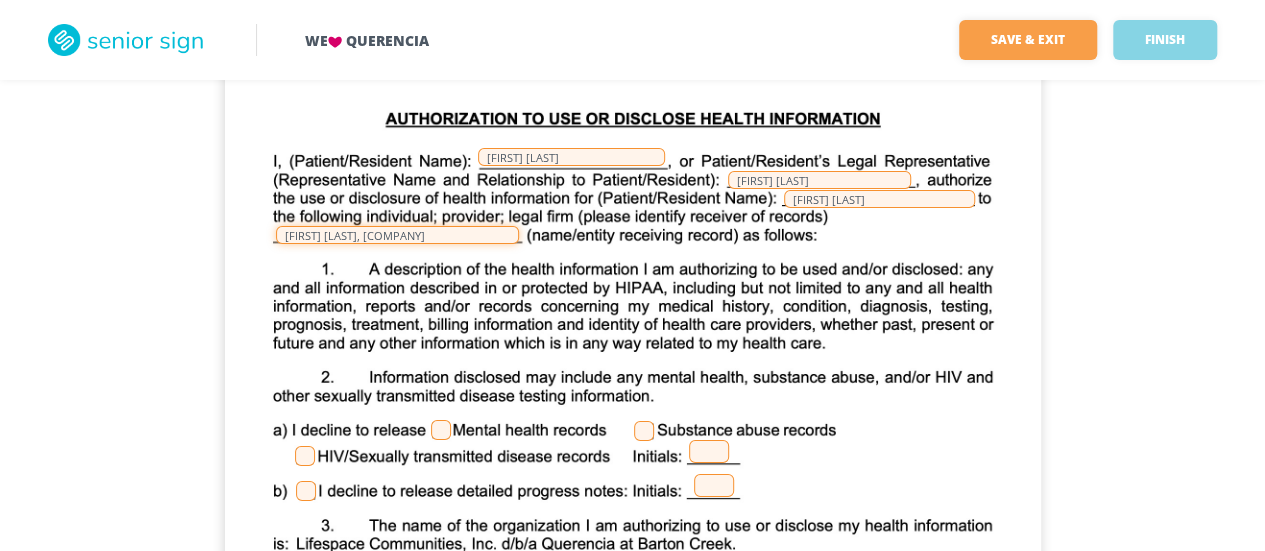 scroll, scrollTop: 0, scrollLeft: 2, axis: horizontal 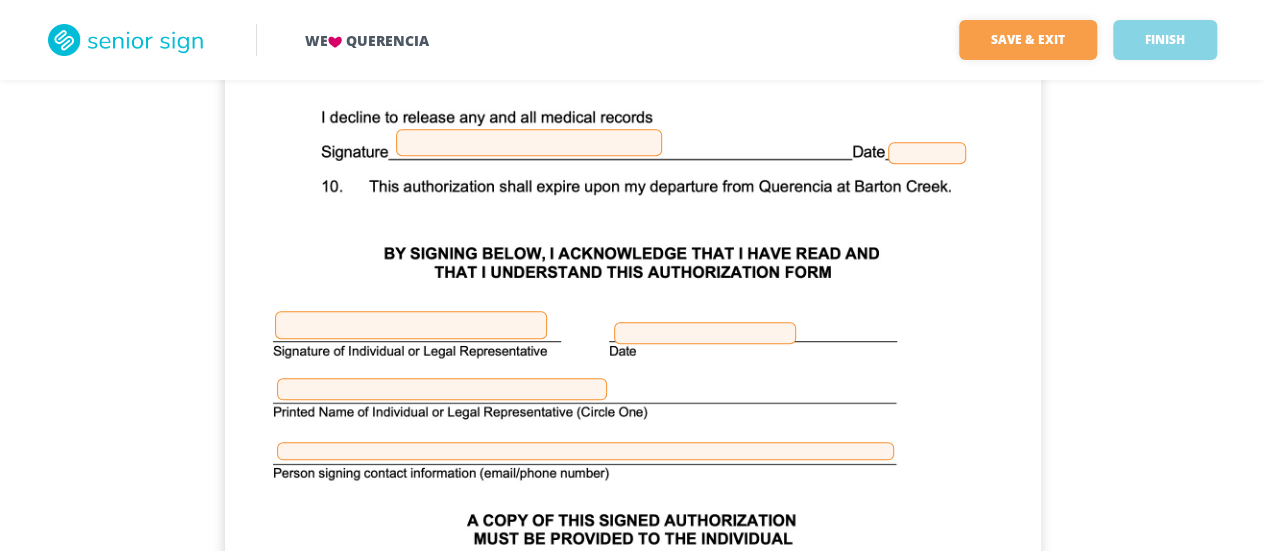 type on "[FIRST] [LAST], [COMPANY]" 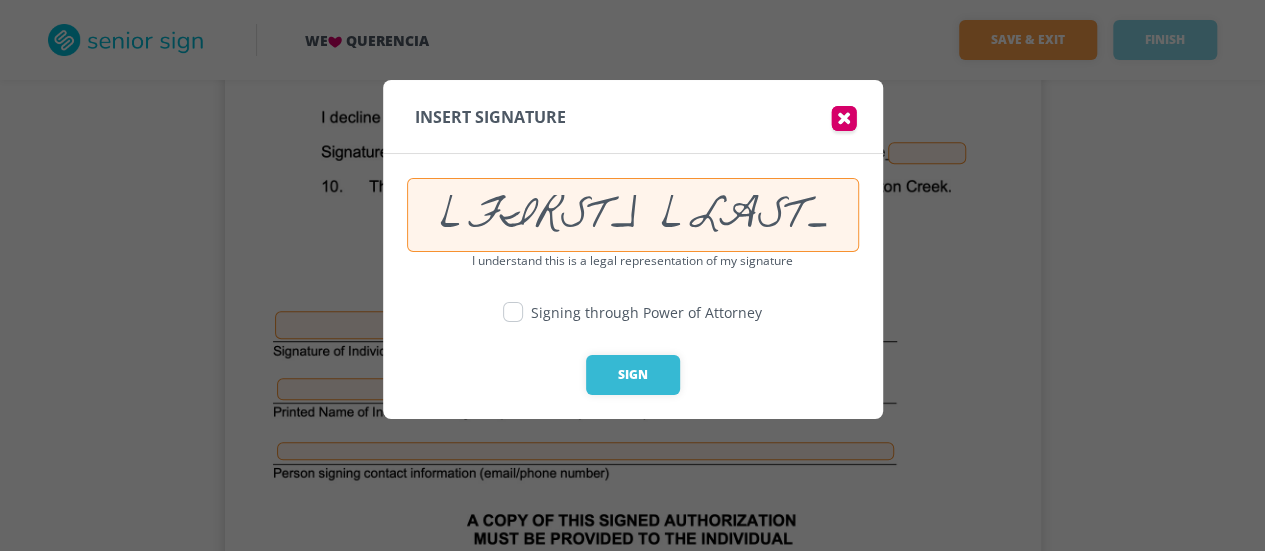 click at bounding box center [513, 312] 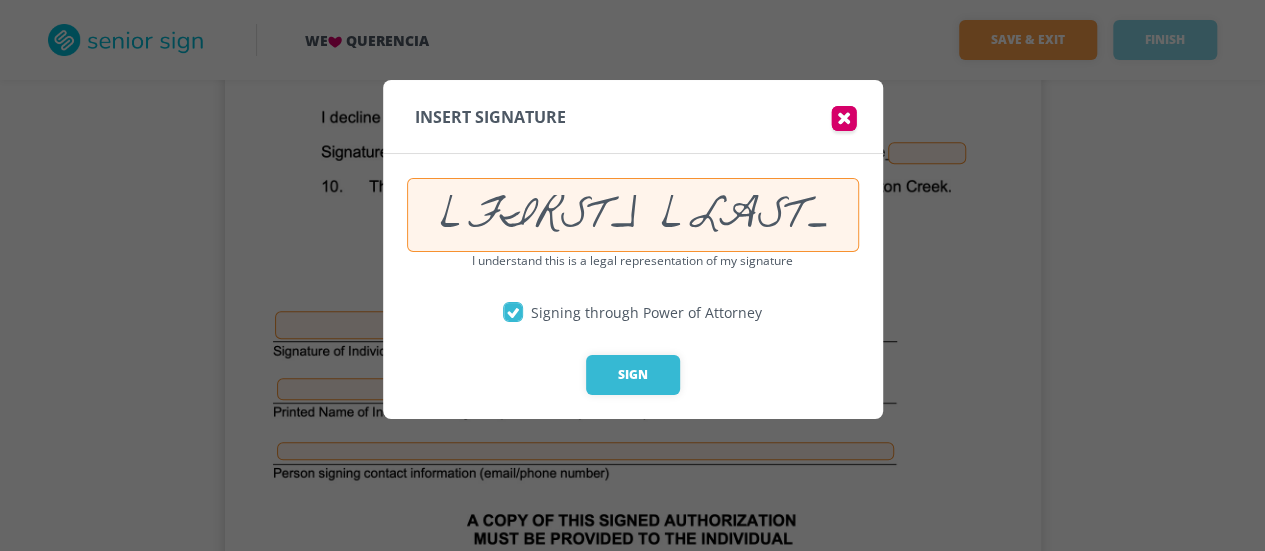 click on "[FIRST] [LAST]" at bounding box center [633, 215] 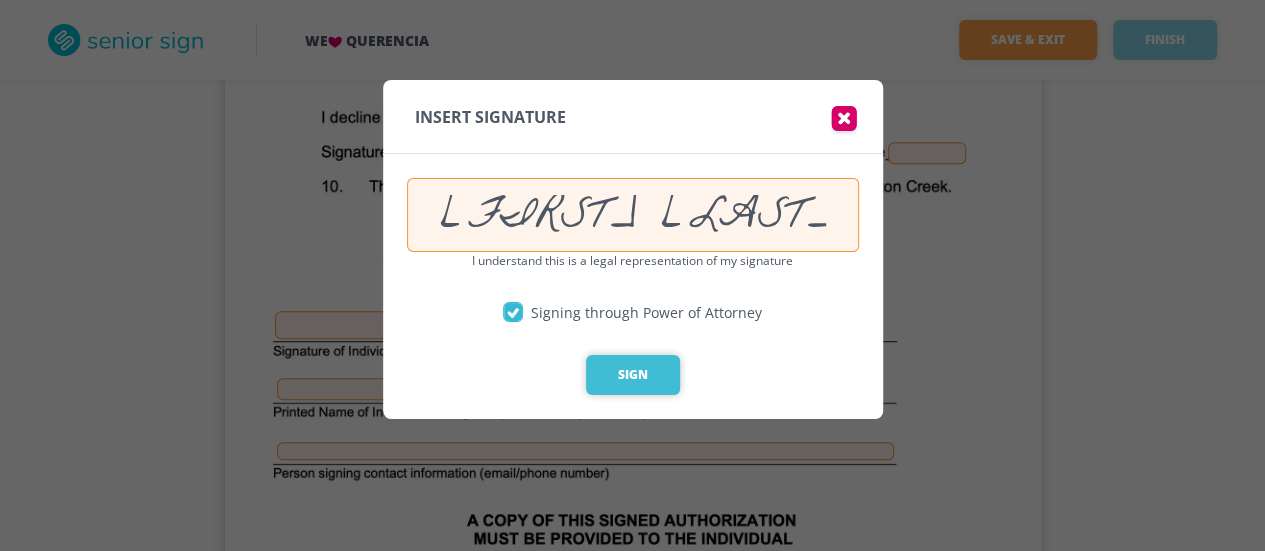 type on "[FIRST] [LAST]" 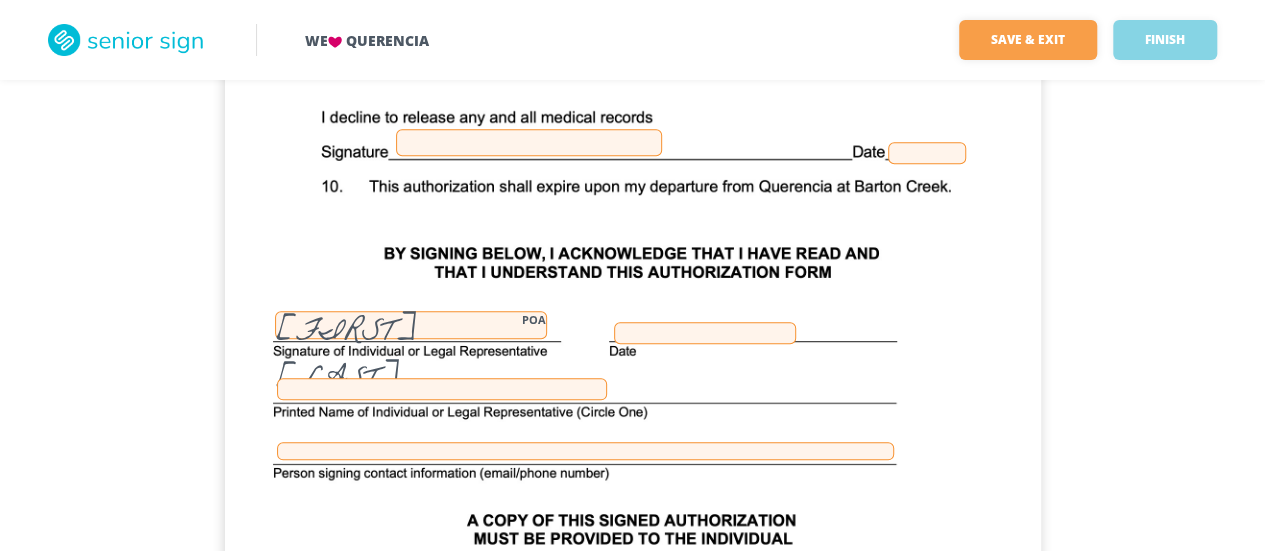 click at bounding box center (705, 333) 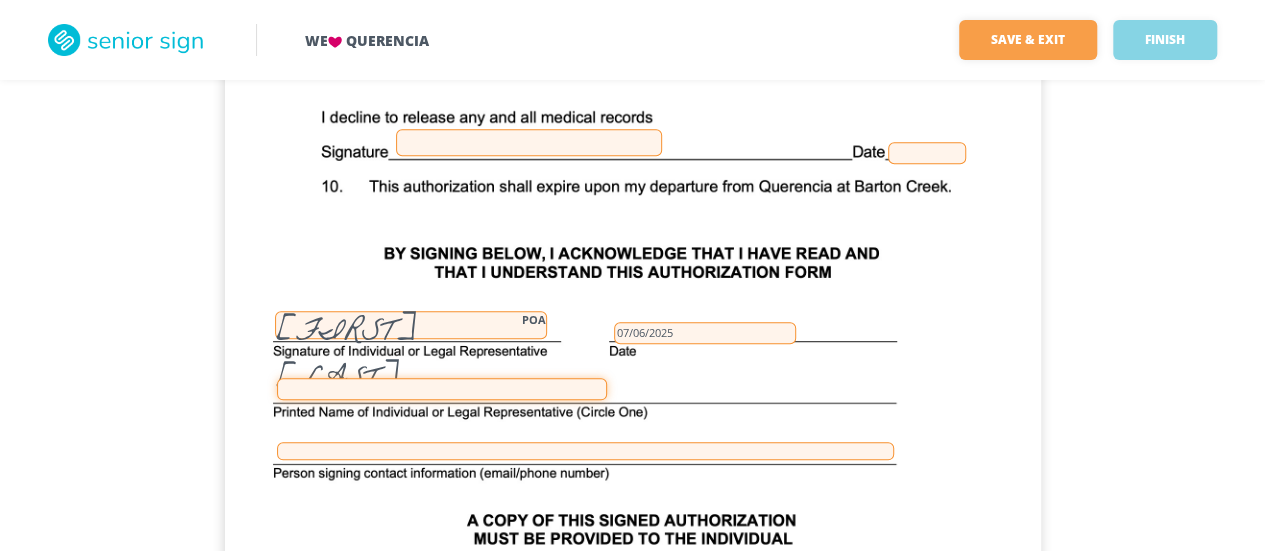 click at bounding box center (442, 389) 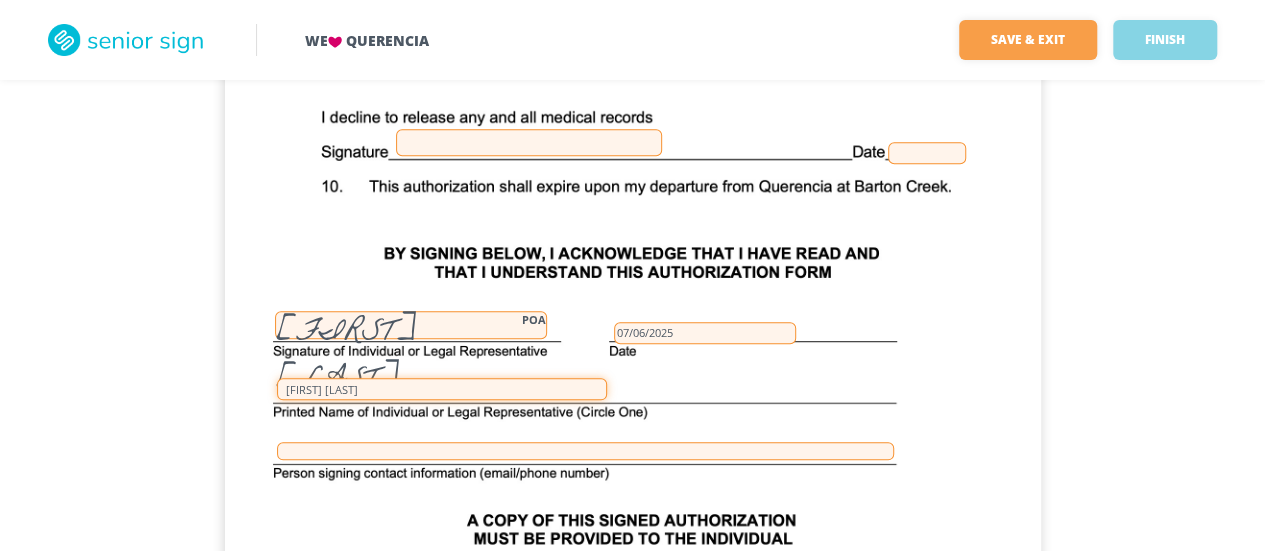 type on "[FIRST] [LAST]" 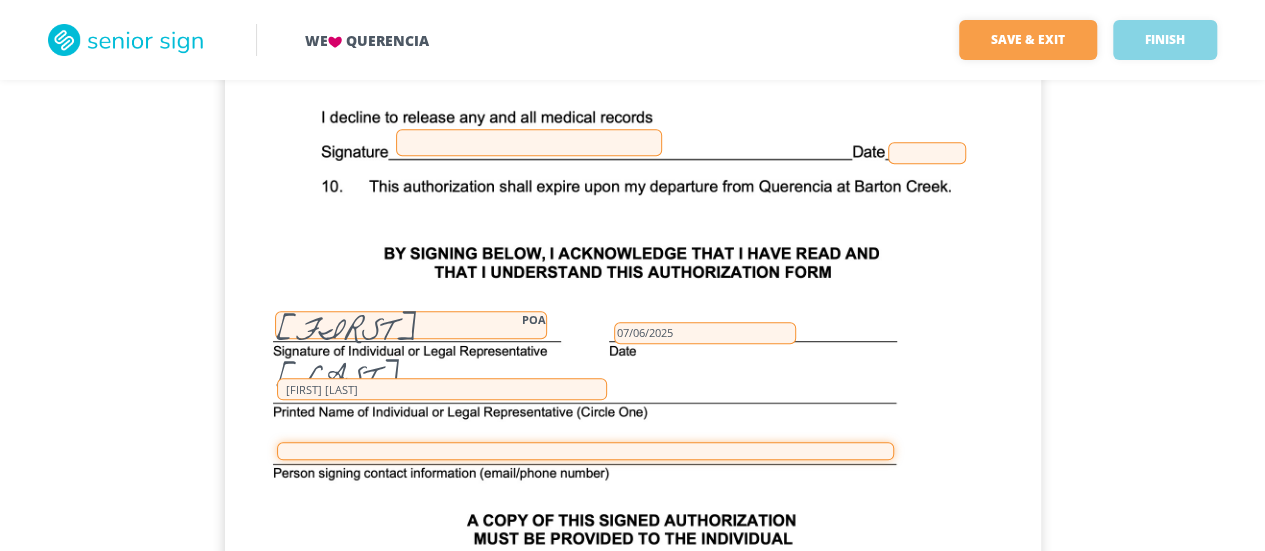 click at bounding box center (585, 451) 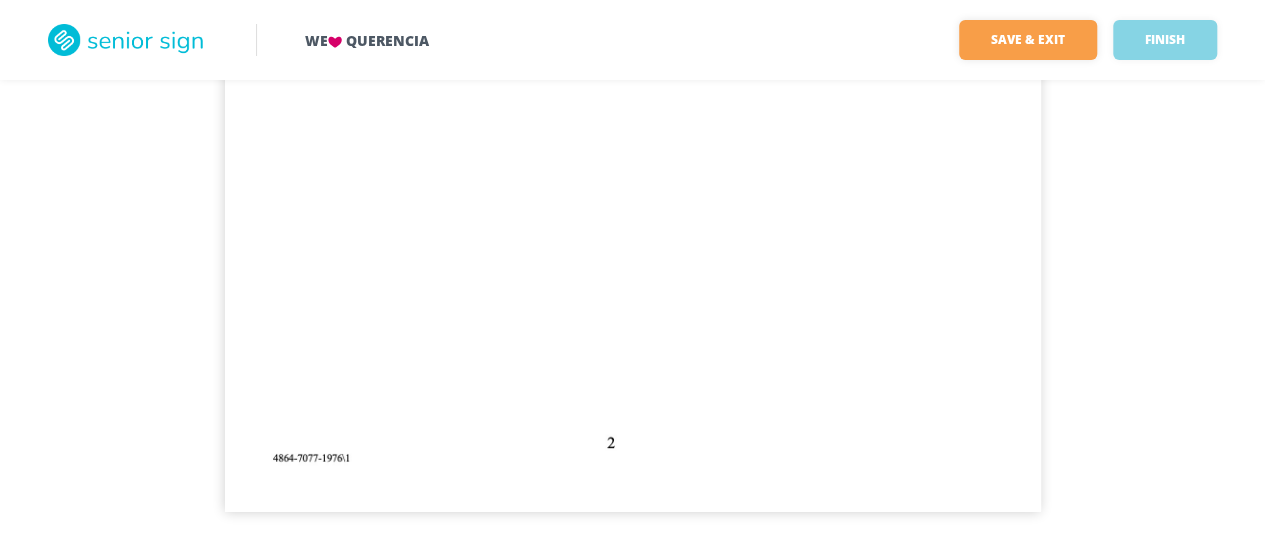 scroll, scrollTop: 16686, scrollLeft: 0, axis: vertical 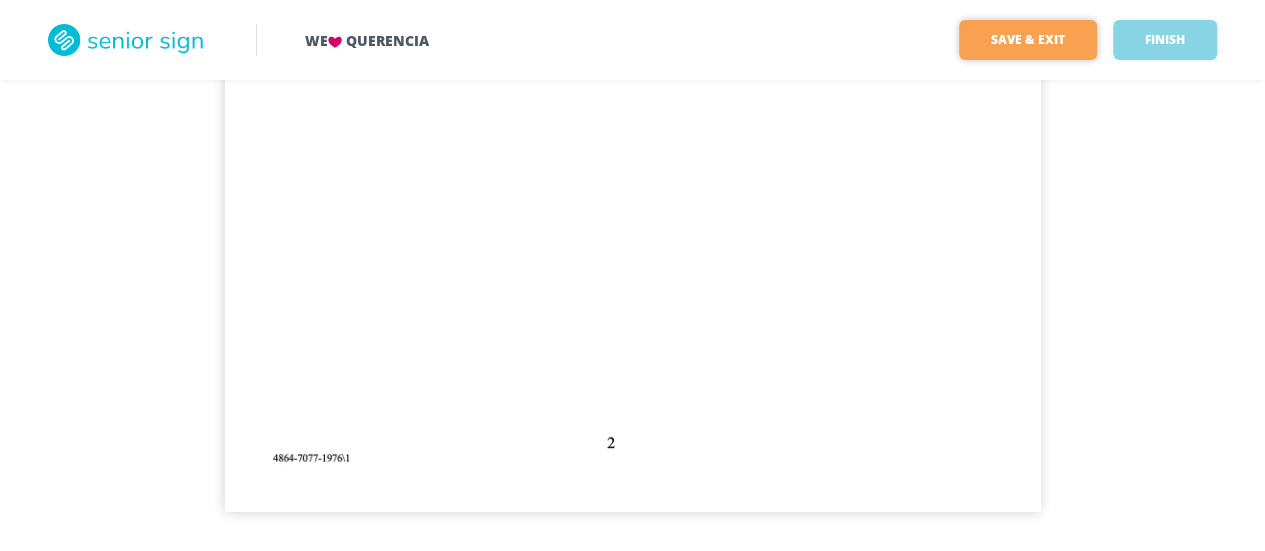 type on "[PHONE] [EMAIL]" 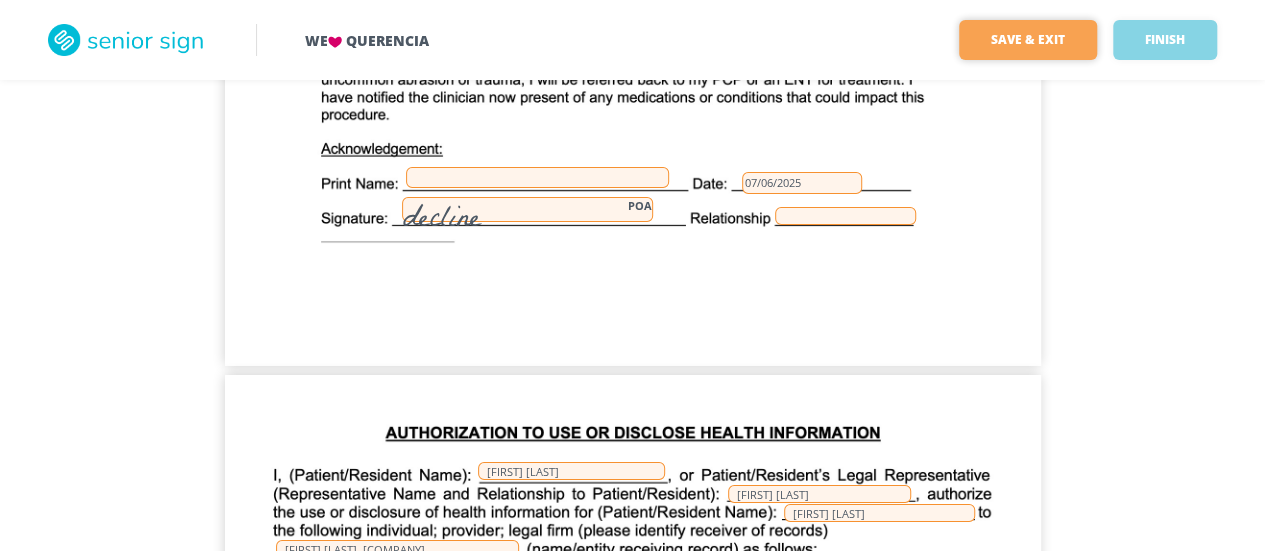 scroll, scrollTop: 14586, scrollLeft: 0, axis: vertical 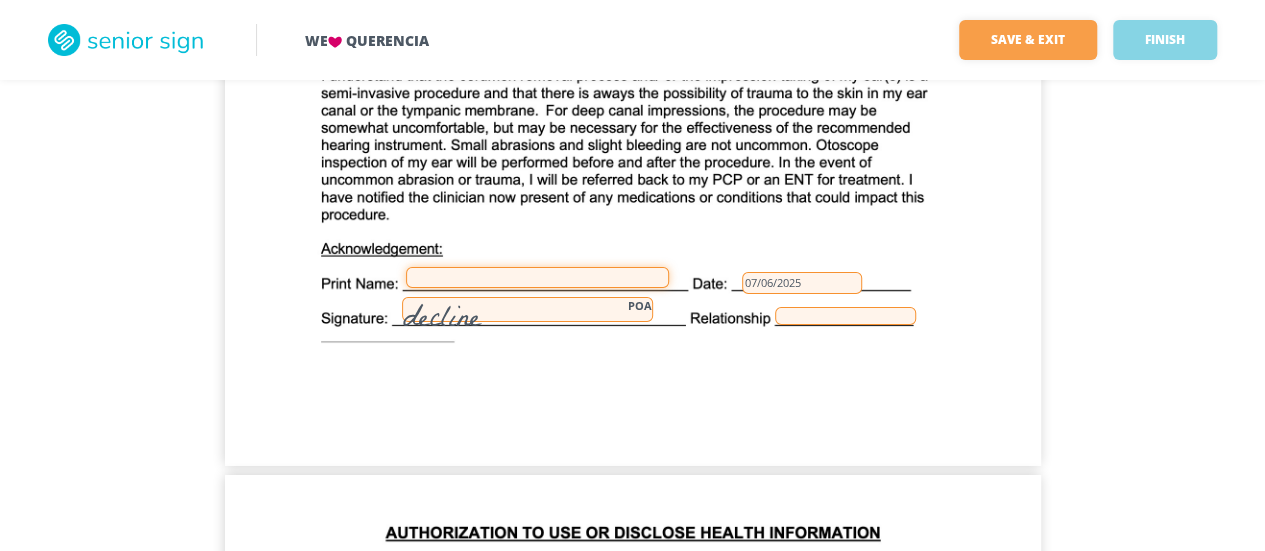 click at bounding box center (537, 277) 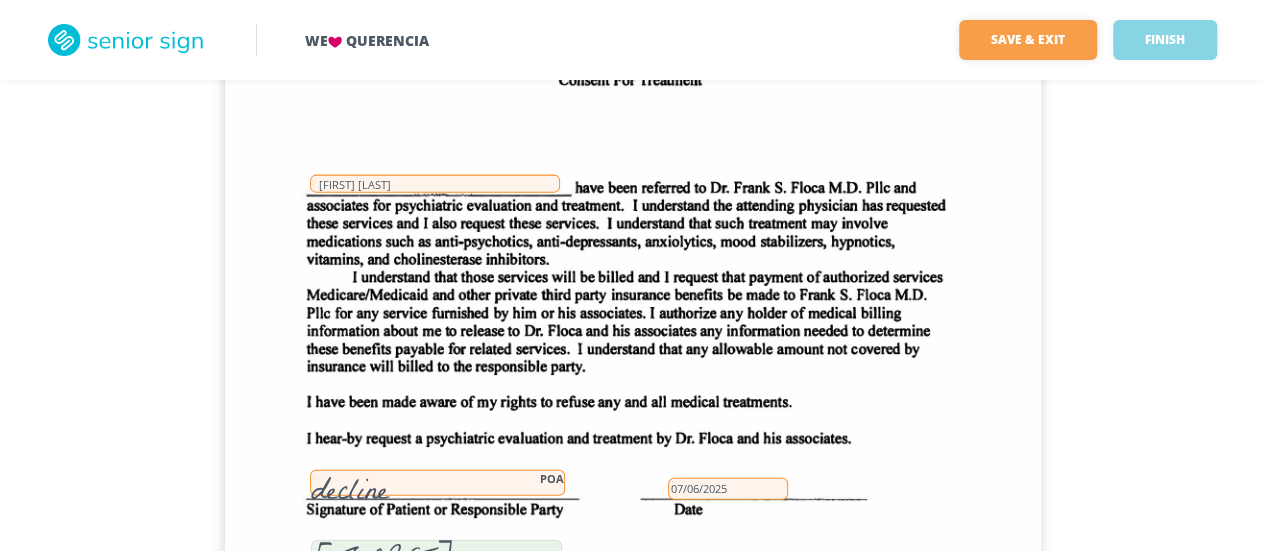 scroll, scrollTop: 9786, scrollLeft: 0, axis: vertical 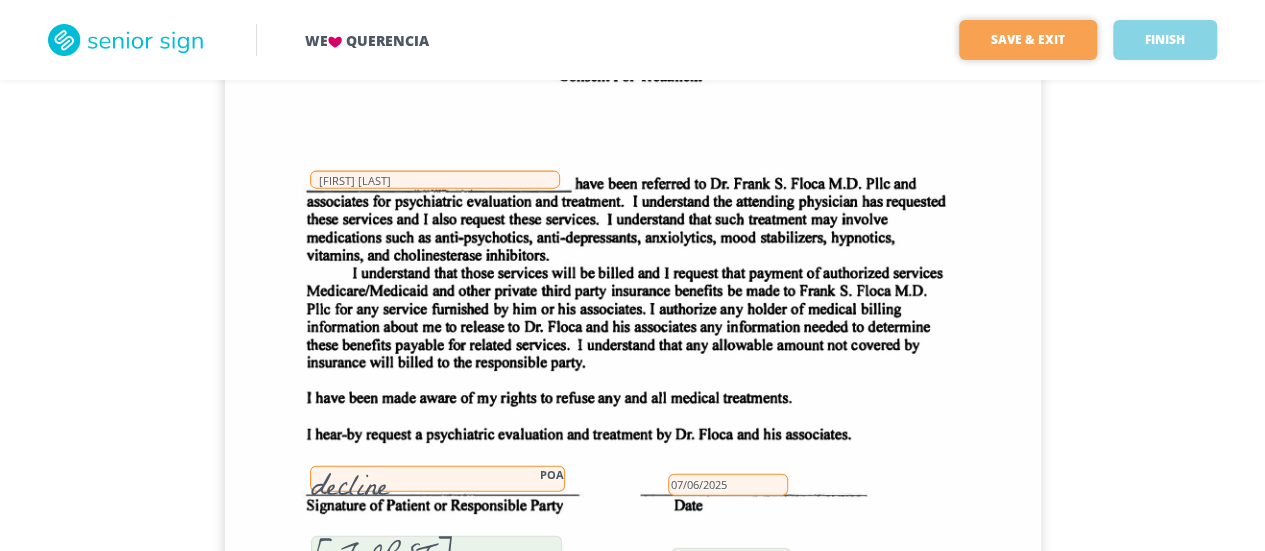 type on "[FIRST] [LAST]" 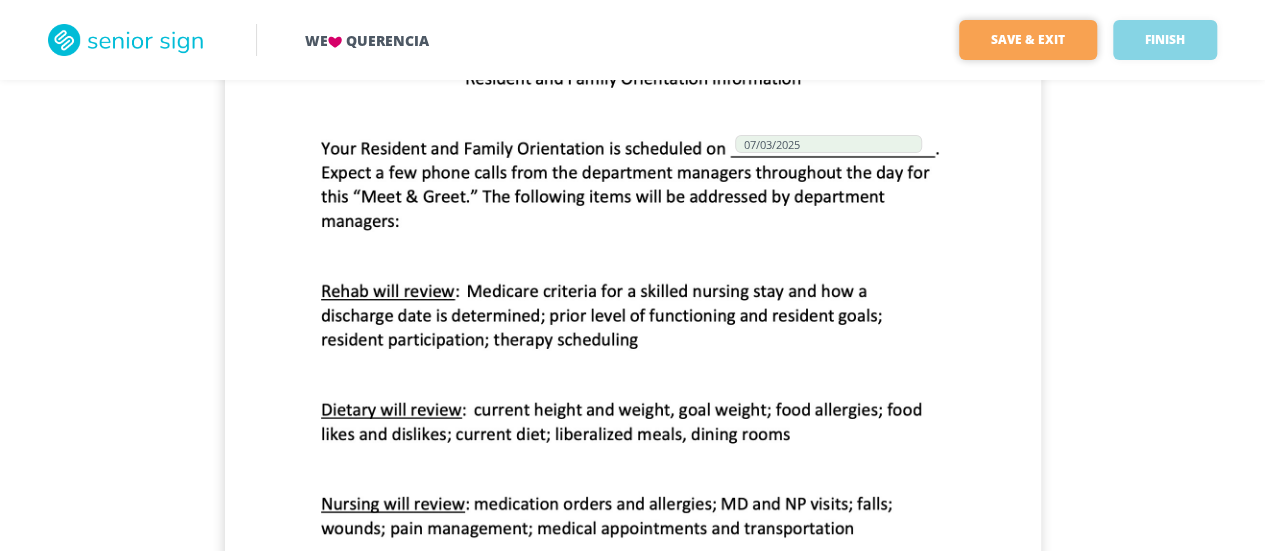 scroll, scrollTop: 0, scrollLeft: 0, axis: both 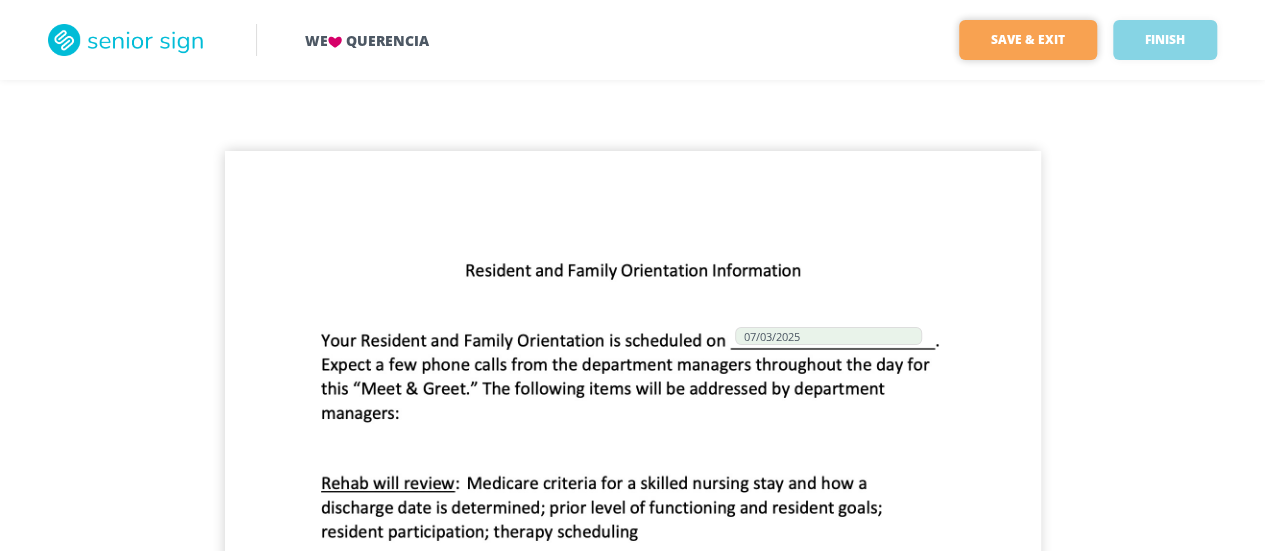click on "Save & Exit" at bounding box center [1028, 40] 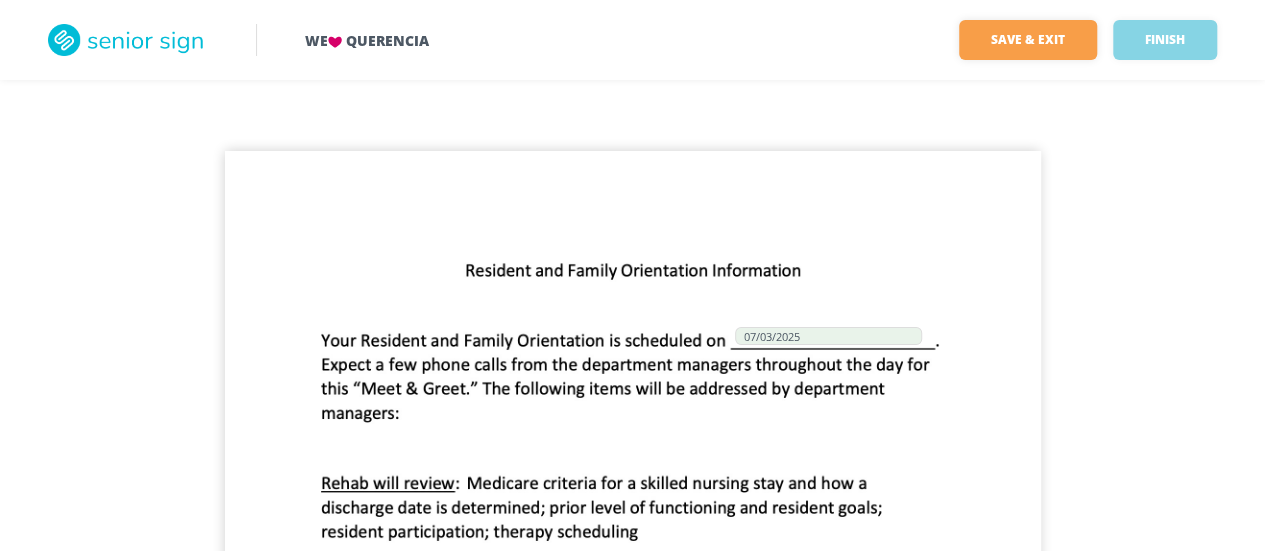 click on "We Querencia Save & Exit Finish Save & exit FILLED 72 / 127 Finish [DATE] Tricare For life [FIRST] [LAST] POA [DATE] [FIRST] [LAST] POA [FIRST] [LAST] [DATE] [FIRST] [LAST] POA [DATE] [FIRST] [LAST] POA [DATE] [DATE] 327B [FIRST] [LAST] 327B [FIRST] [LAST] [FIRST] [LAST] 327B [FIRST] [LAST] POA [DATE] [FIRST] [LAST] [DATE] [FIRST] [LAST] [ZIP] [NUMBER] [STREET] [CITY] [STATE] [BRAND] [FIRST] [LAST] [FIRST] [LAST] [CITY], [STATE] [ZIP] [NUMBER] [STREET] ([PHONE]) [EMAIL] [FIRST] [LAST] Son [CITY], [STATE] [ZIP] [NUMBER] [STREET], [SUITE] ([PHONE]) [EMAIL] [FIRST] [LAST] POA decline POA [DATE] [FIRST] [LAST], daughter [FIRST] [LAST] decline POA [DATE] [FIRST] [LAST] [DATE] [FIRST] [LAST] POA [DATE] [FIRST] [LAST] decline" at bounding box center [632, 8611] 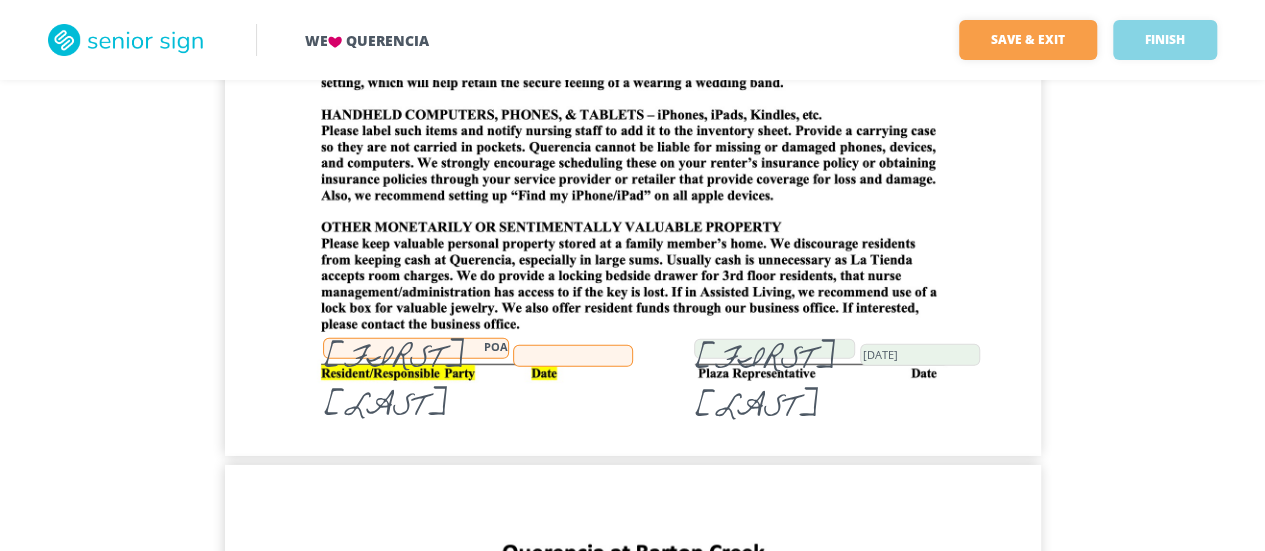scroll, scrollTop: 2900, scrollLeft: 0, axis: vertical 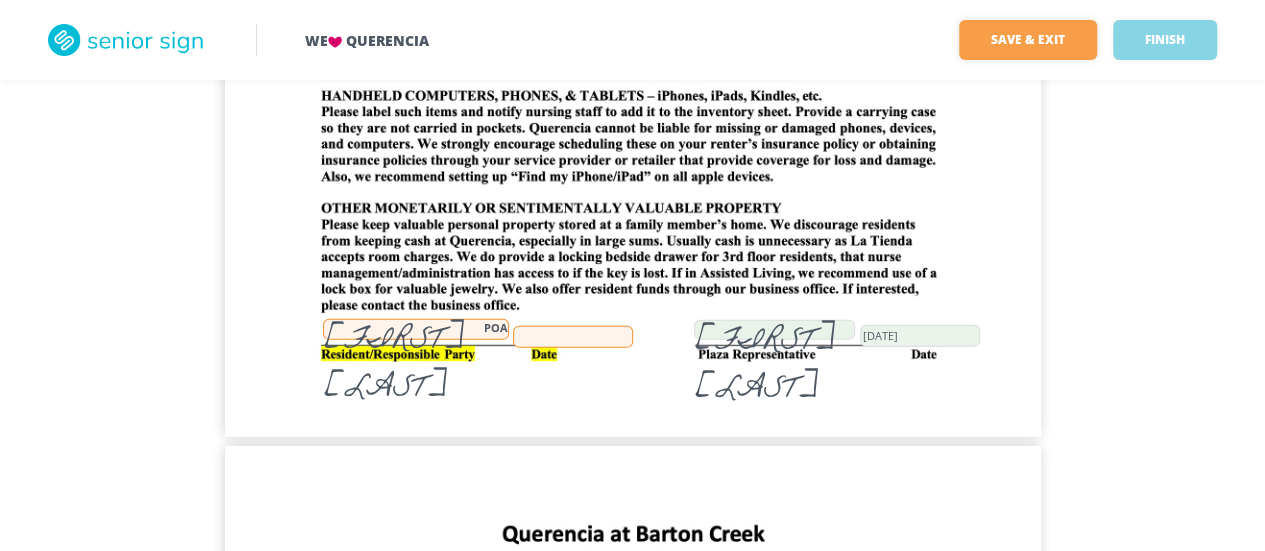 click at bounding box center (573, 337) 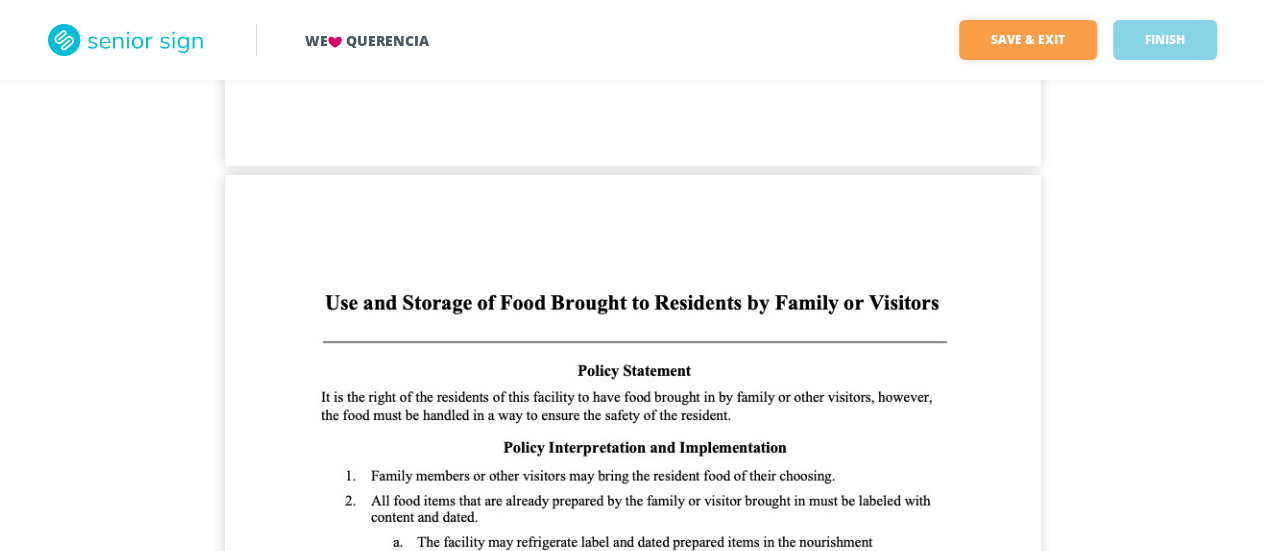 scroll, scrollTop: 4300, scrollLeft: 0, axis: vertical 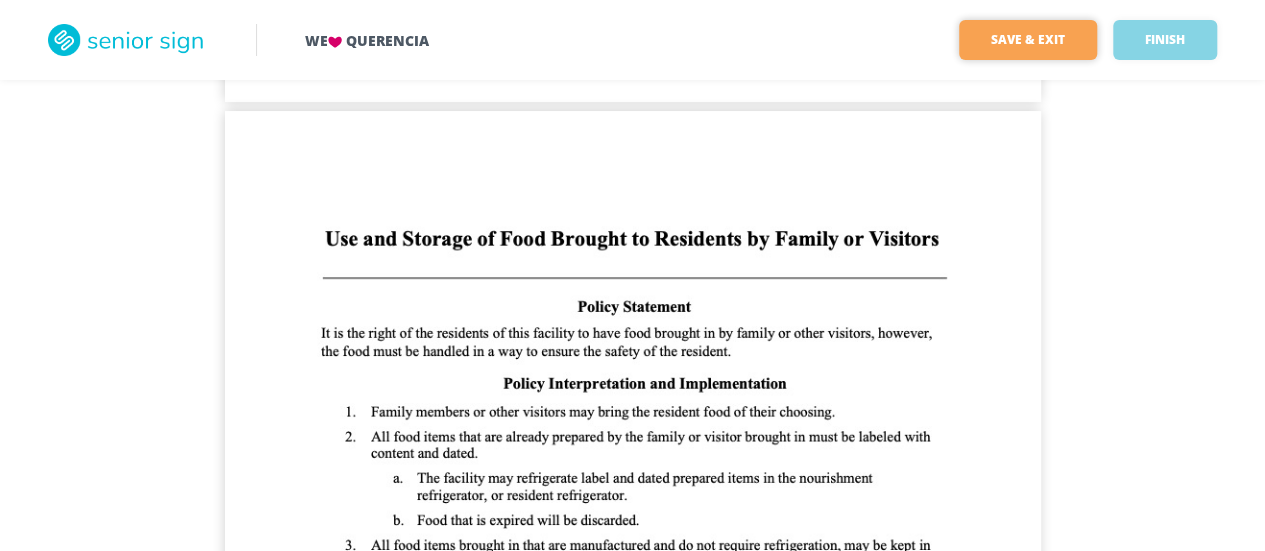 click on "Save & Exit" at bounding box center (1028, 40) 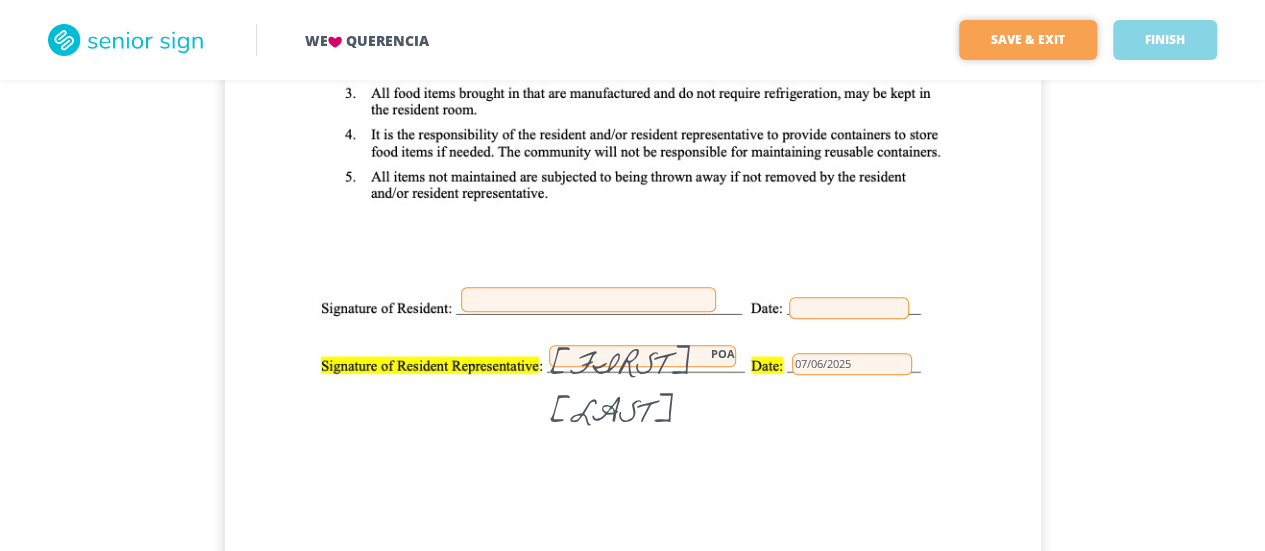 scroll, scrollTop: 4800, scrollLeft: 0, axis: vertical 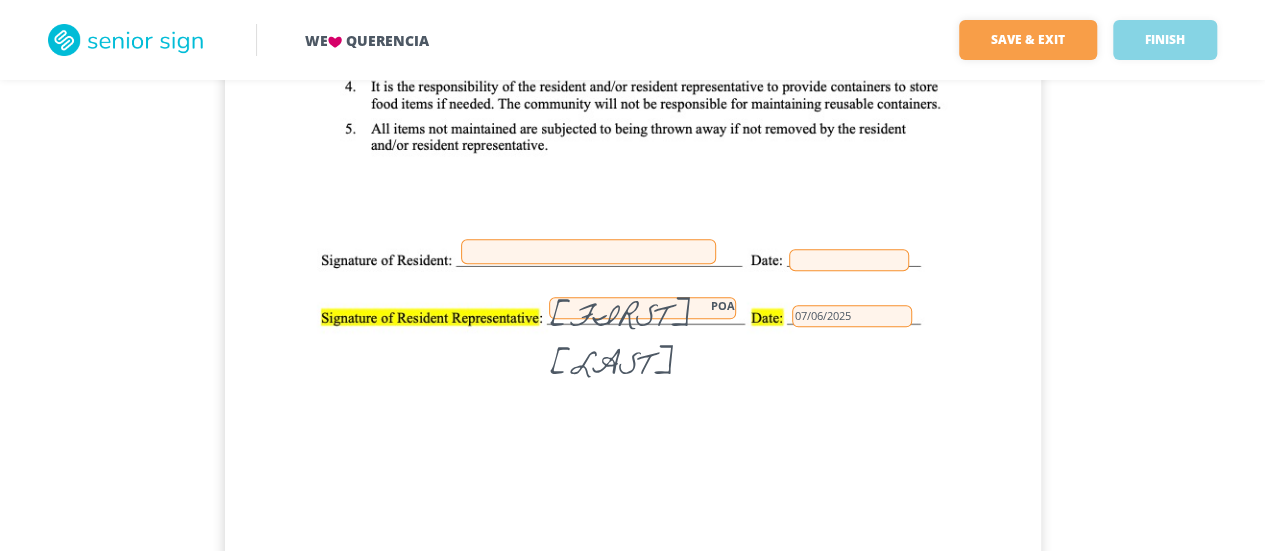click at bounding box center (588, 251) 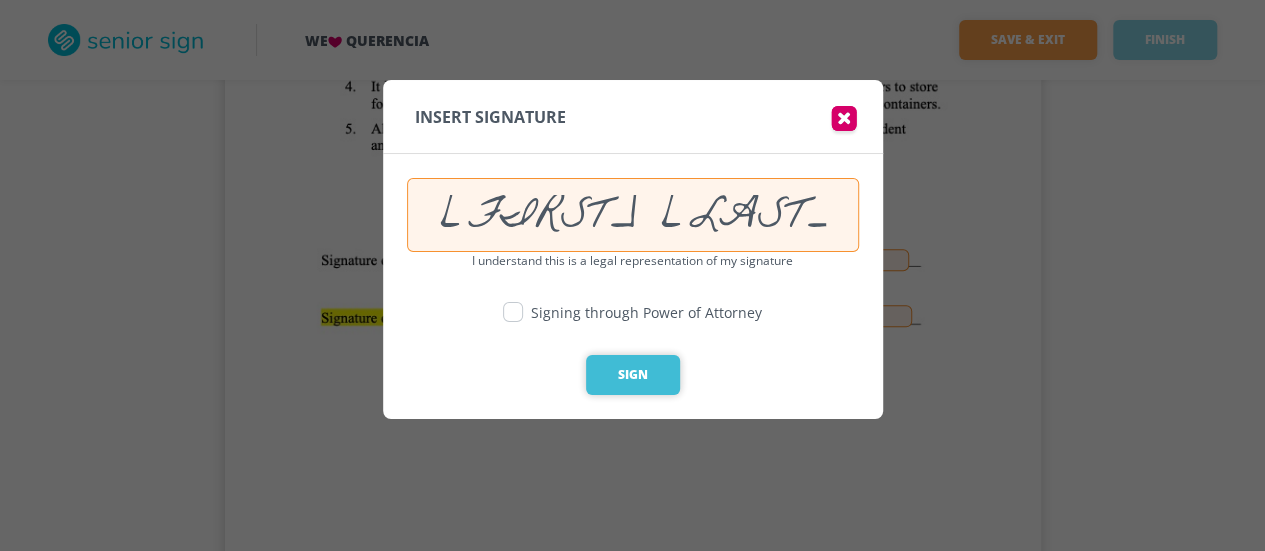 click on "Sign" at bounding box center [633, 375] 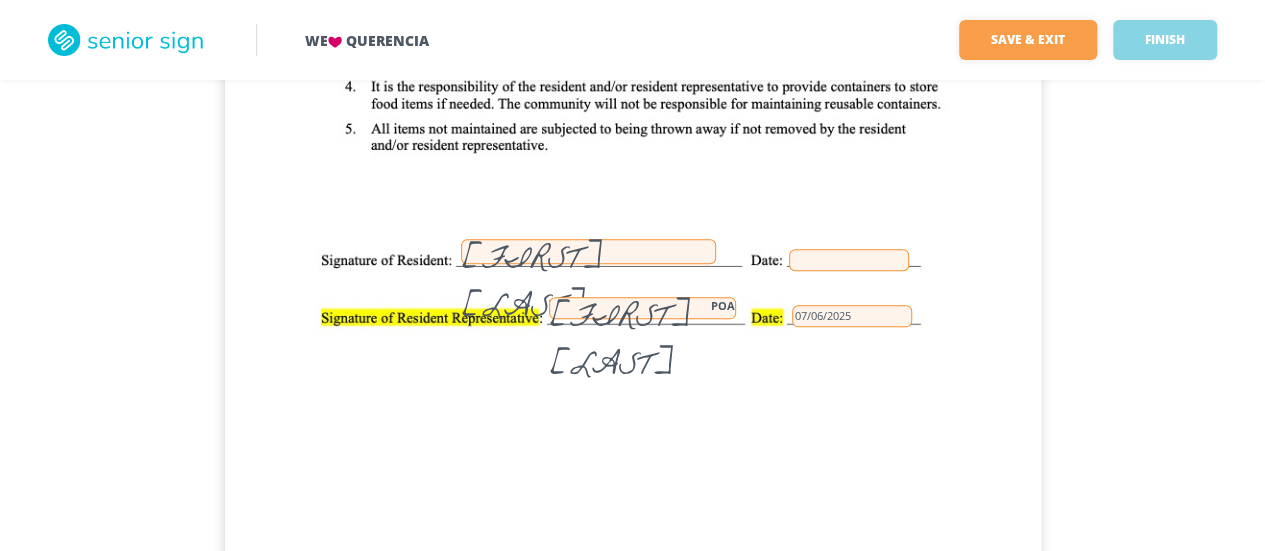 click at bounding box center [849, 260] 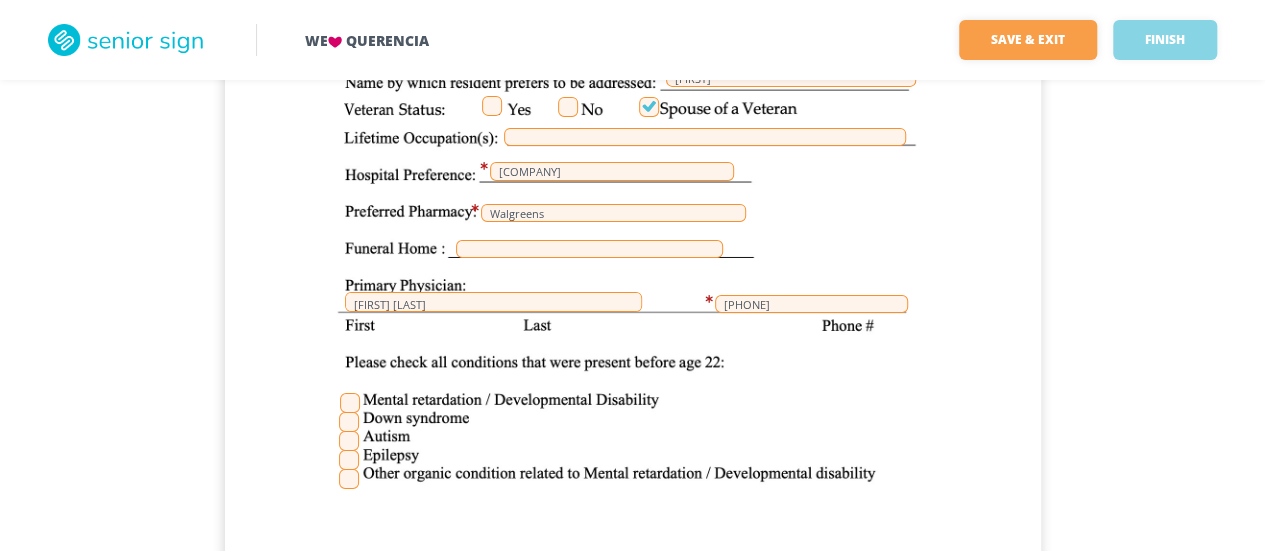 scroll, scrollTop: 7100, scrollLeft: 0, axis: vertical 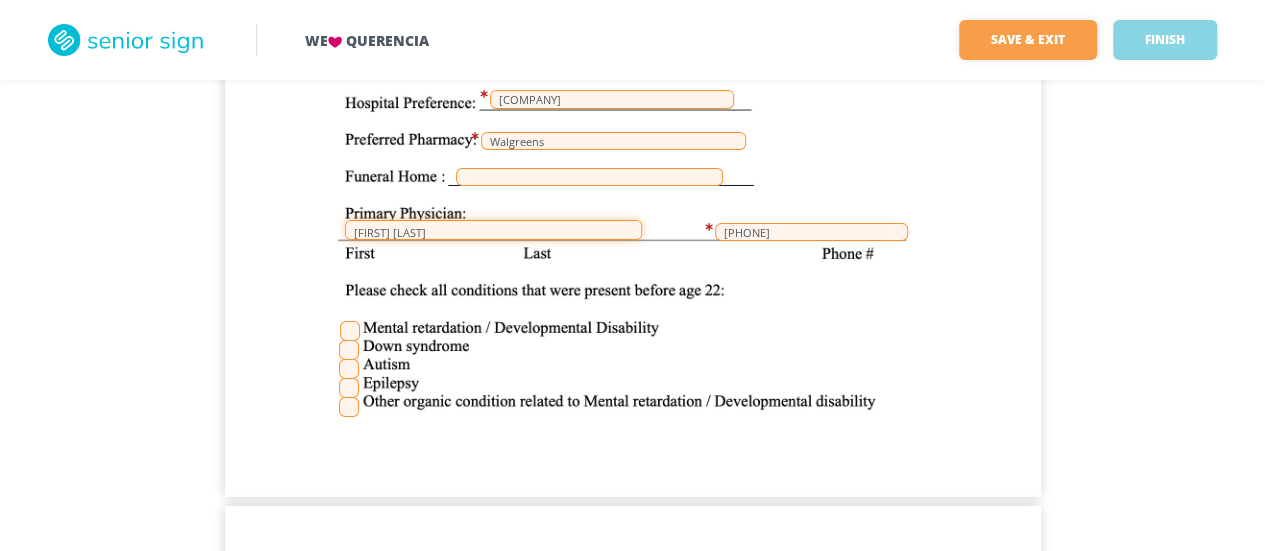 click on "[FIRST] [LAST]" at bounding box center [493, 230] 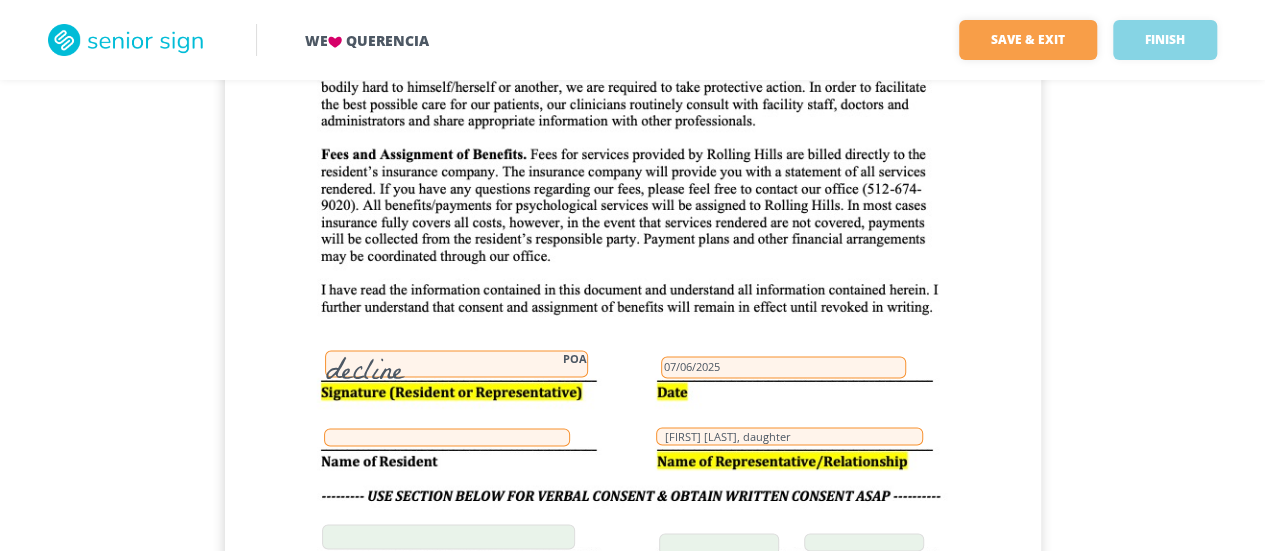 scroll, scrollTop: 9100, scrollLeft: 0, axis: vertical 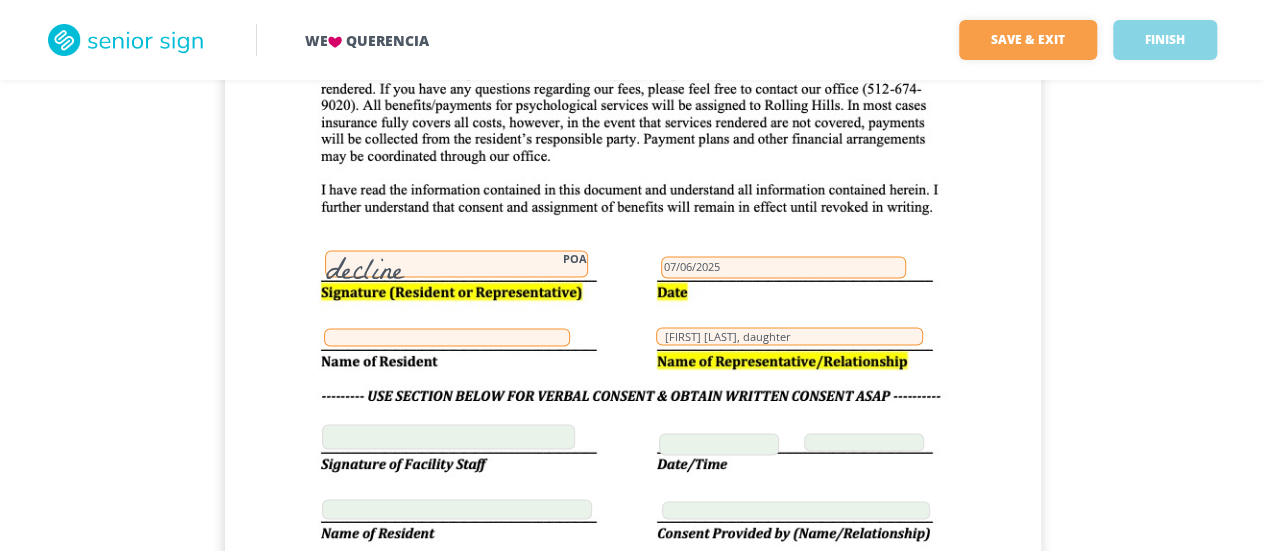 type on "[FIRST] [LAST], [COMPANY]" 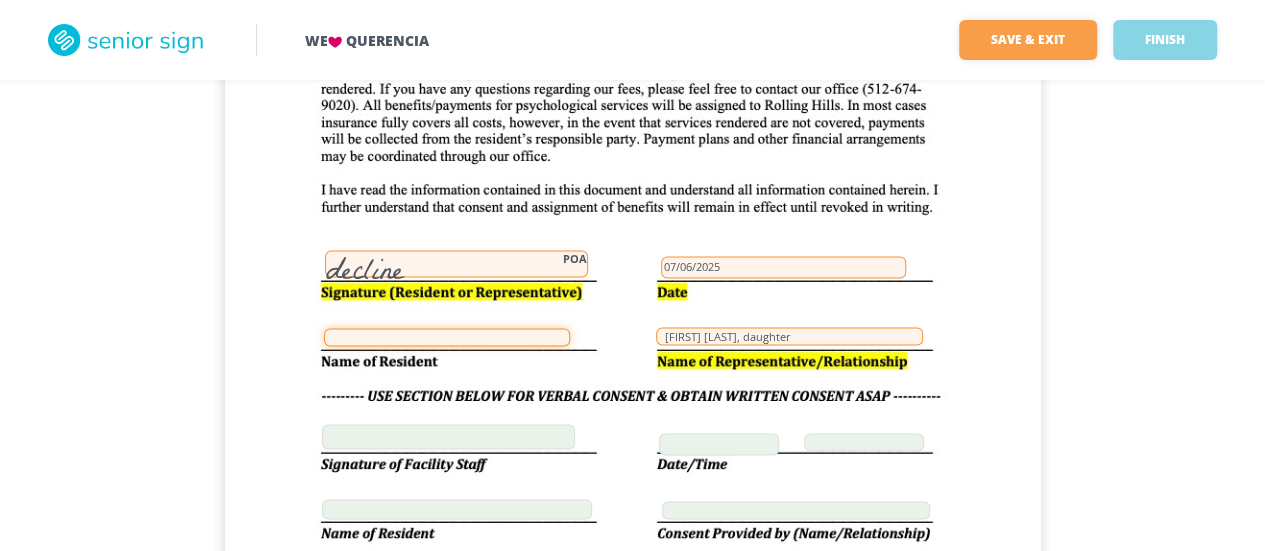click at bounding box center [447, 337] 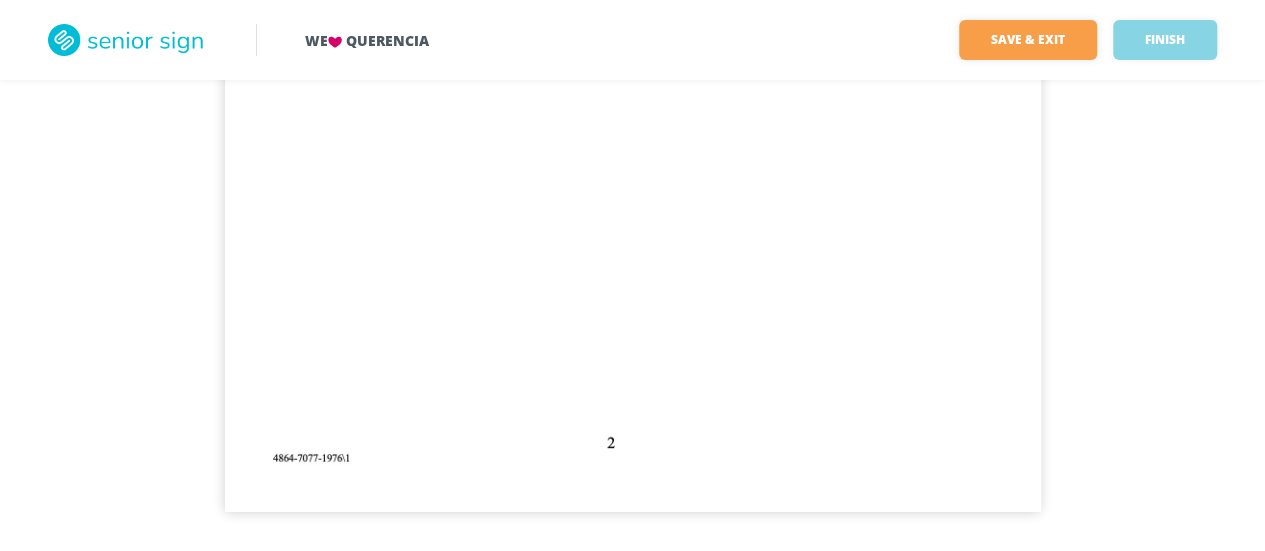 scroll, scrollTop: 16686, scrollLeft: 0, axis: vertical 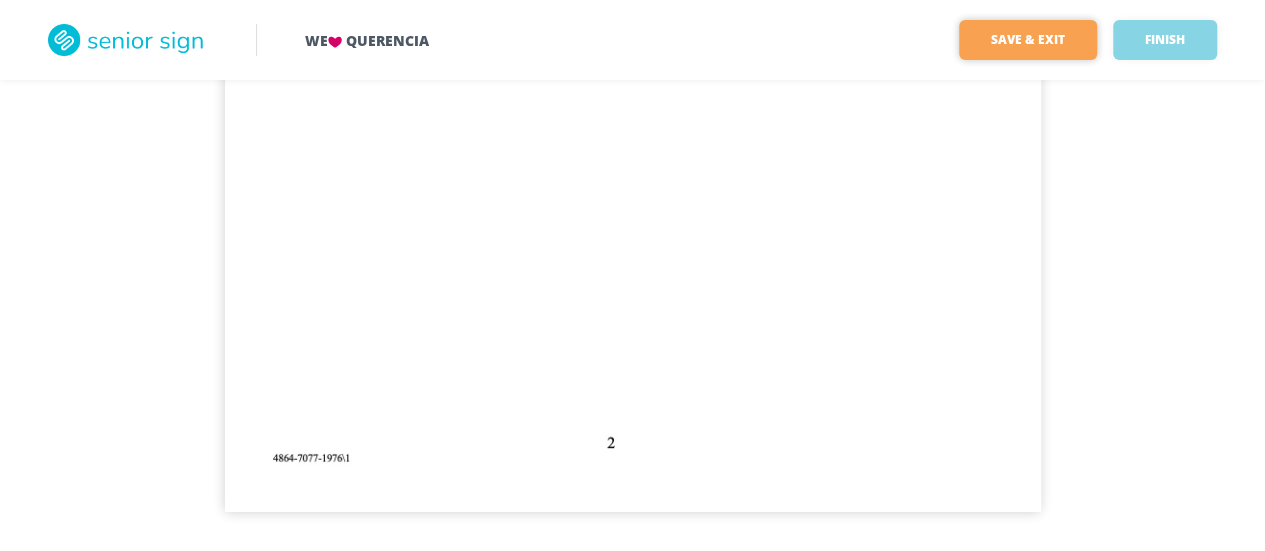 click on "Save & Exit" at bounding box center [1028, 40] 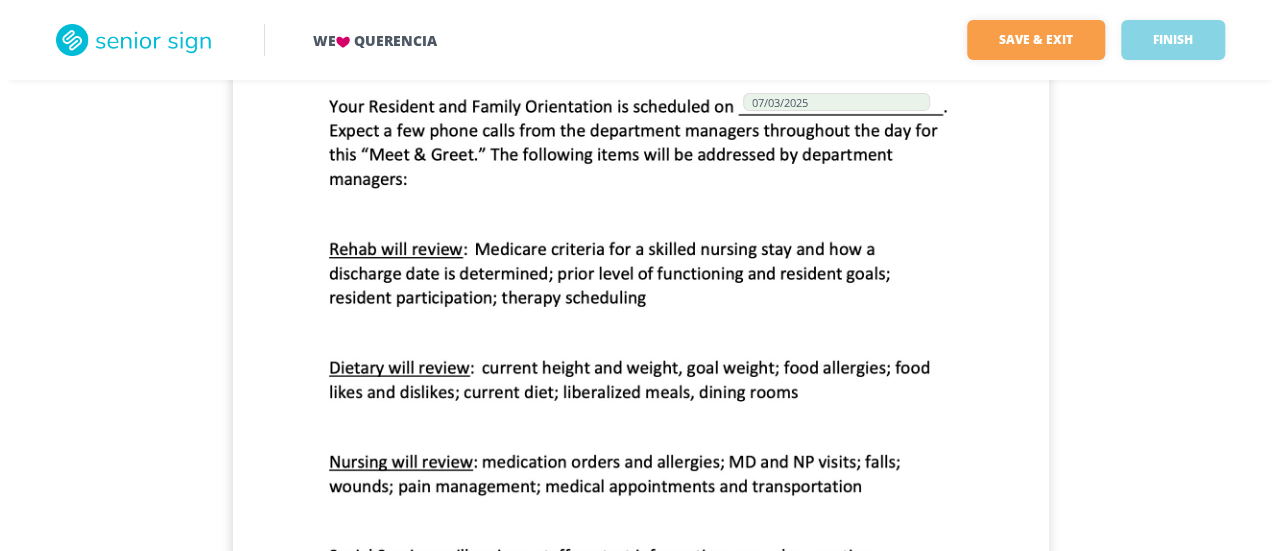 scroll, scrollTop: 0, scrollLeft: 0, axis: both 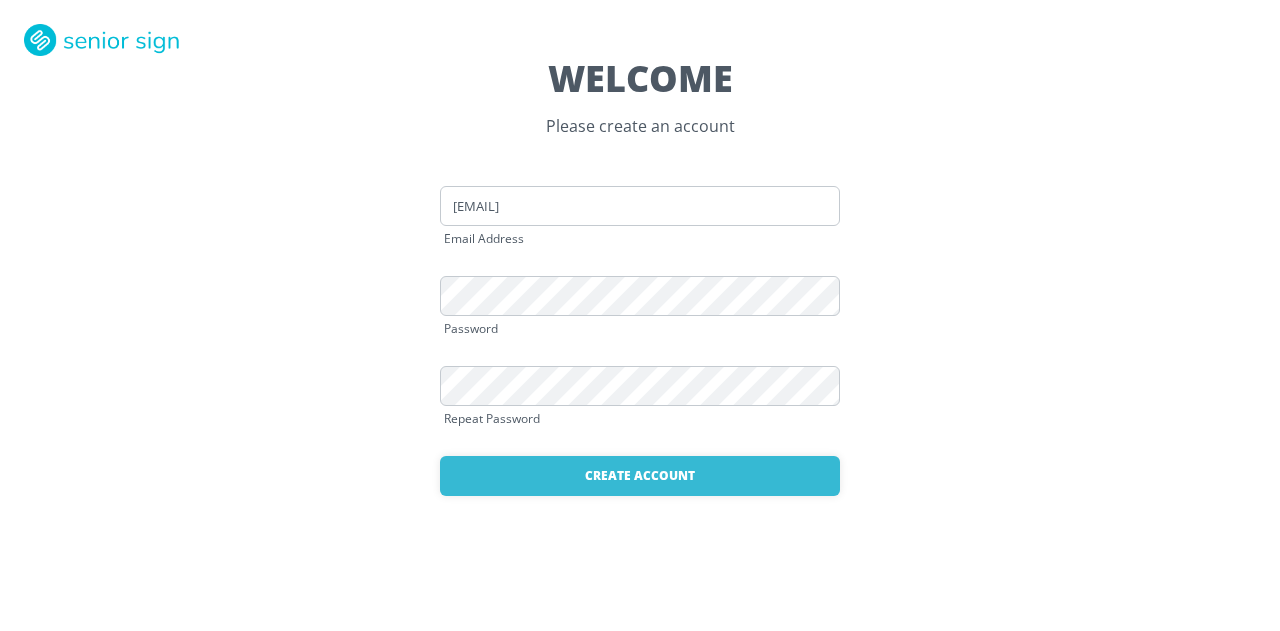click at bounding box center [104, 40] 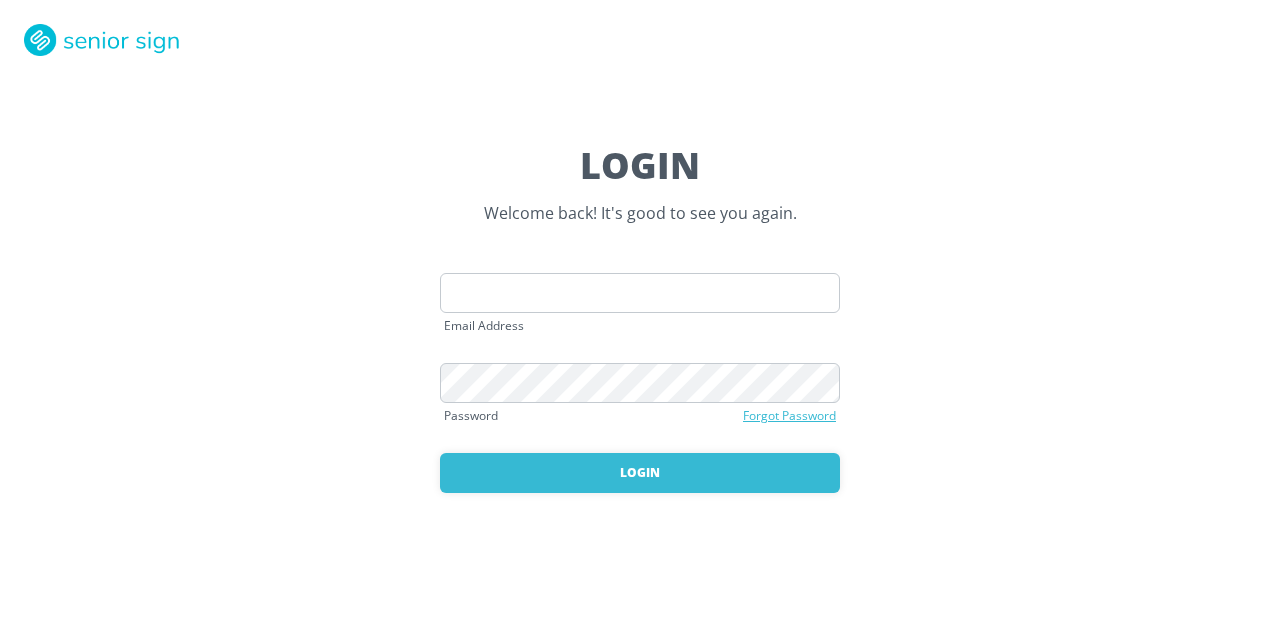 scroll, scrollTop: 0, scrollLeft: 0, axis: both 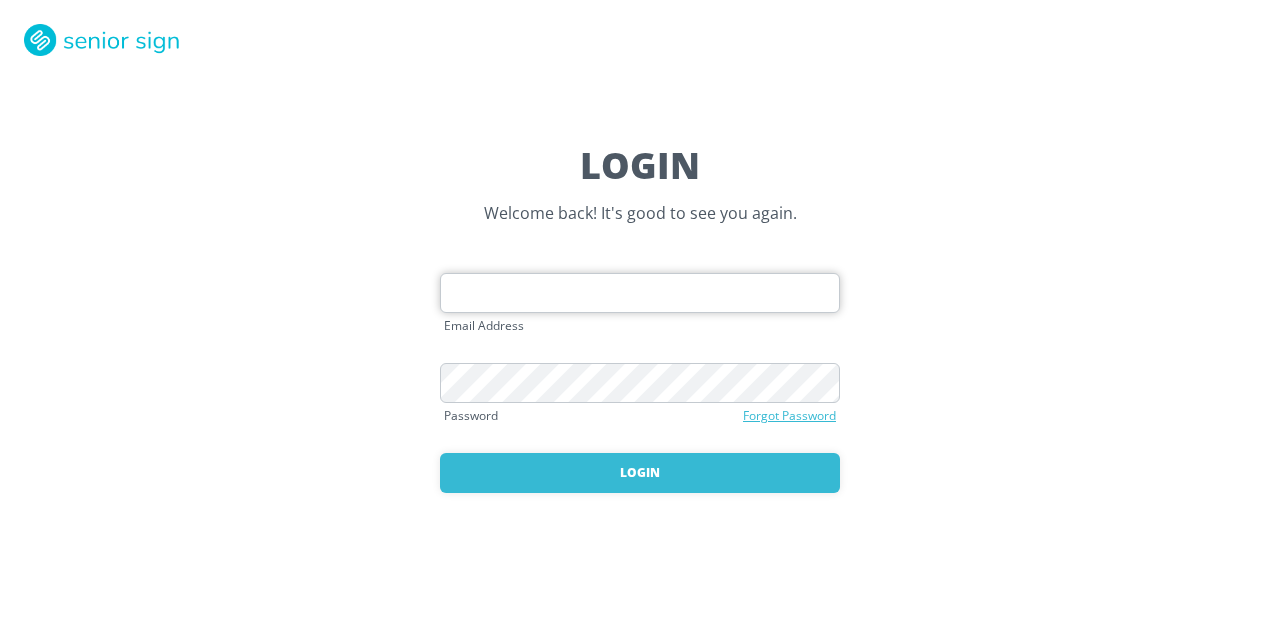 click at bounding box center (640, 293) 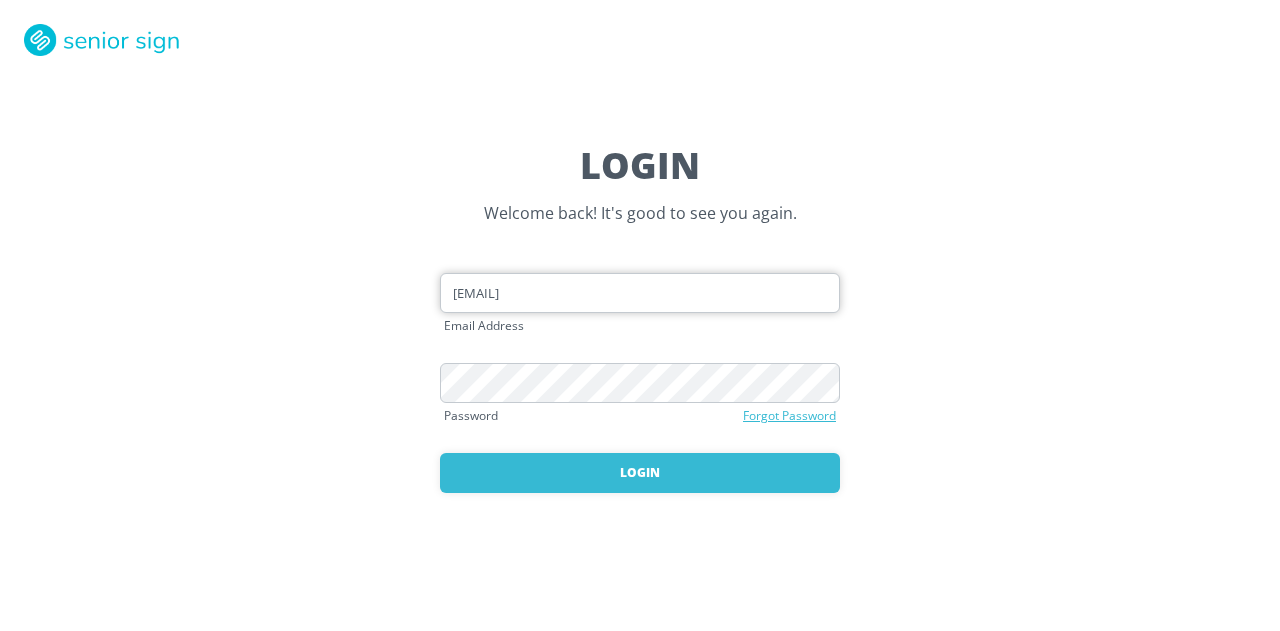 type on "[EMAIL]" 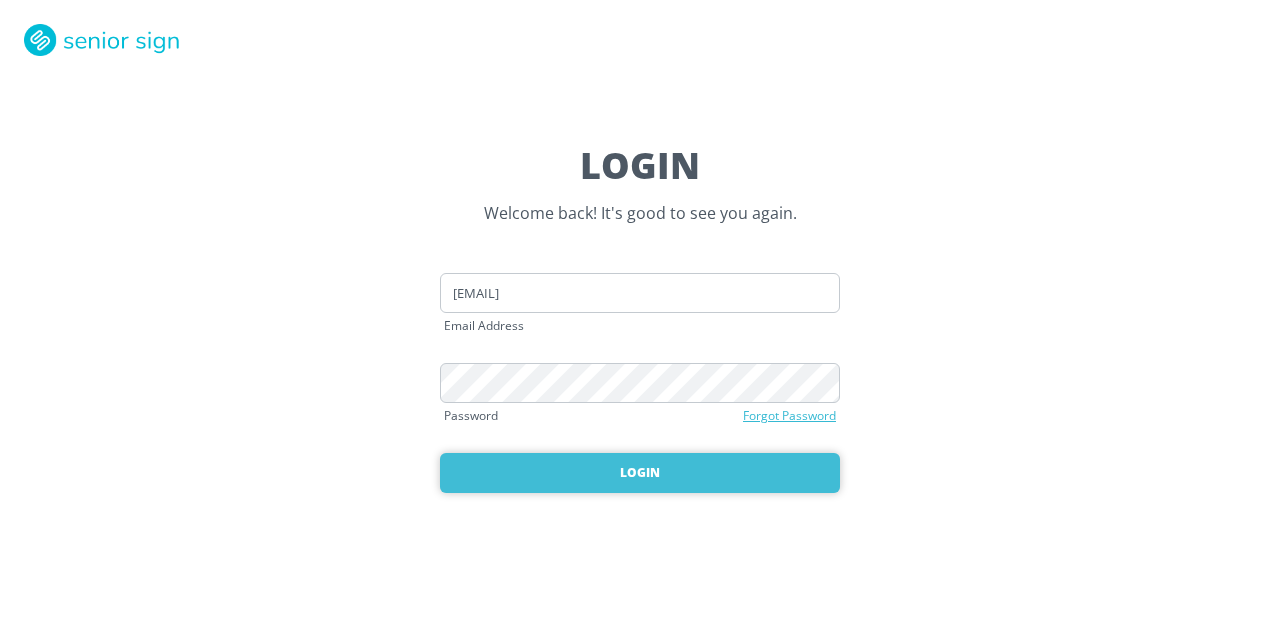 click on "Login" at bounding box center (640, 473) 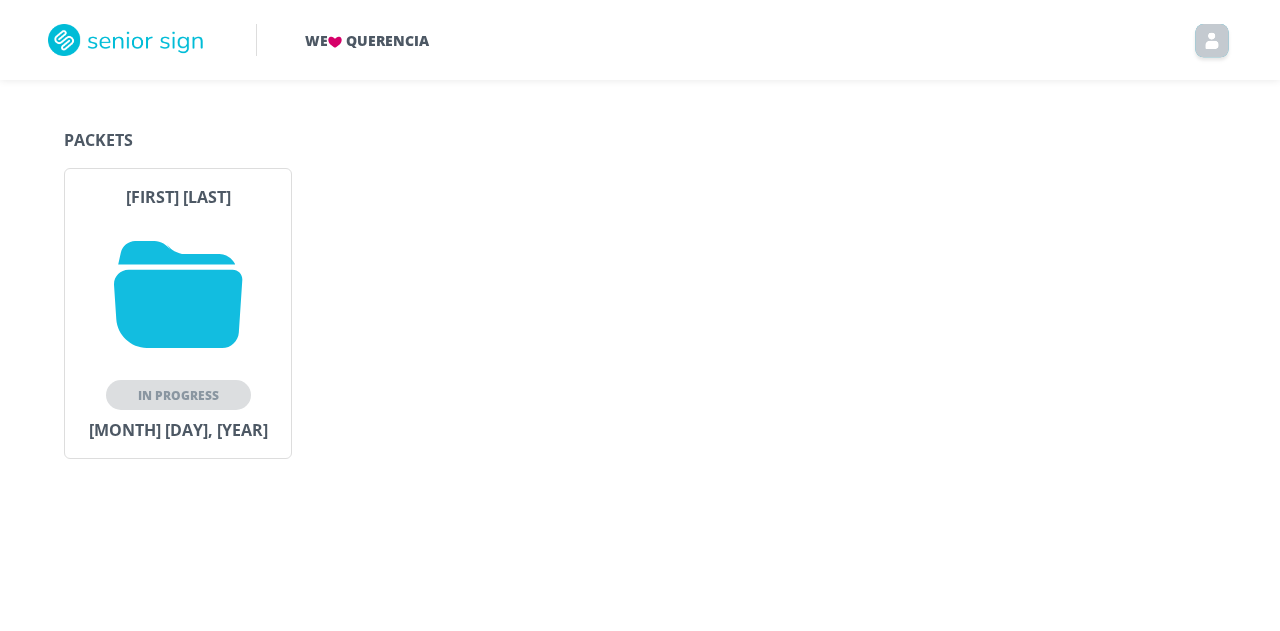 click at bounding box center (178, 294) 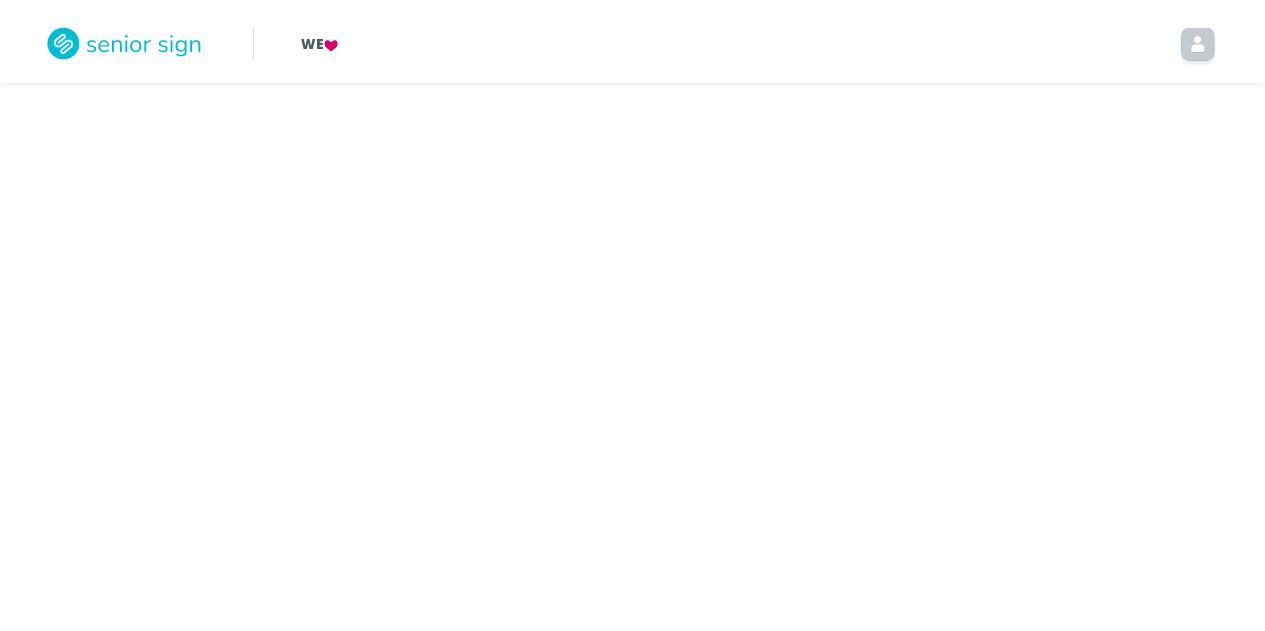 scroll, scrollTop: 0, scrollLeft: 0, axis: both 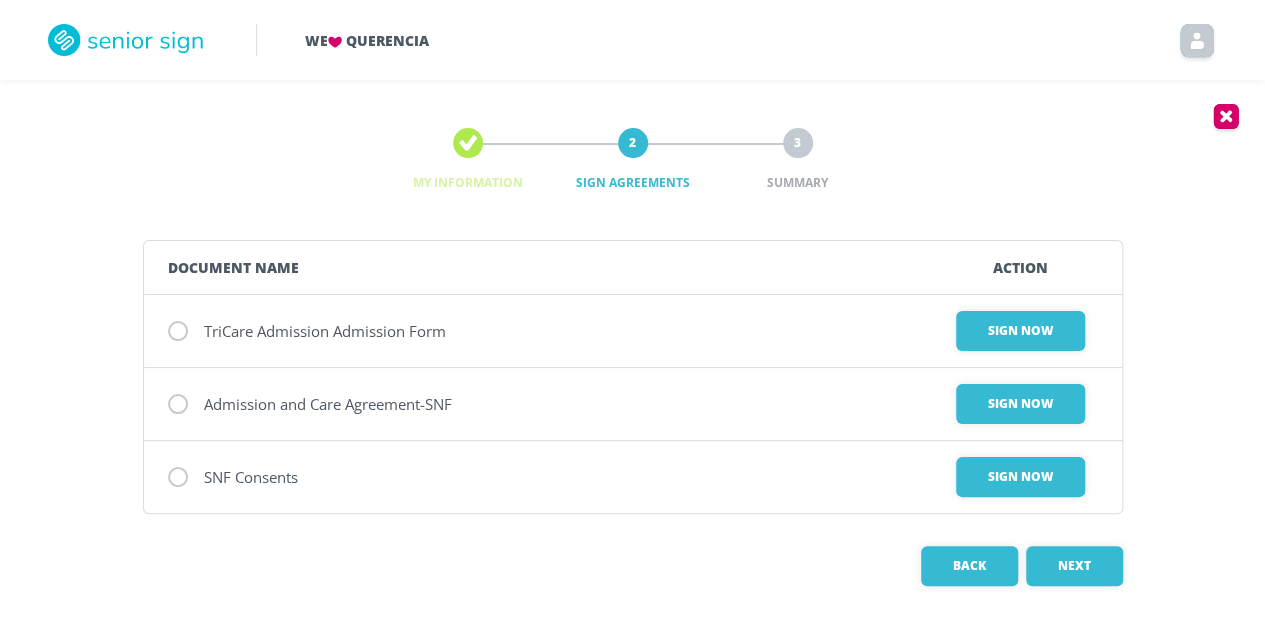 click at bounding box center (178, 331) 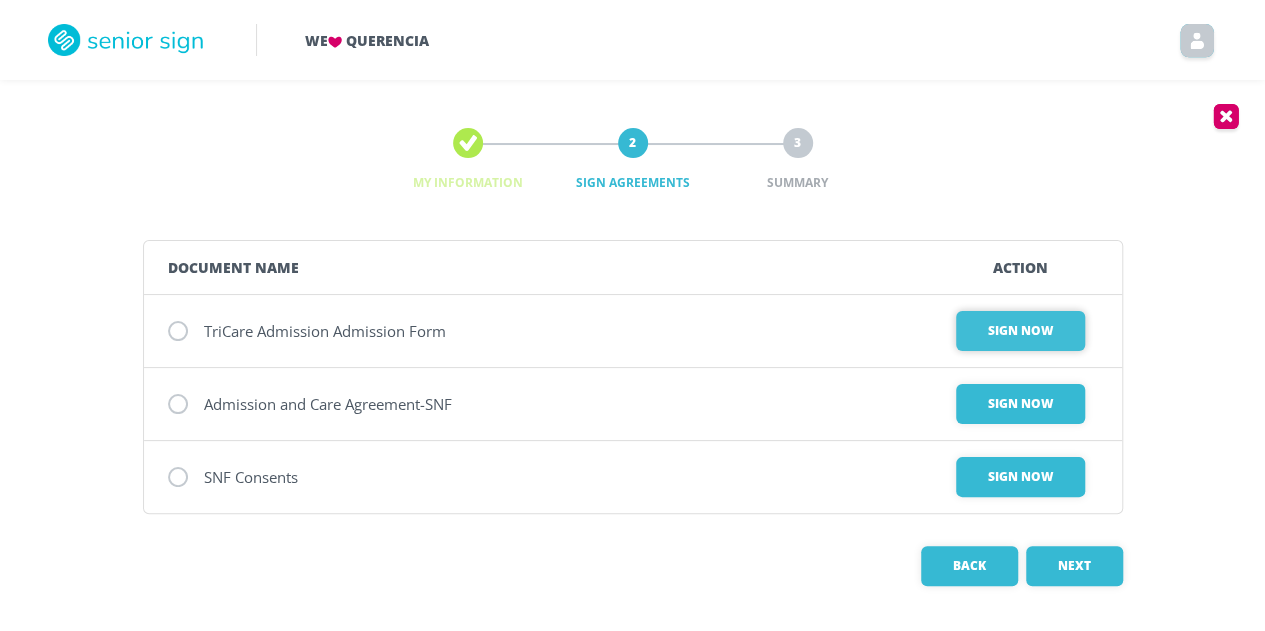 click on "Sign Now" at bounding box center (1020, 331) 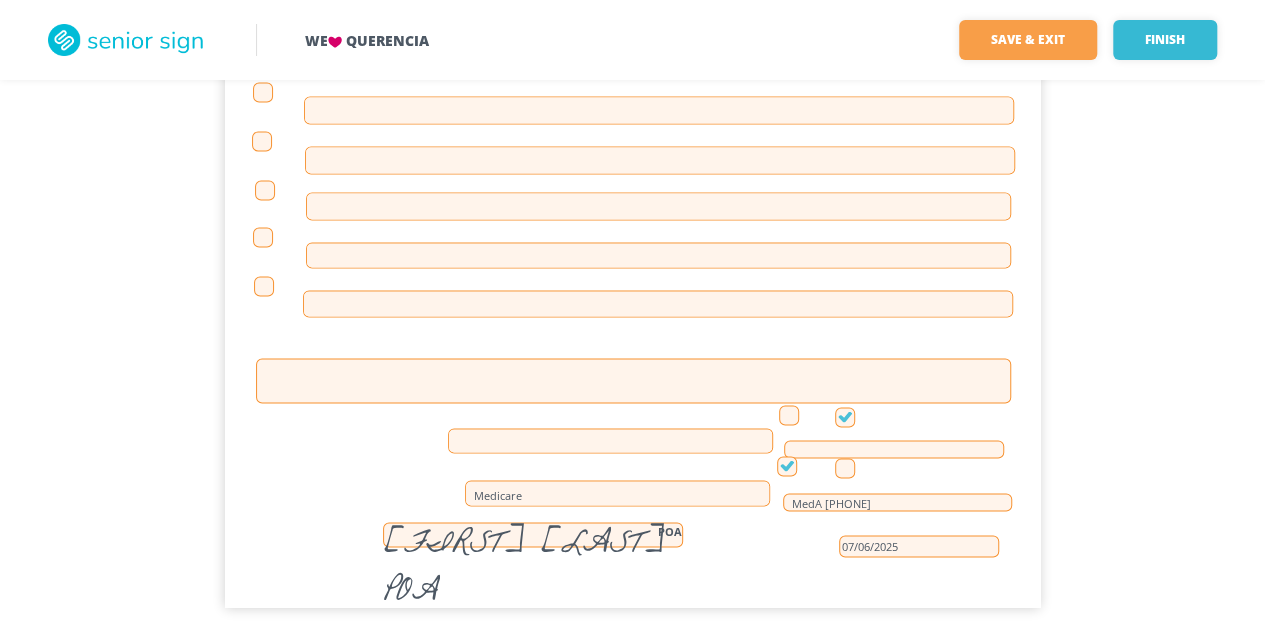 scroll, scrollTop: 1696, scrollLeft: 0, axis: vertical 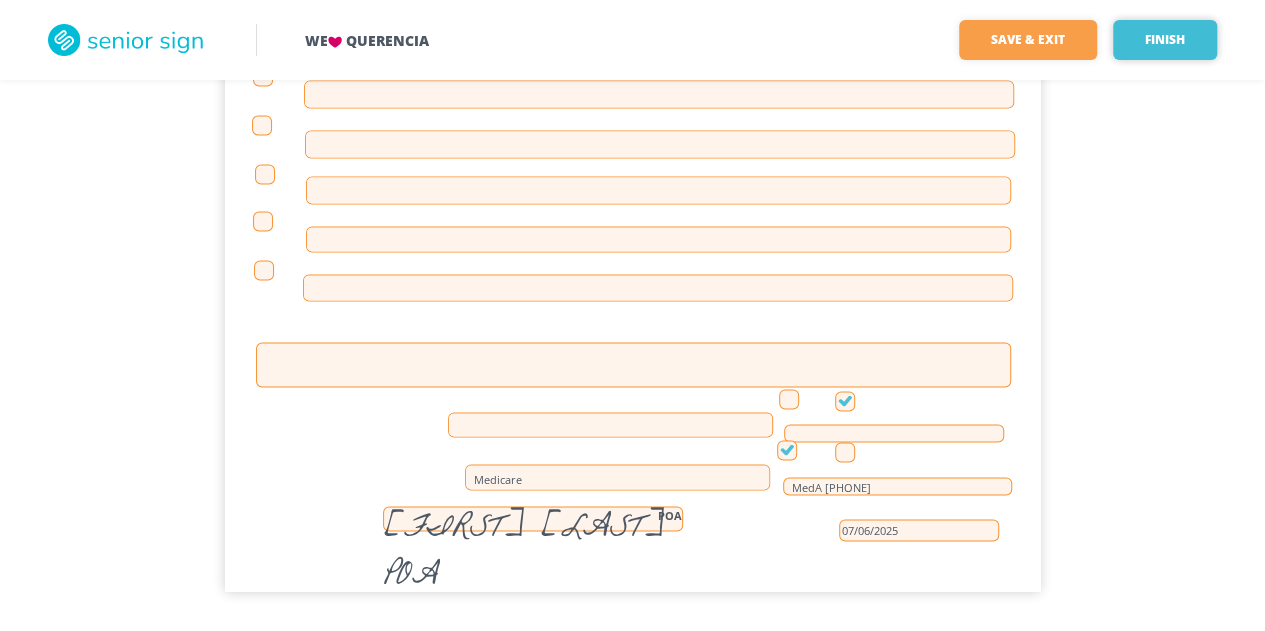 click on "Finish" at bounding box center (1165, 40) 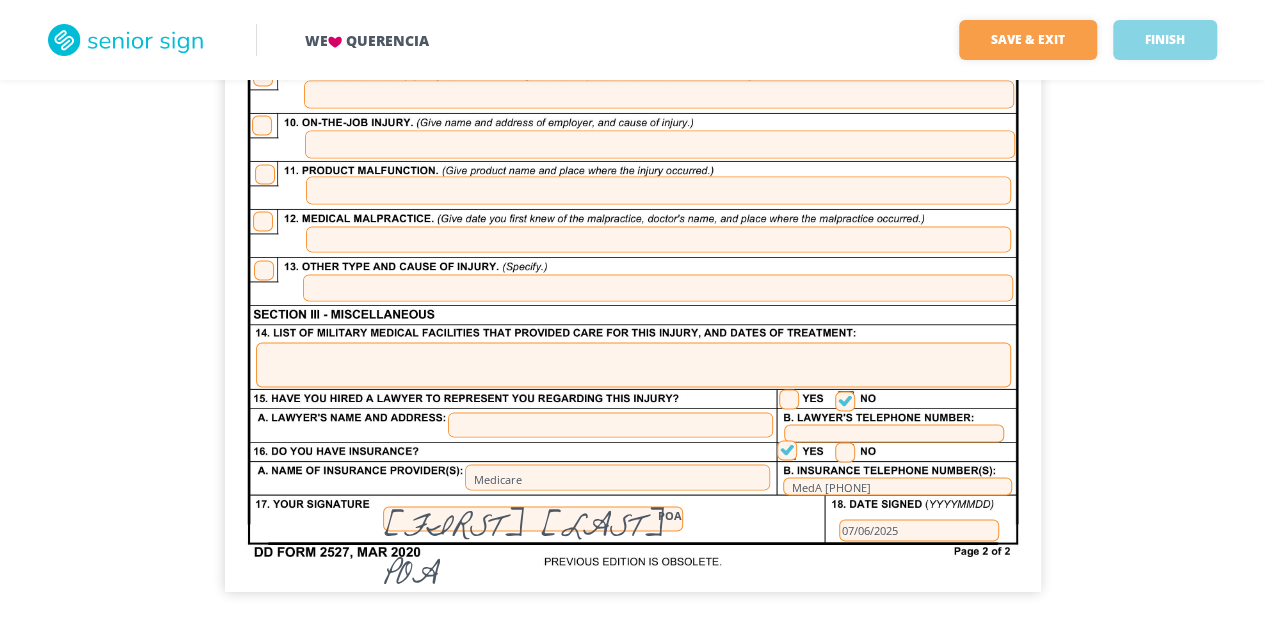 scroll, scrollTop: 0, scrollLeft: 0, axis: both 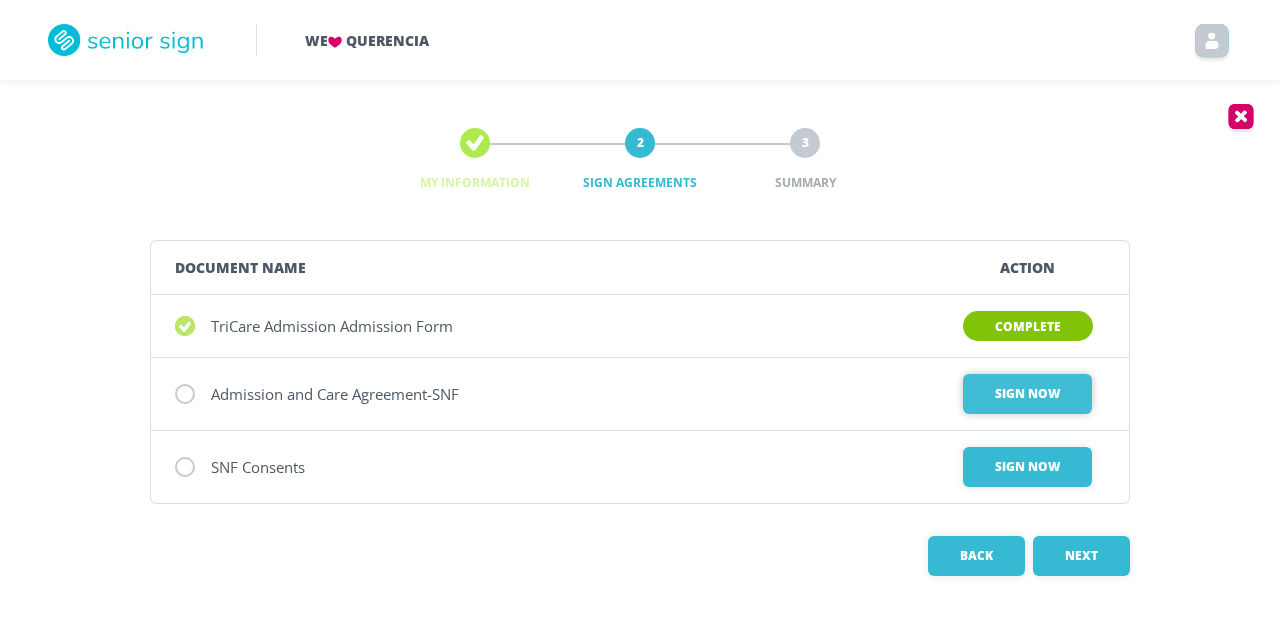 click on "Sign Now" at bounding box center [1027, 394] 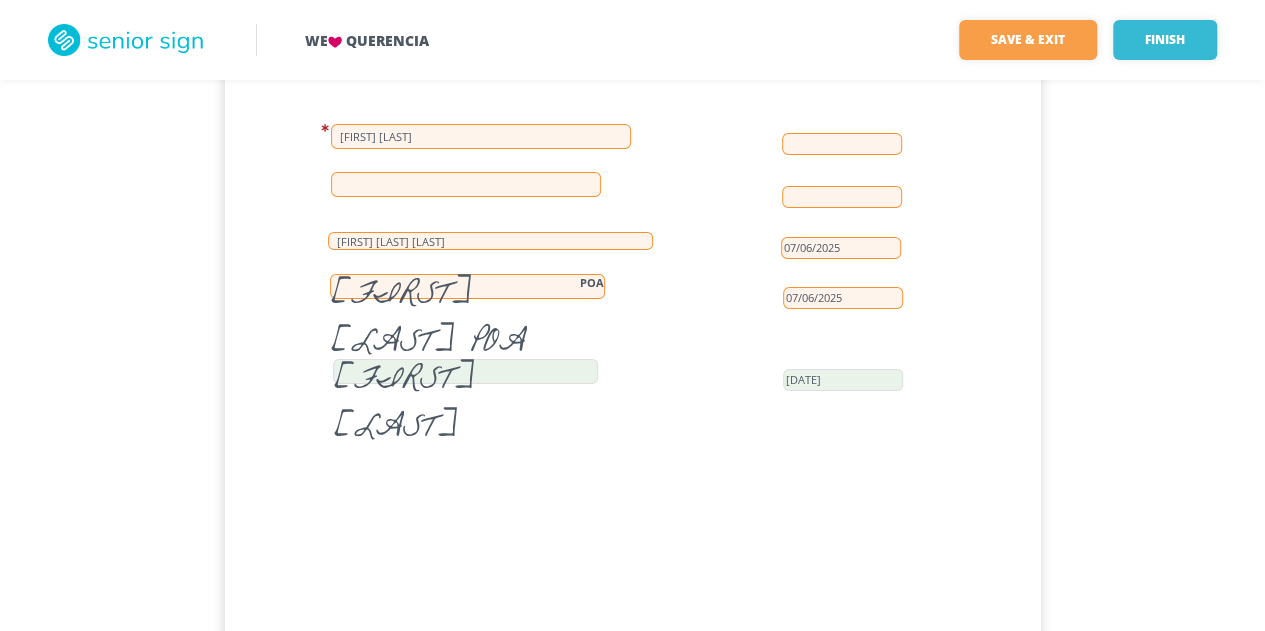 scroll, scrollTop: 11300, scrollLeft: 0, axis: vertical 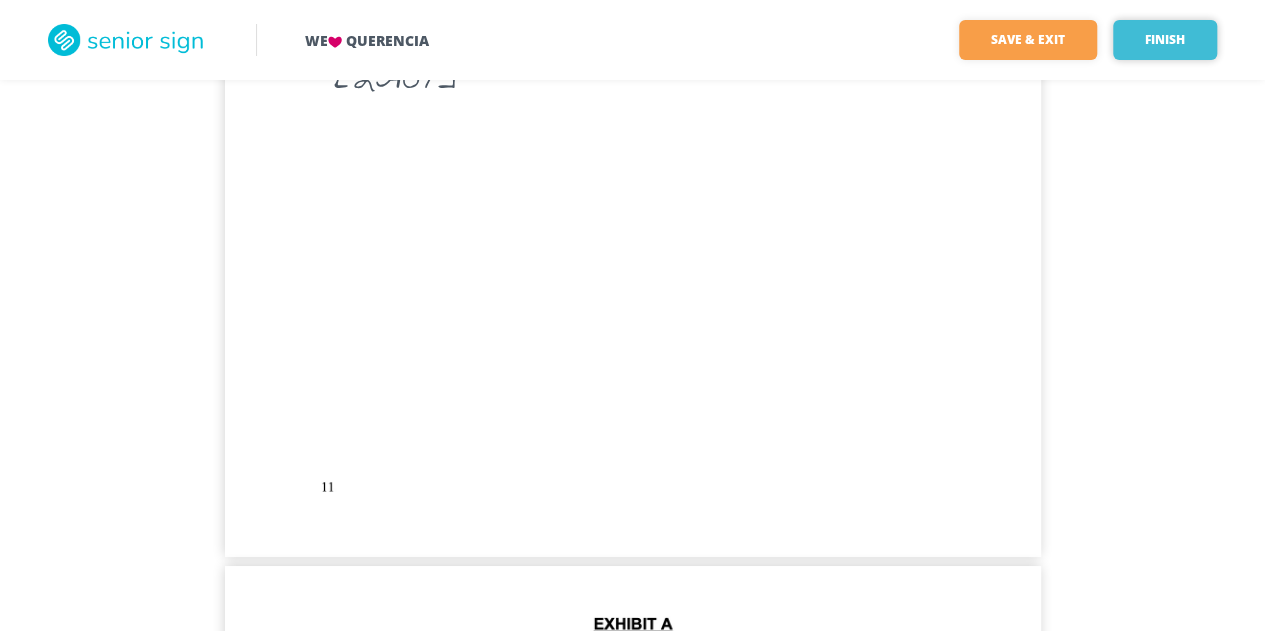 click on "Finish" at bounding box center [1165, 40] 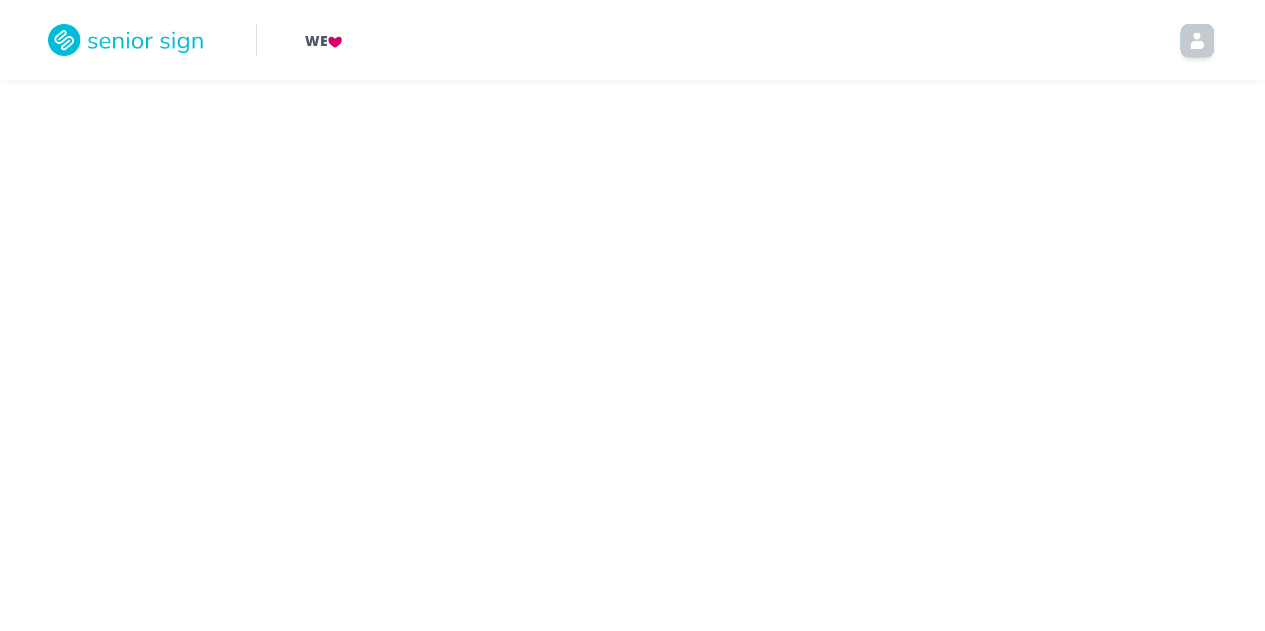 scroll, scrollTop: 0, scrollLeft: 0, axis: both 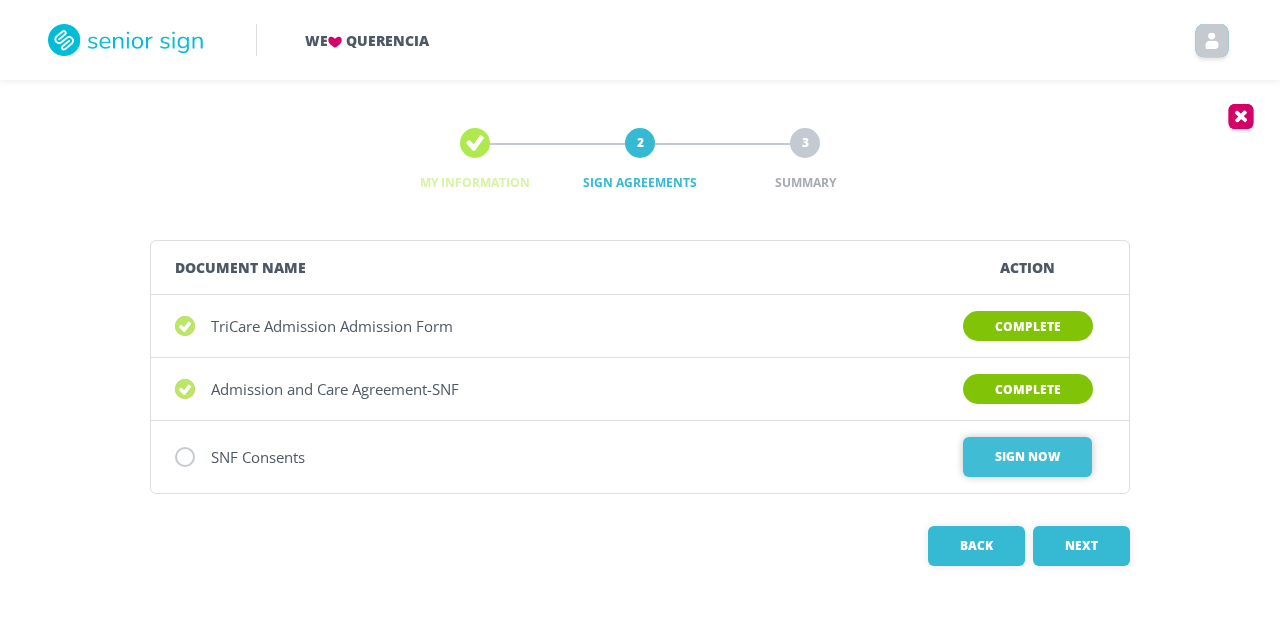 click on "Sign Now" at bounding box center [1027, 457] 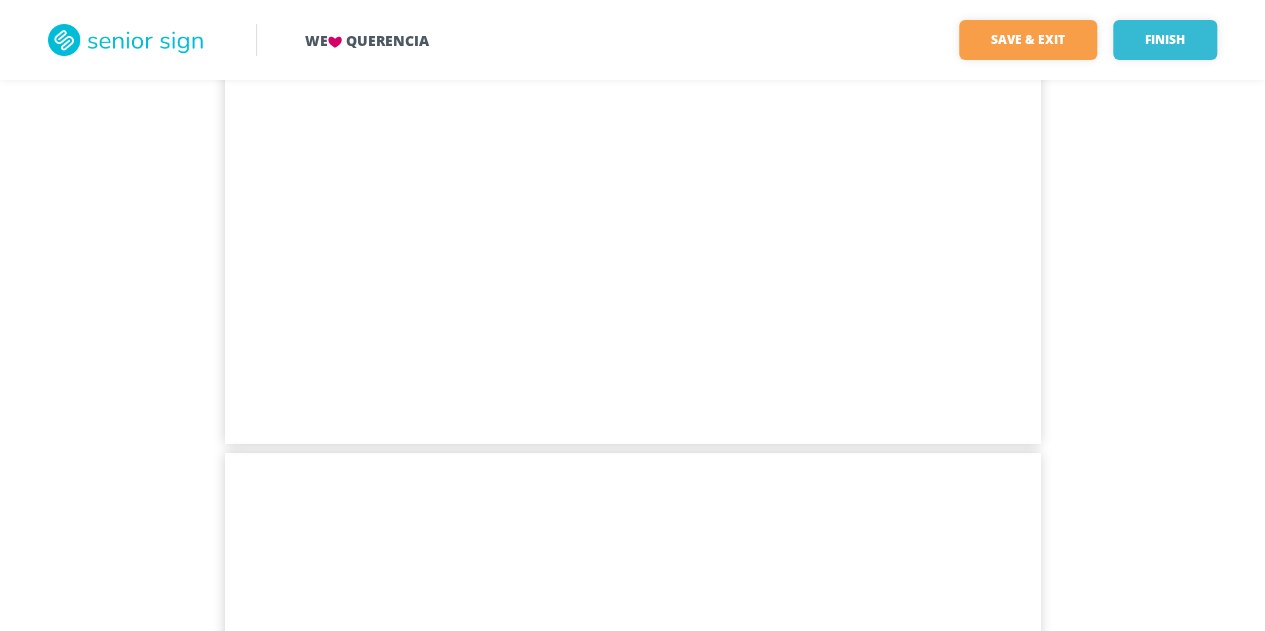 scroll, scrollTop: 1900, scrollLeft: 0, axis: vertical 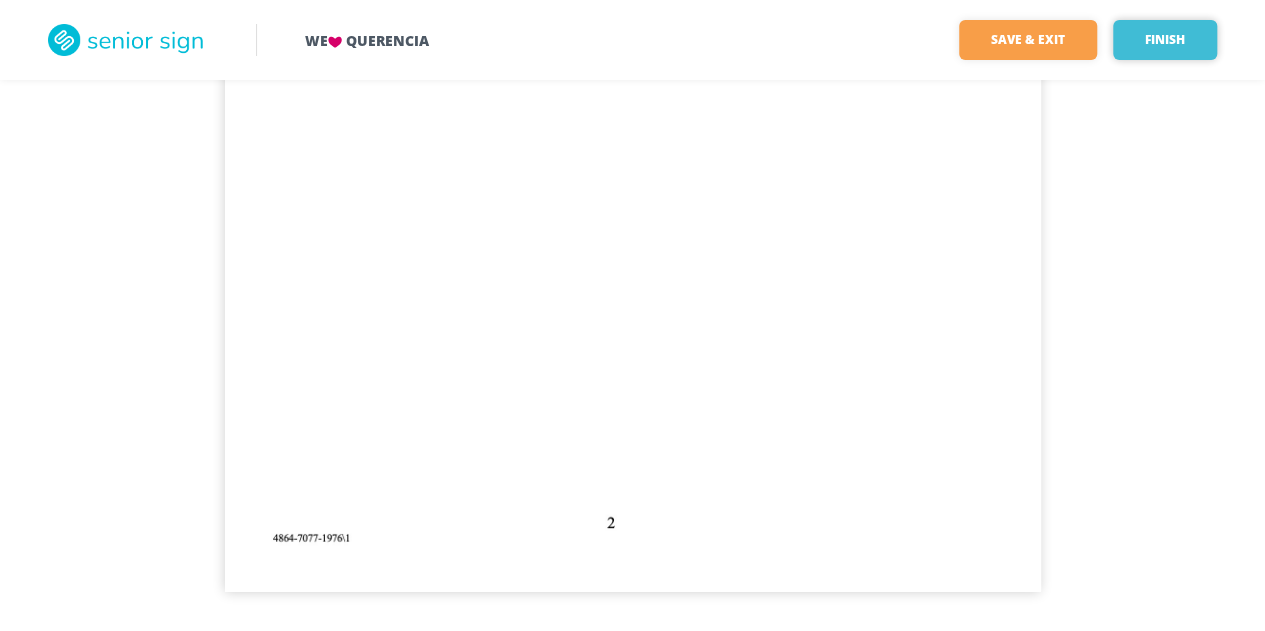 click on "Finish" at bounding box center [1165, 40] 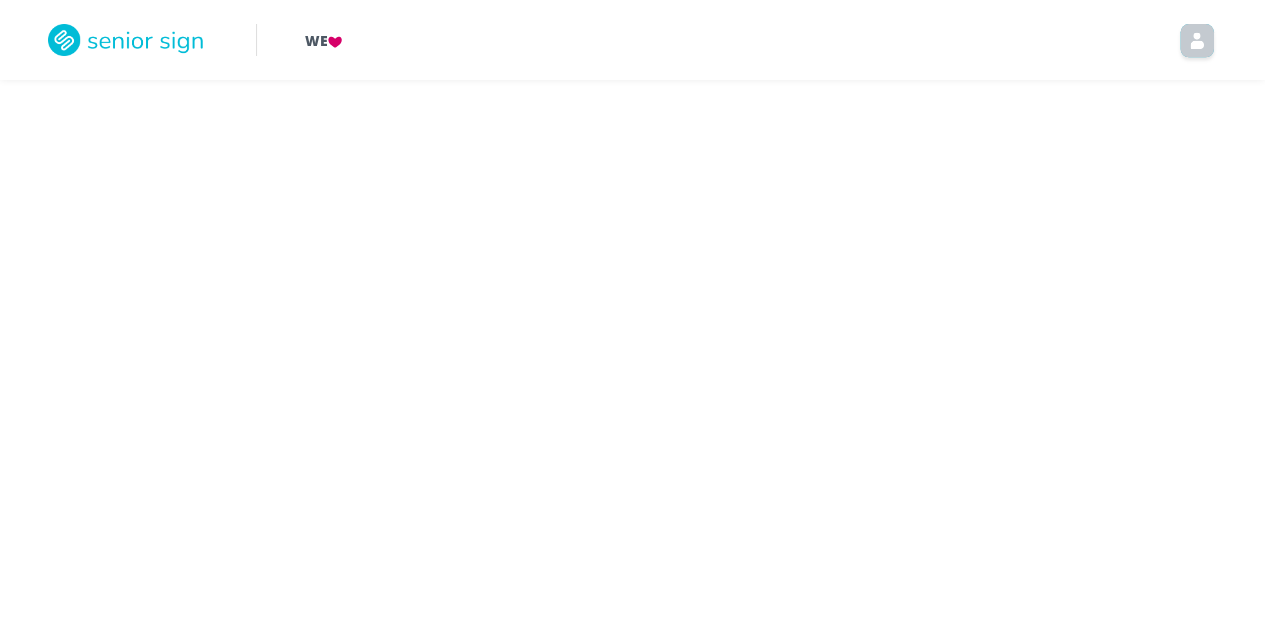 scroll, scrollTop: 0, scrollLeft: 0, axis: both 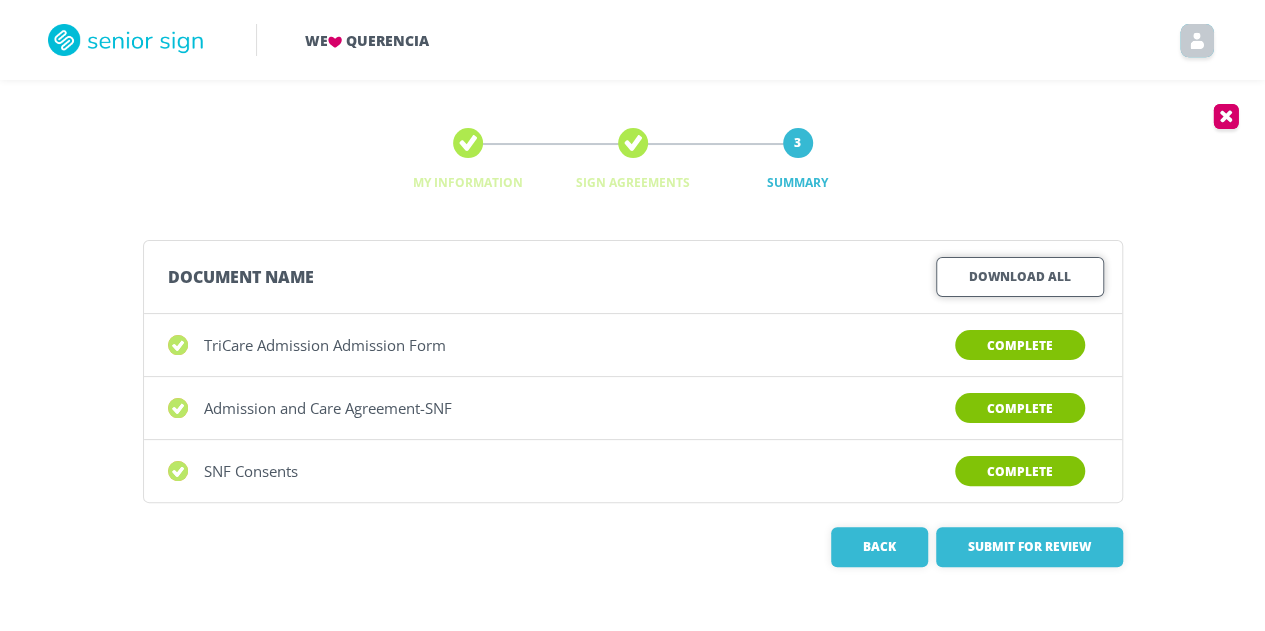 click on "Download All" at bounding box center [1020, 277] 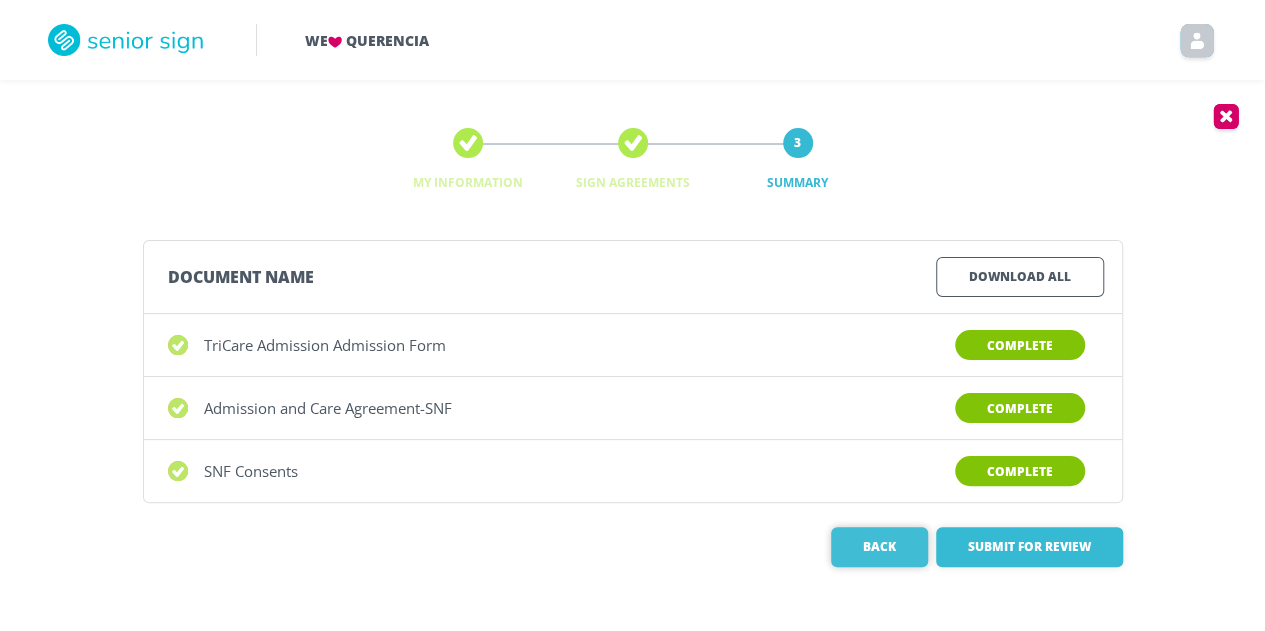 click on "Back" at bounding box center [879, 547] 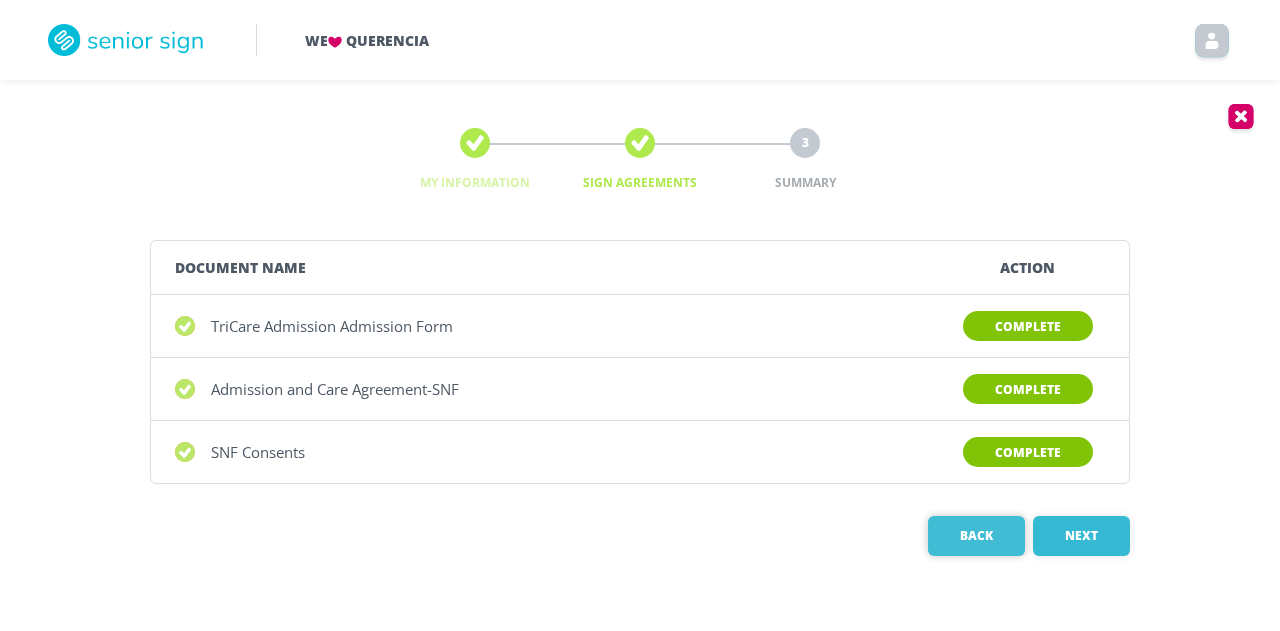 click on "Back" at bounding box center (976, 536) 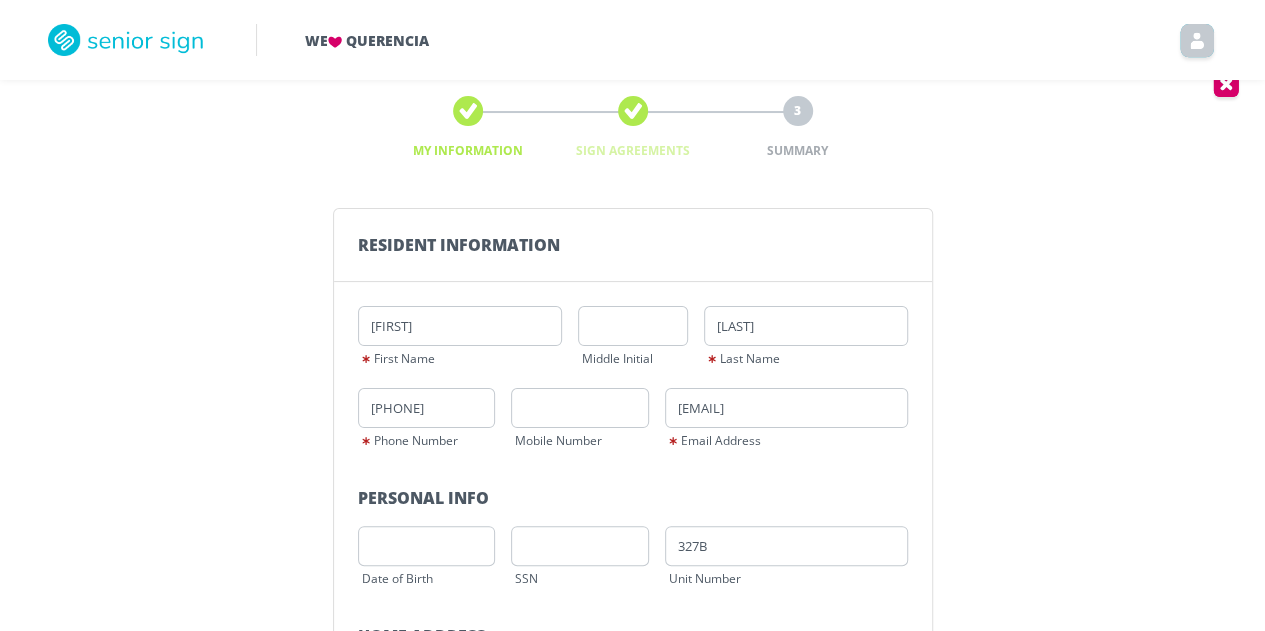 scroll, scrollTop: 0, scrollLeft: 0, axis: both 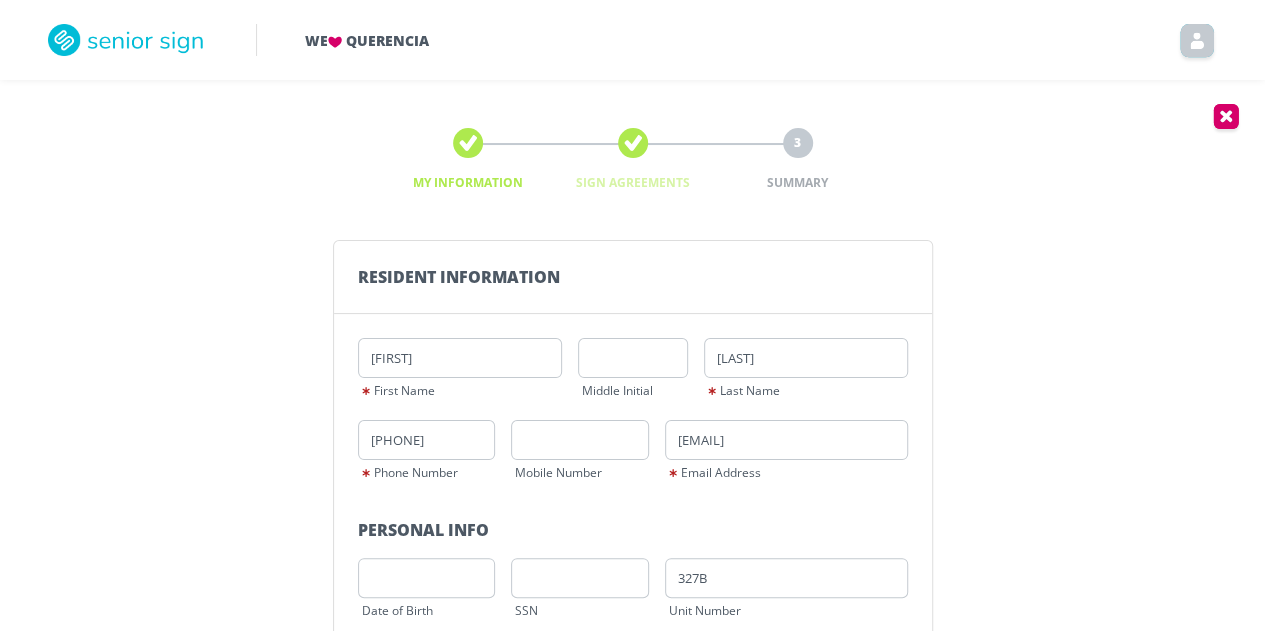 click at bounding box center (1226, 119) 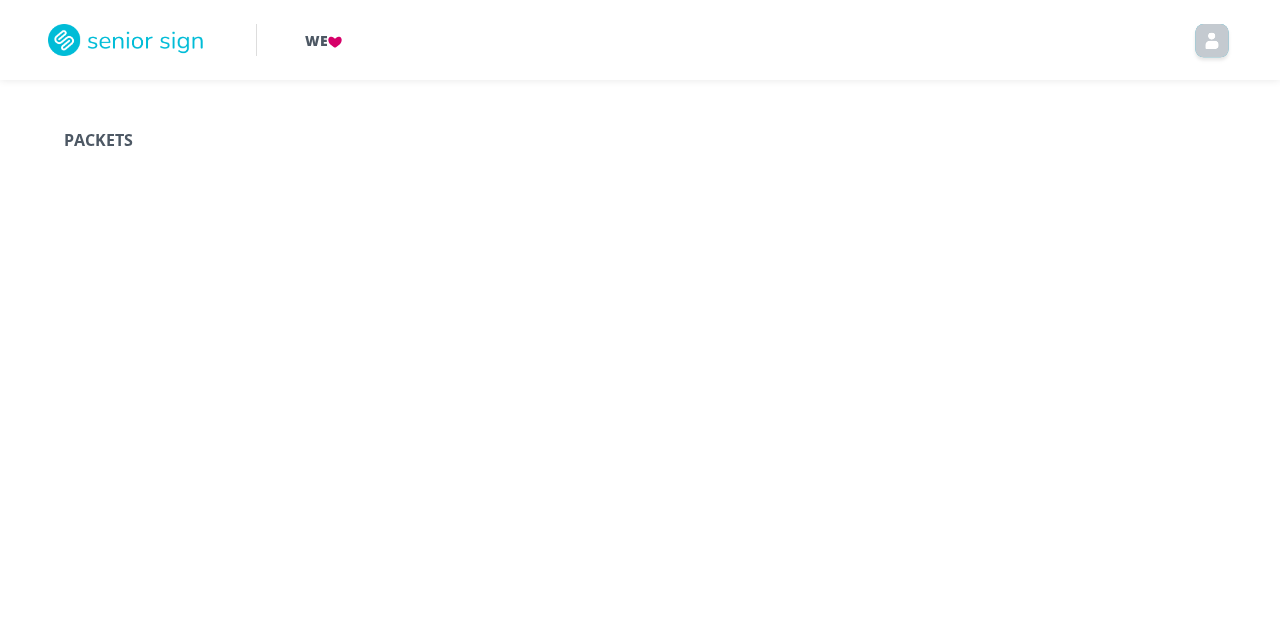 scroll, scrollTop: 0, scrollLeft: 0, axis: both 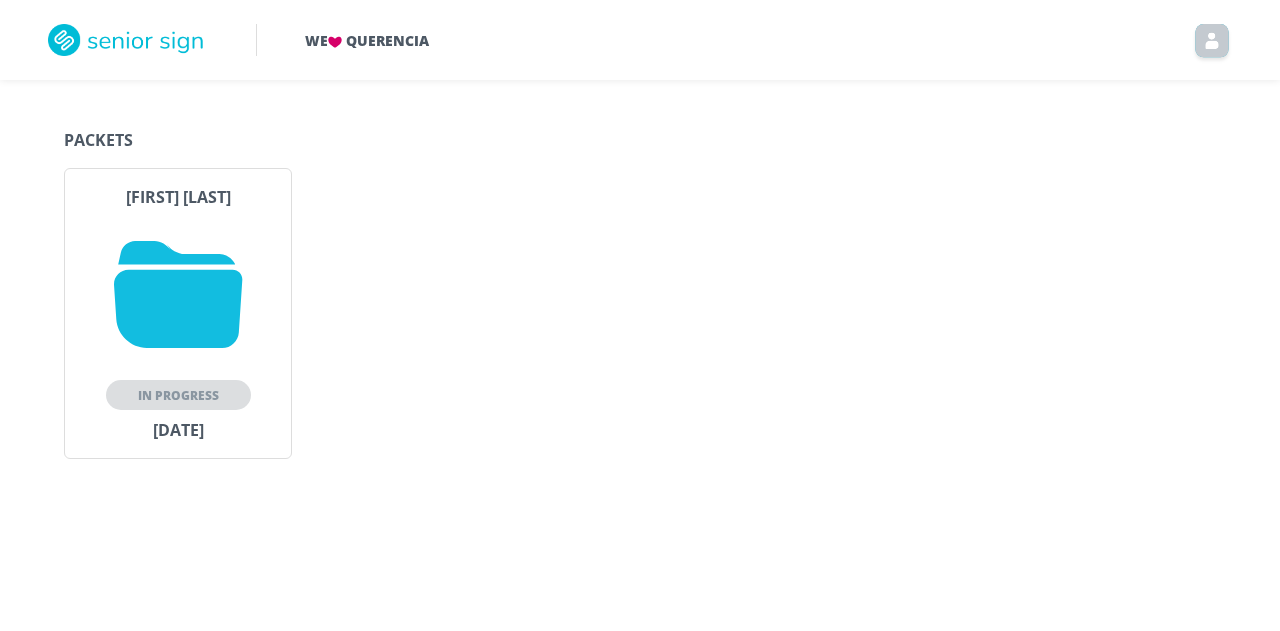 click at bounding box center (178, 294) 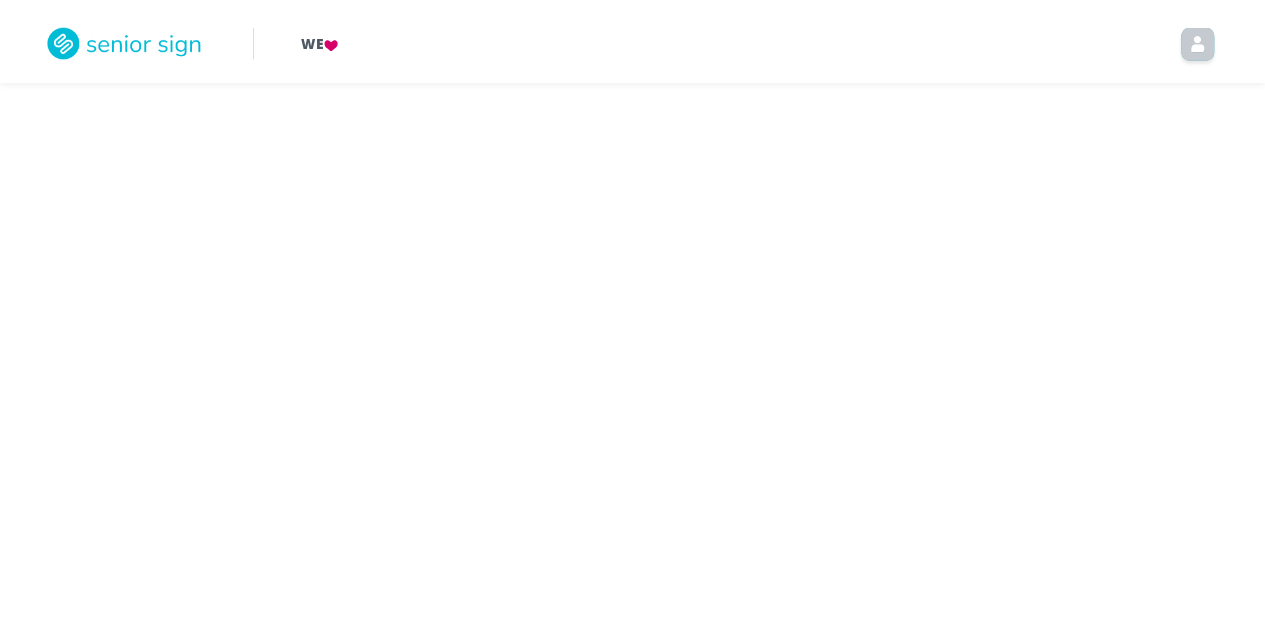 scroll, scrollTop: 0, scrollLeft: 0, axis: both 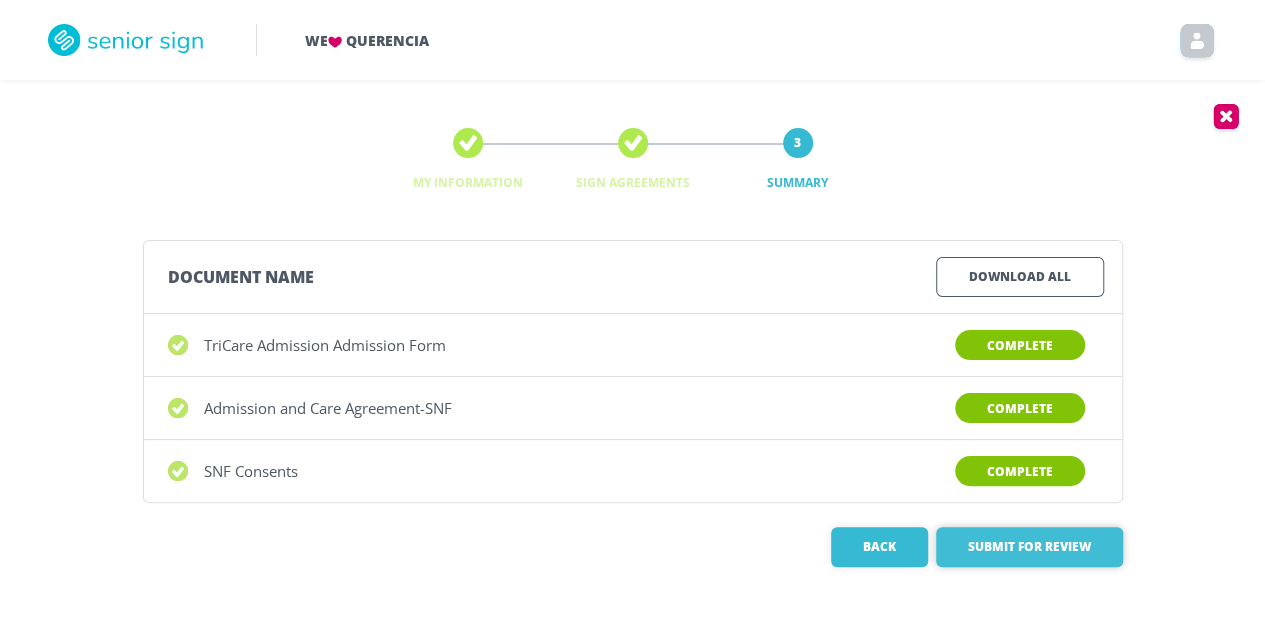 click on "Submit for Review" at bounding box center (1029, 547) 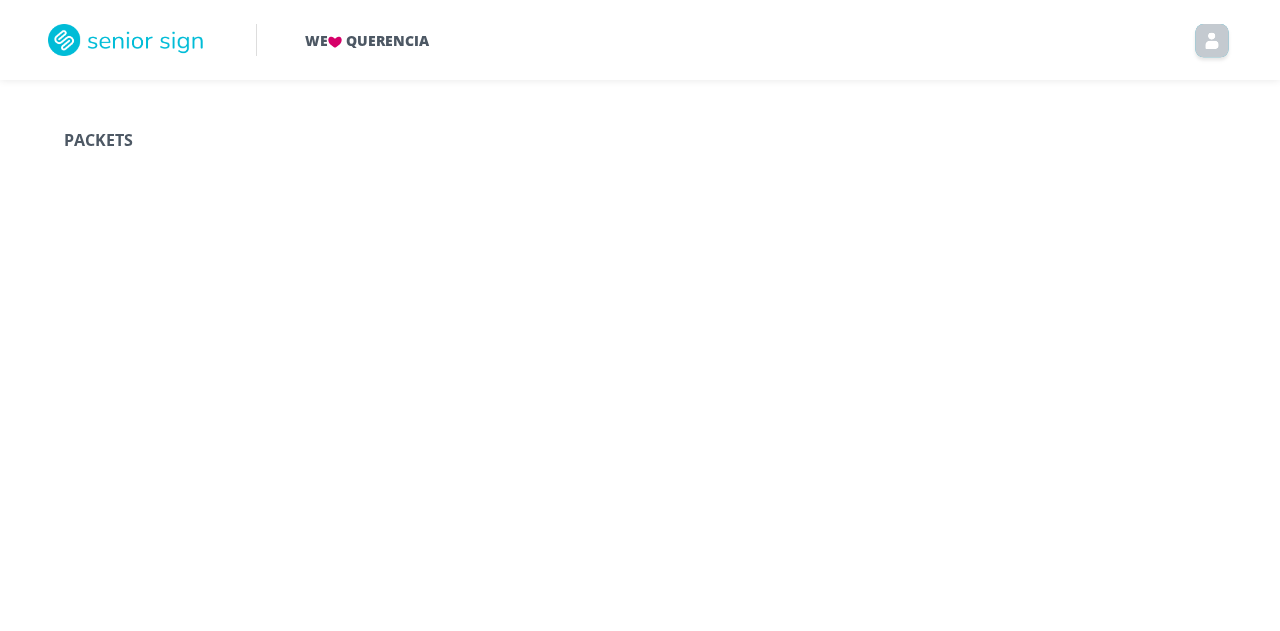 scroll, scrollTop: 0, scrollLeft: 0, axis: both 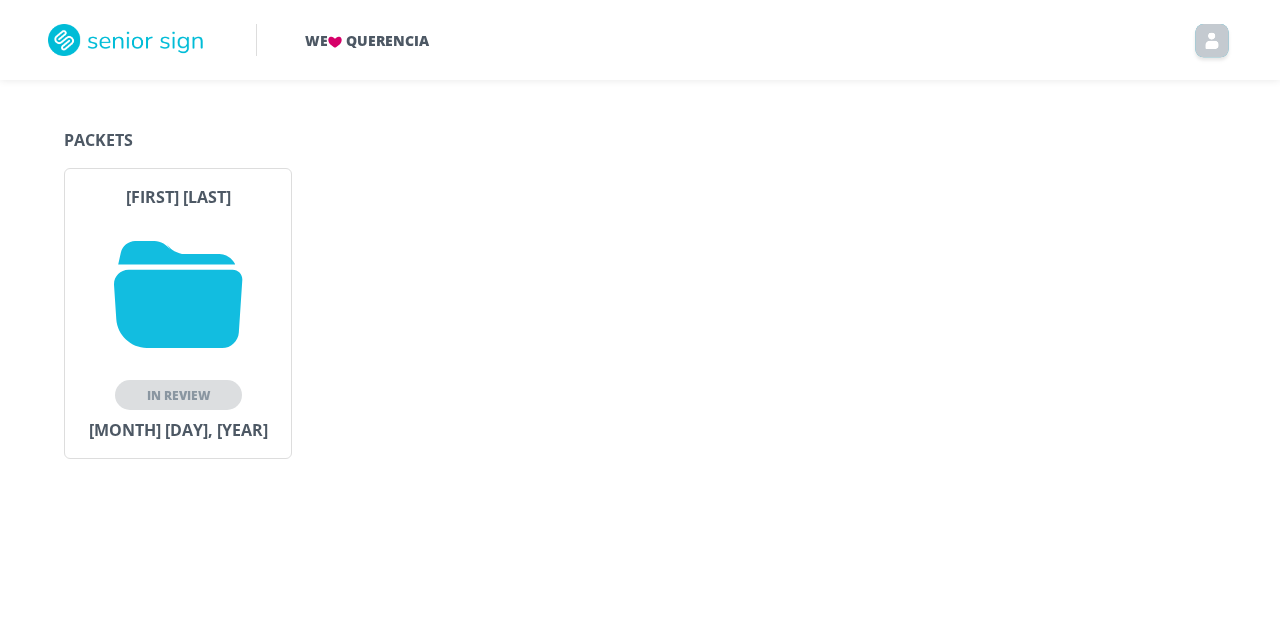click at bounding box center [1212, 44] 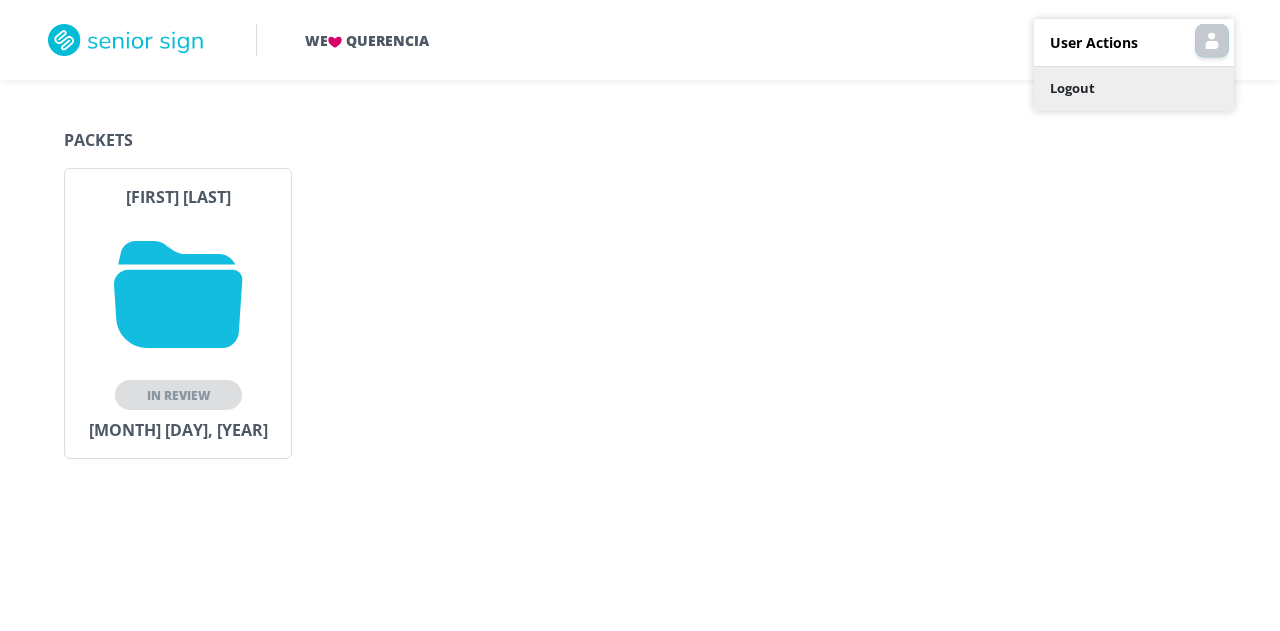 click on "Logout" at bounding box center [1134, 89] 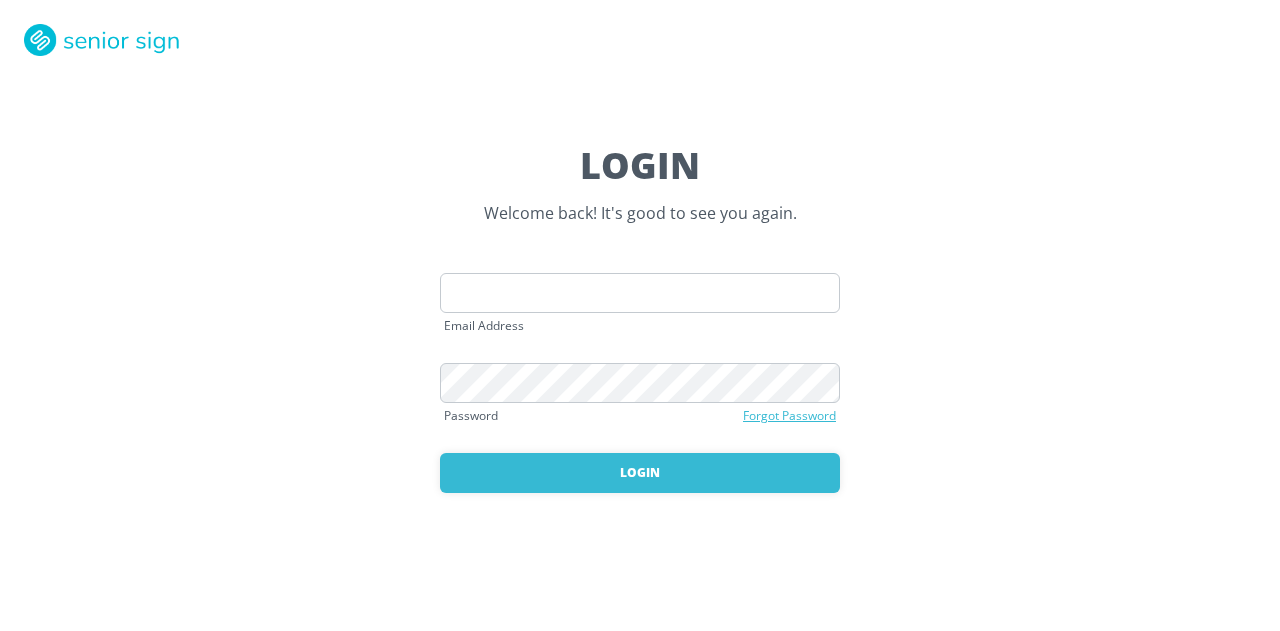 scroll, scrollTop: 0, scrollLeft: 0, axis: both 